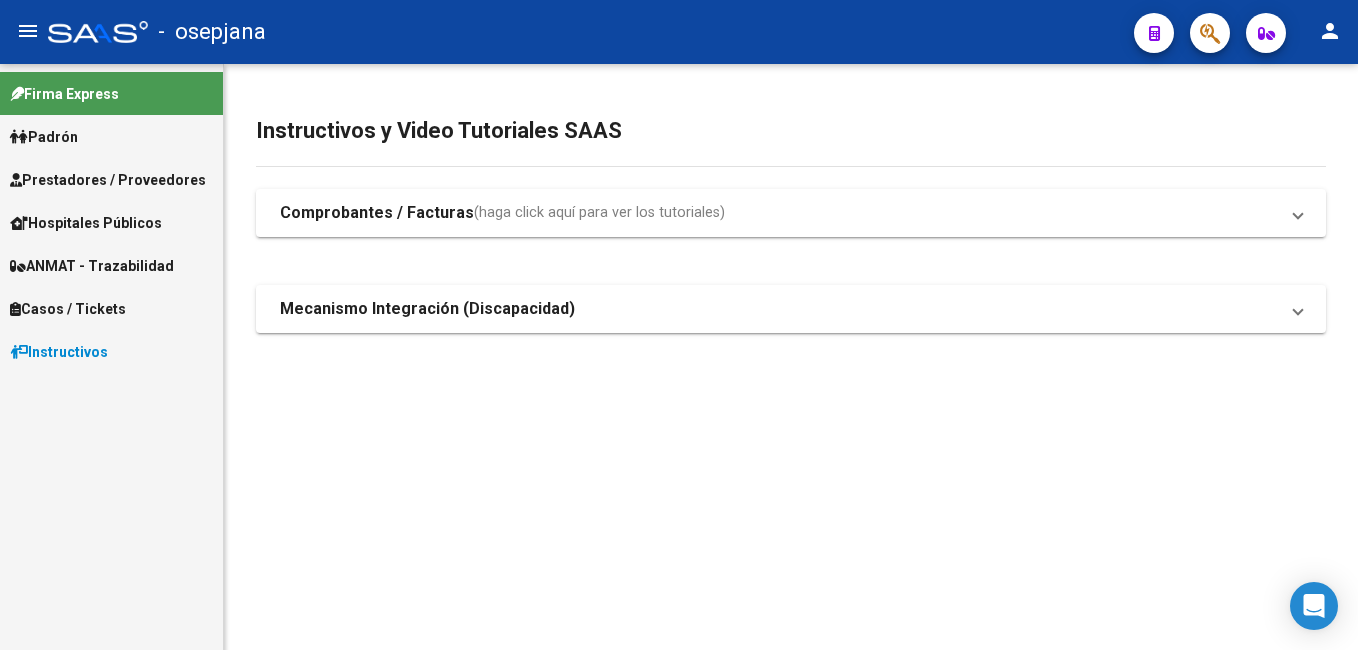 scroll, scrollTop: 0, scrollLeft: 0, axis: both 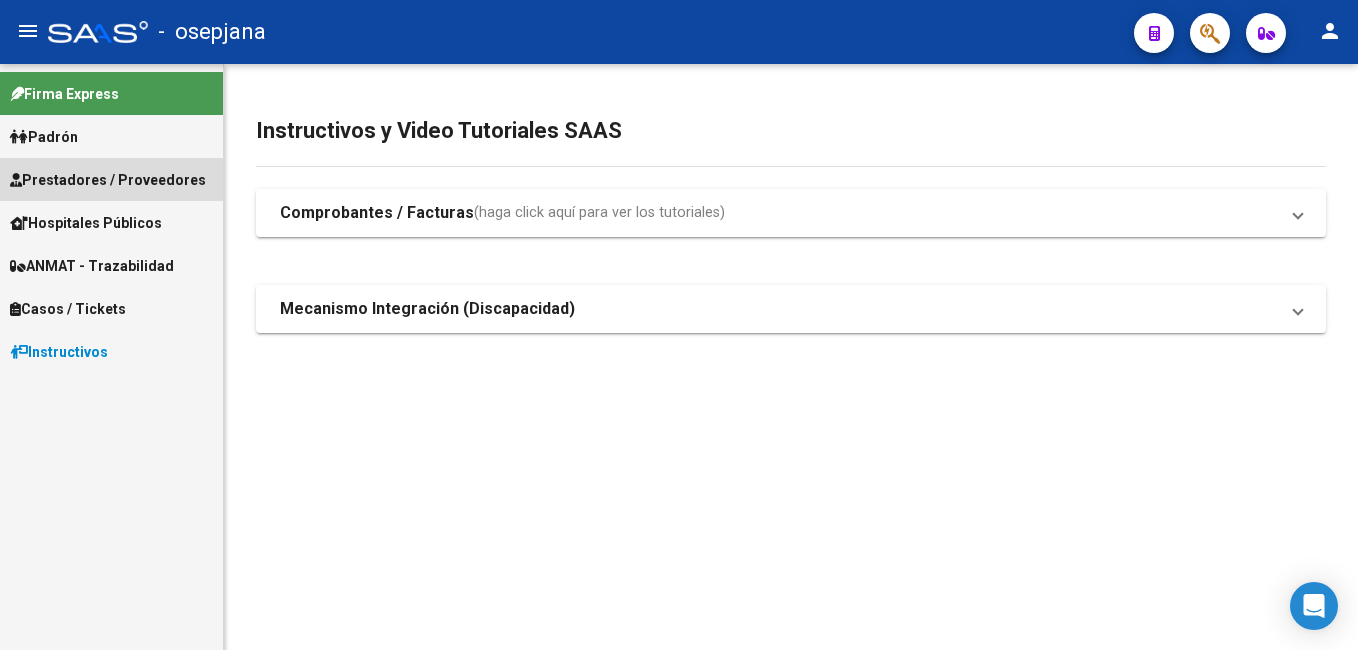 click on "Prestadores / Proveedores" at bounding box center (108, 180) 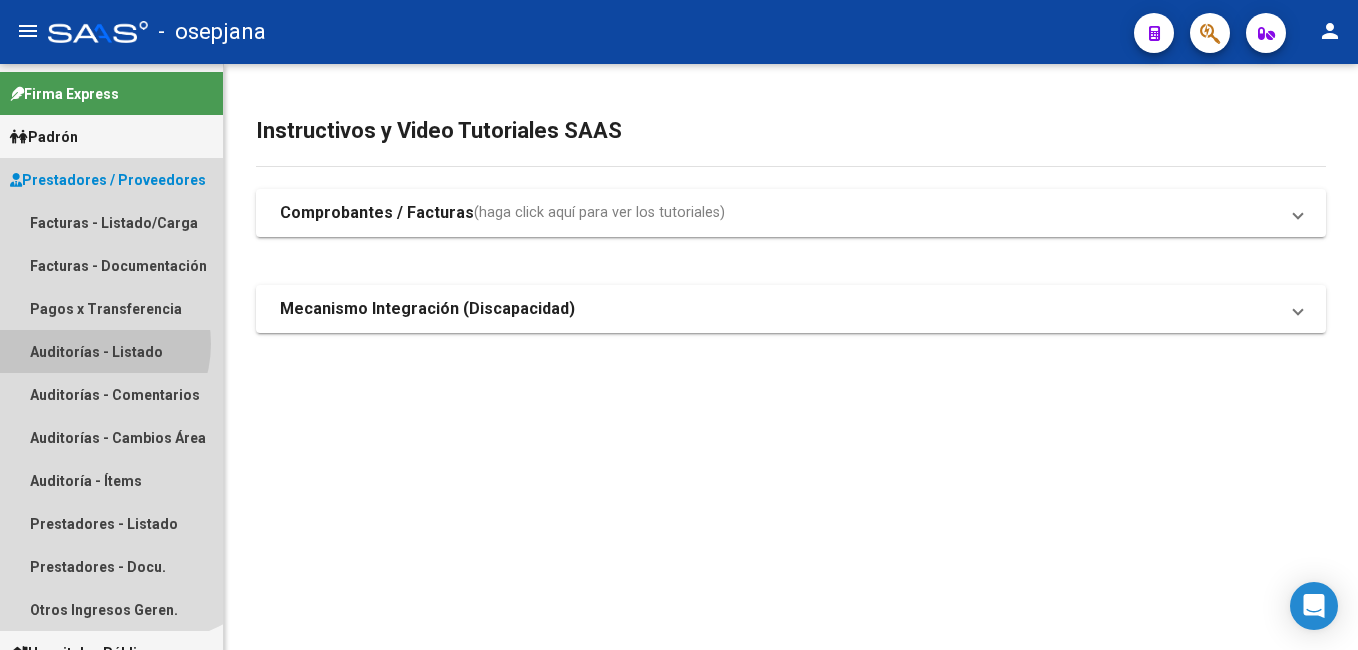 click on "Auditorías - Listado" at bounding box center [111, 351] 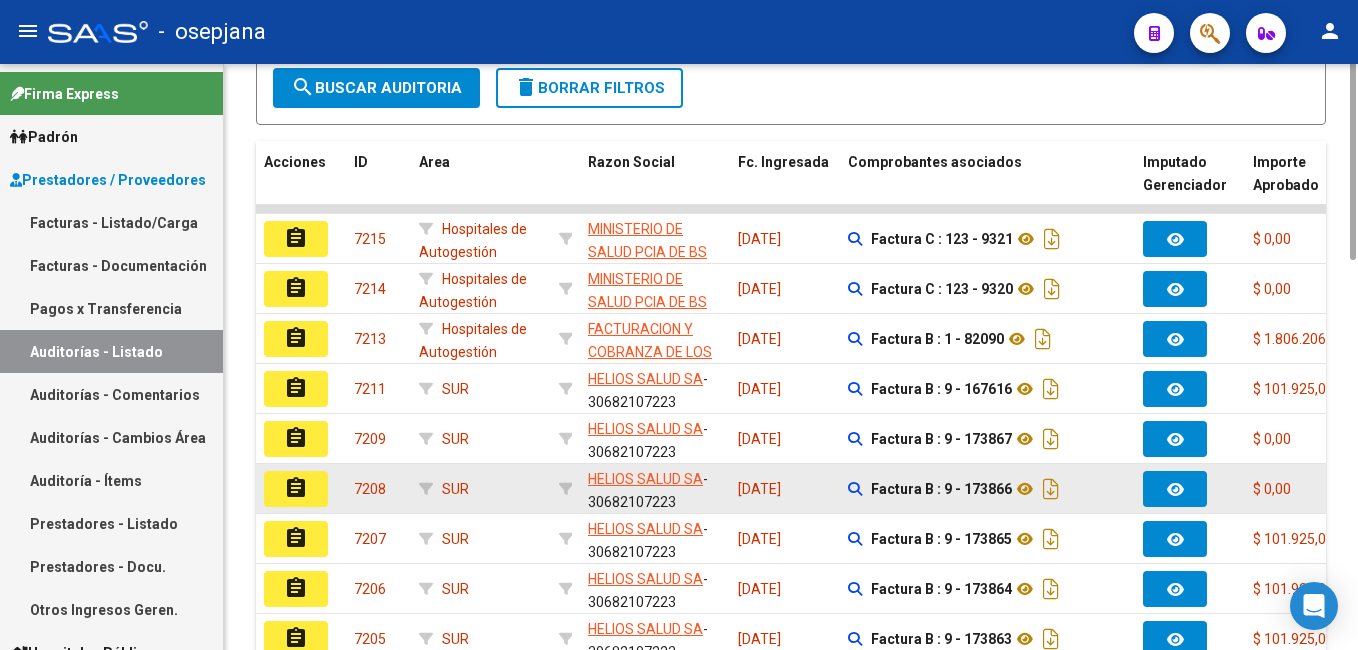 scroll, scrollTop: 251, scrollLeft: 0, axis: vertical 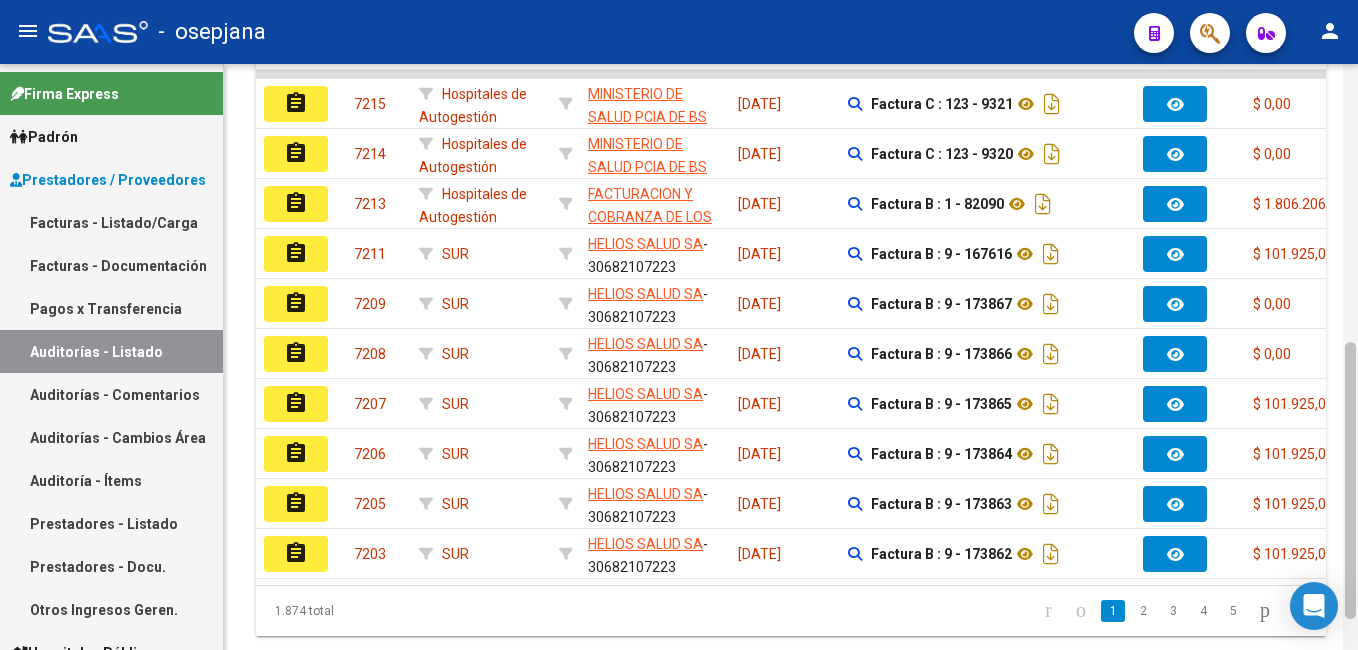 drag, startPoint x: 1353, startPoint y: 193, endPoint x: 1356, endPoint y: 352, distance: 159.0283 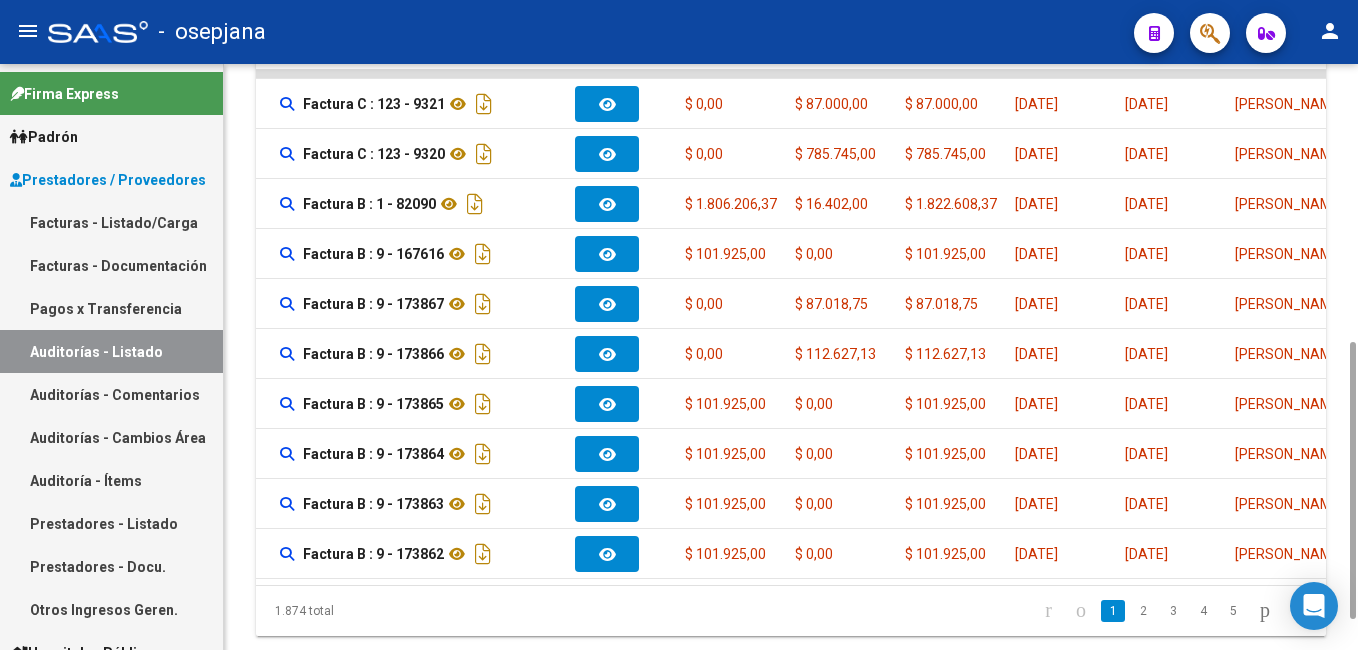 scroll, scrollTop: 0, scrollLeft: 631, axis: horizontal 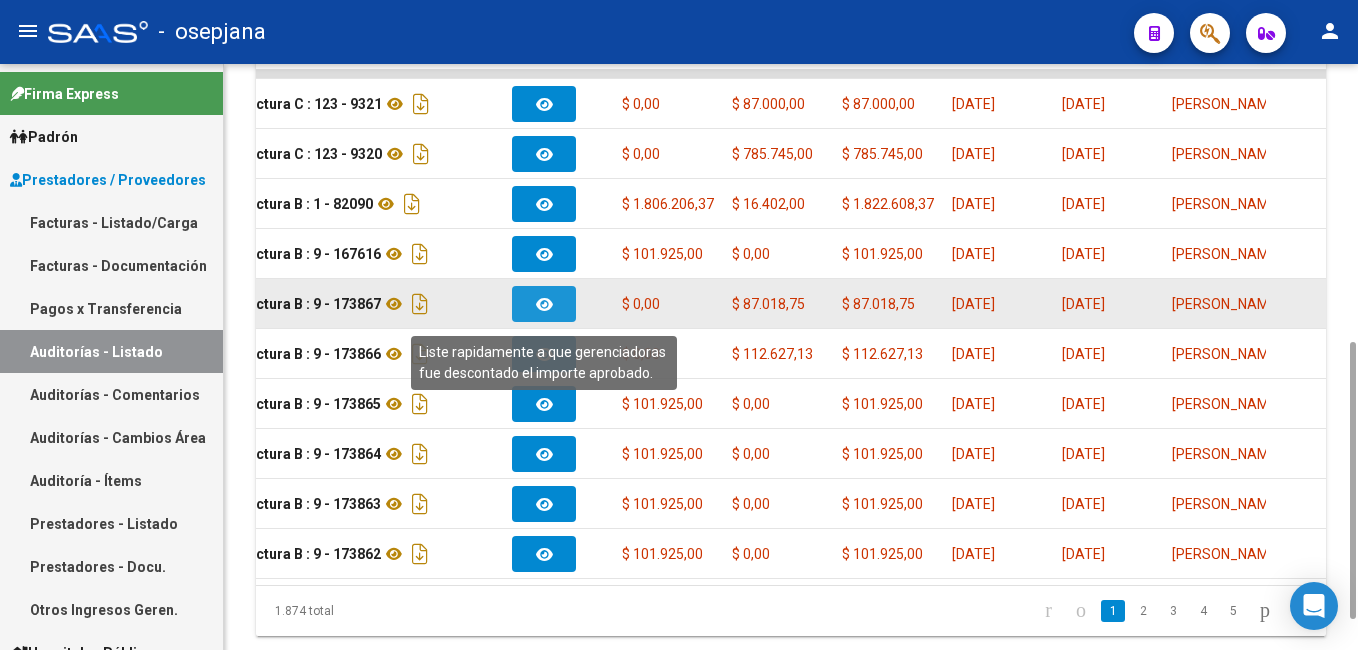 click 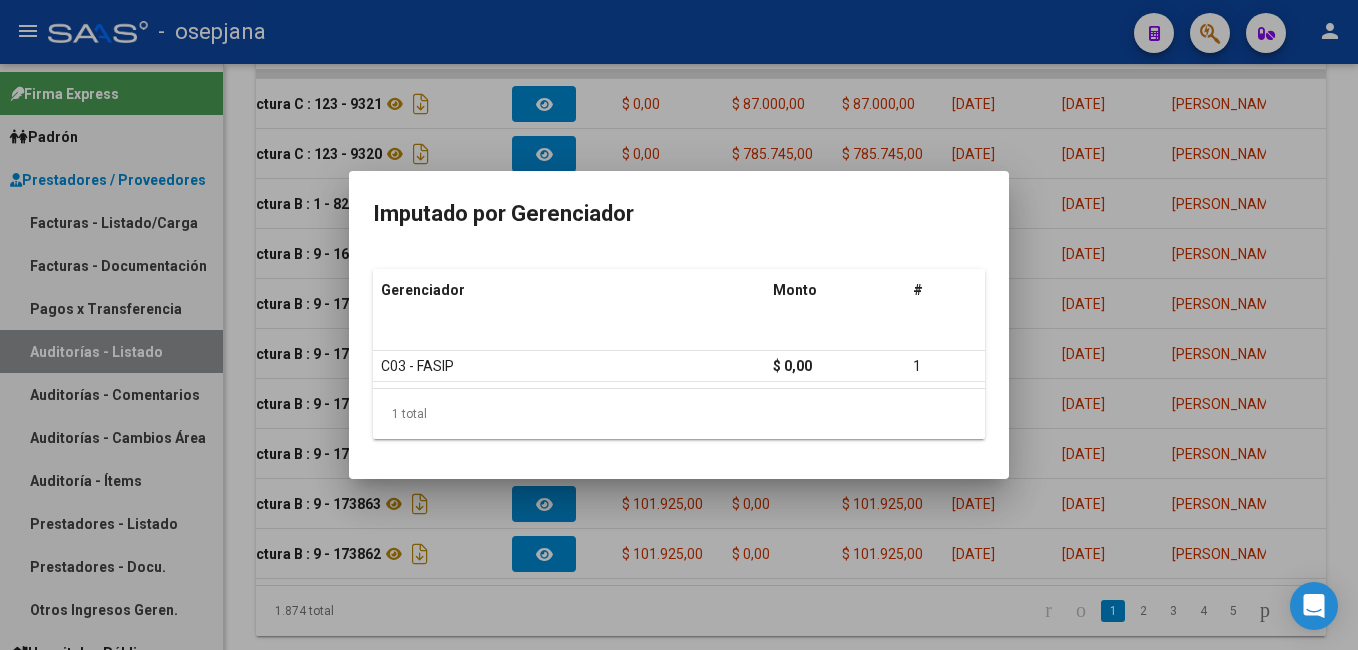 click at bounding box center (679, 325) 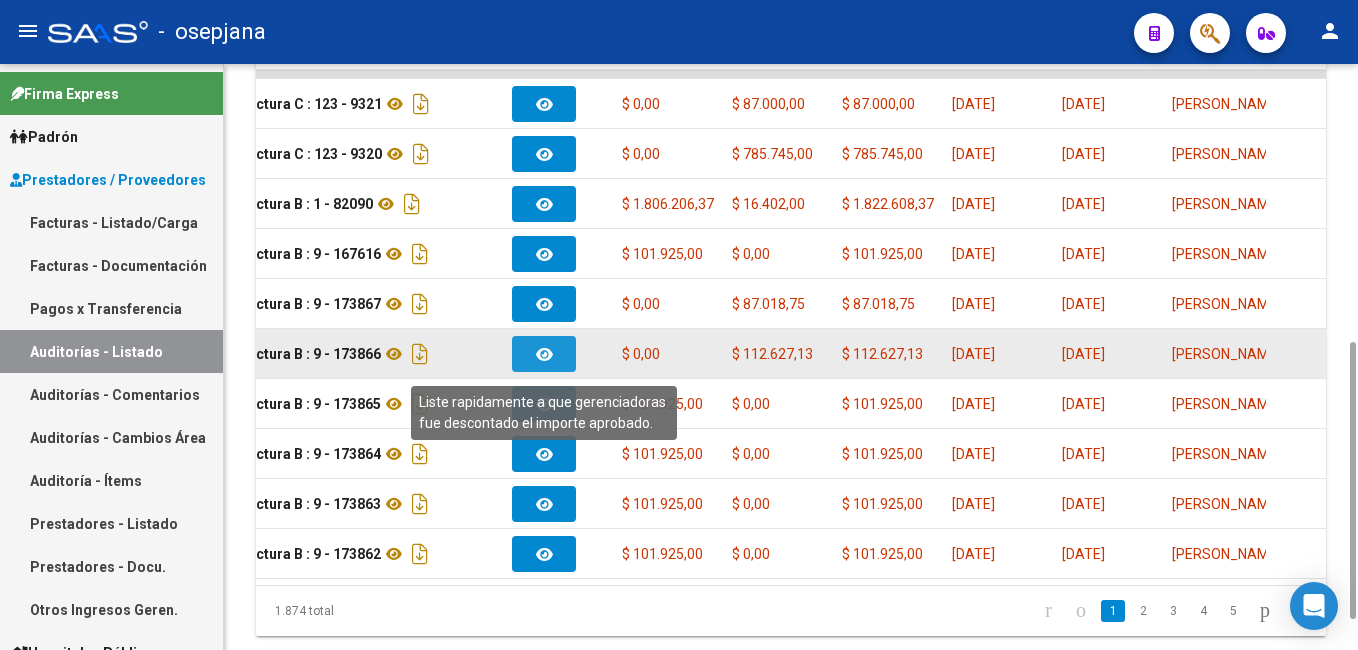 click 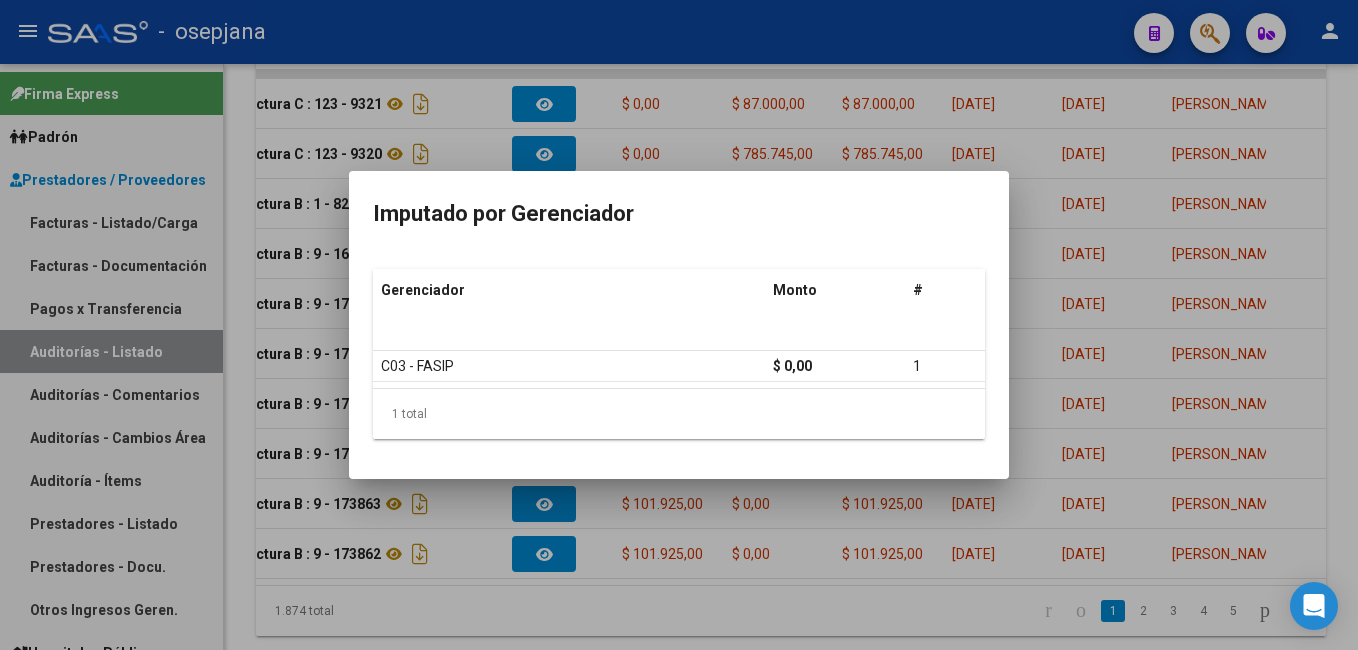 click at bounding box center [679, 325] 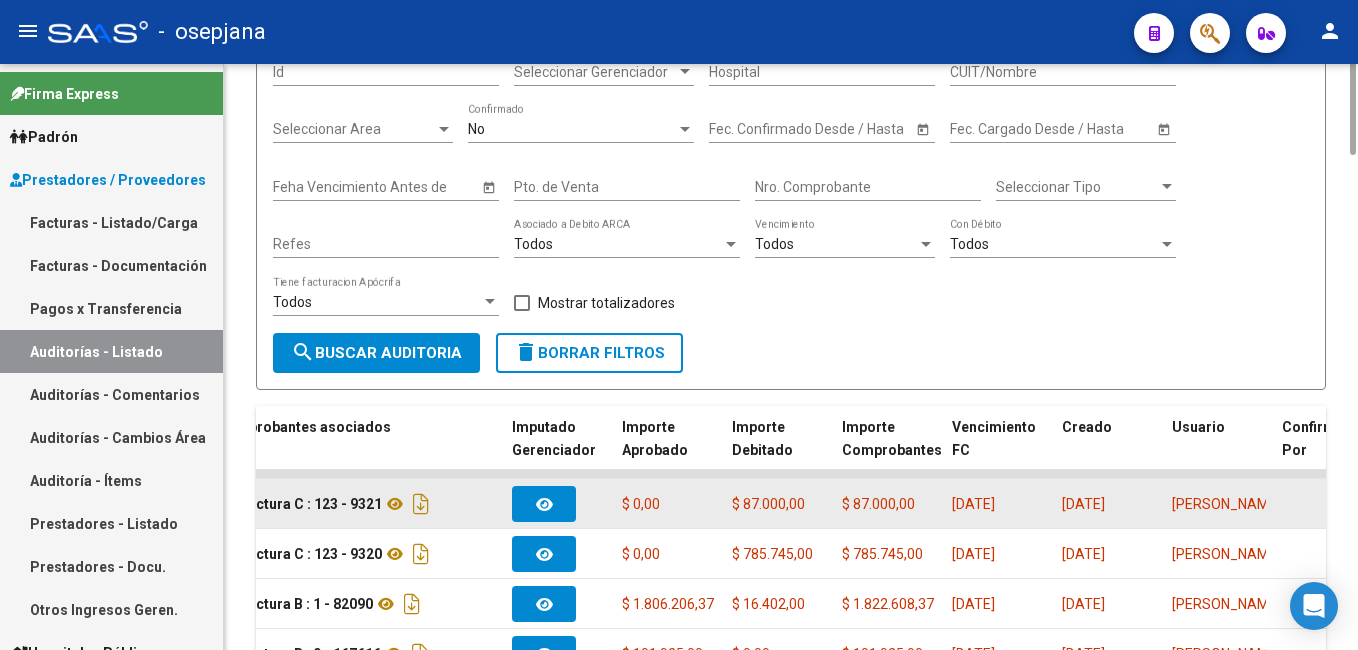 scroll, scrollTop: 200, scrollLeft: 0, axis: vertical 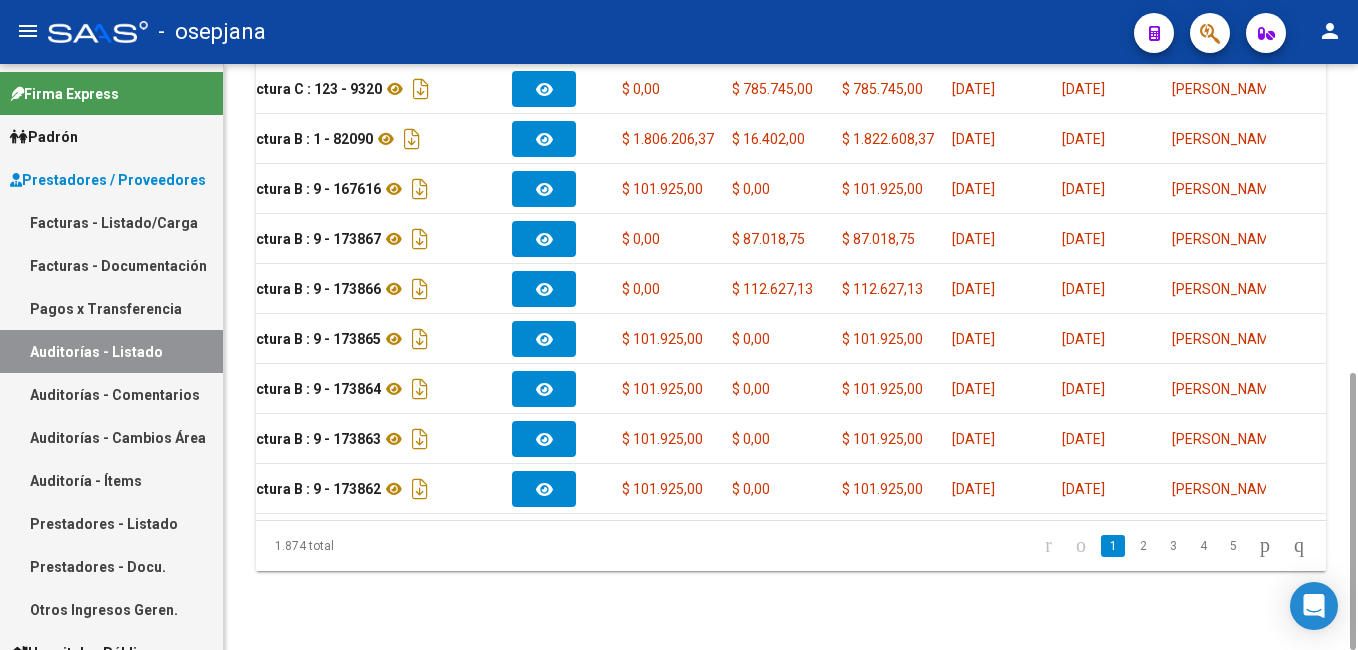 drag, startPoint x: 1352, startPoint y: 186, endPoint x: 1361, endPoint y: 467, distance: 281.1441 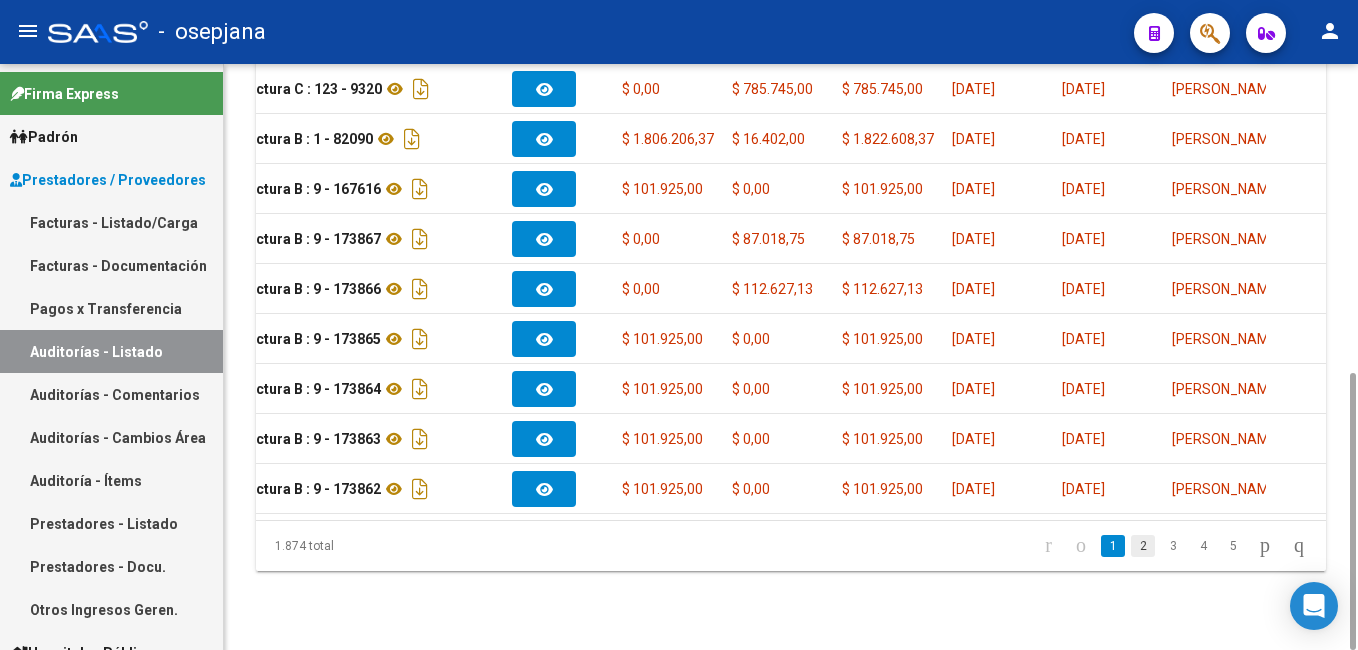 click on "2" 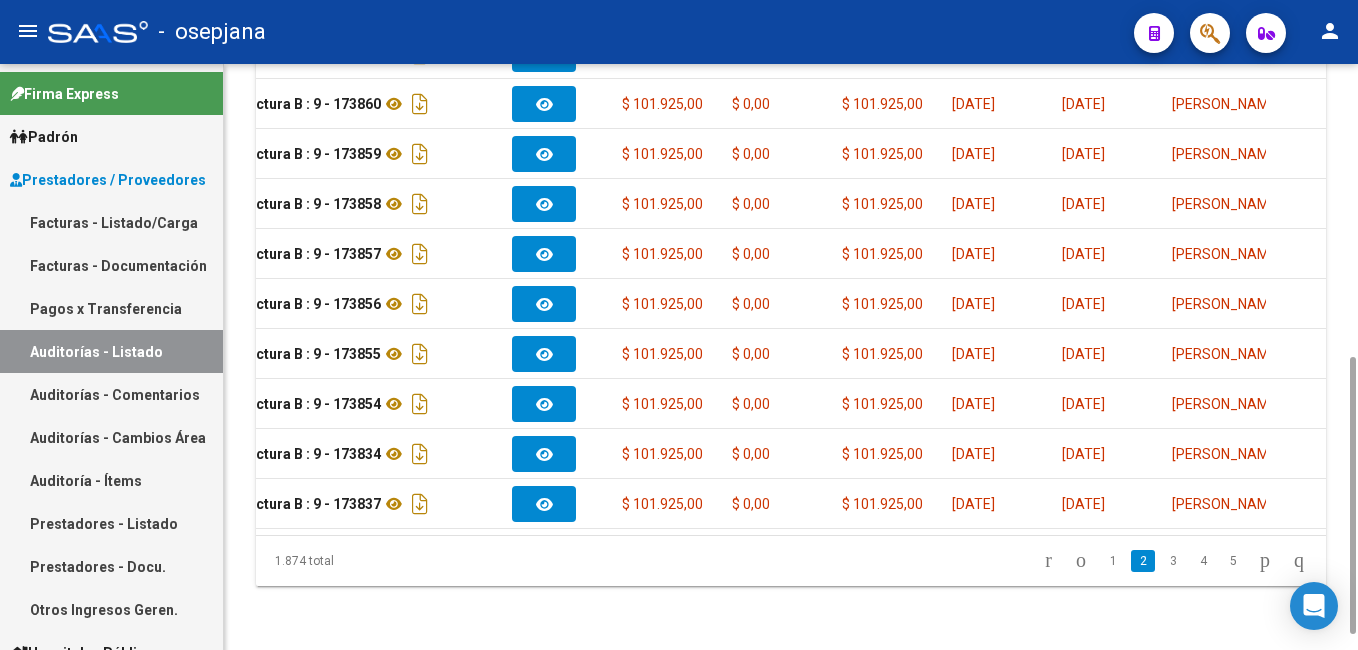 scroll, scrollTop: 651, scrollLeft: 0, axis: vertical 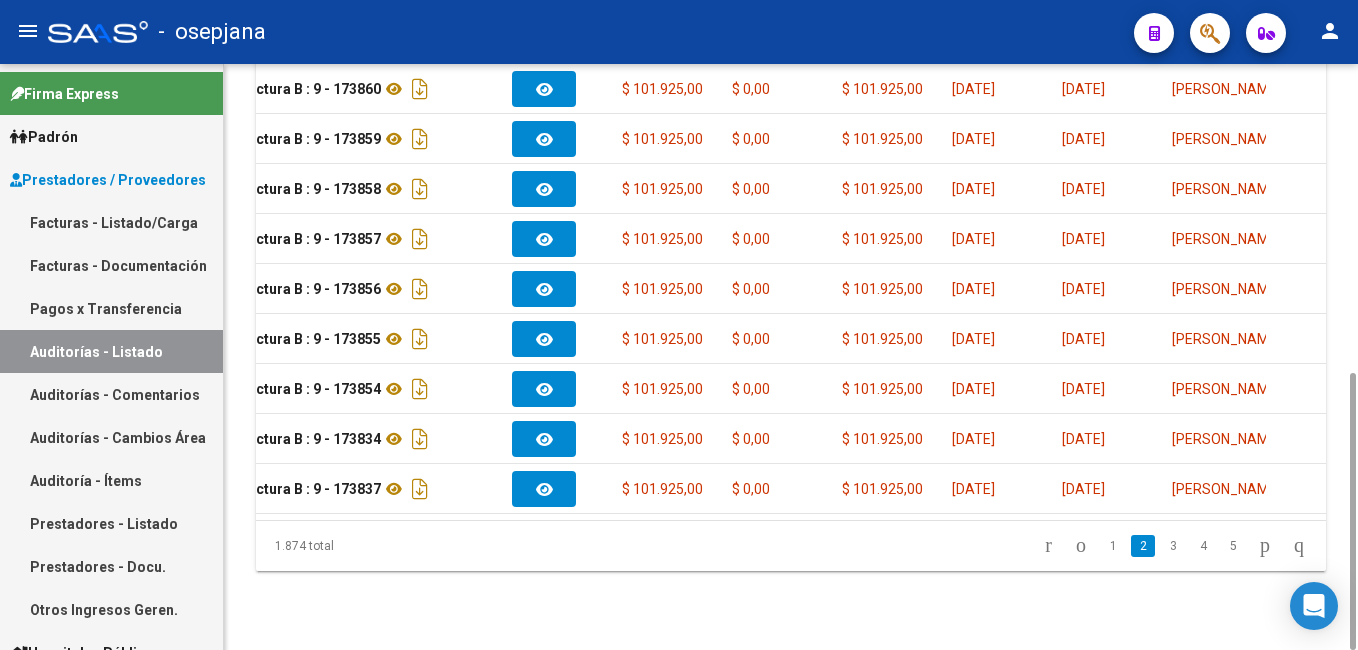 drag, startPoint x: 1354, startPoint y: 436, endPoint x: 1341, endPoint y: 464, distance: 30.870699 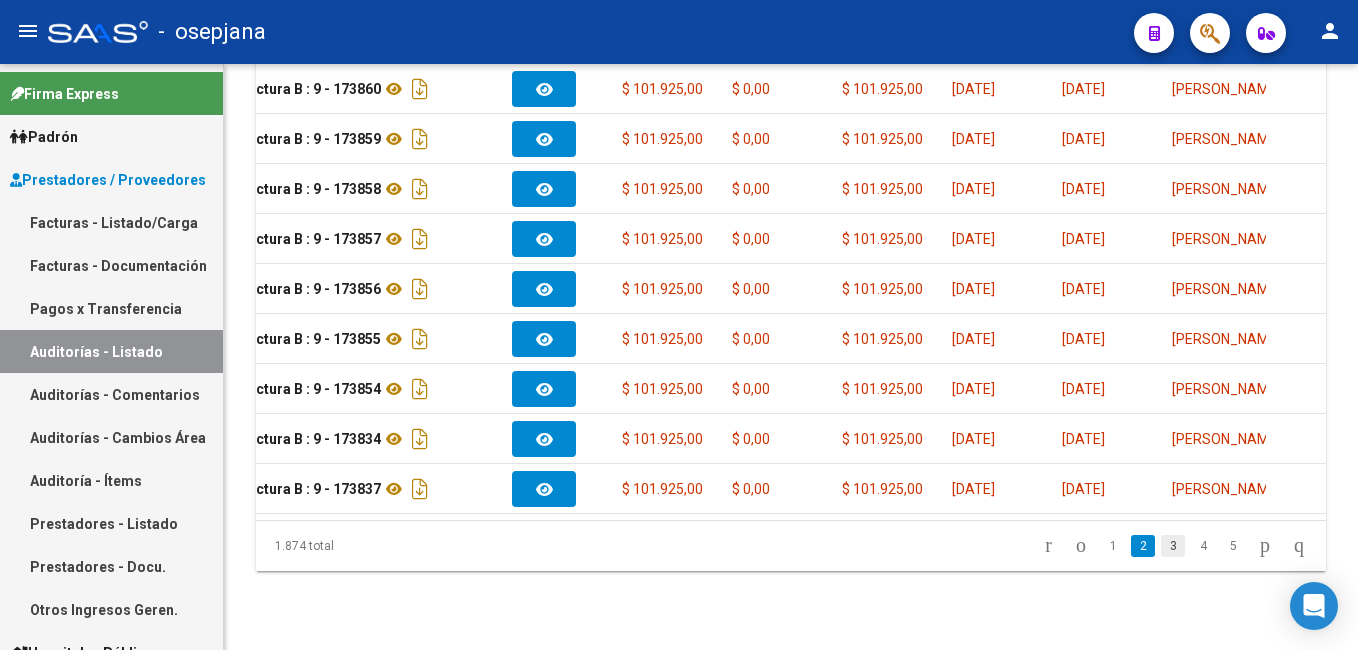 click on "3" 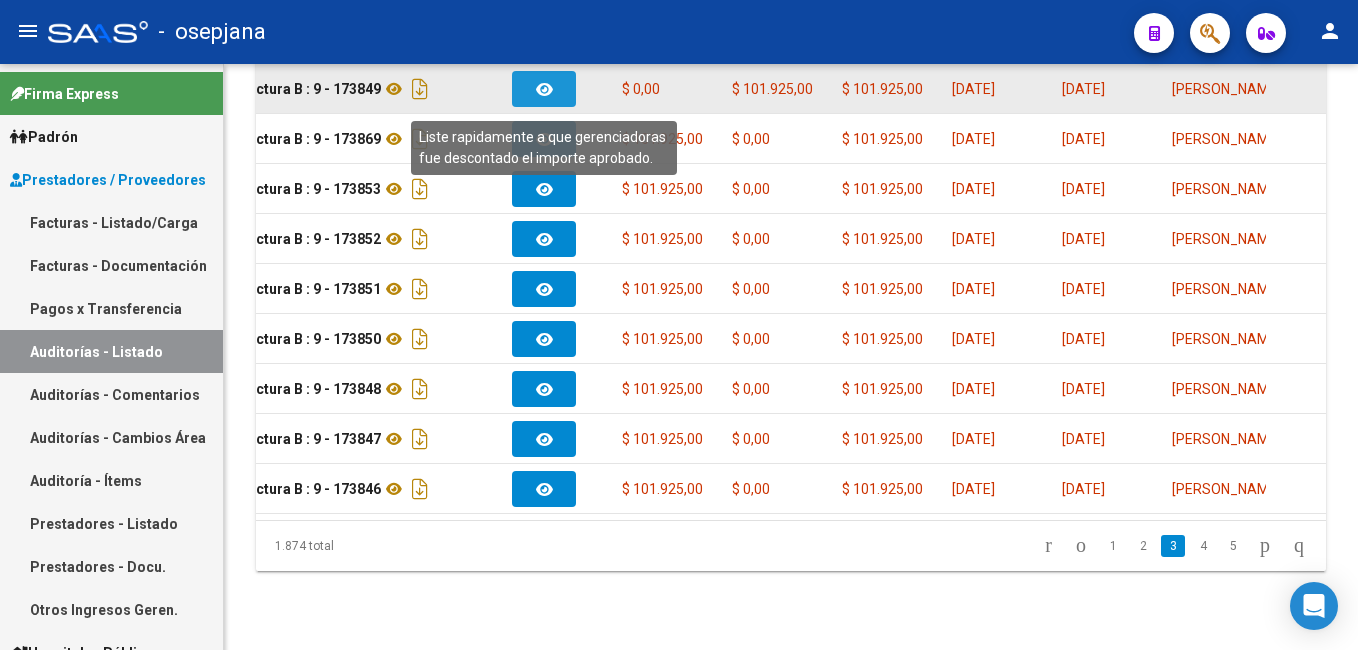 click 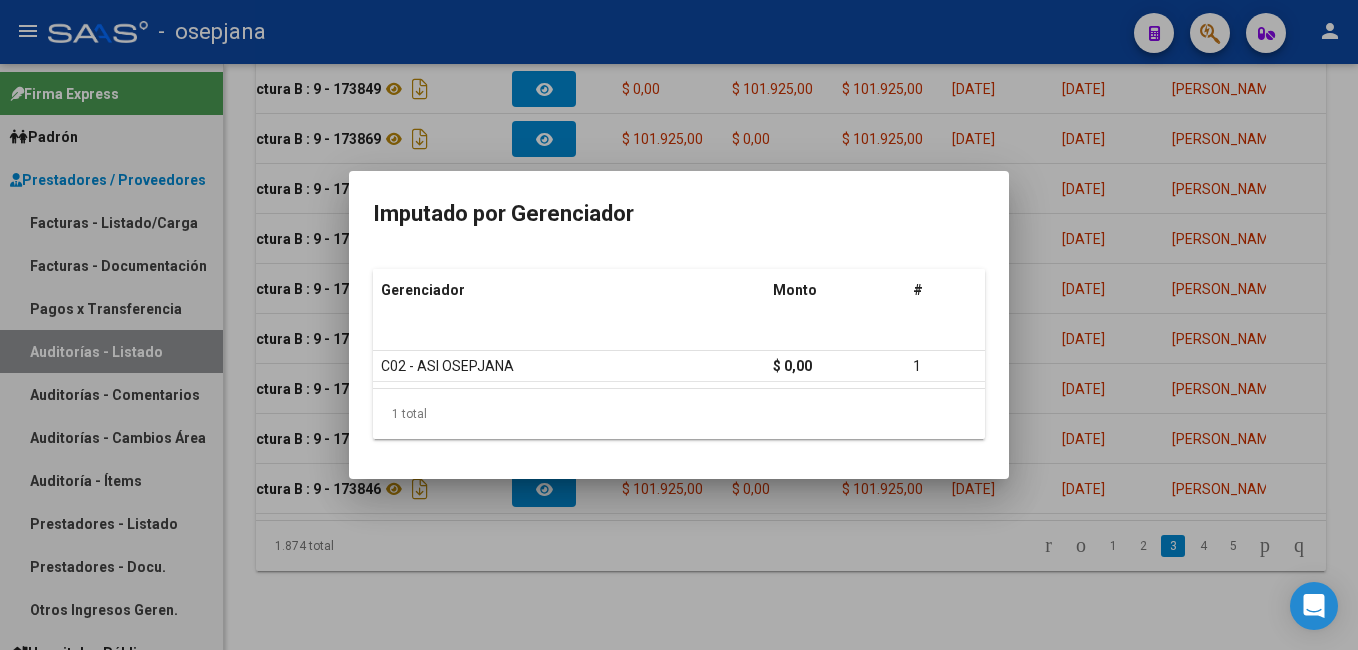 click at bounding box center (679, 325) 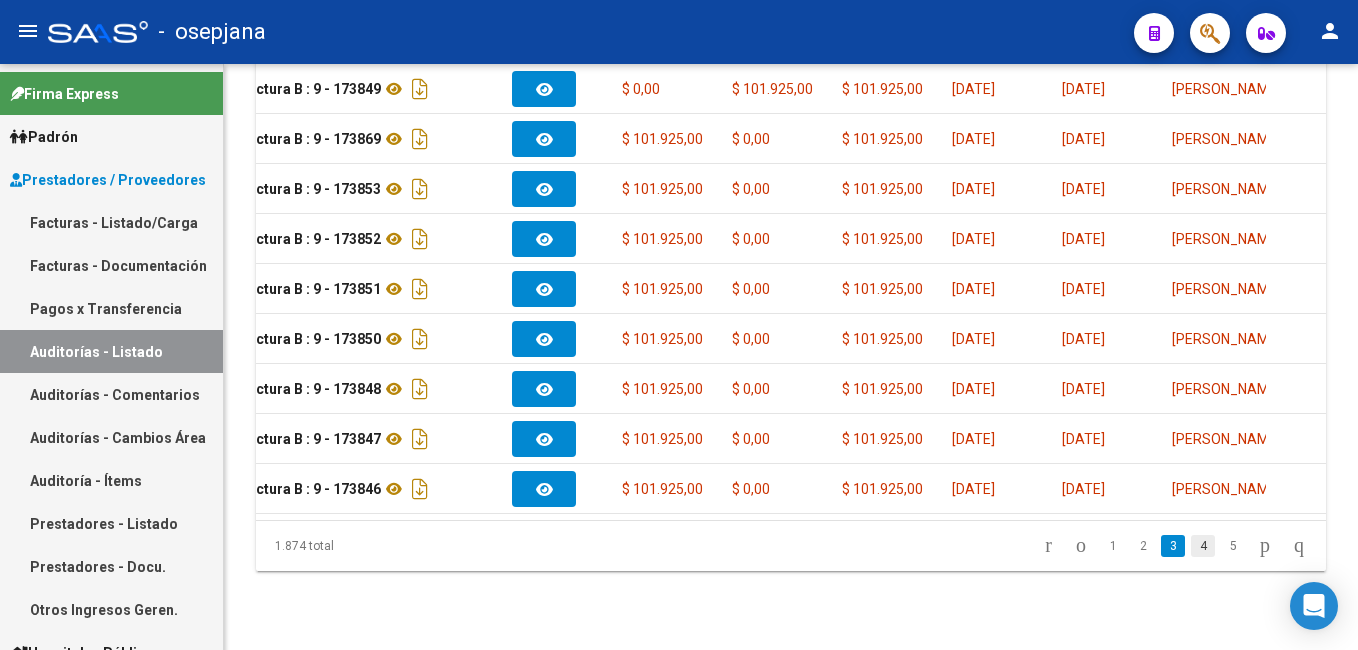 click on "4" 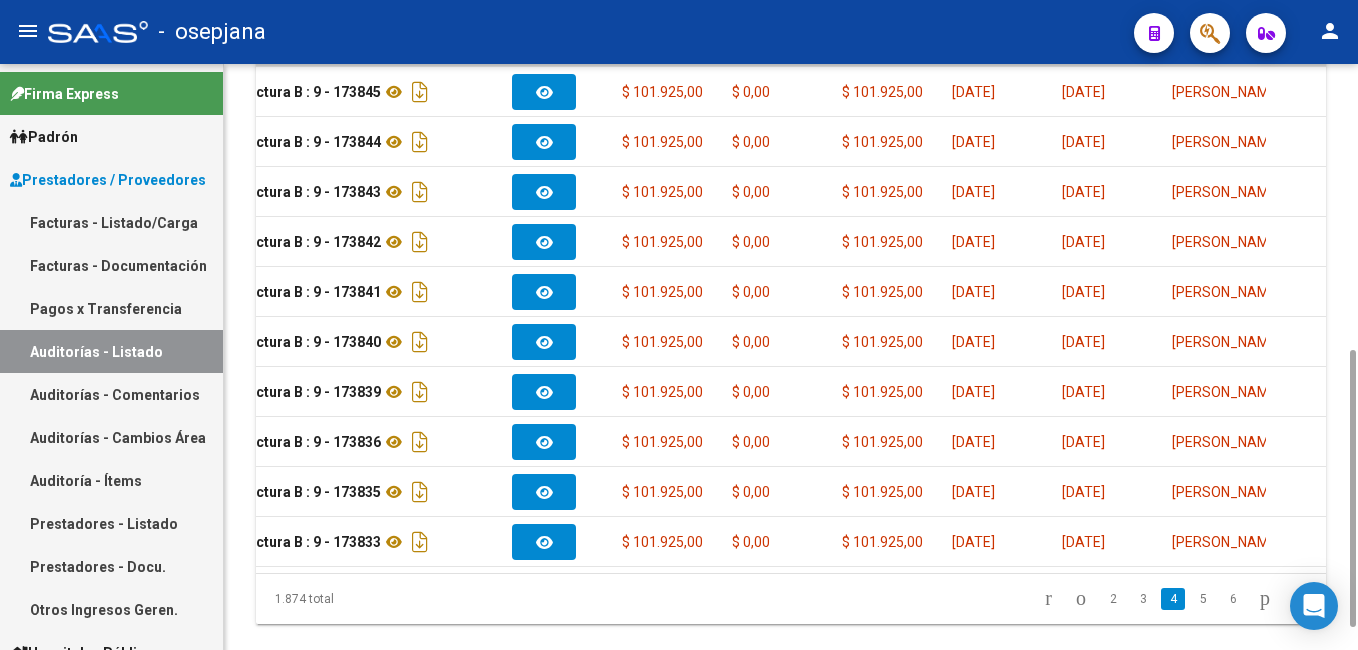 scroll, scrollTop: 600, scrollLeft: 0, axis: vertical 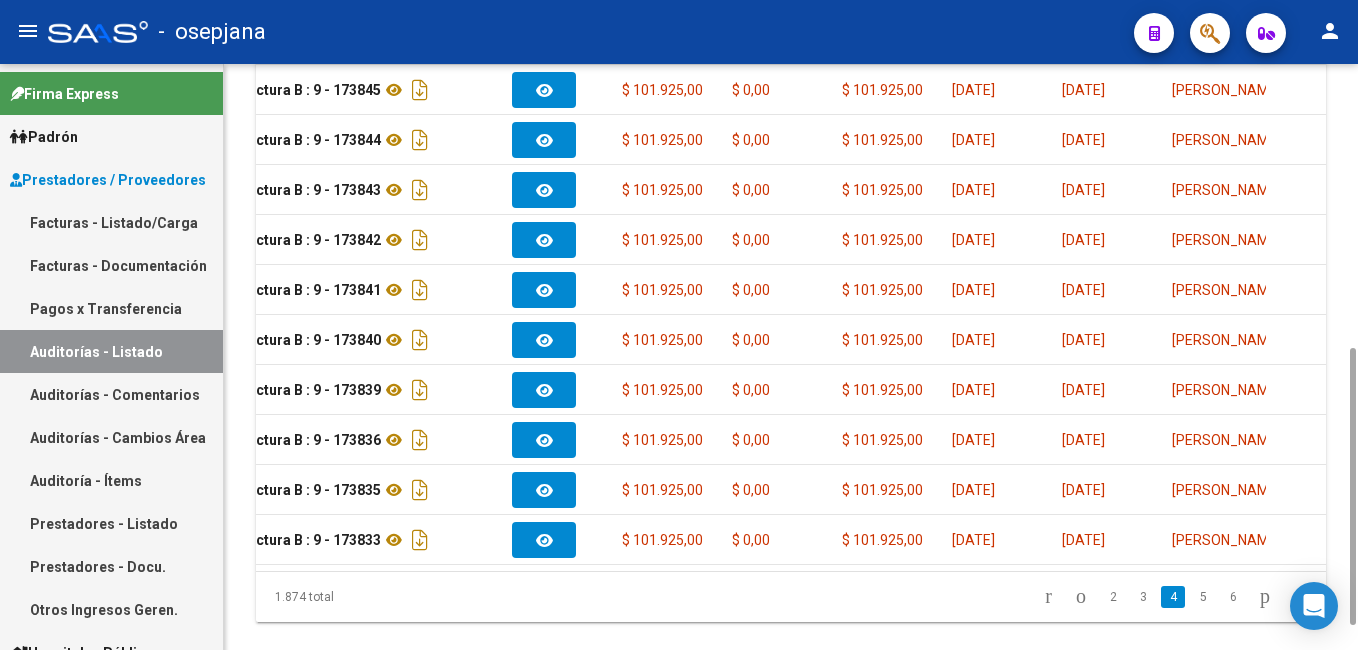 drag, startPoint x: 1353, startPoint y: 486, endPoint x: 1338, endPoint y: 462, distance: 28.301943 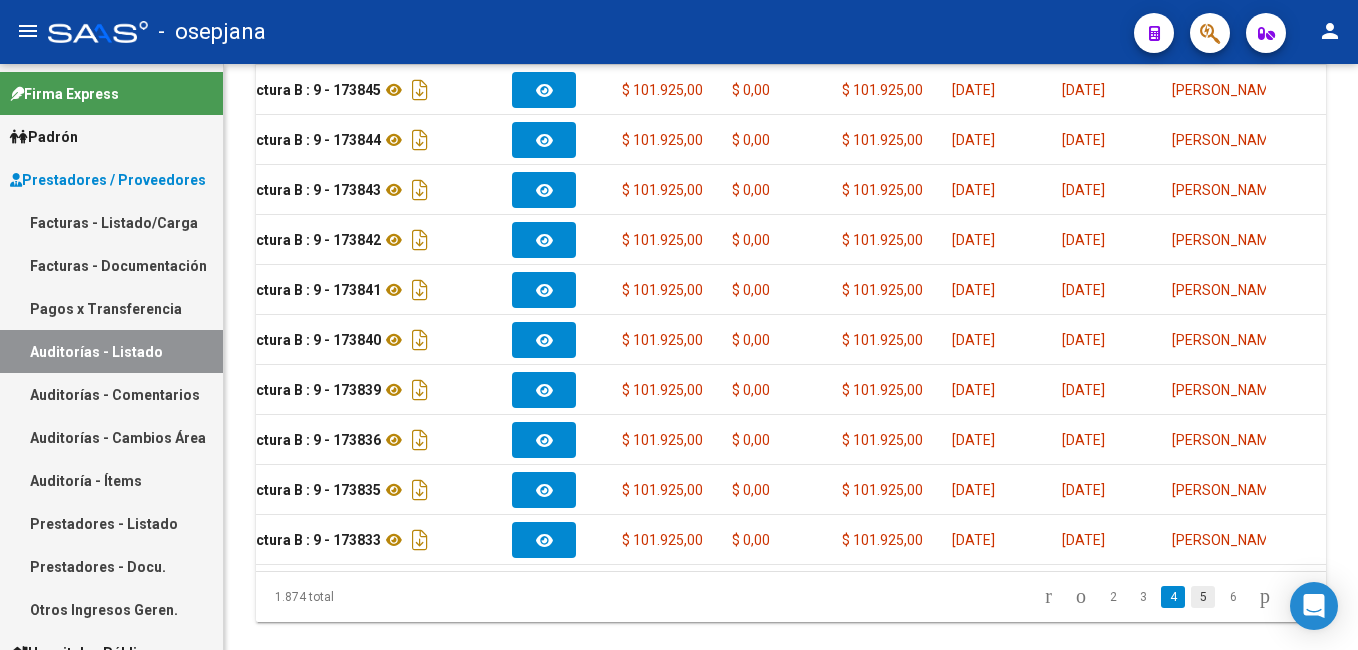 click on "5" 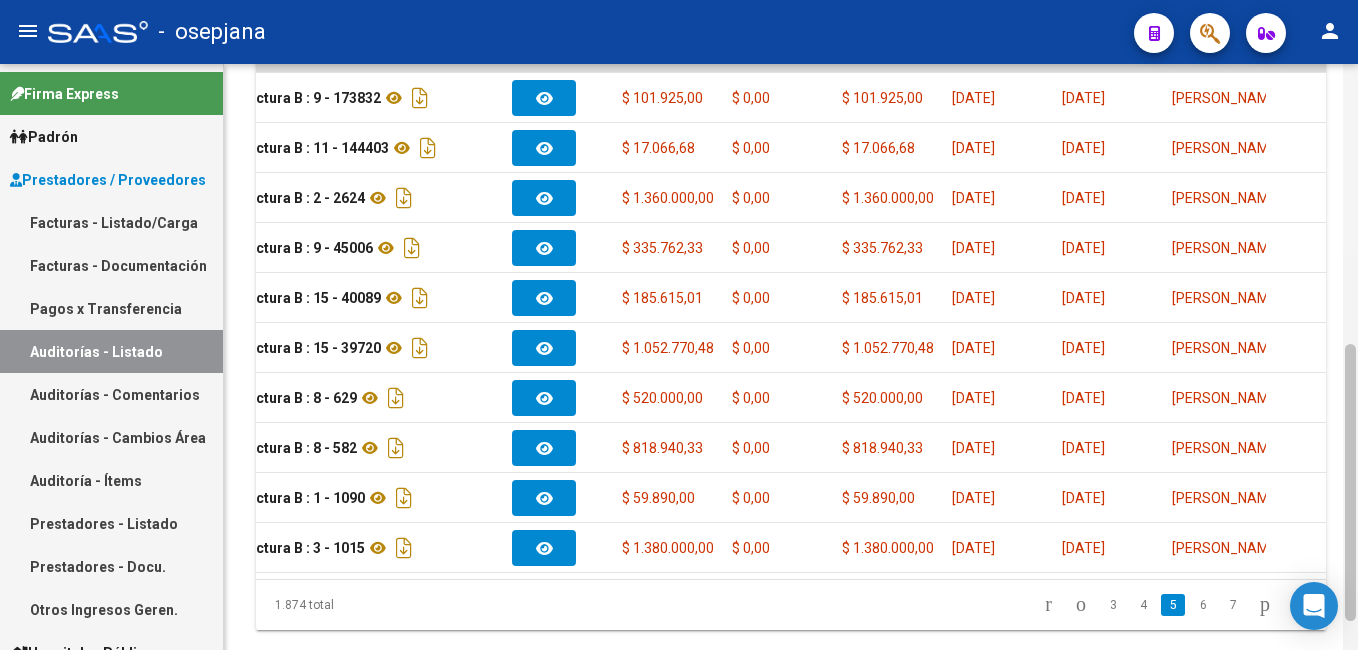 scroll, scrollTop: 594, scrollLeft: 0, axis: vertical 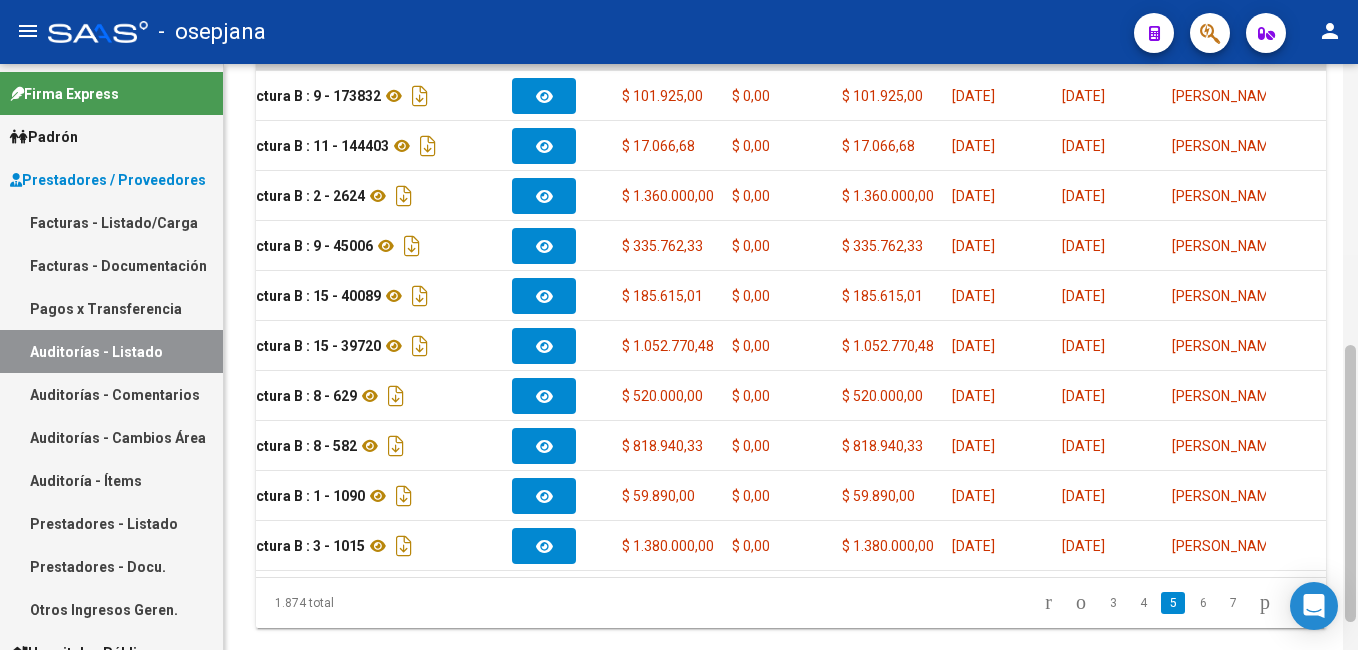 click 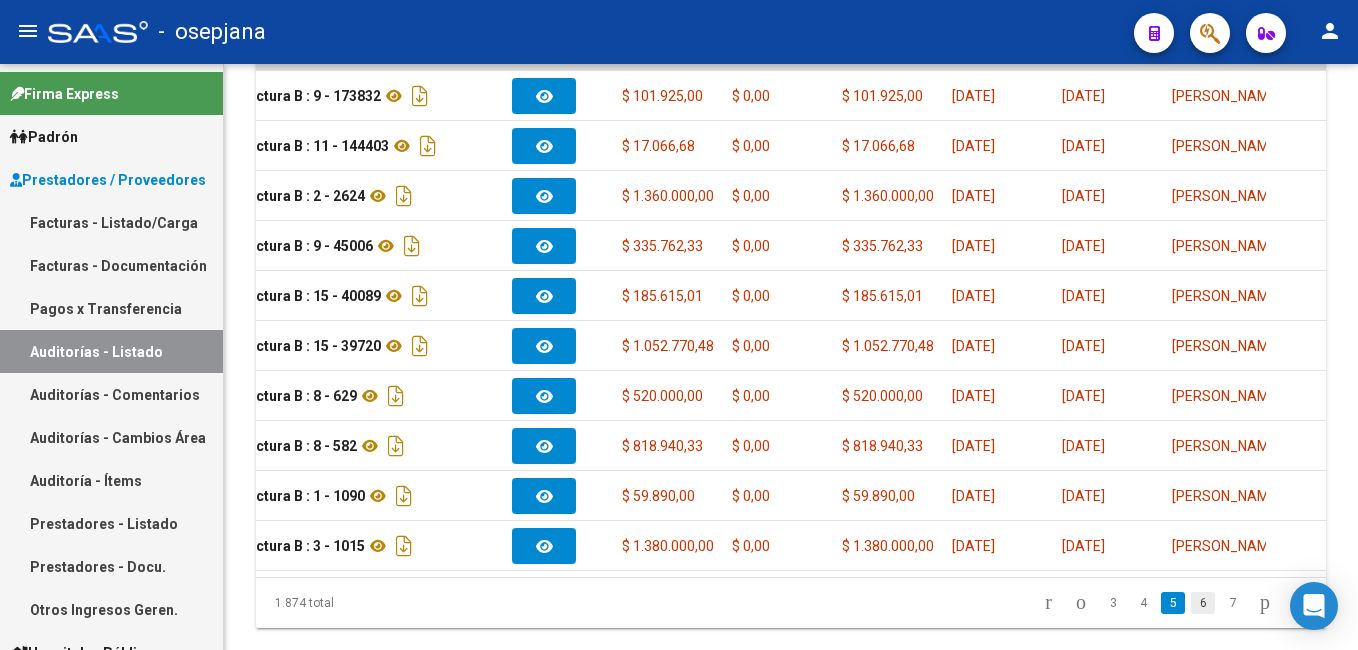 click on "6" 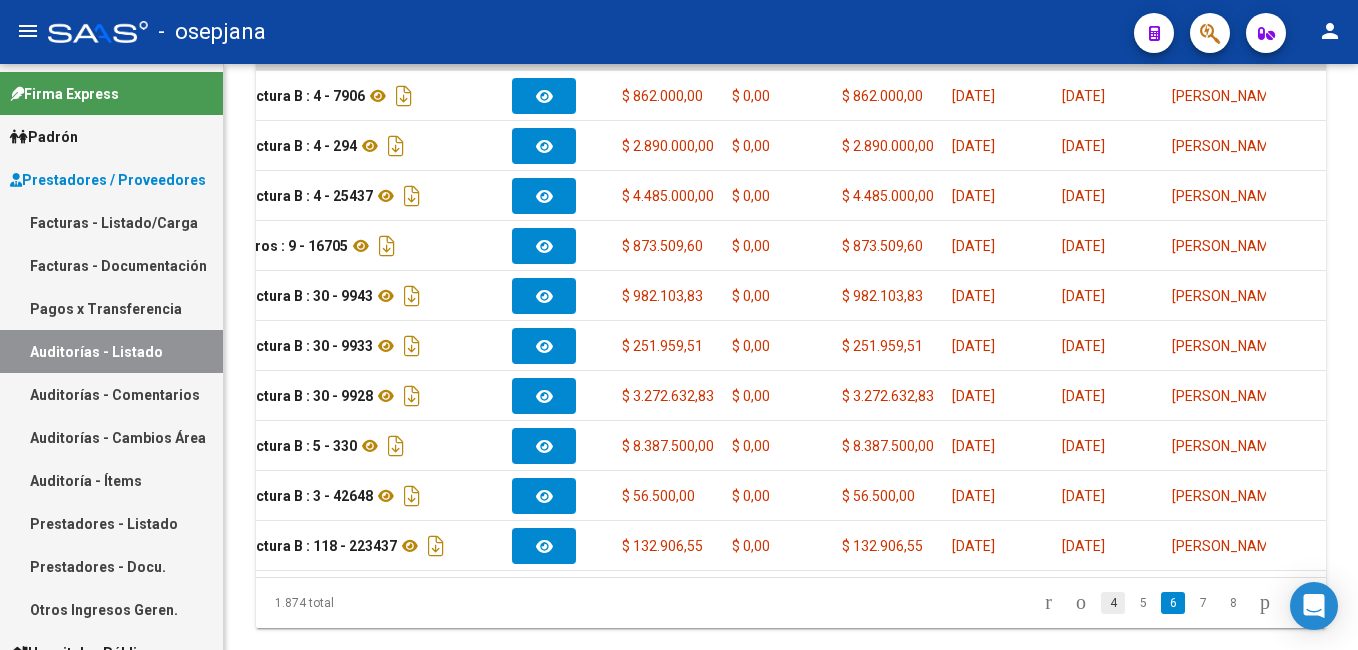 click on "4" 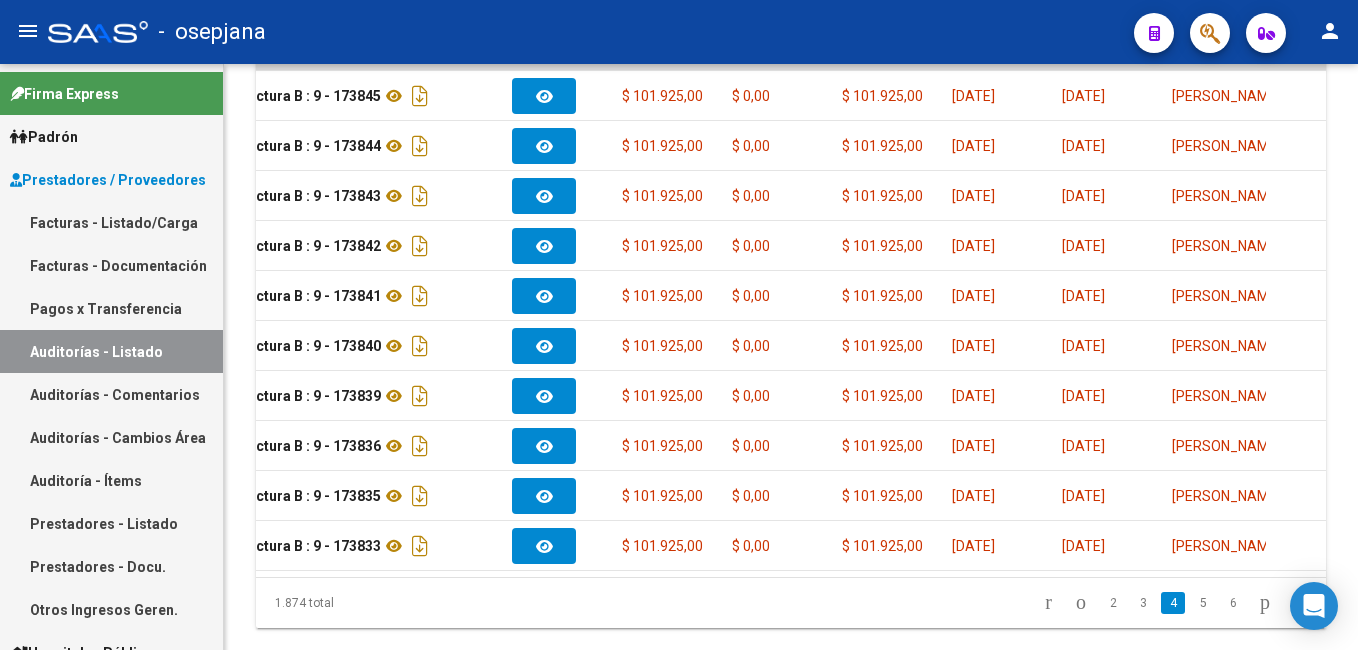 click on "2" 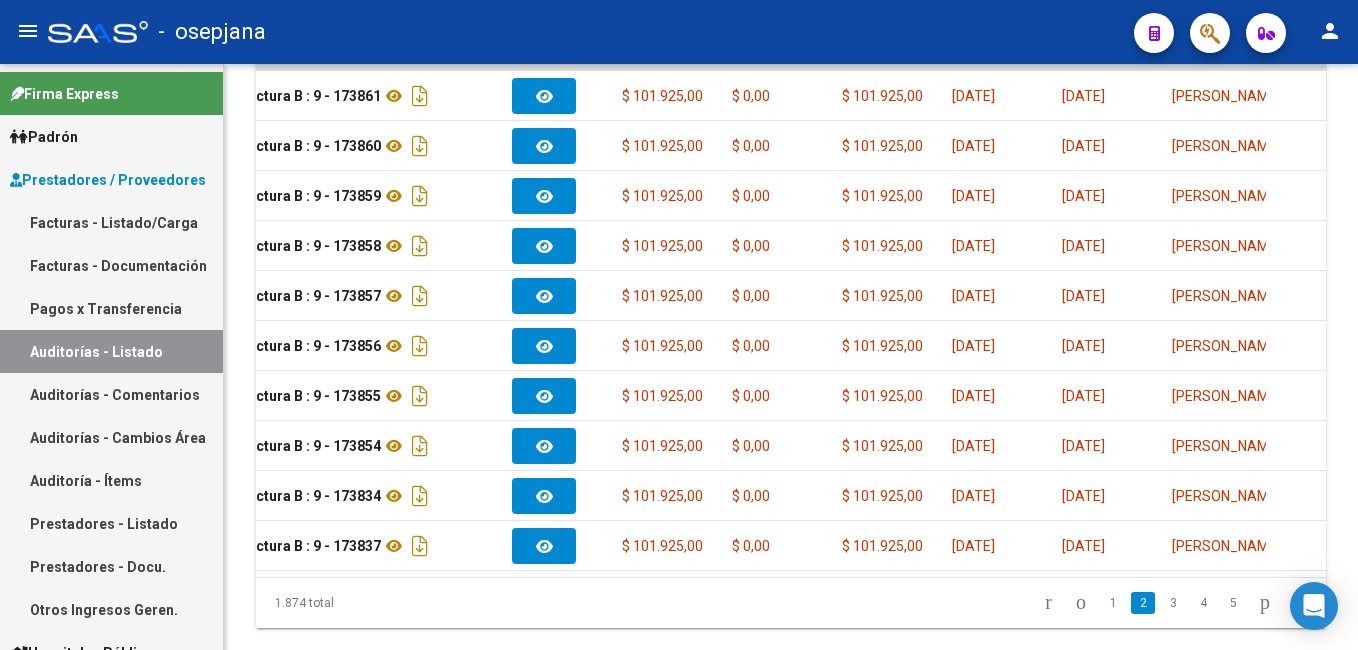 click on "1" 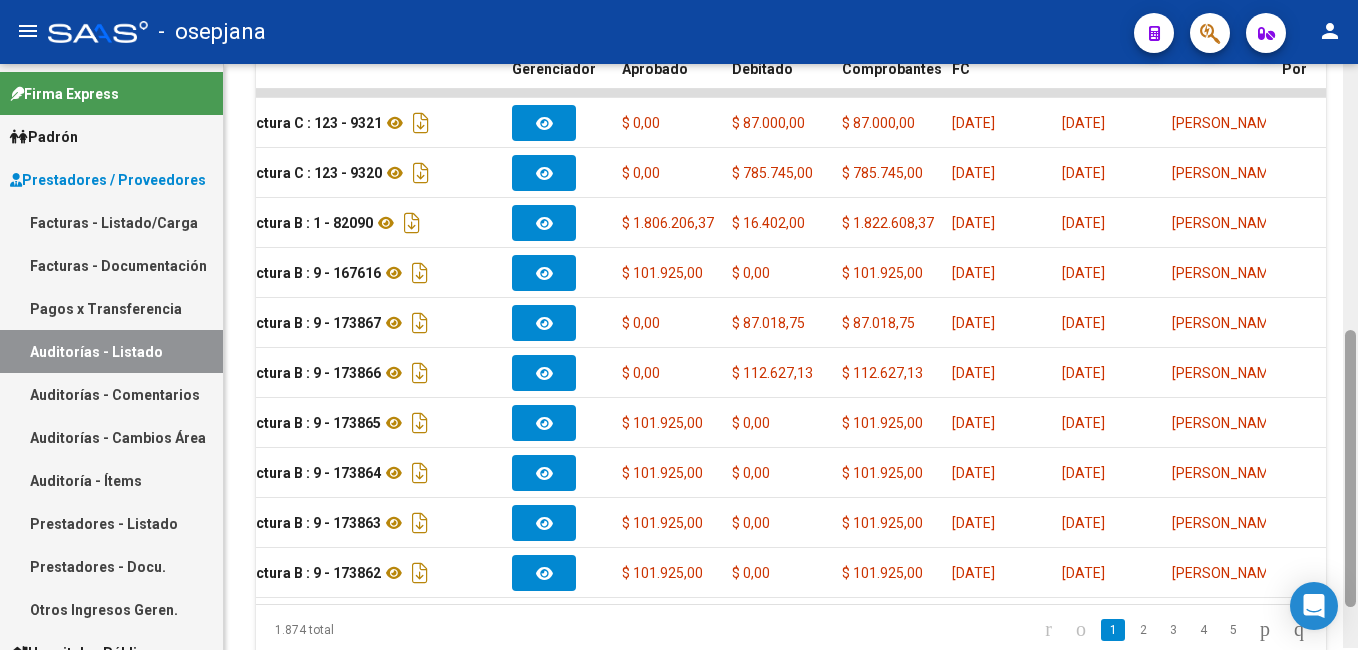 scroll, scrollTop: 546, scrollLeft: 0, axis: vertical 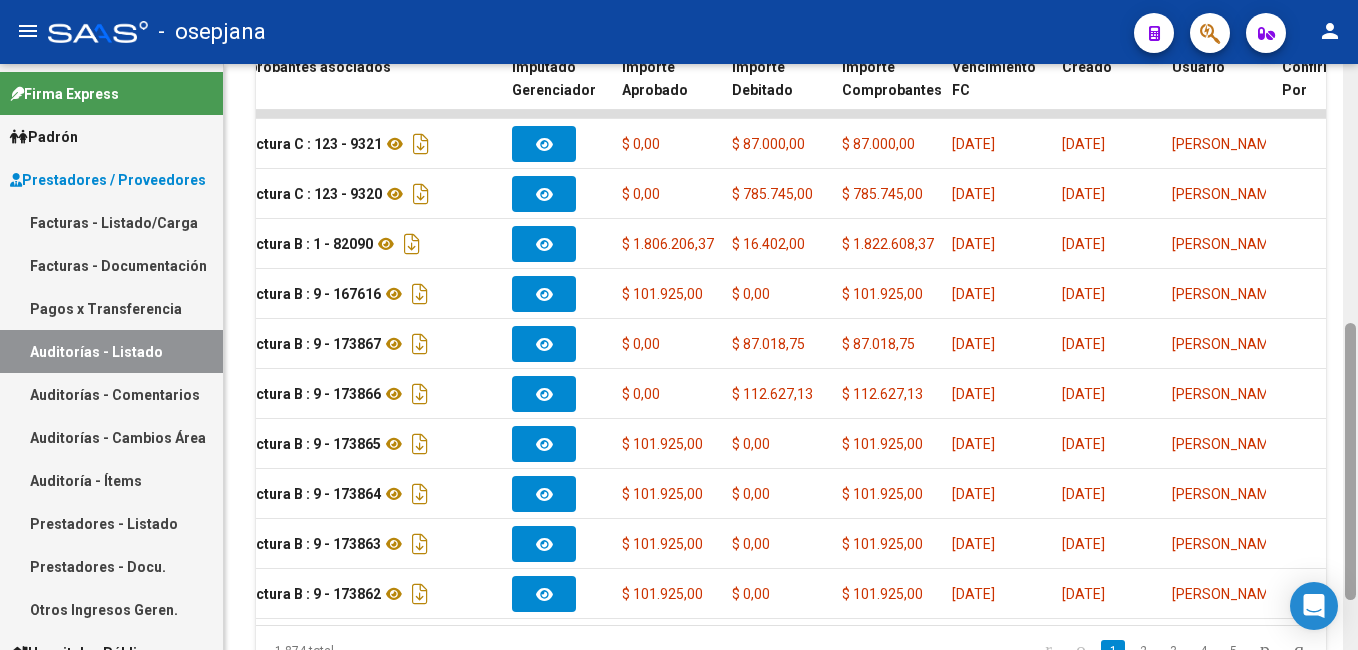 drag, startPoint x: 1351, startPoint y: 405, endPoint x: 1345, endPoint y: 382, distance: 23.769728 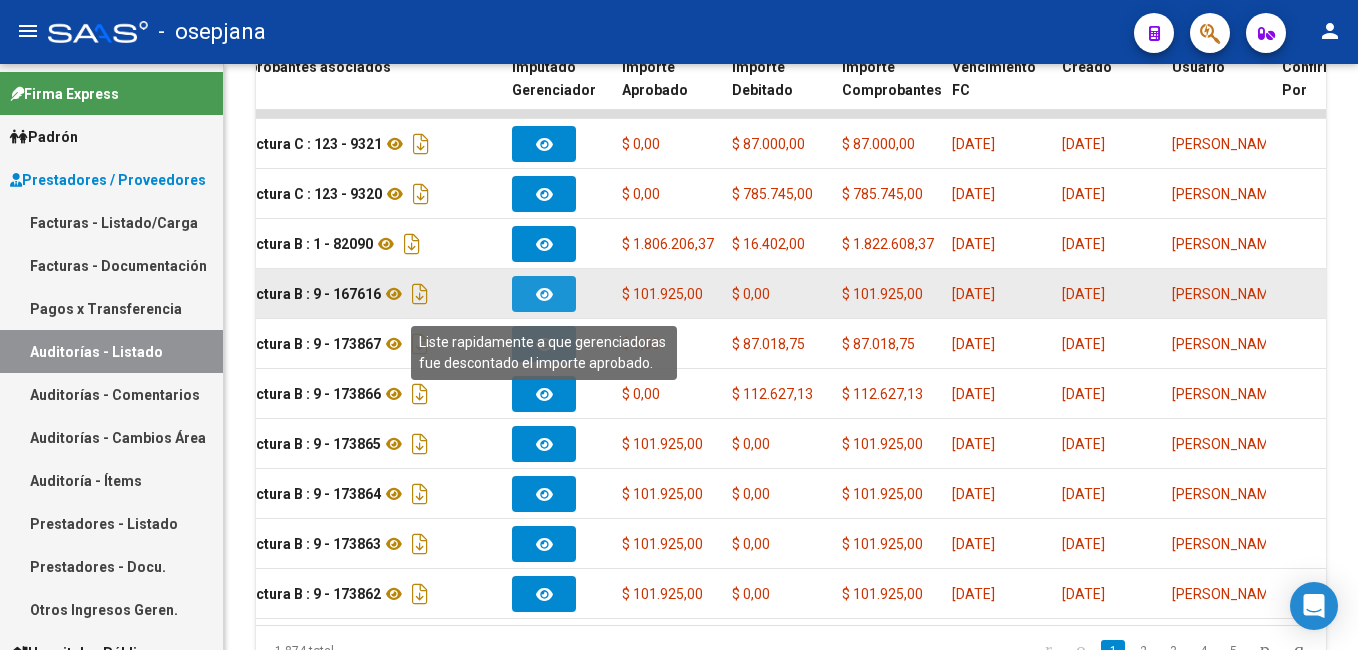 click 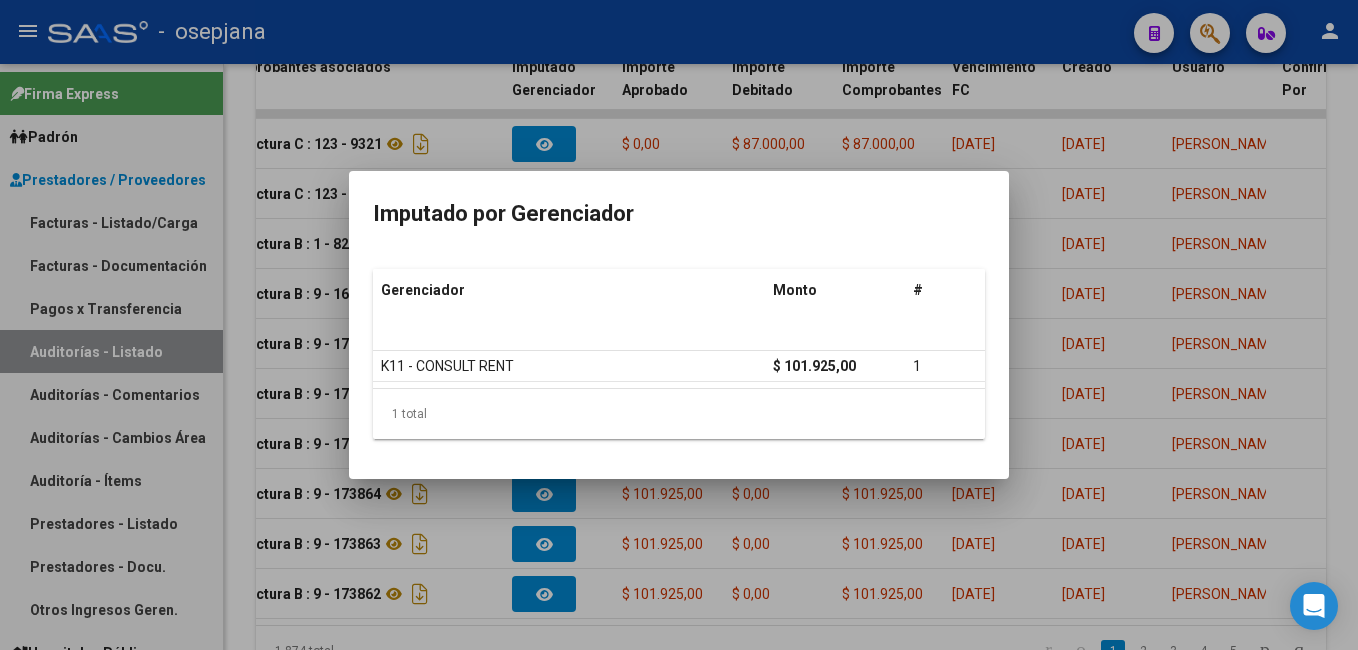 click at bounding box center [679, 325] 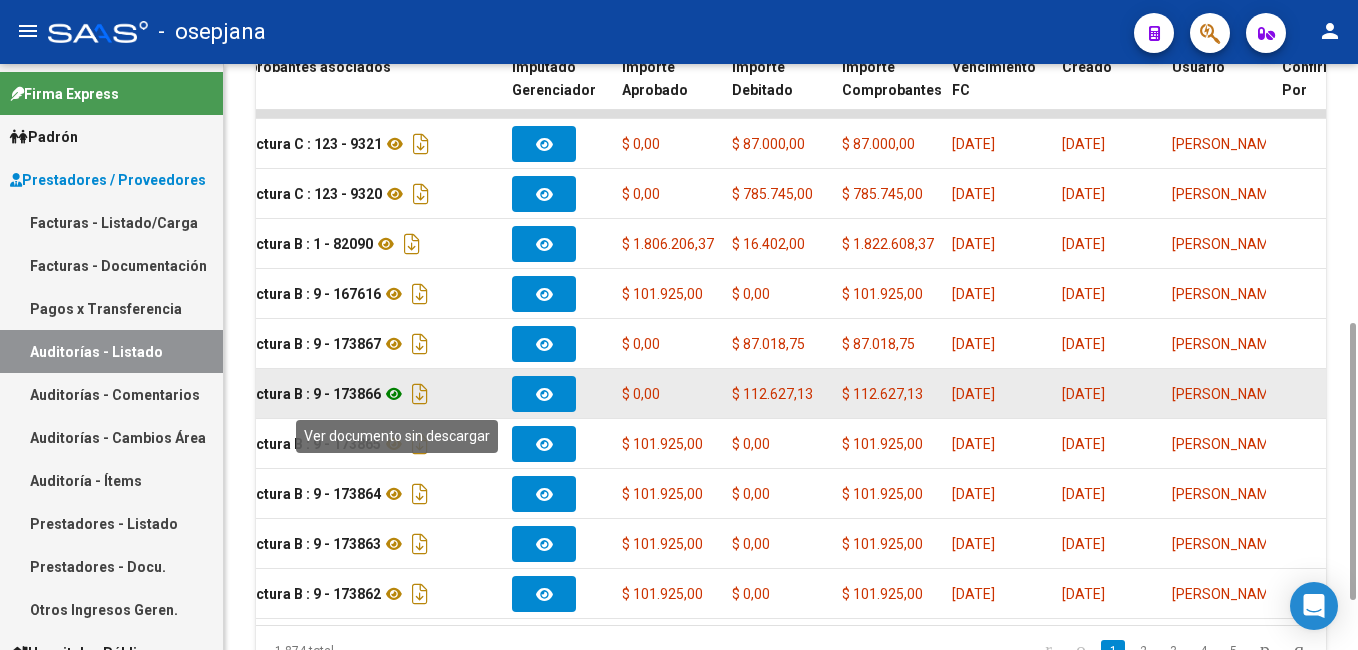click 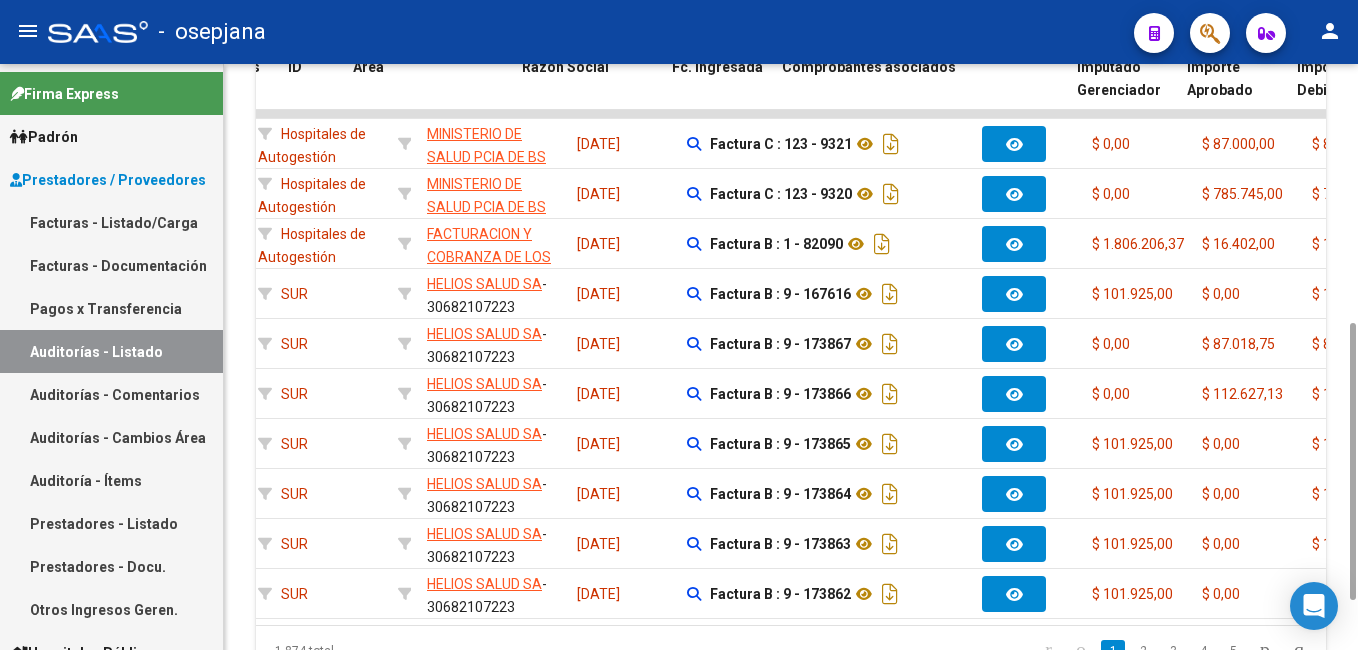 scroll, scrollTop: 0, scrollLeft: 0, axis: both 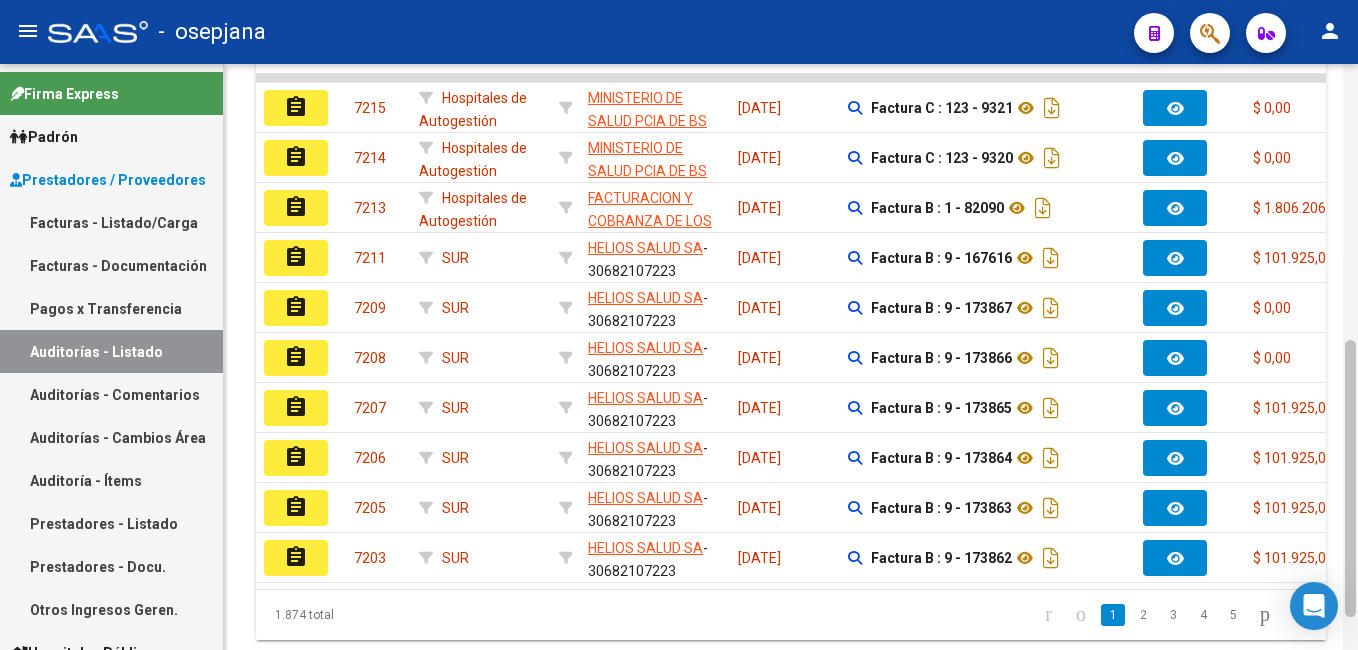 drag, startPoint x: 1353, startPoint y: 306, endPoint x: 1349, endPoint y: 364, distance: 58.137768 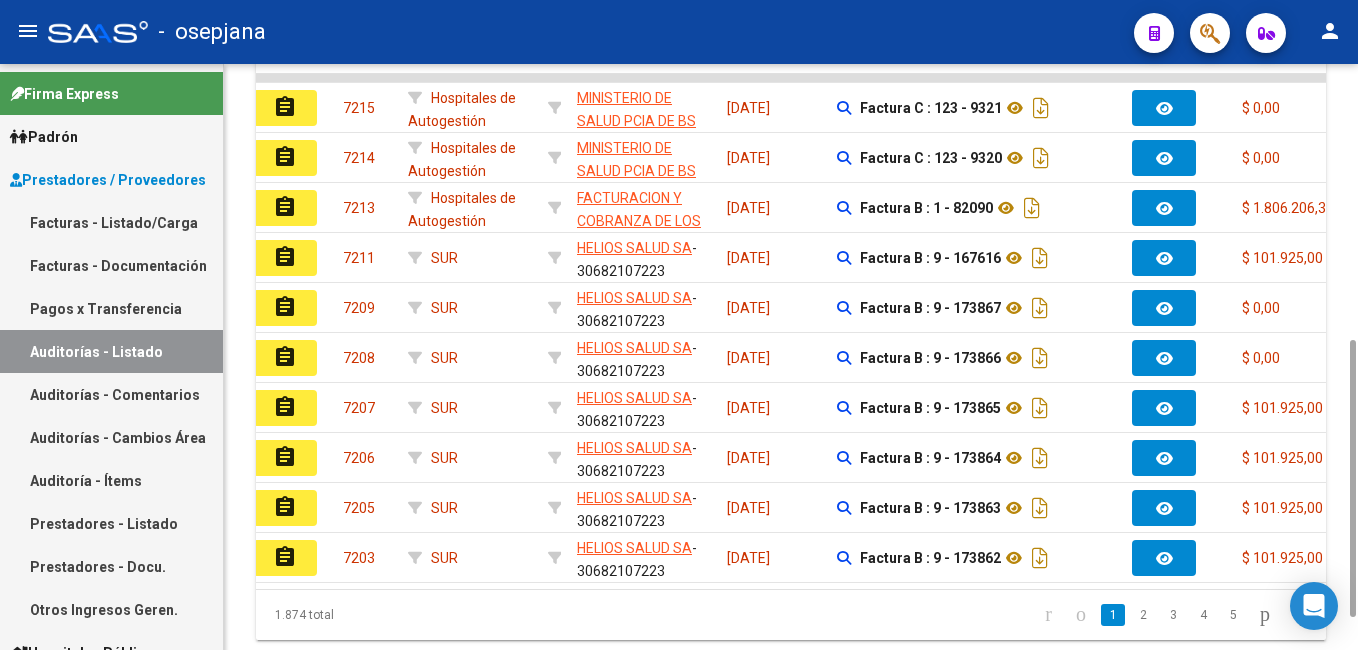 scroll, scrollTop: 0, scrollLeft: 8, axis: horizontal 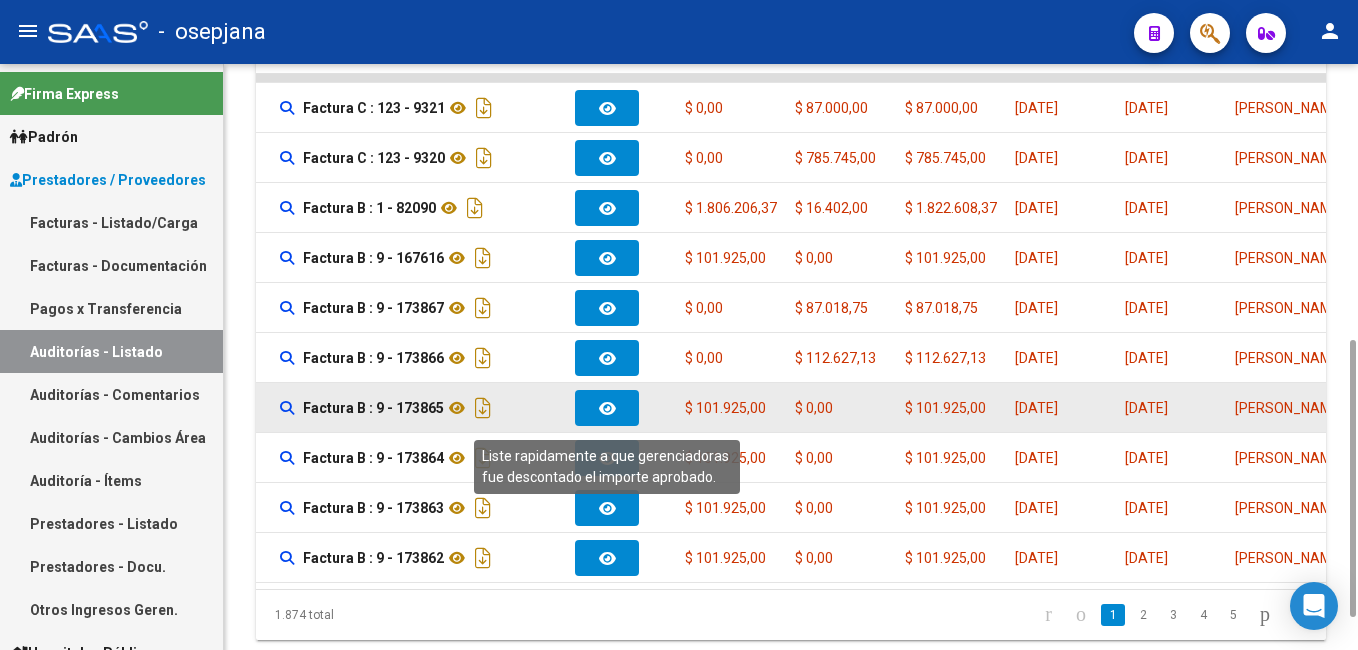 click 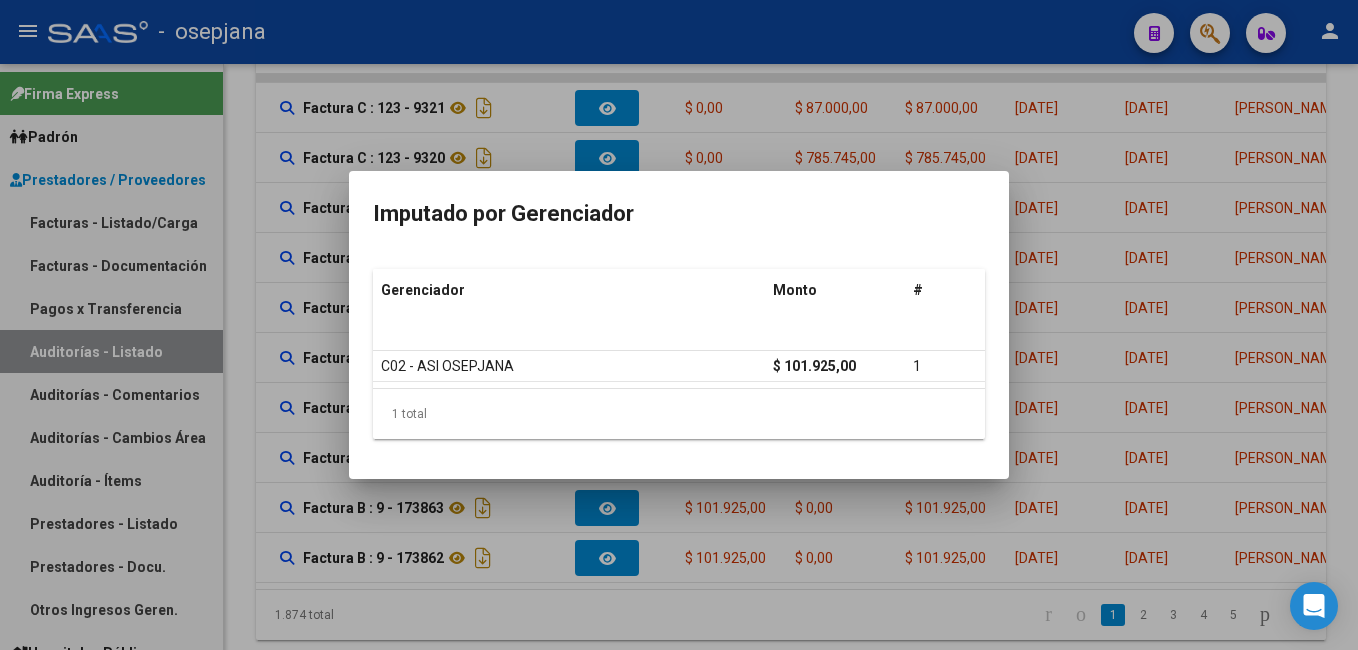 click at bounding box center (679, 325) 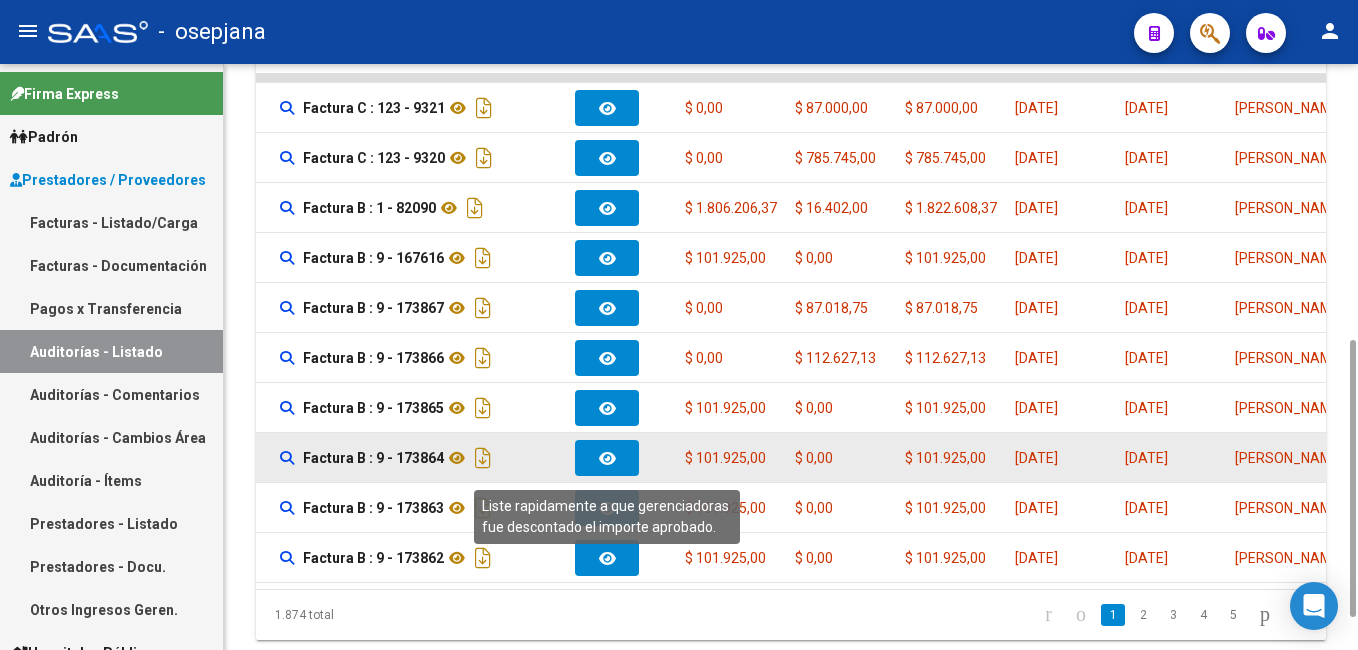 click 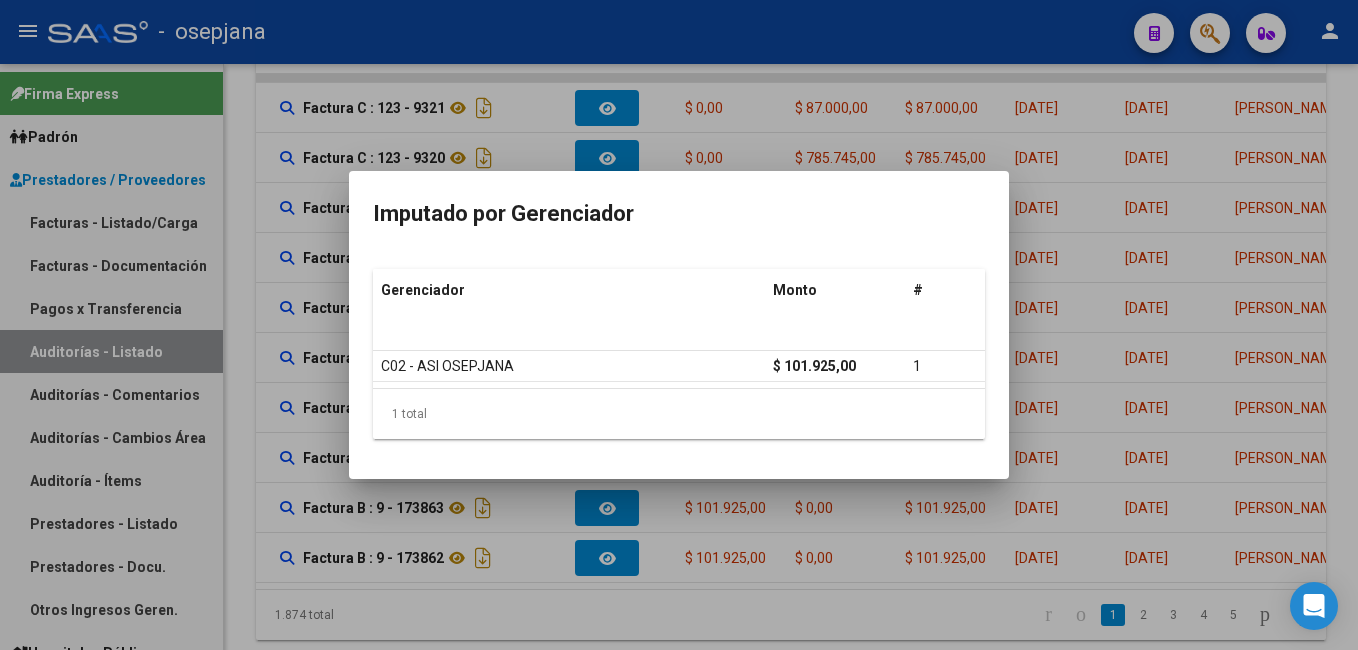 click at bounding box center [679, 325] 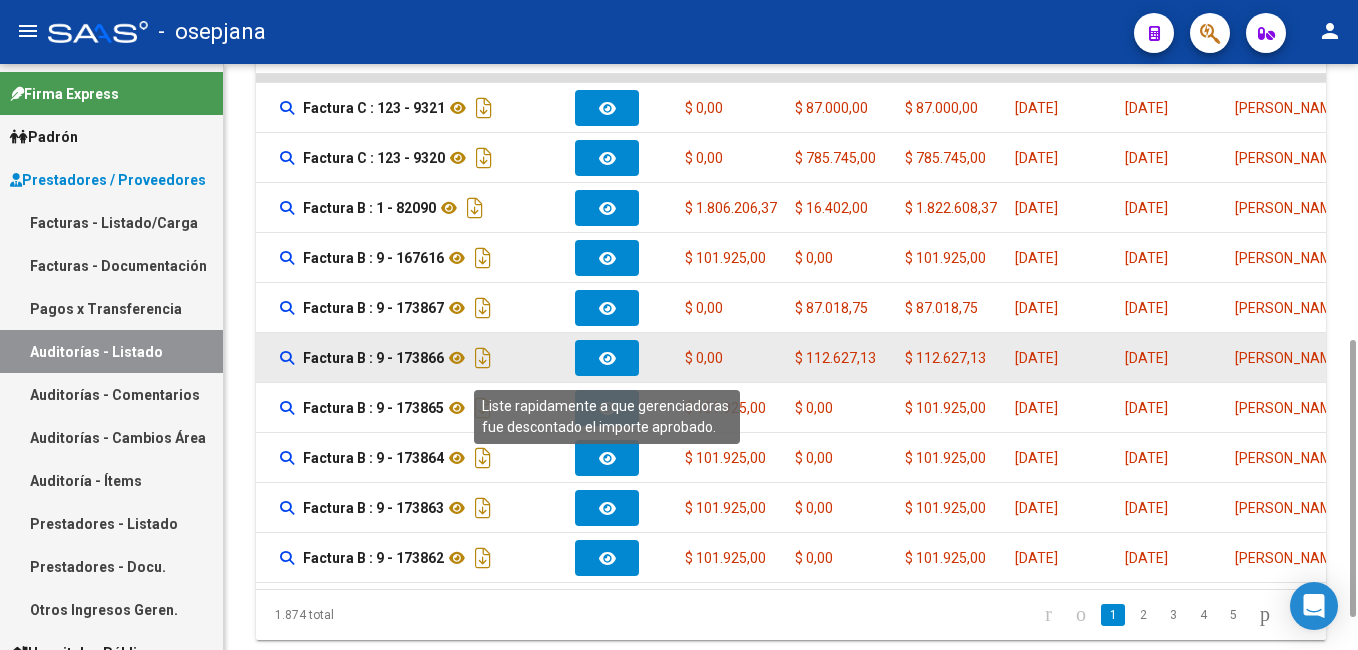 click 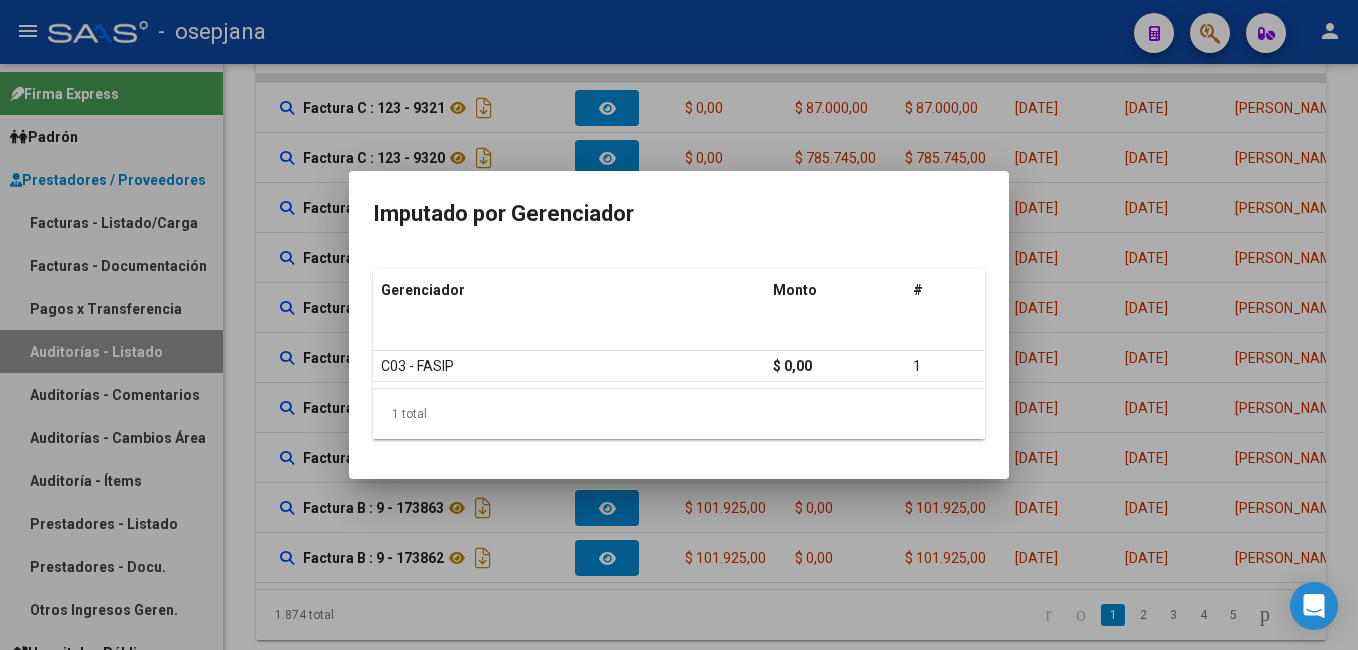 click at bounding box center (679, 325) 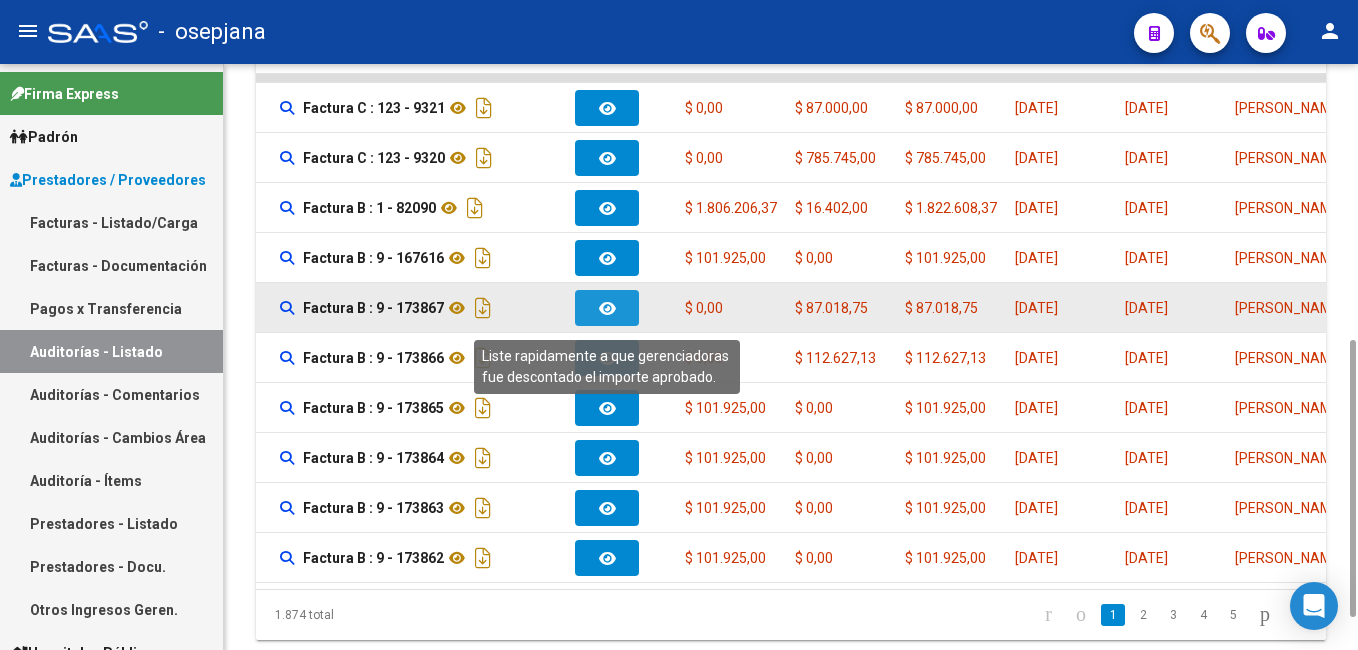 click 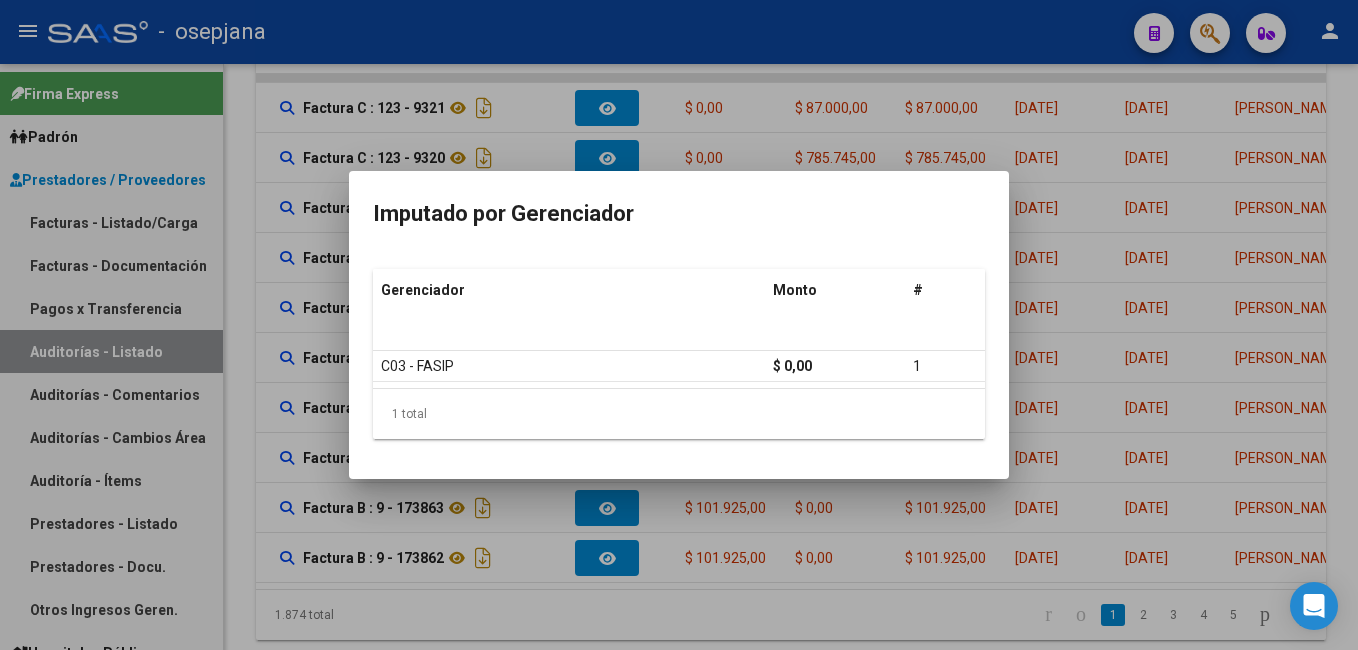 click at bounding box center (679, 325) 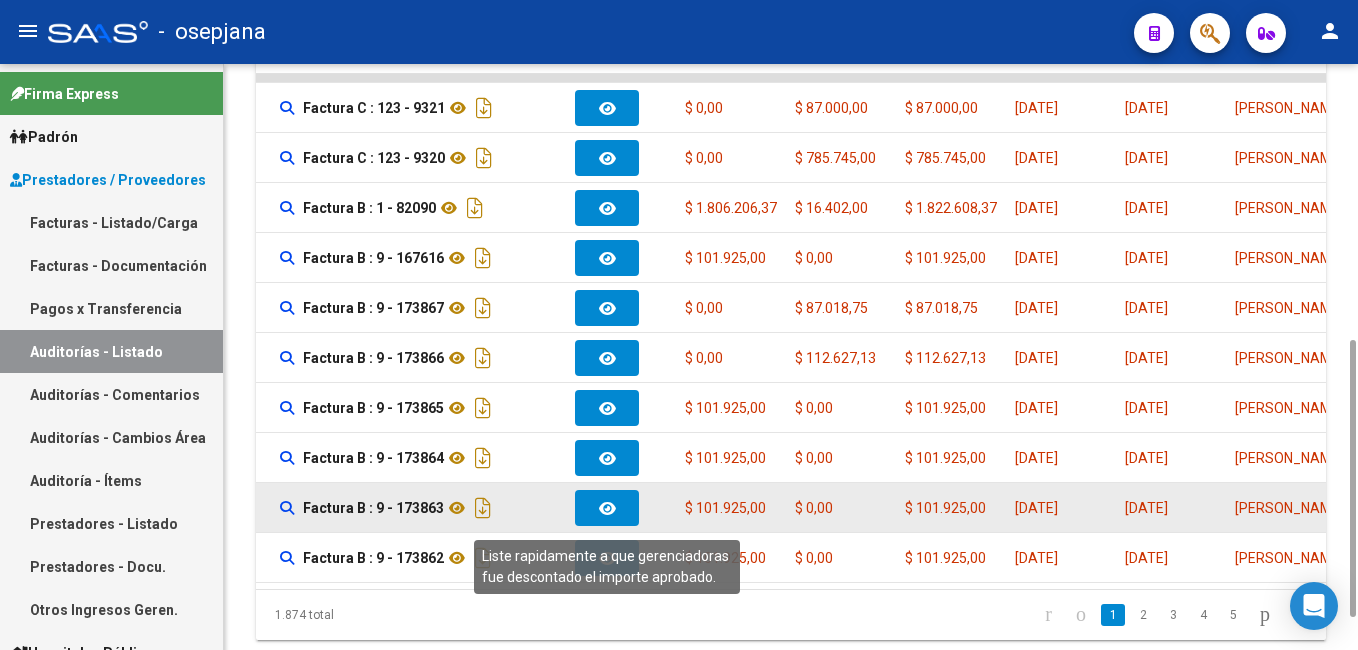 click 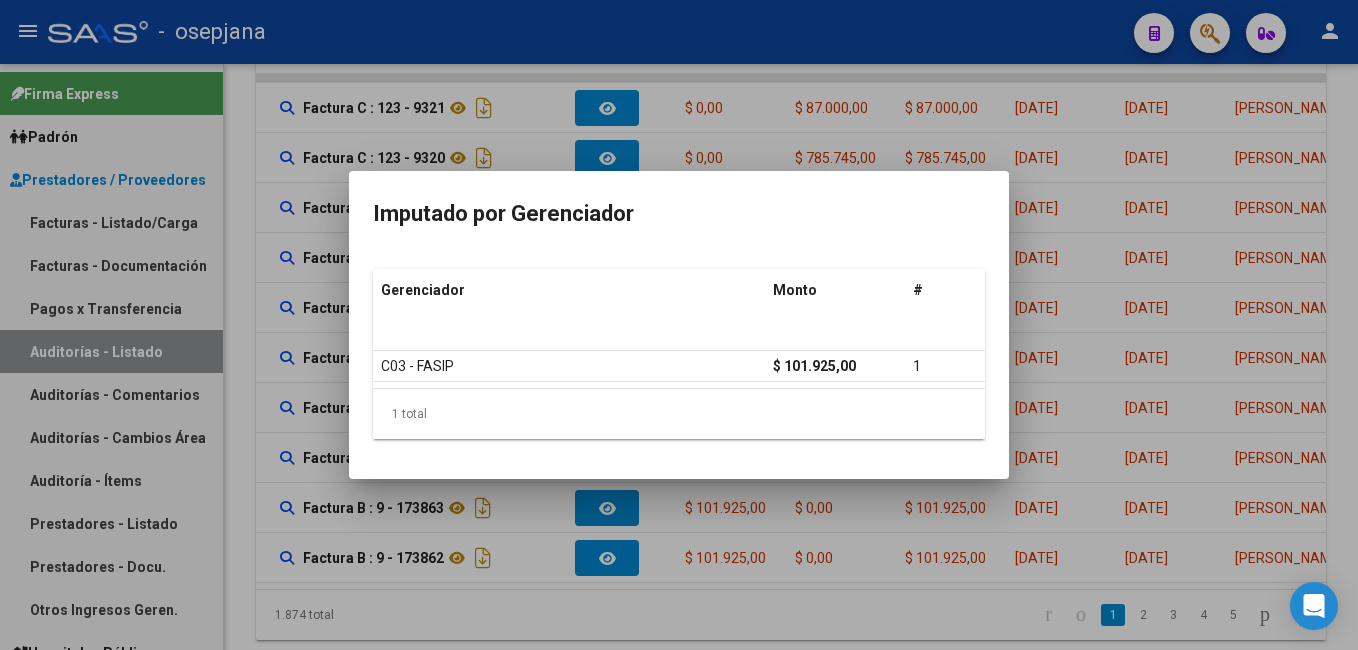 click at bounding box center (679, 325) 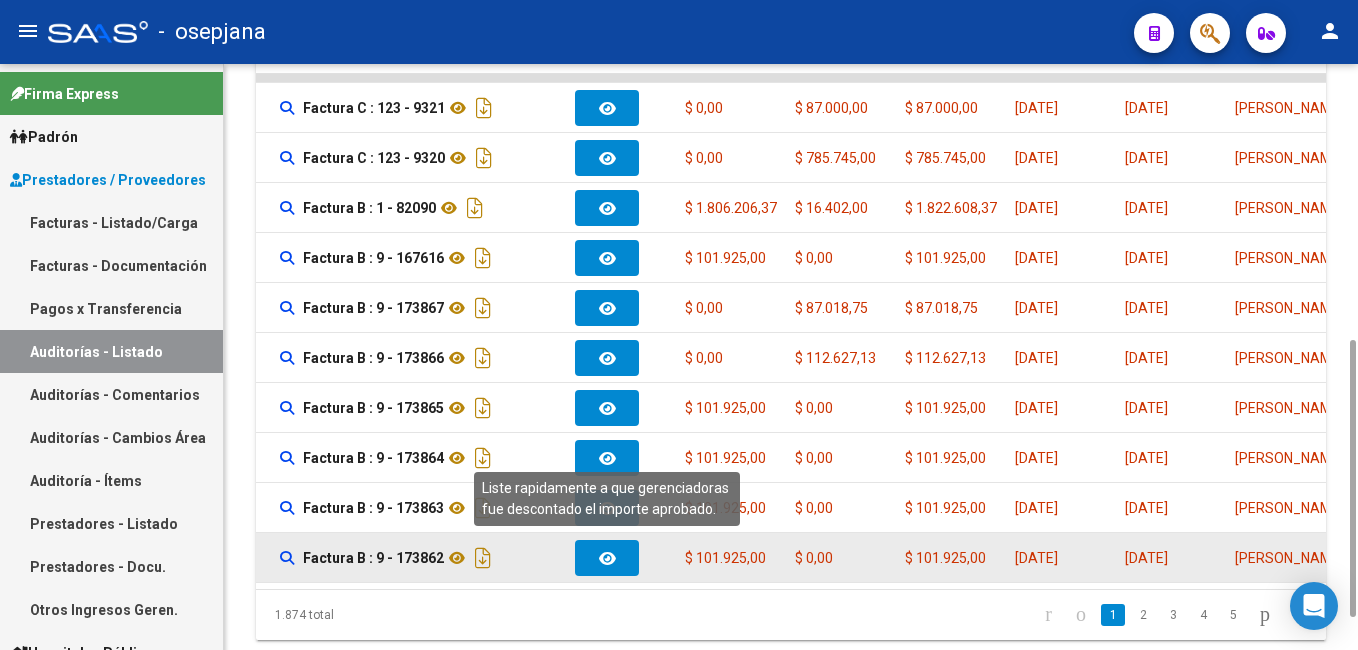 click 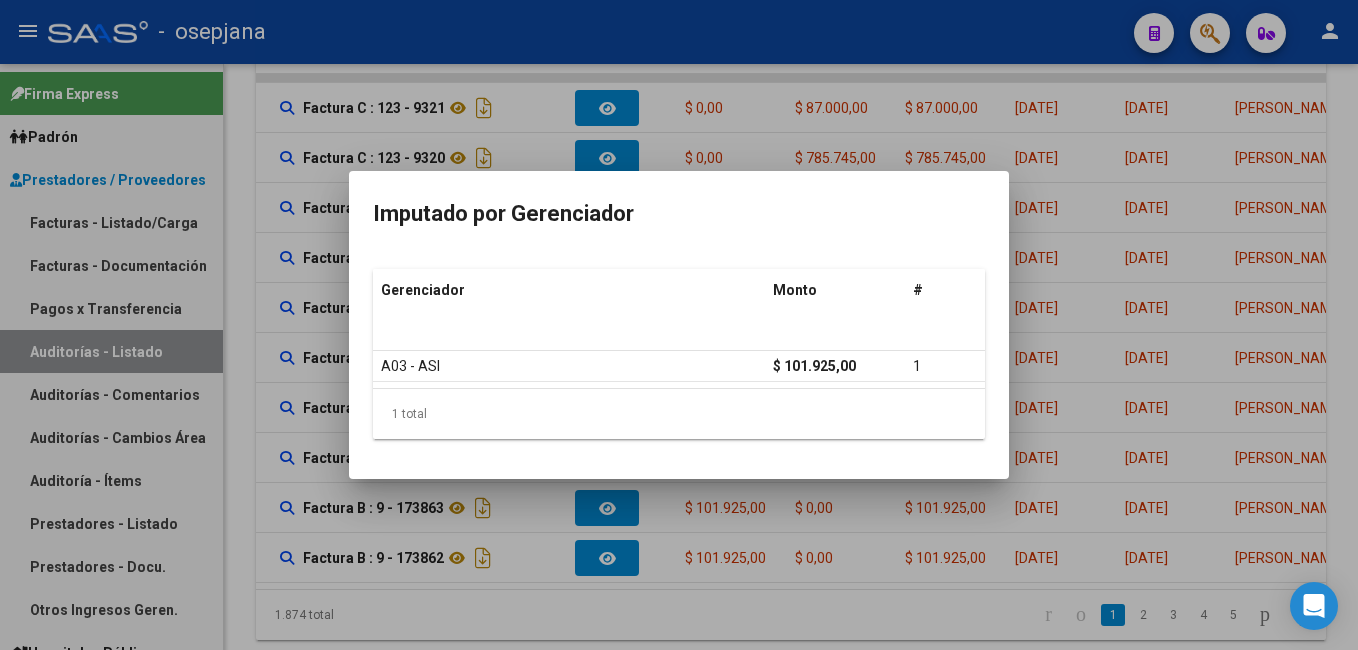 click at bounding box center [679, 325] 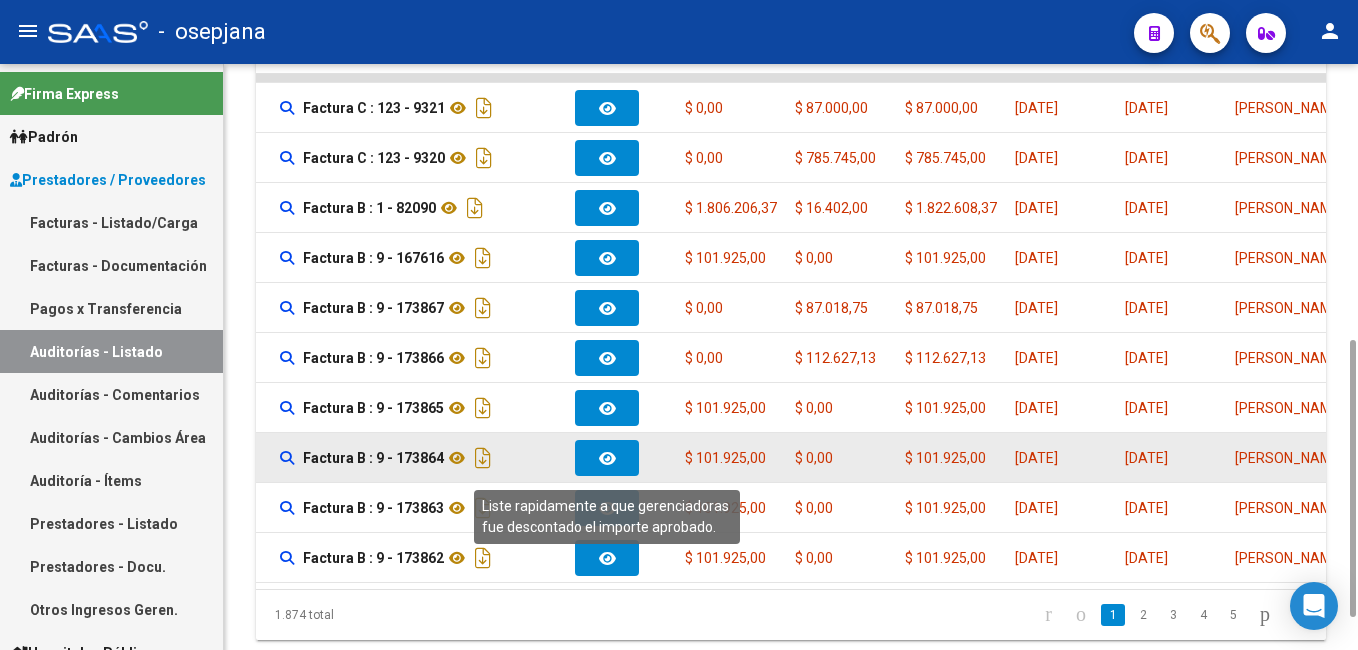 click 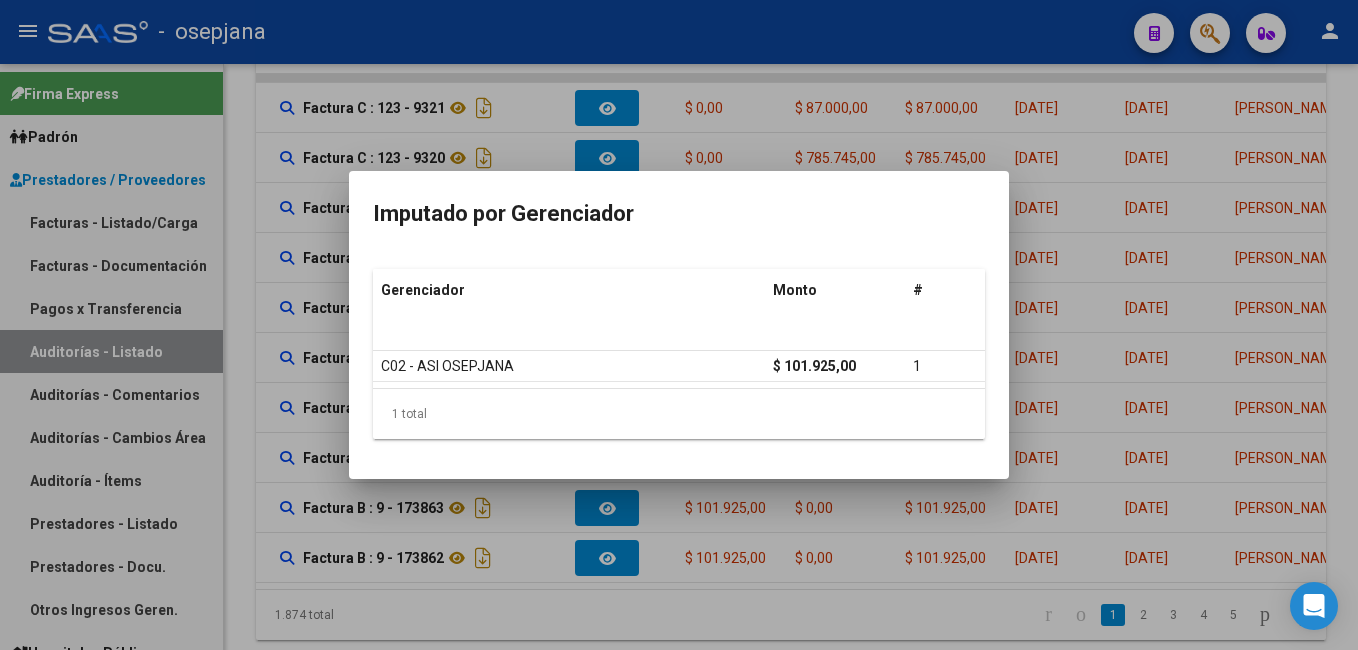click at bounding box center (679, 325) 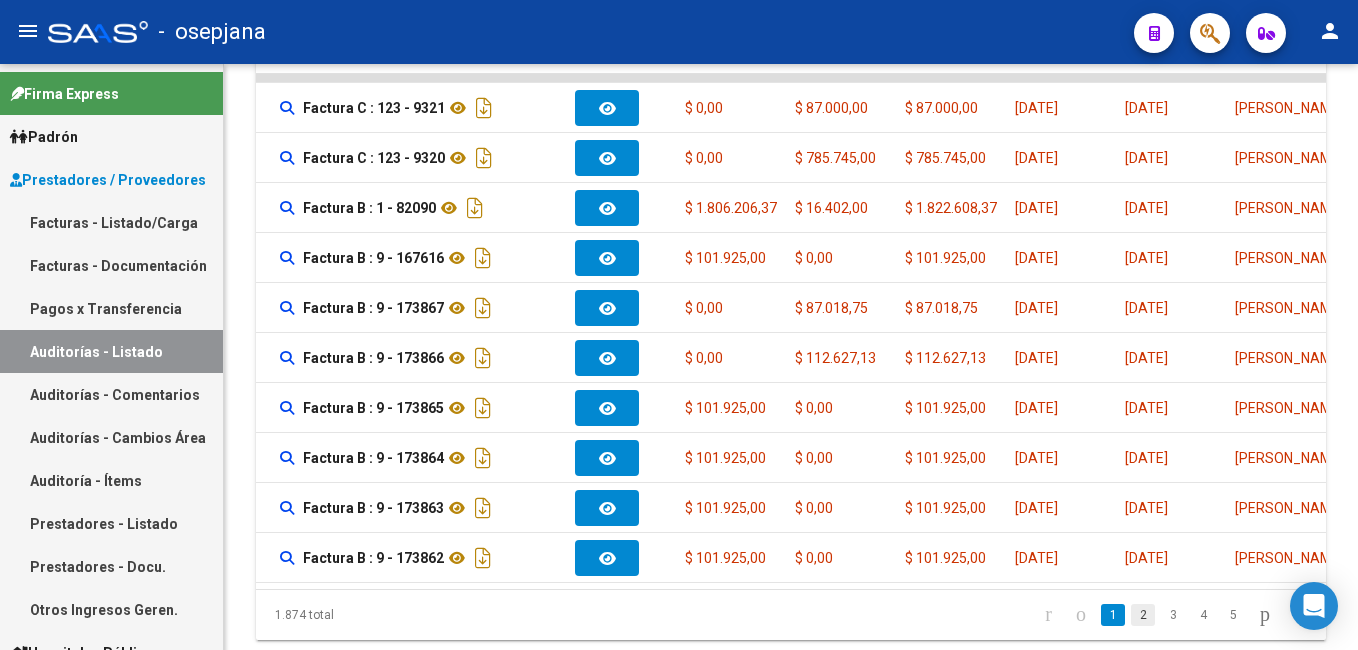 click on "2" 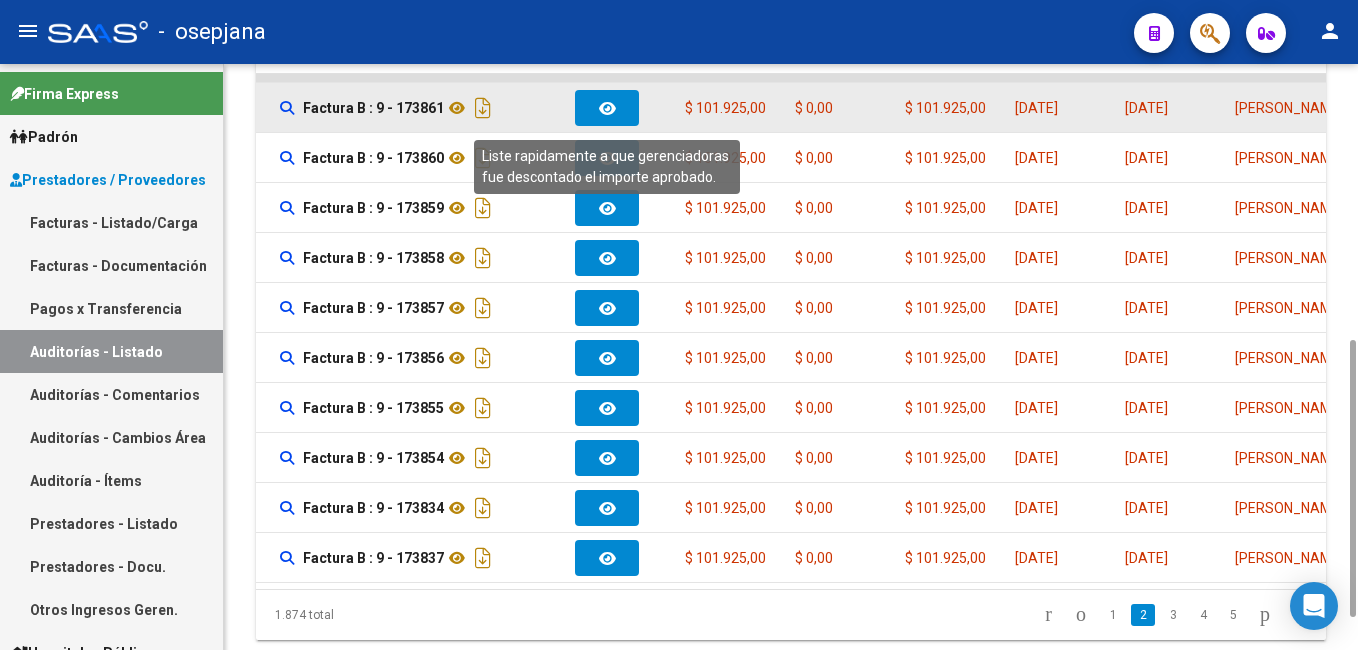 click 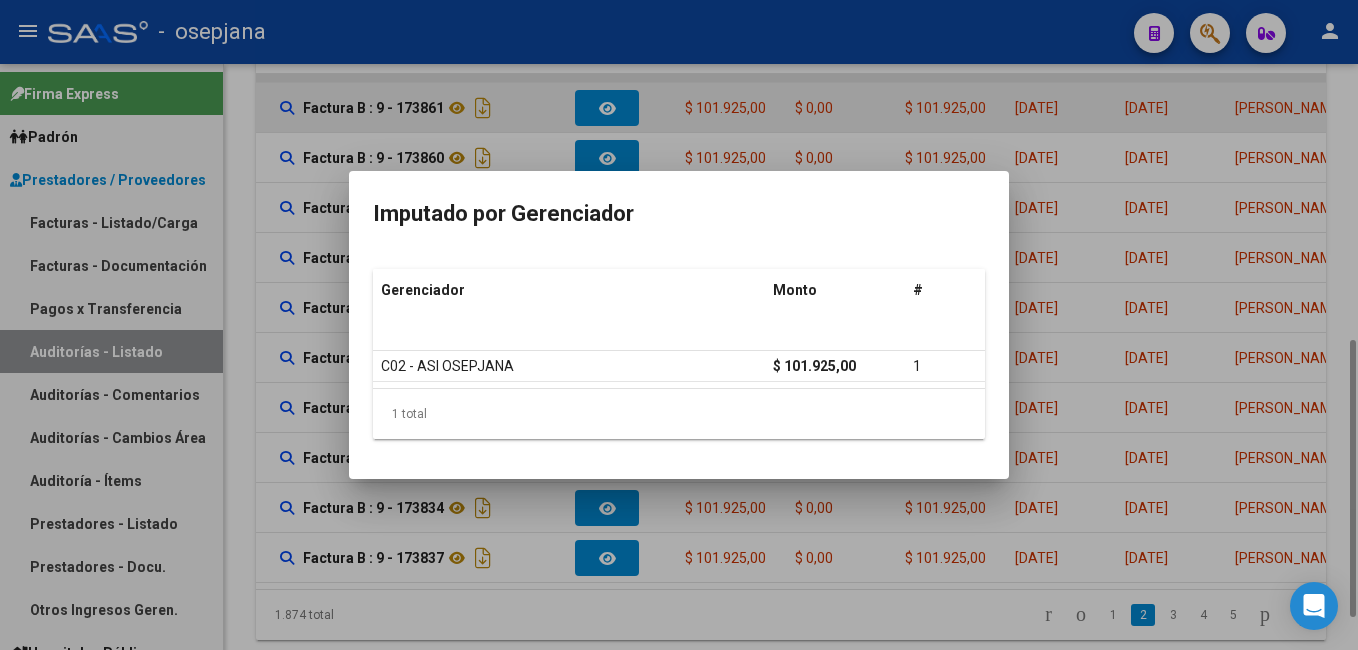 click at bounding box center (679, 325) 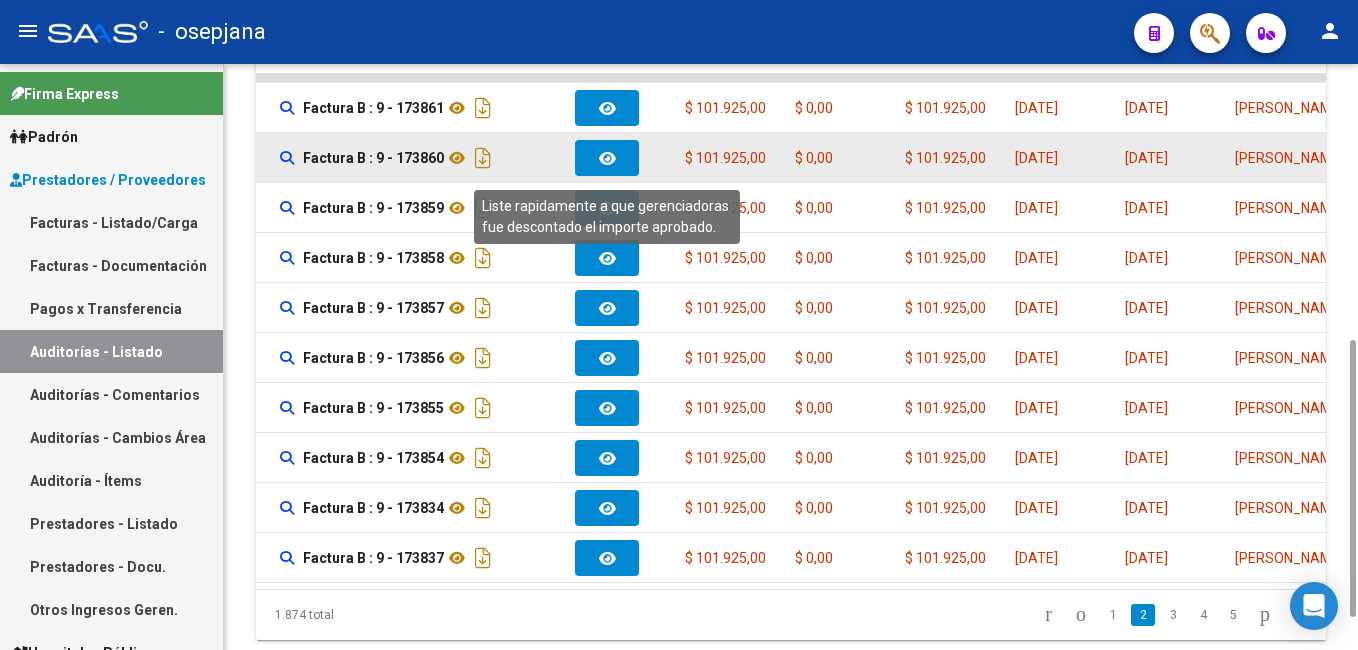 click 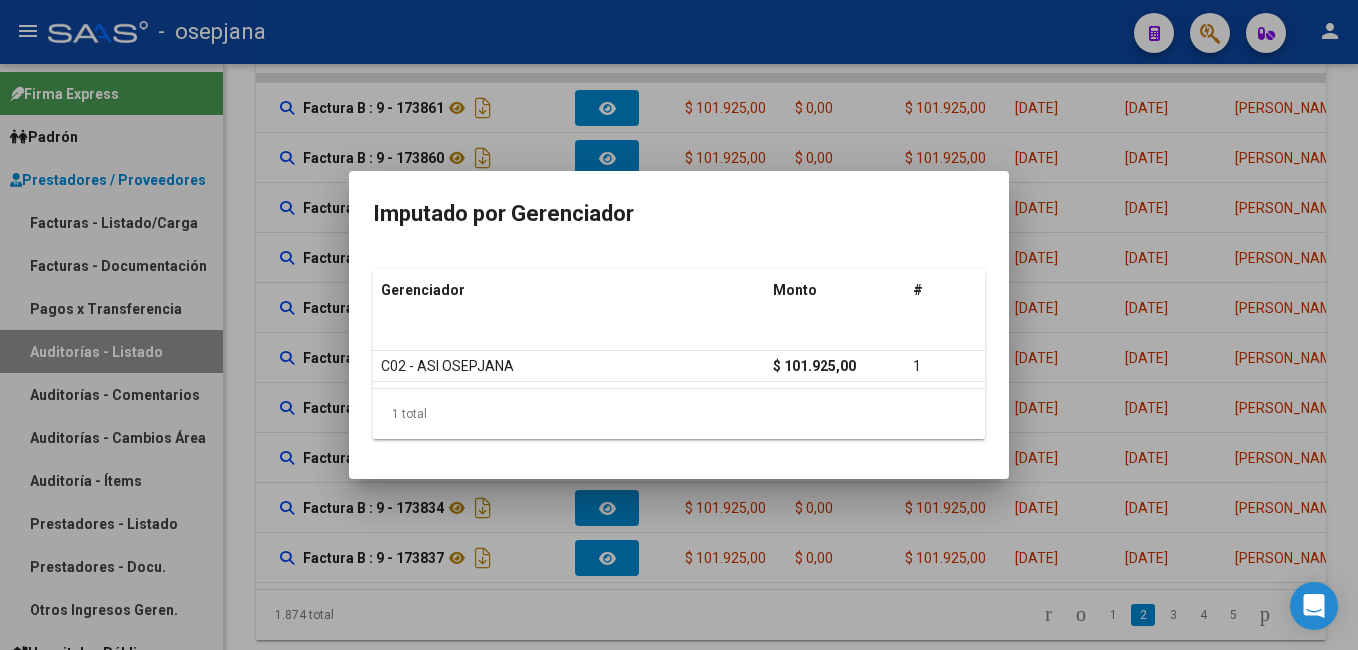click at bounding box center [679, 325] 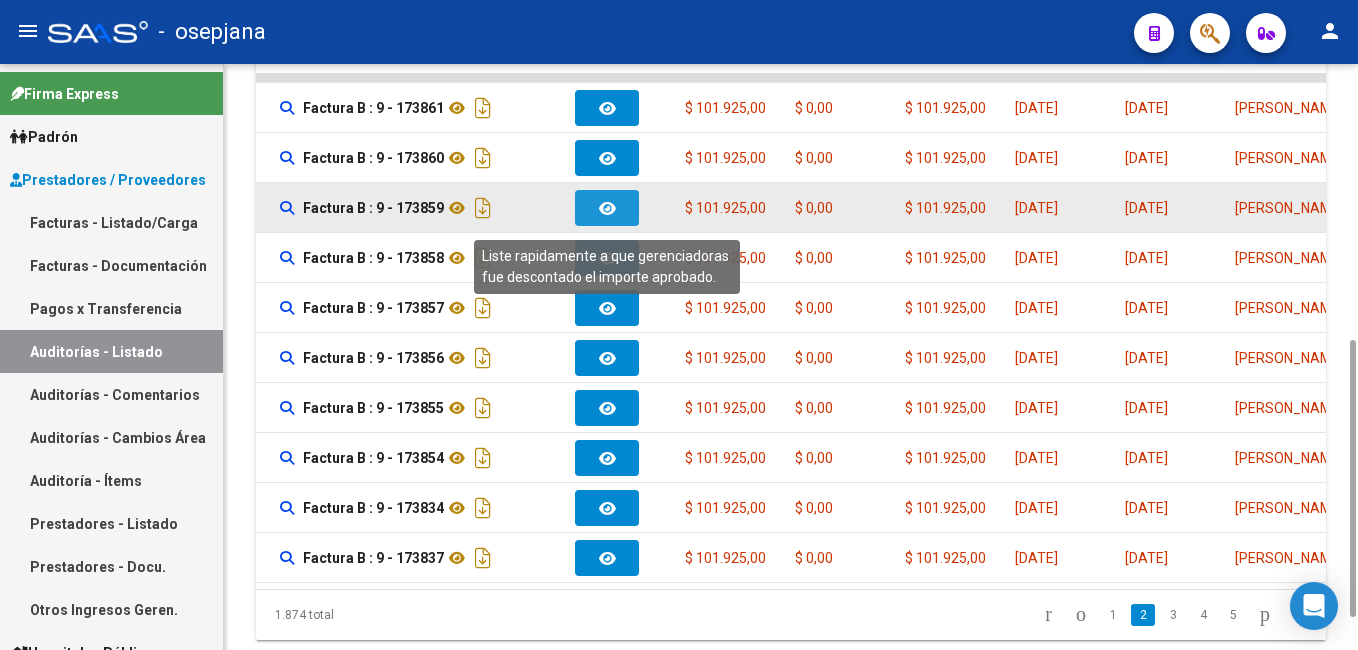click 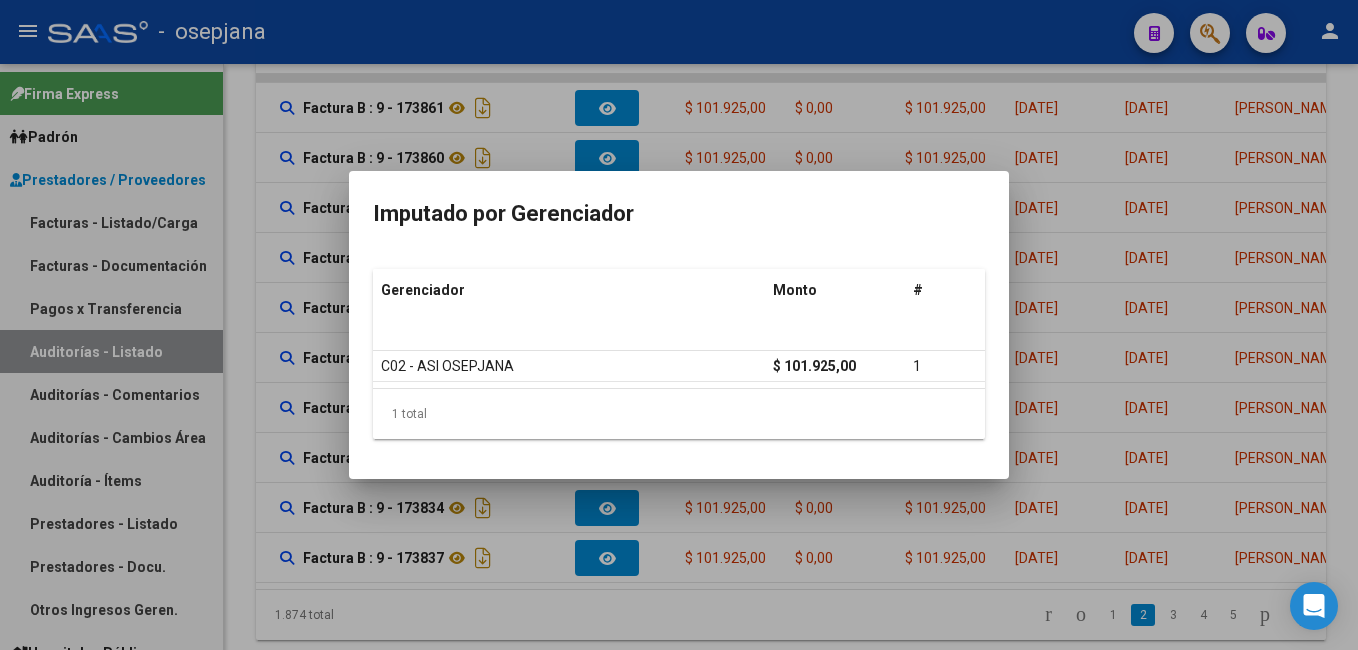 click at bounding box center (679, 325) 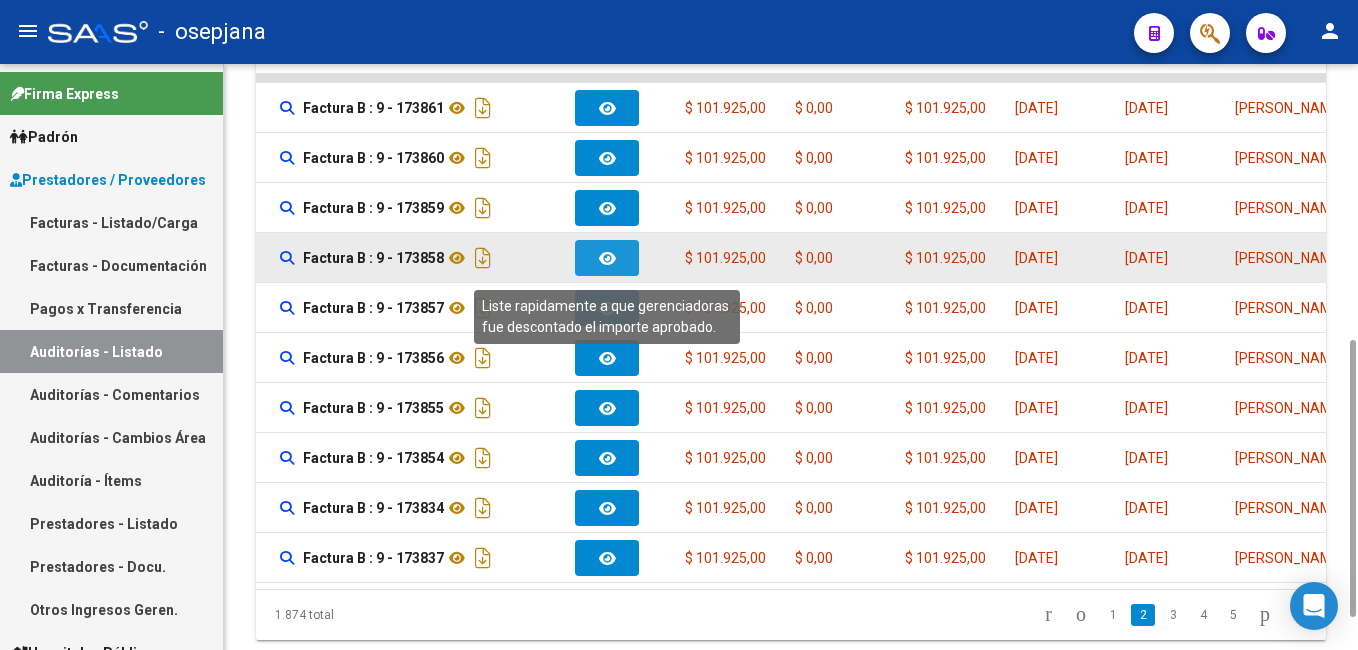 click 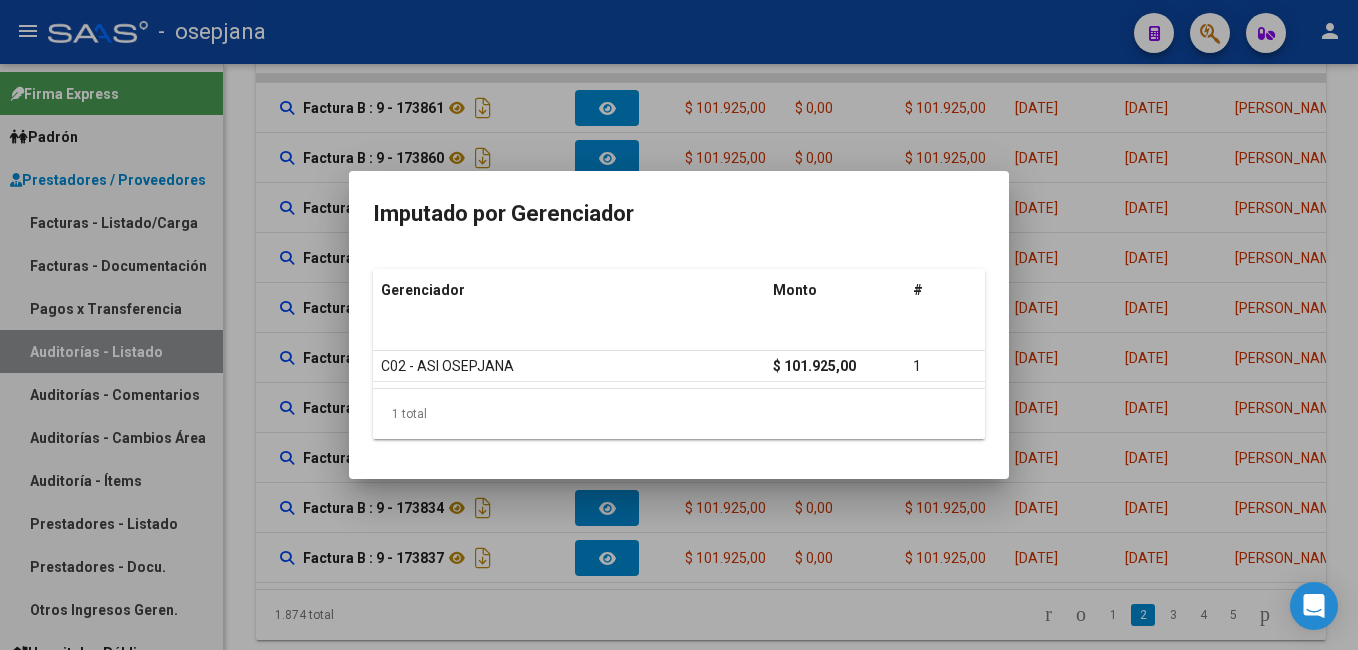 click at bounding box center [679, 325] 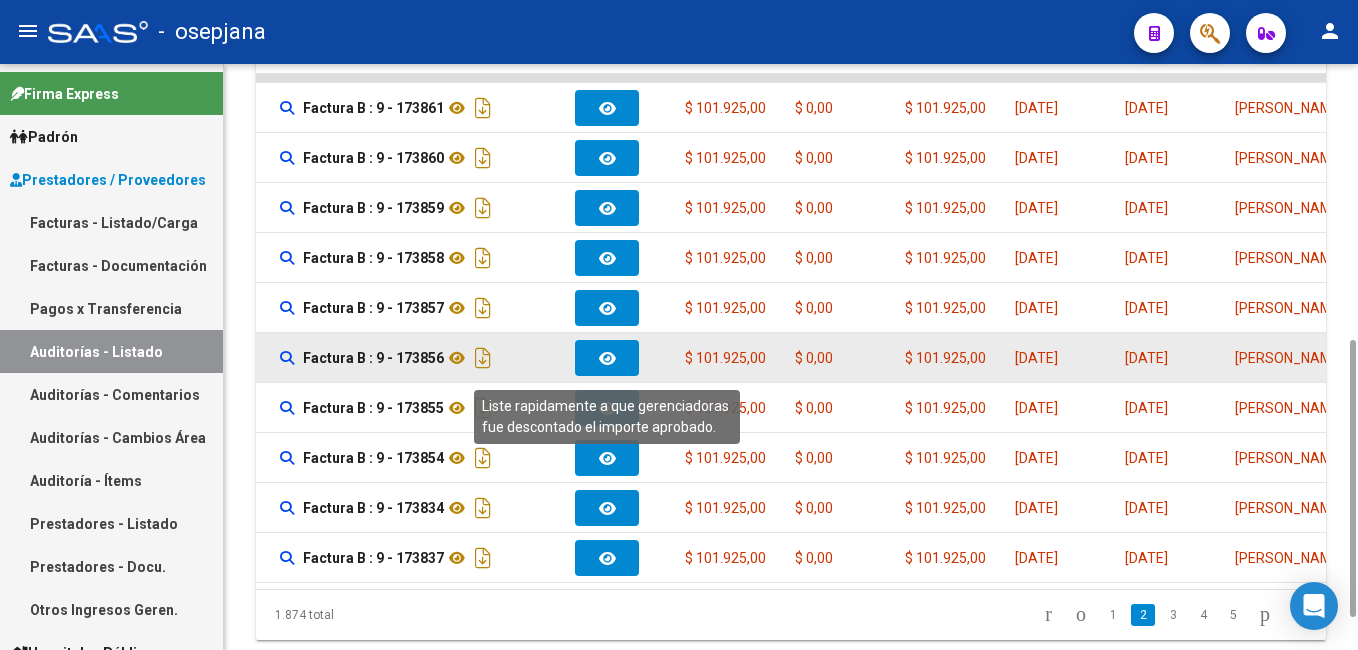 click 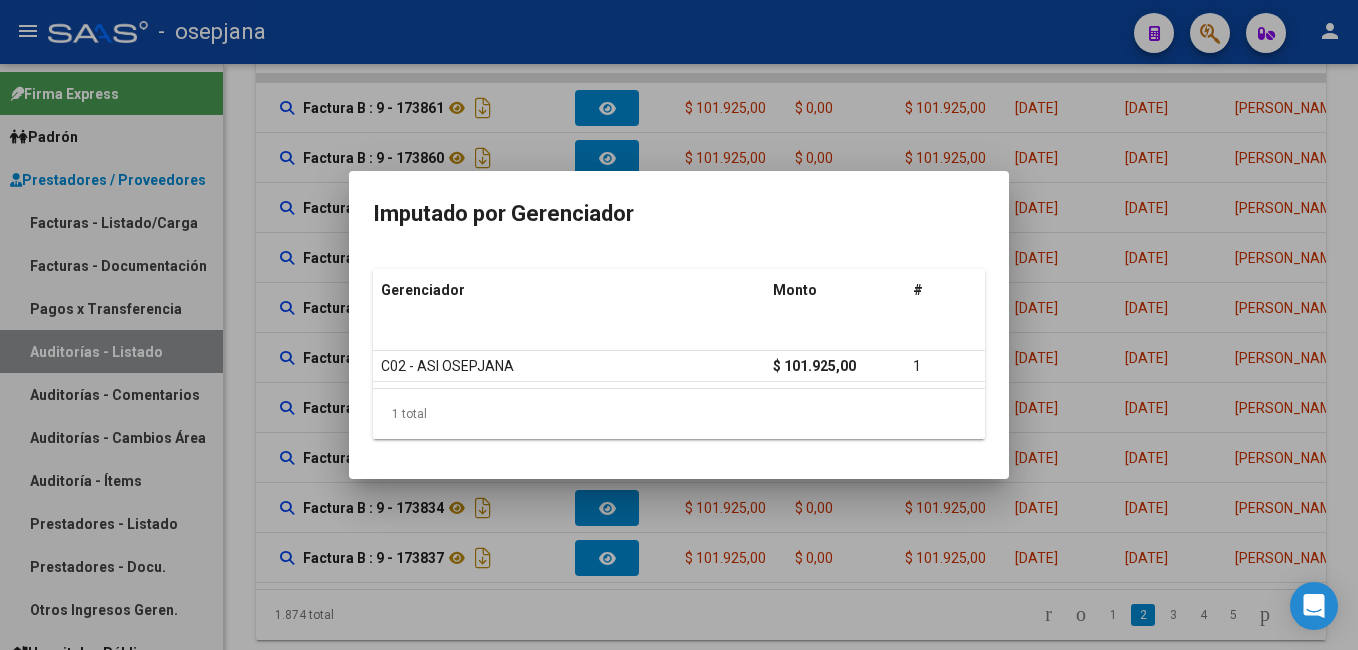 click at bounding box center (679, 325) 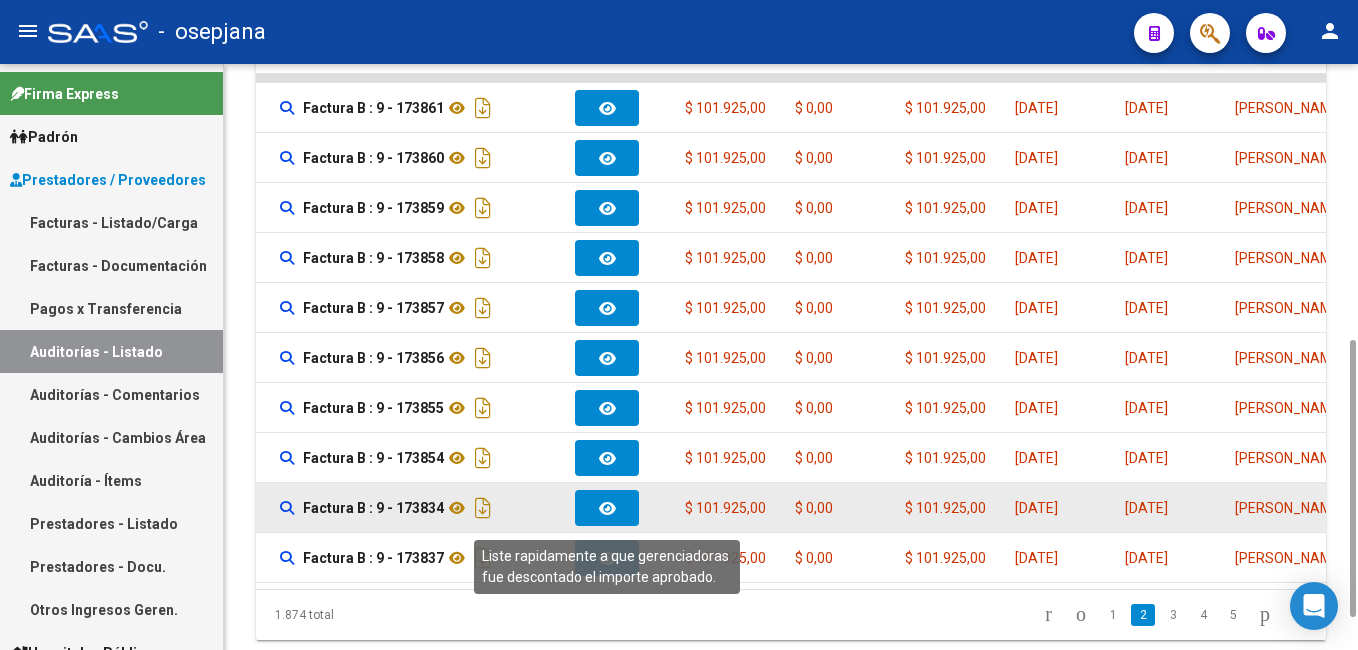 click 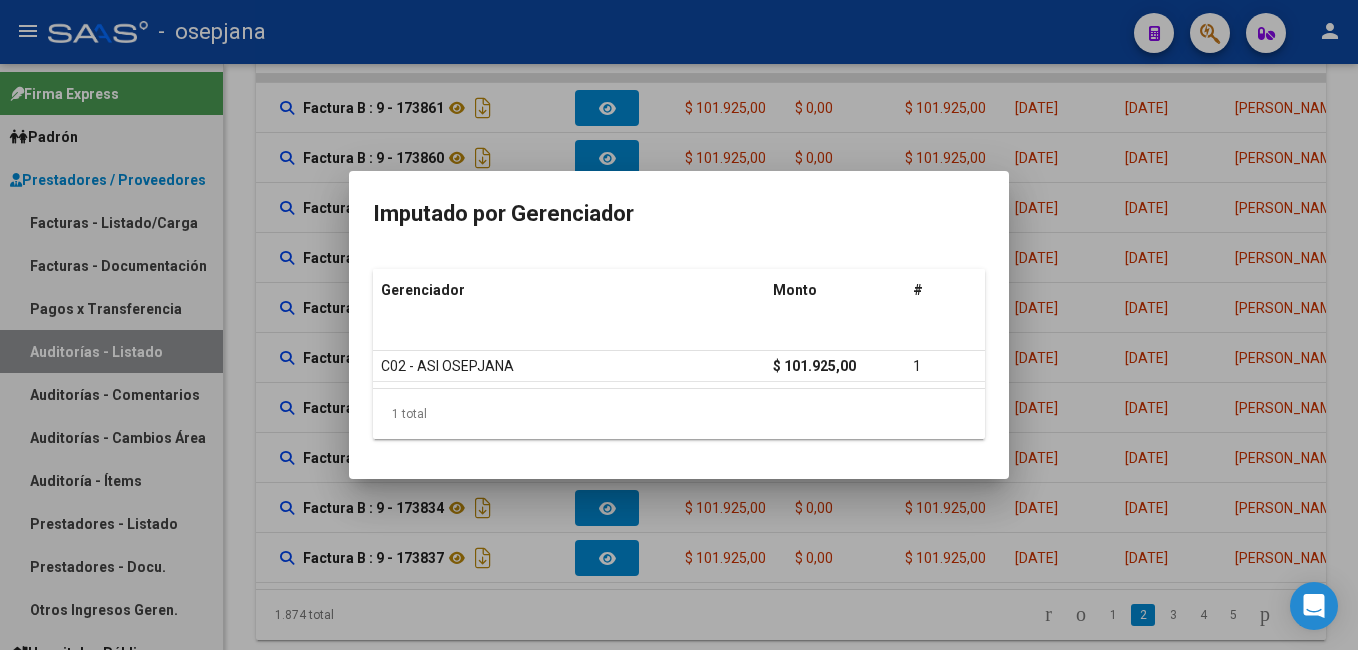 click at bounding box center (679, 325) 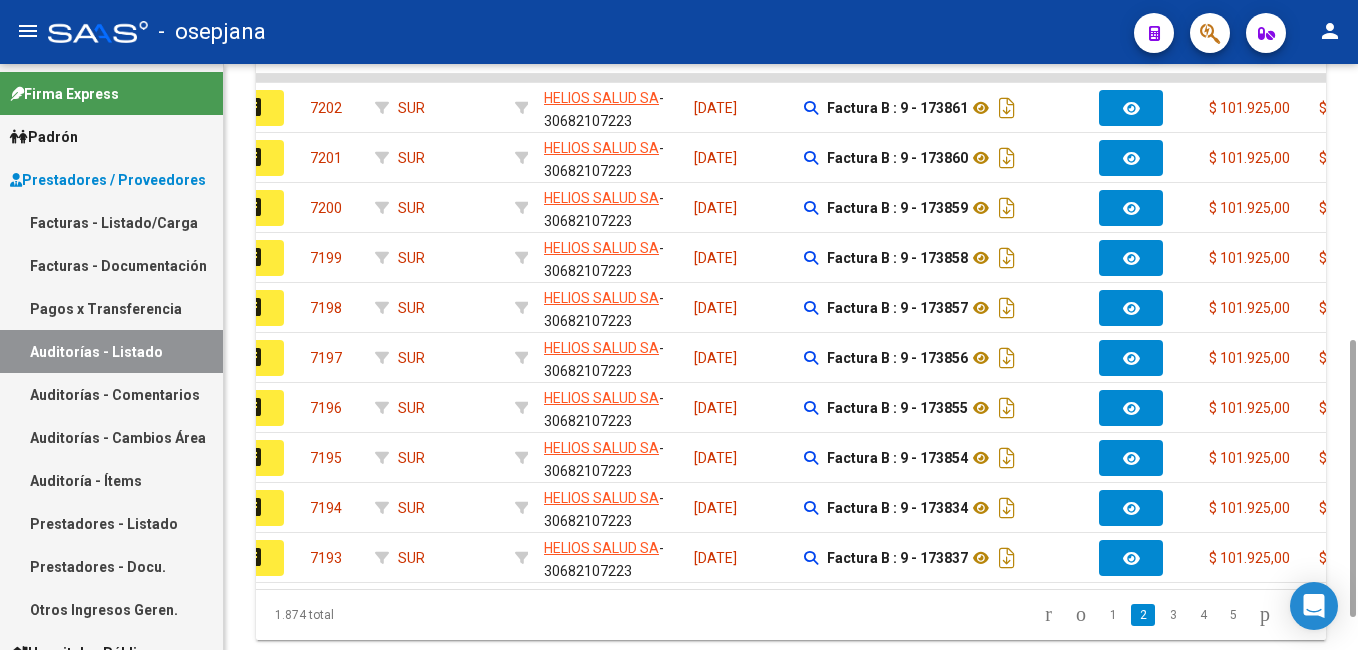 scroll, scrollTop: 0, scrollLeft: 0, axis: both 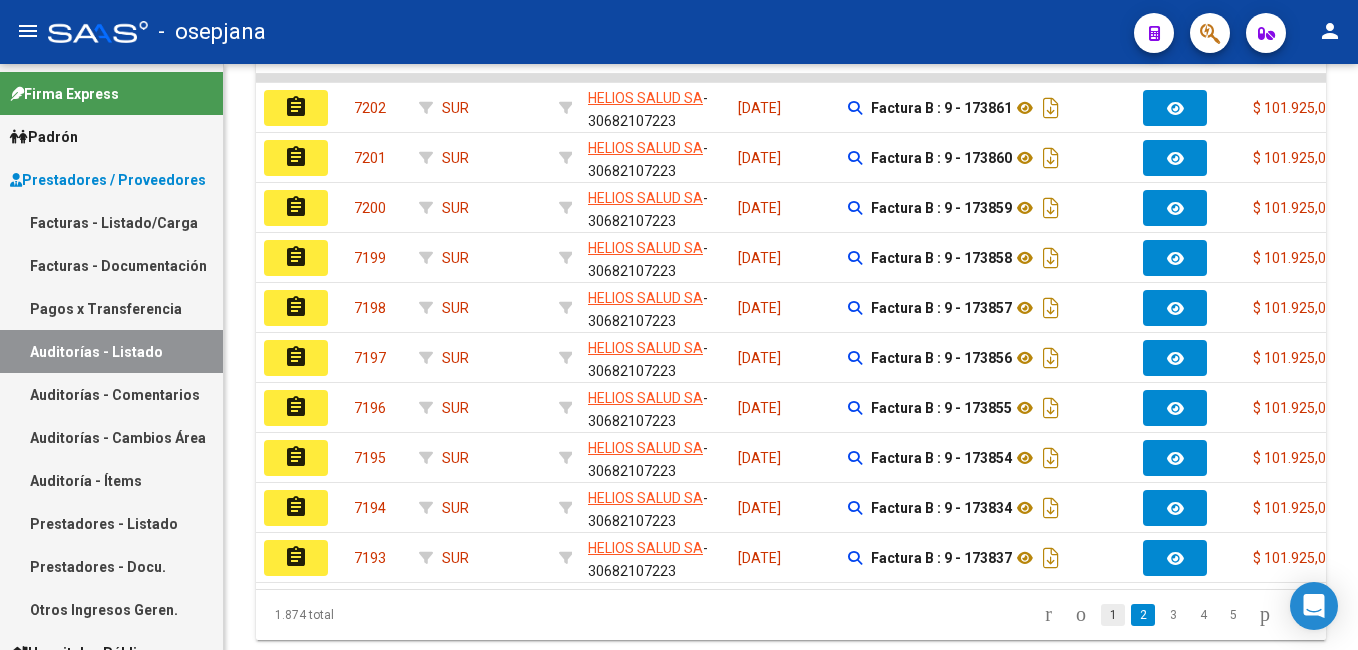 click on "1" 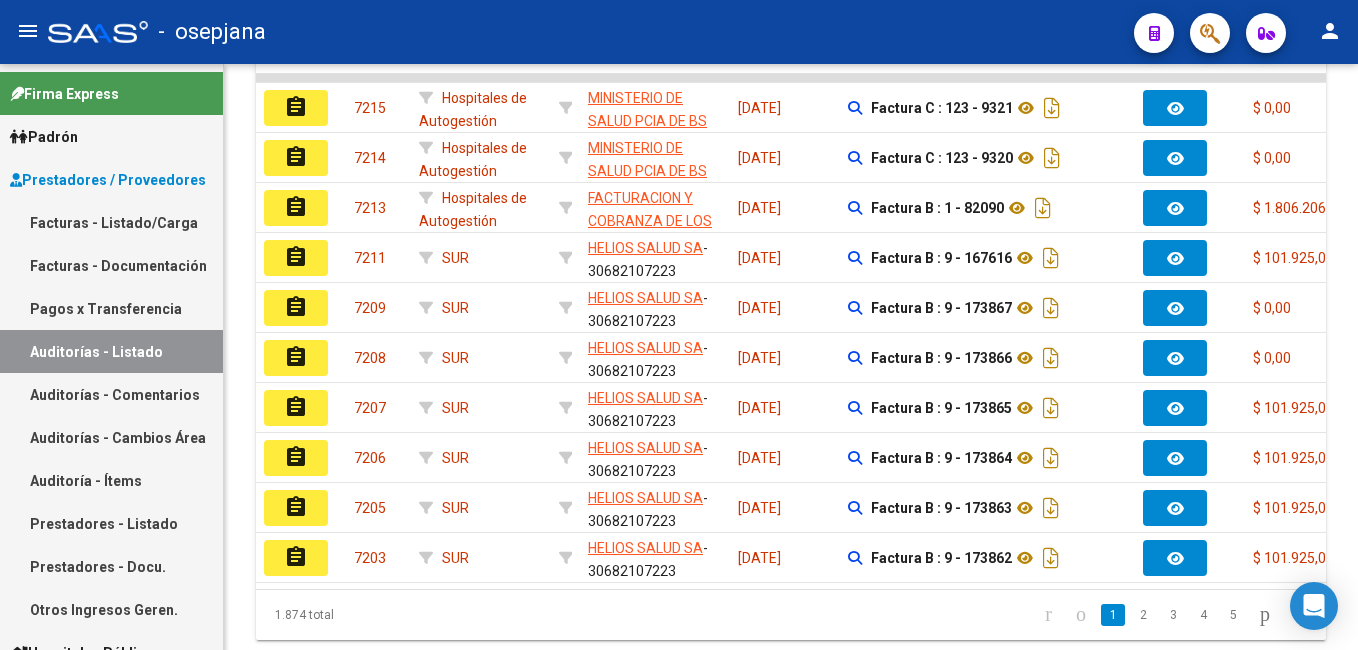 click on "Facturas - Listado/Carga" at bounding box center (111, 222) 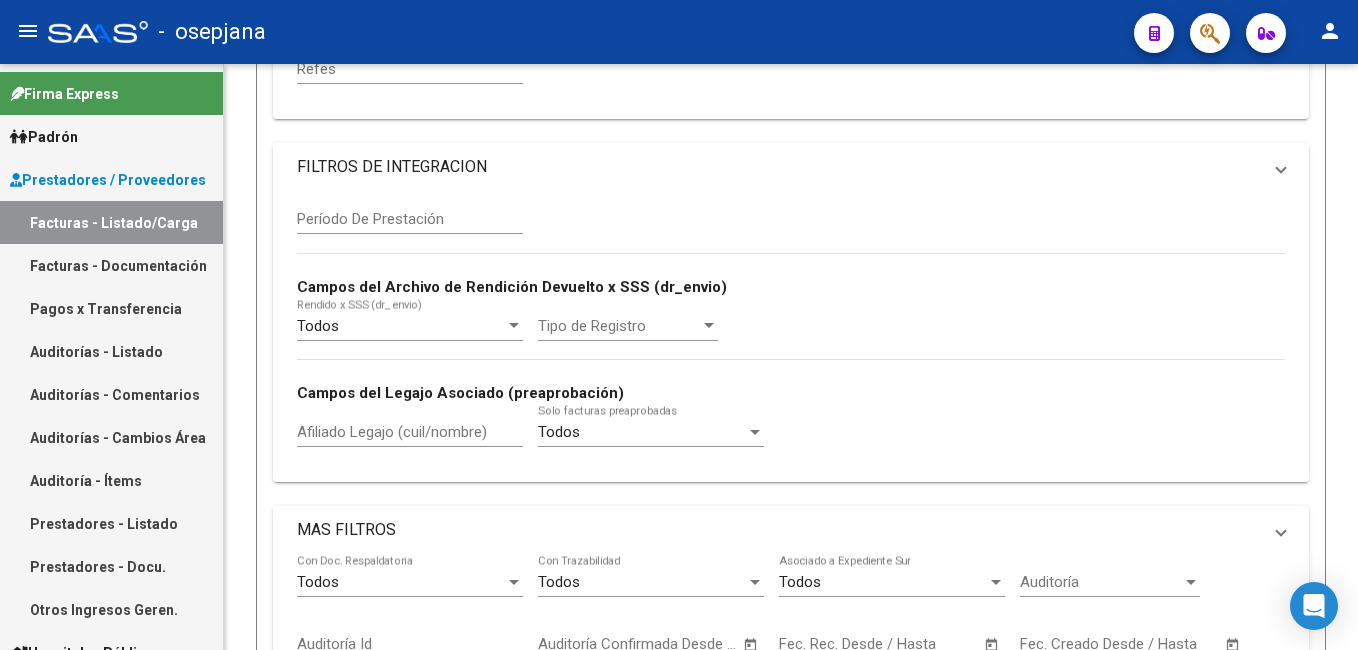 scroll, scrollTop: 0, scrollLeft: 0, axis: both 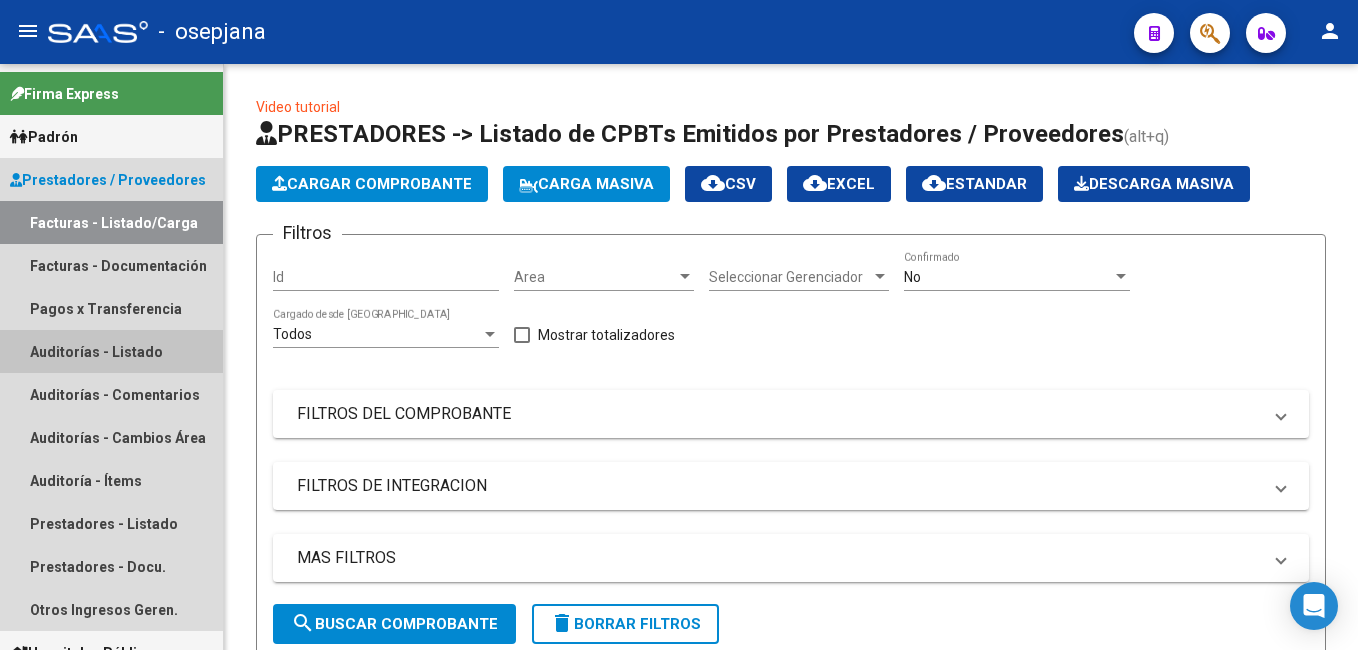 click on "Auditorías - Listado" at bounding box center (111, 351) 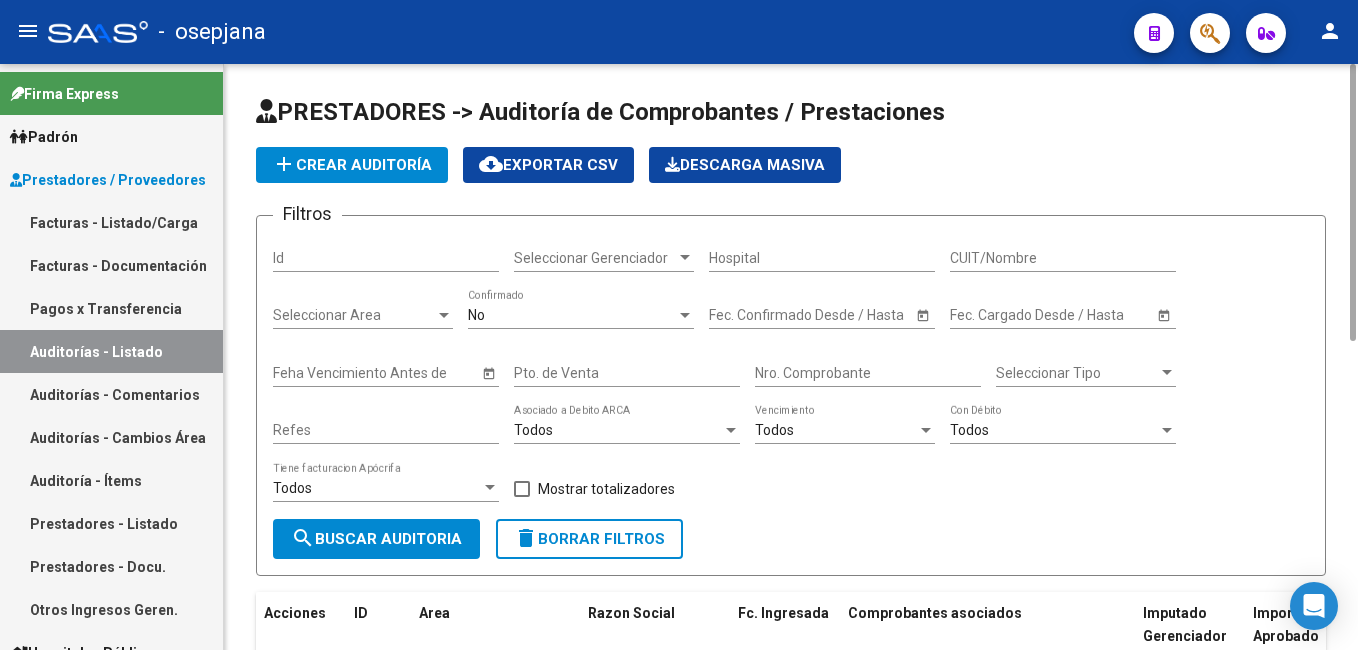 scroll, scrollTop: 400, scrollLeft: 0, axis: vertical 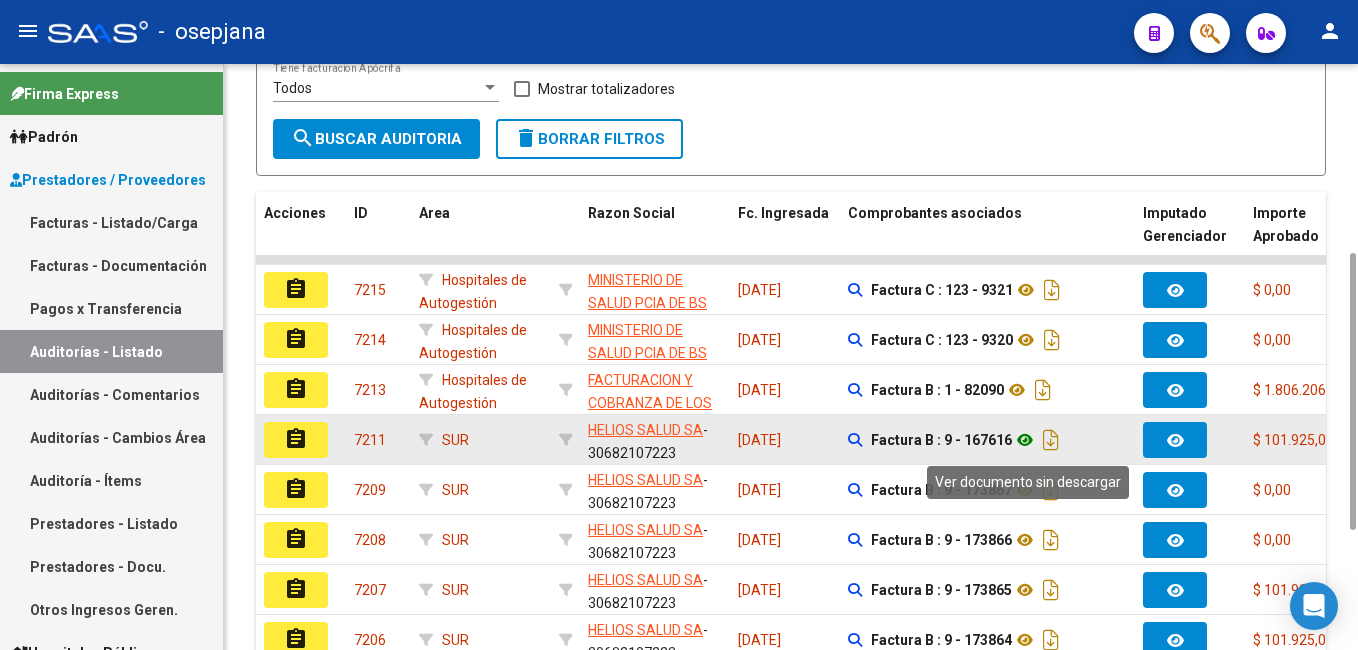 click 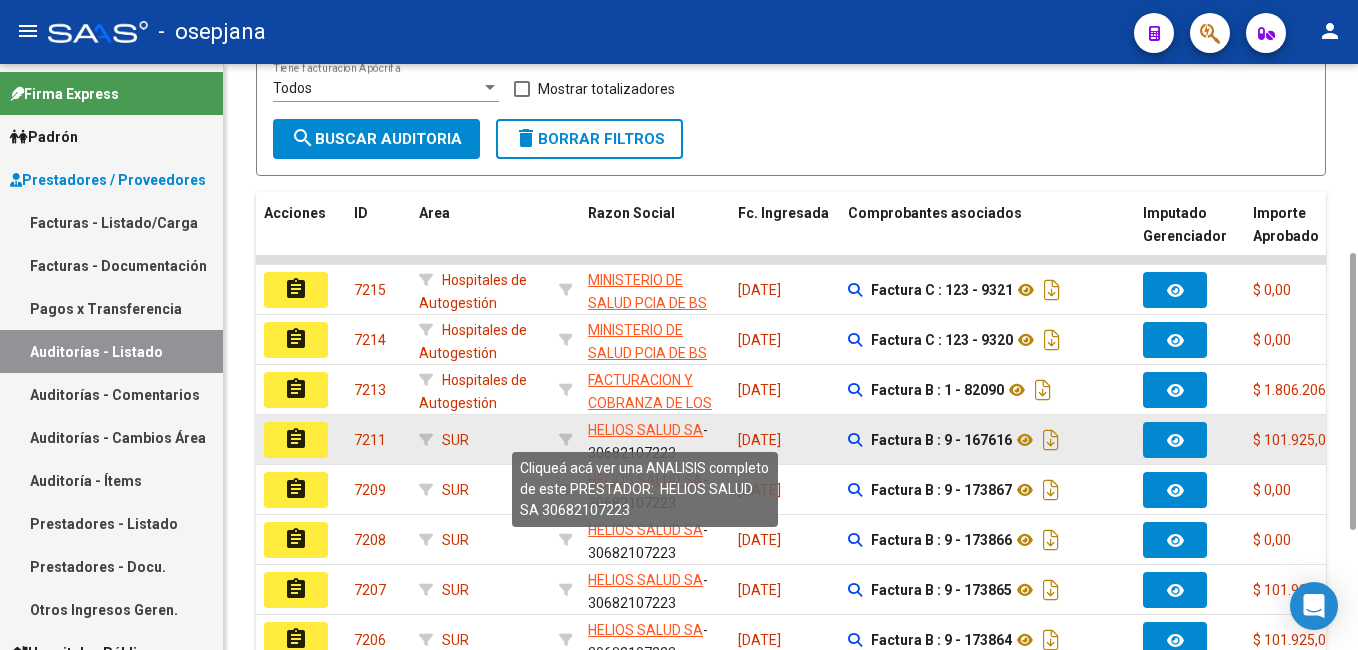 click on "HELIOS SALUD SA" 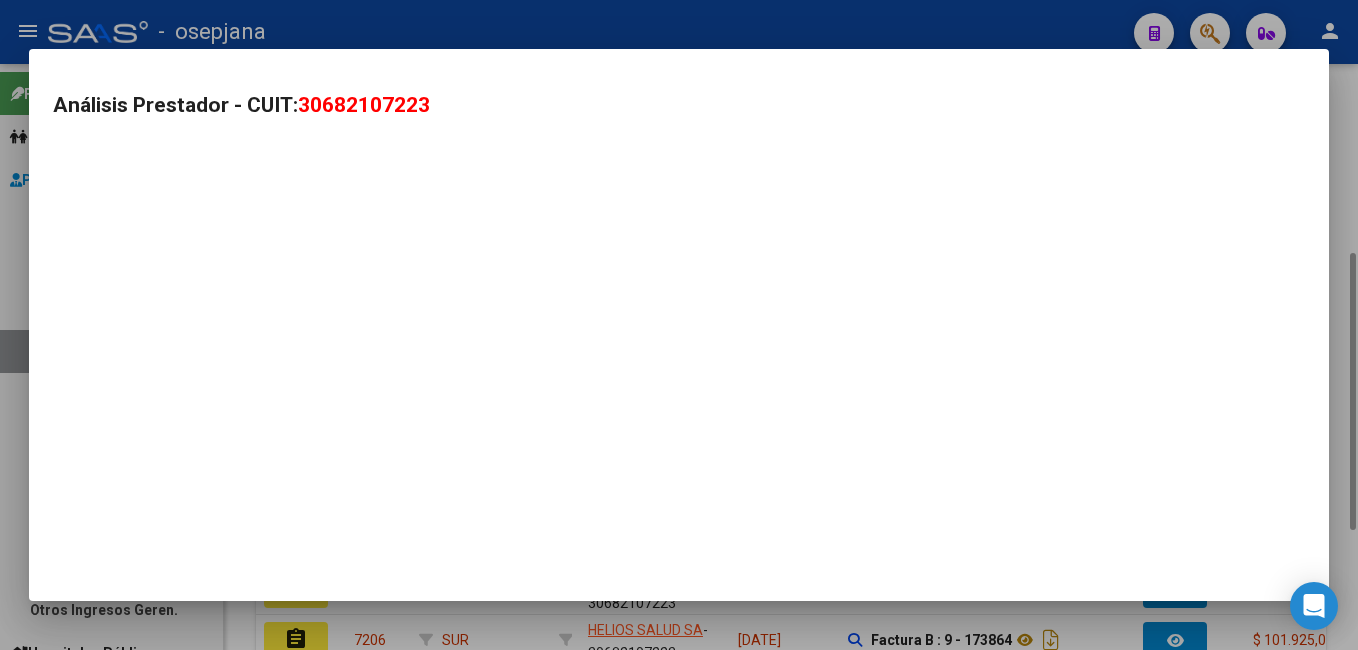 click on "Análisis Prestador - CUIT:  30682107223" at bounding box center [679, 325] 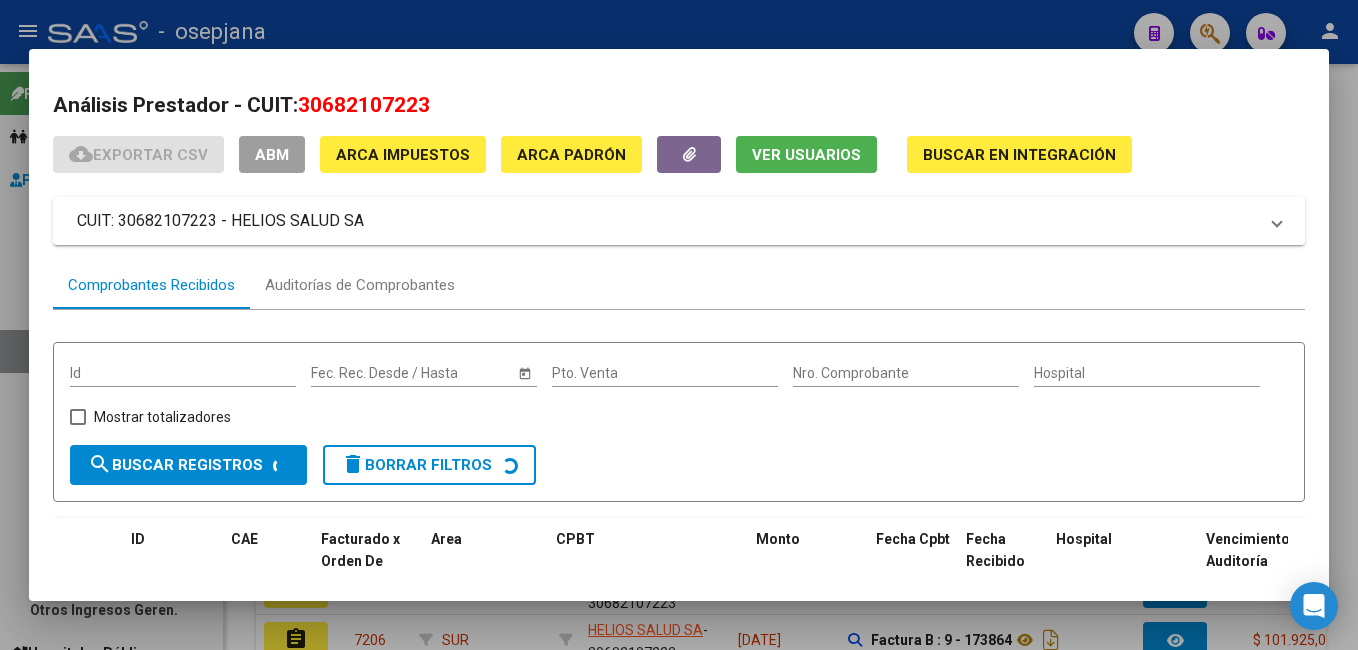 click at bounding box center [679, 325] 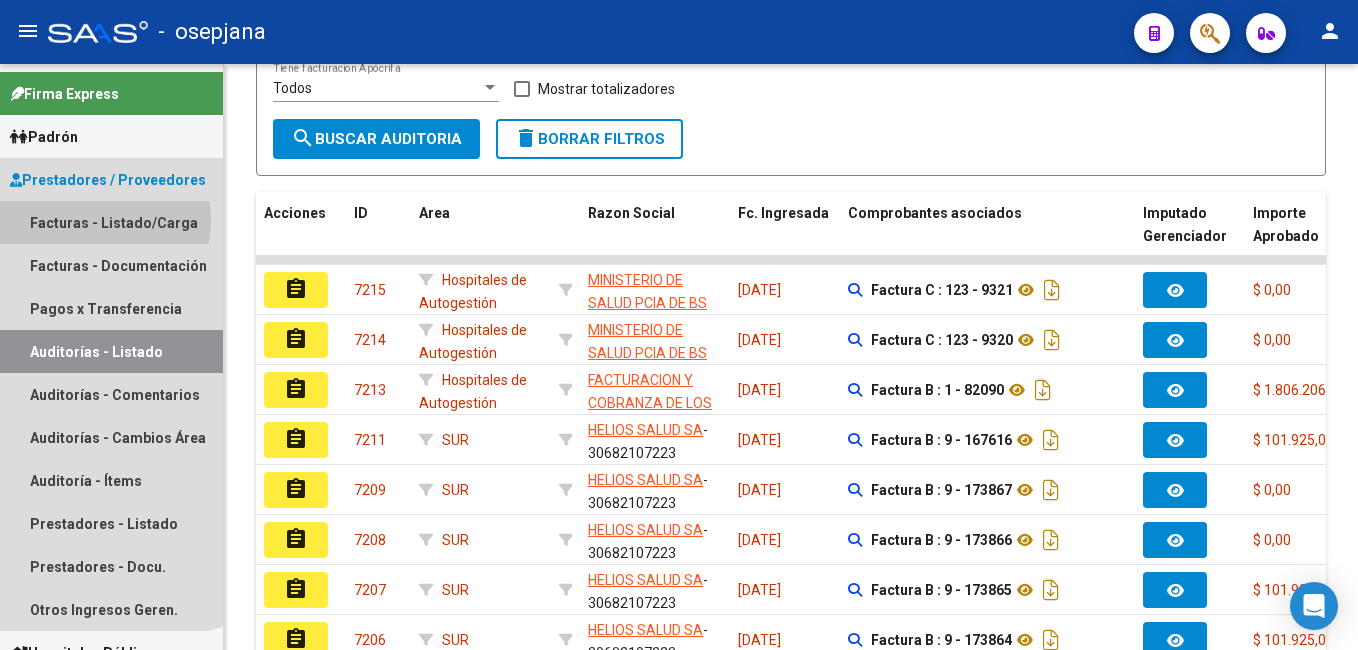 click on "Facturas - Listado/Carga" at bounding box center (111, 222) 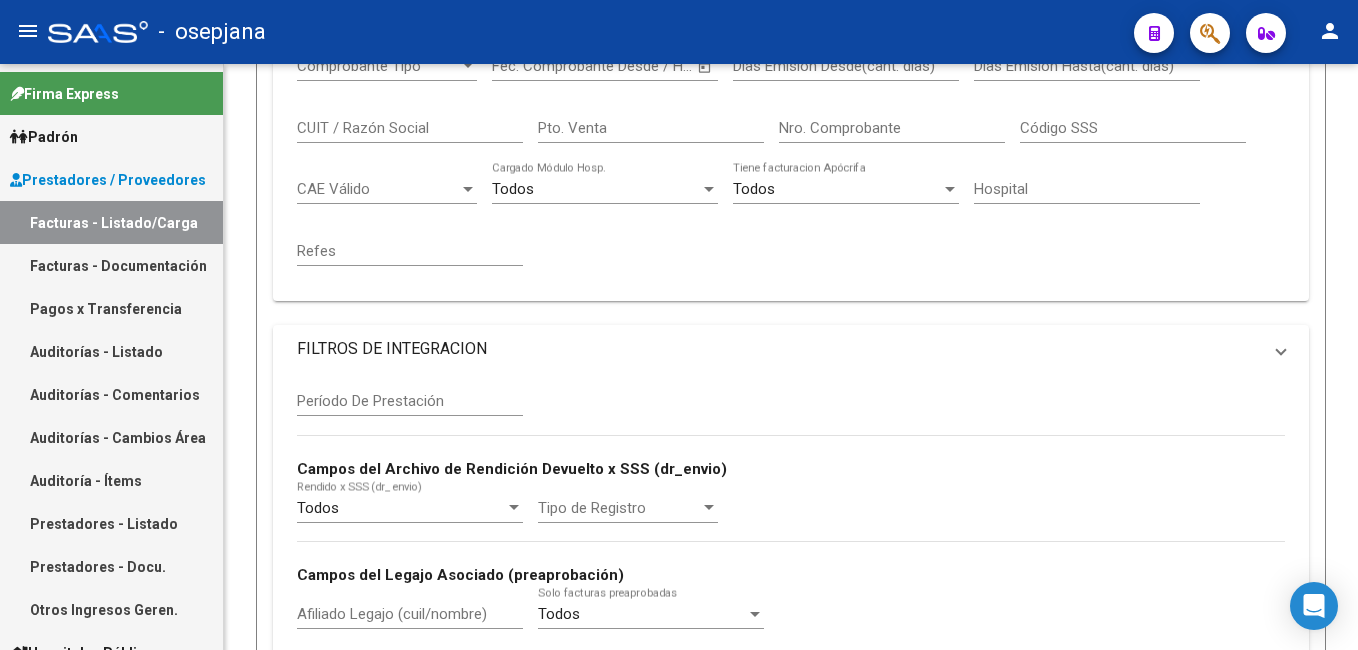 scroll, scrollTop: 0, scrollLeft: 0, axis: both 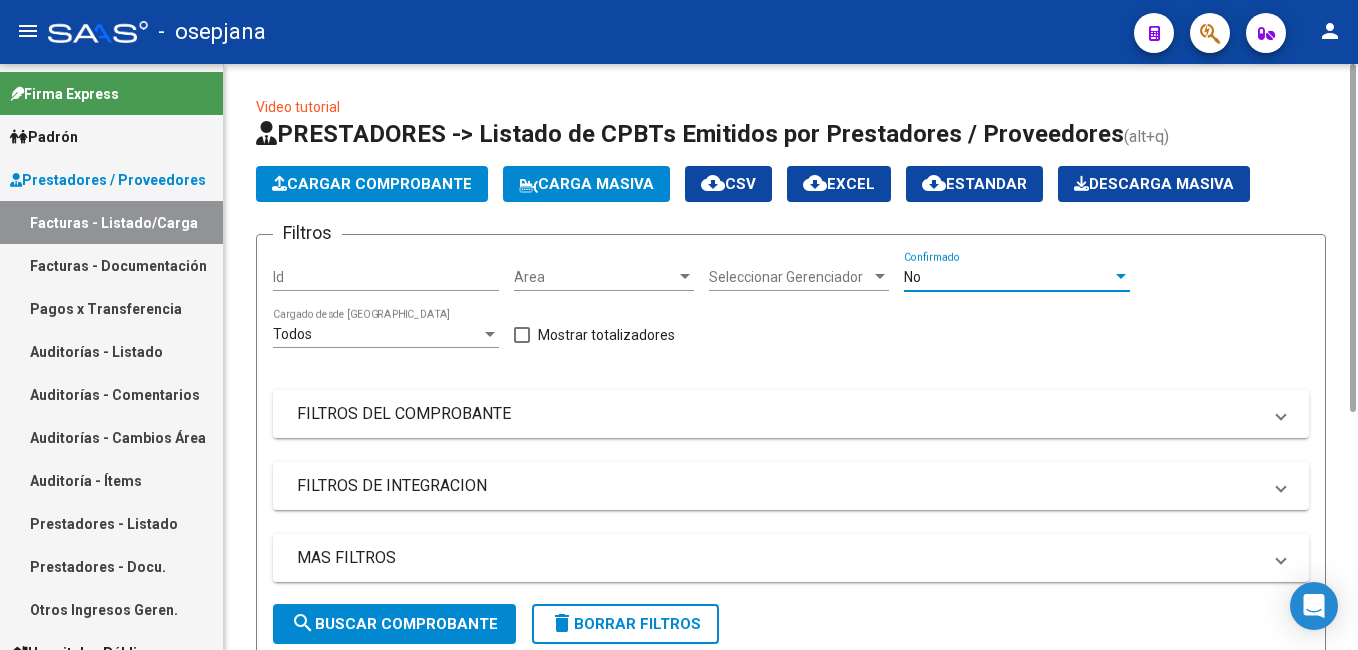click on "No" at bounding box center (1008, 277) 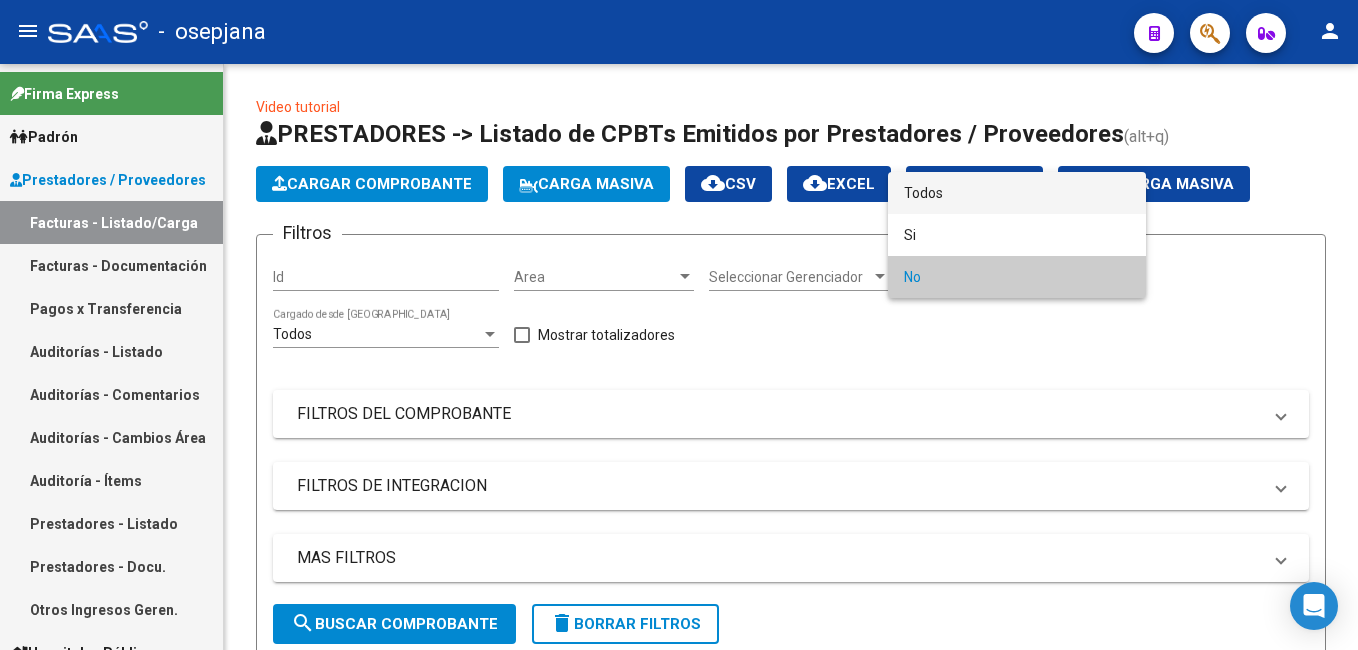 click on "Todos" at bounding box center (1017, 193) 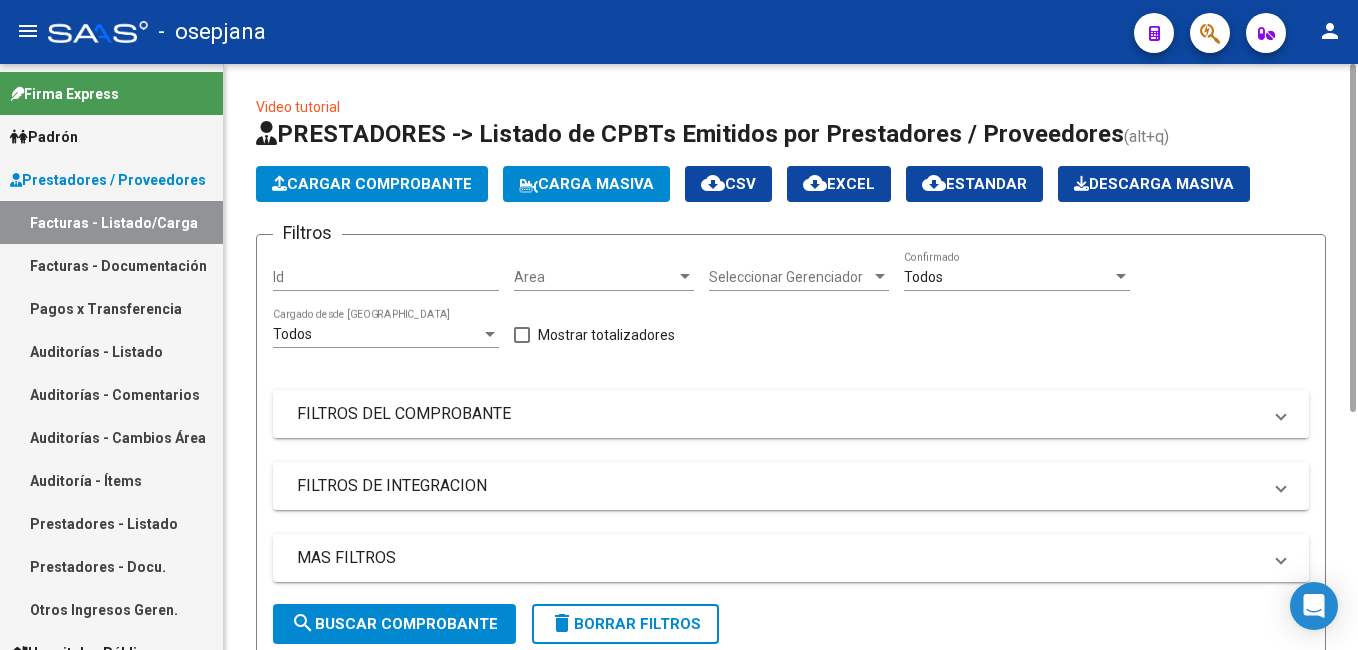 click on "FILTROS DEL COMPROBANTE" at bounding box center [779, 414] 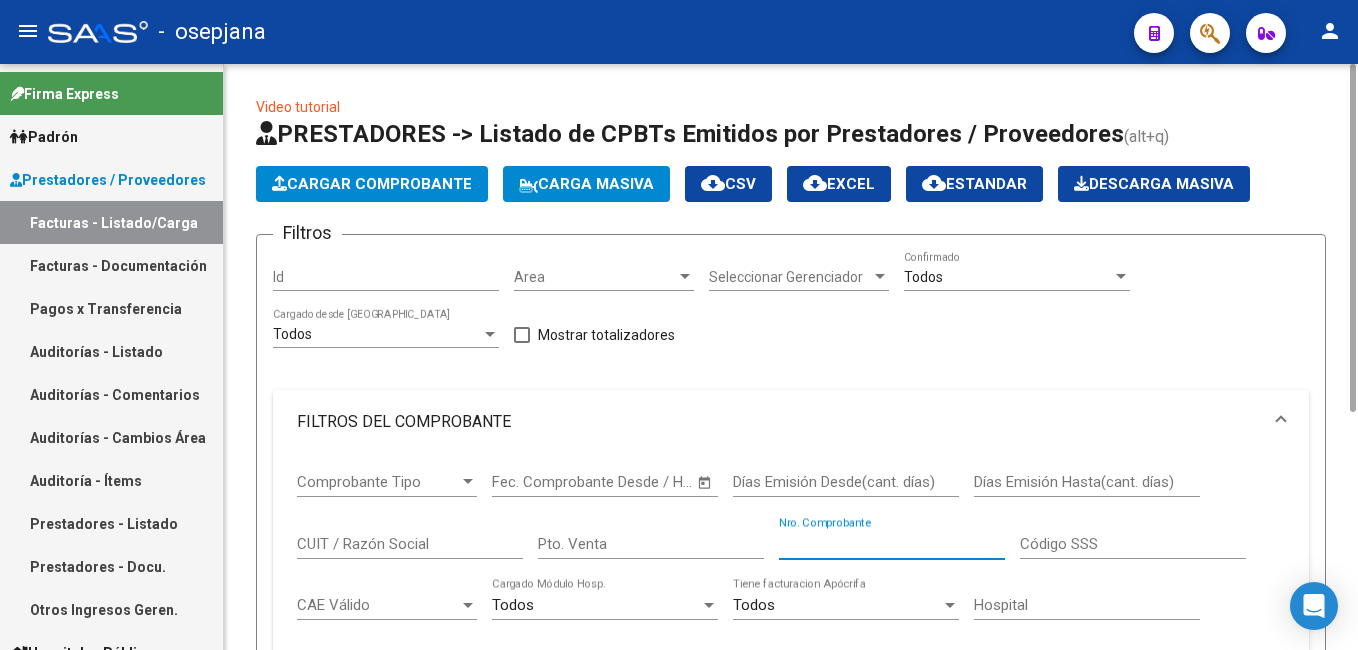click on "Nro. Comprobante" at bounding box center [892, 544] 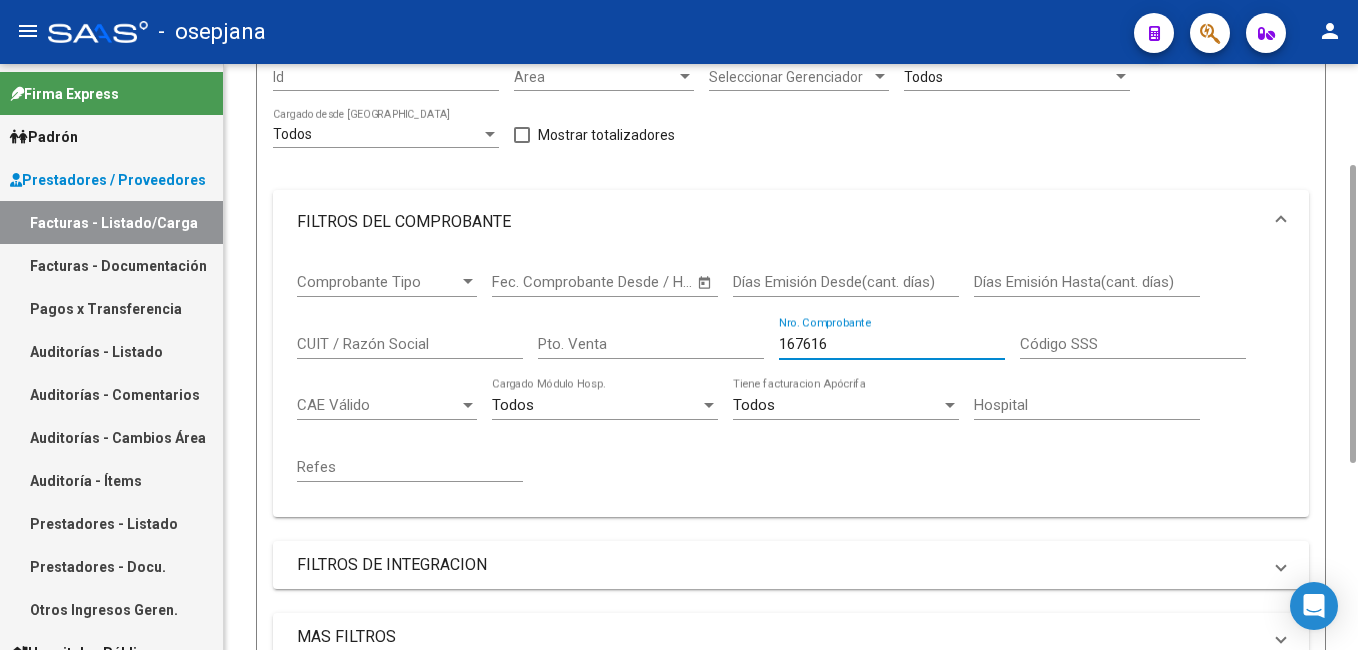 scroll, scrollTop: 565, scrollLeft: 0, axis: vertical 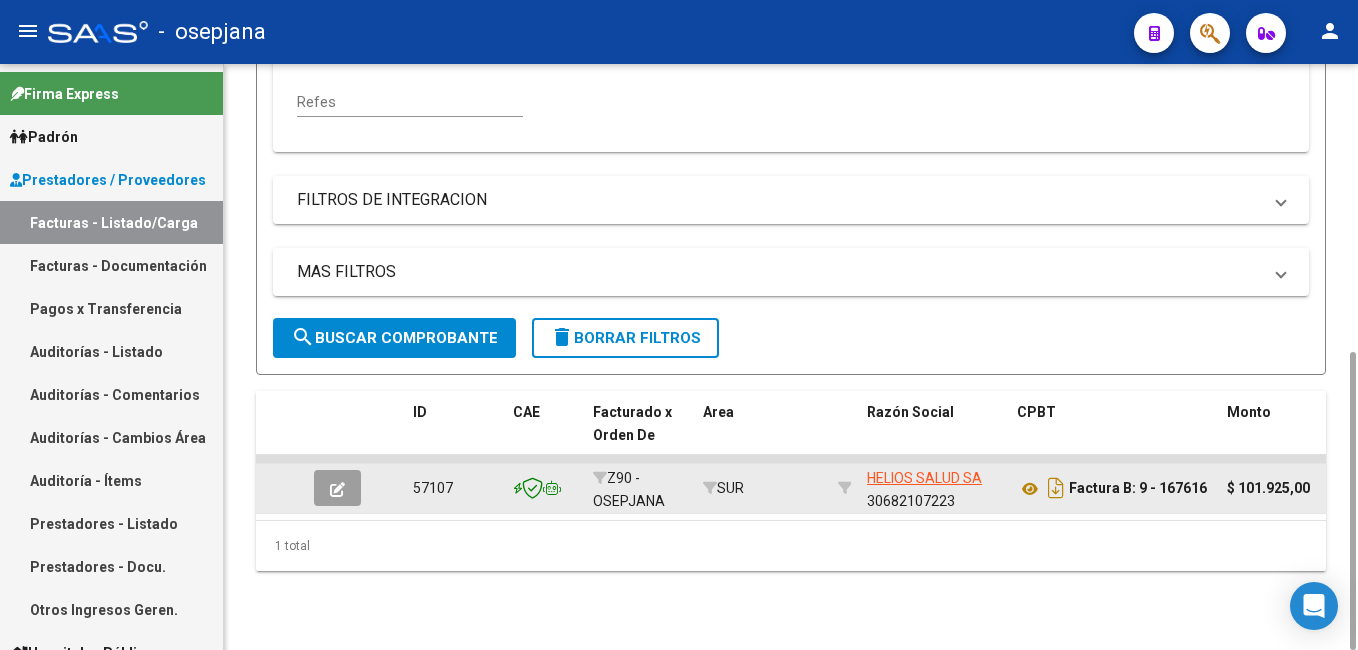 type on "167616" 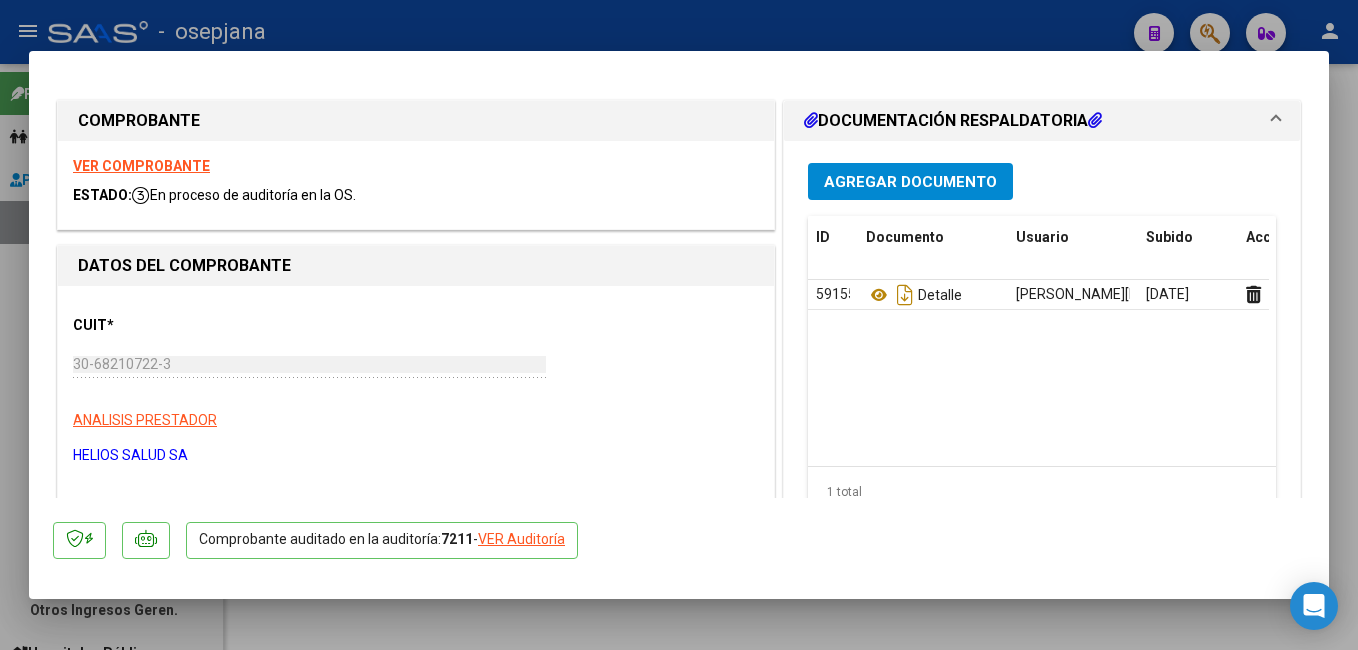 click on "VER Auditoría" 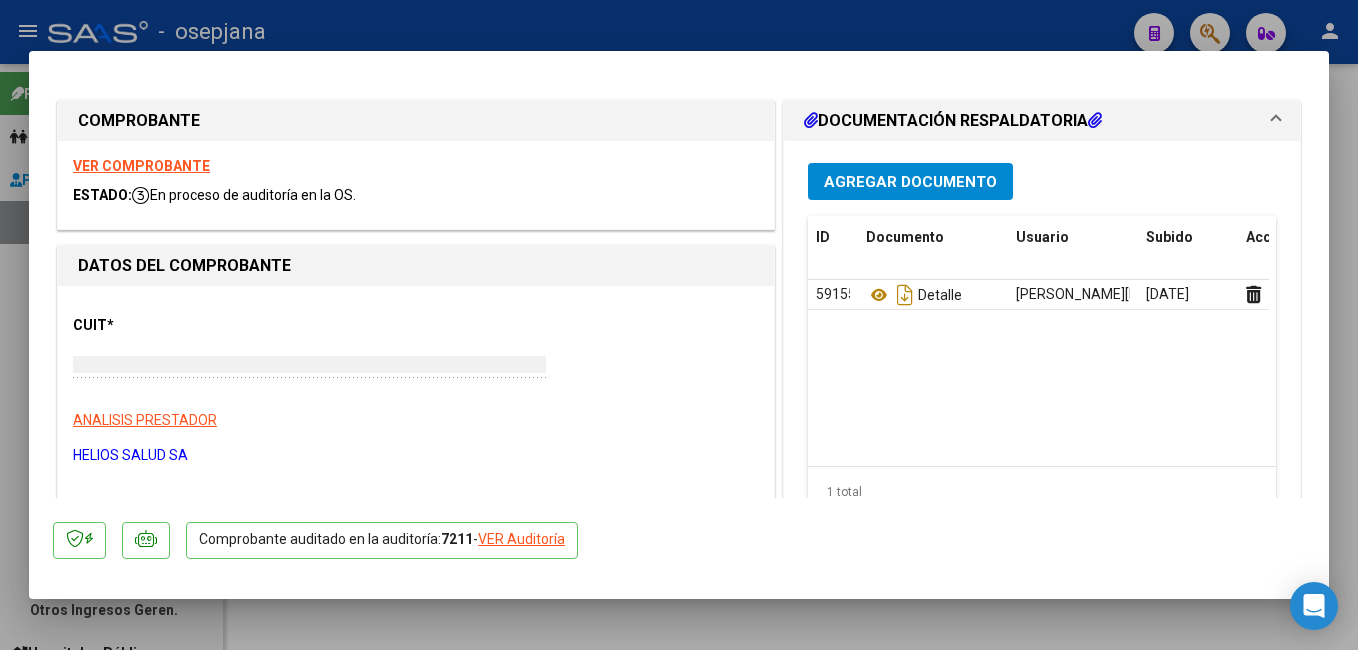 type 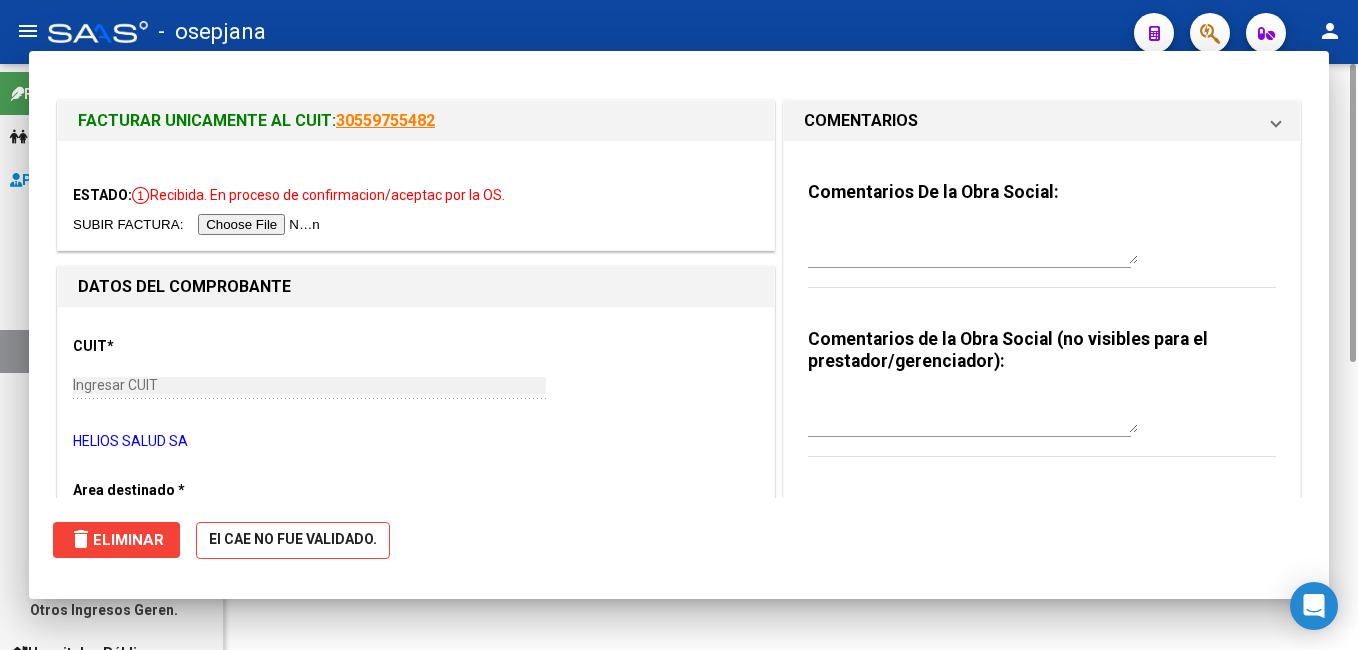 scroll, scrollTop: 0, scrollLeft: 0, axis: both 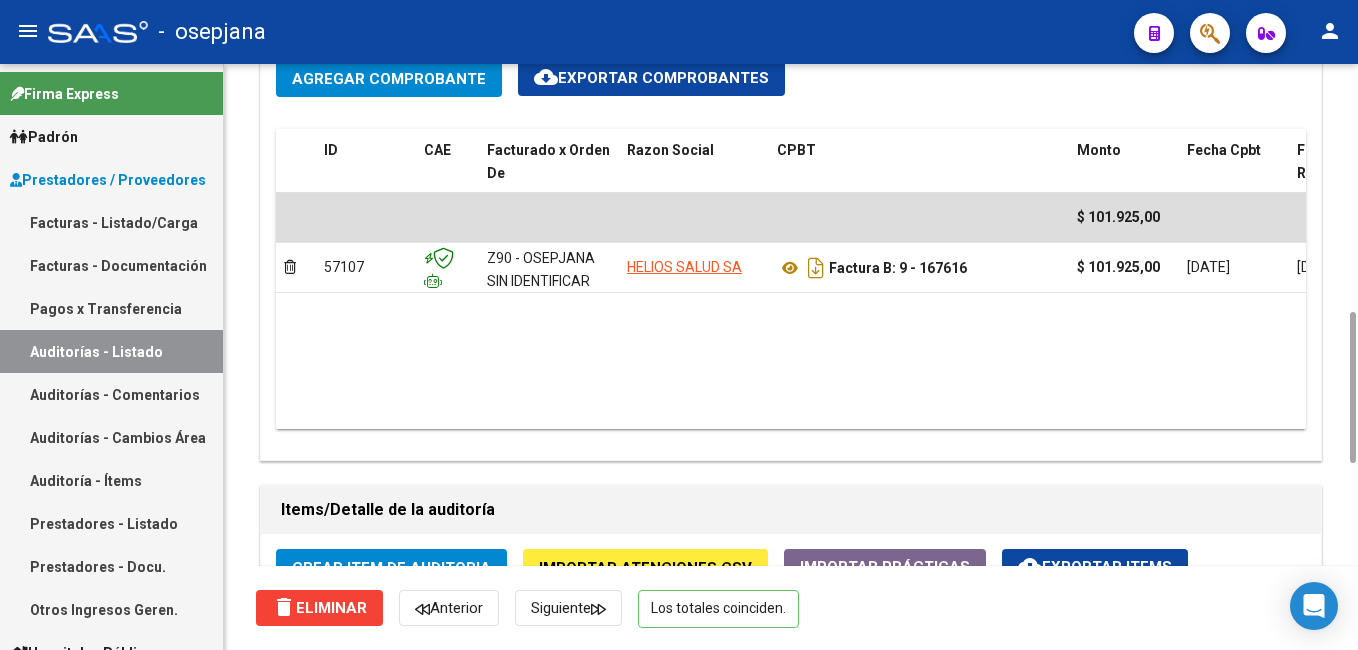 drag, startPoint x: 1351, startPoint y: 156, endPoint x: 1361, endPoint y: 680, distance: 524.0954 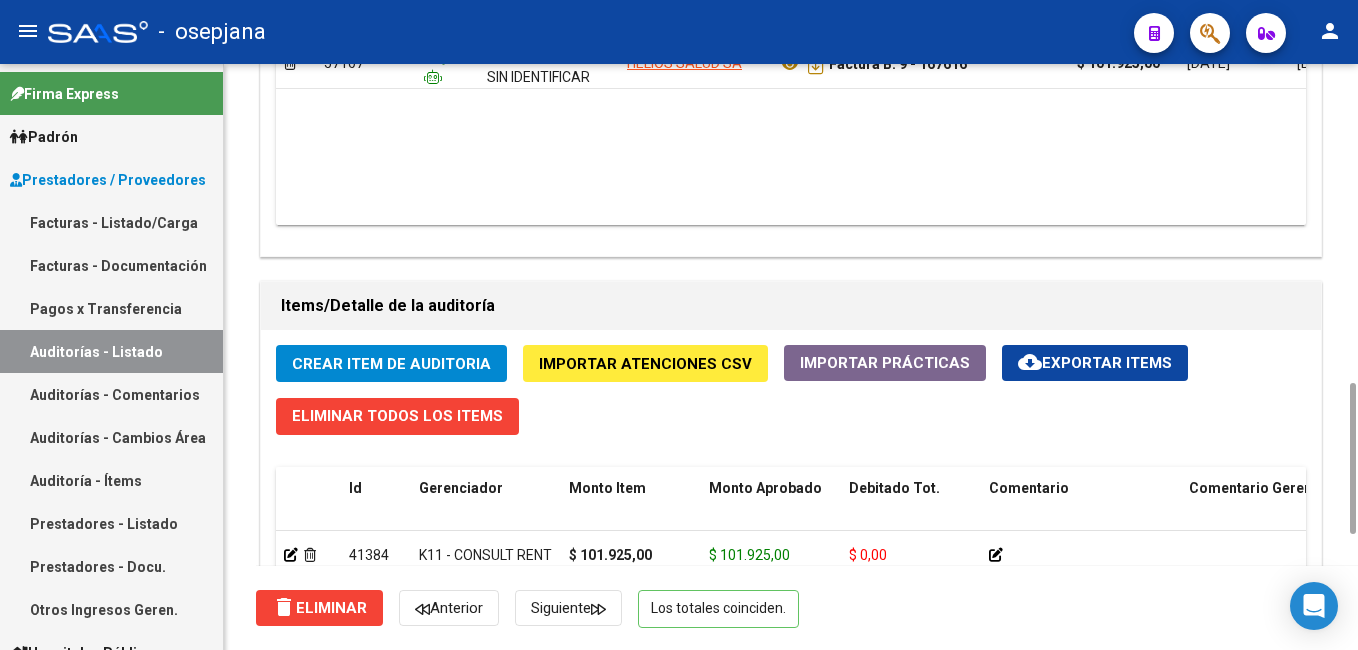 scroll, scrollTop: 1428, scrollLeft: 0, axis: vertical 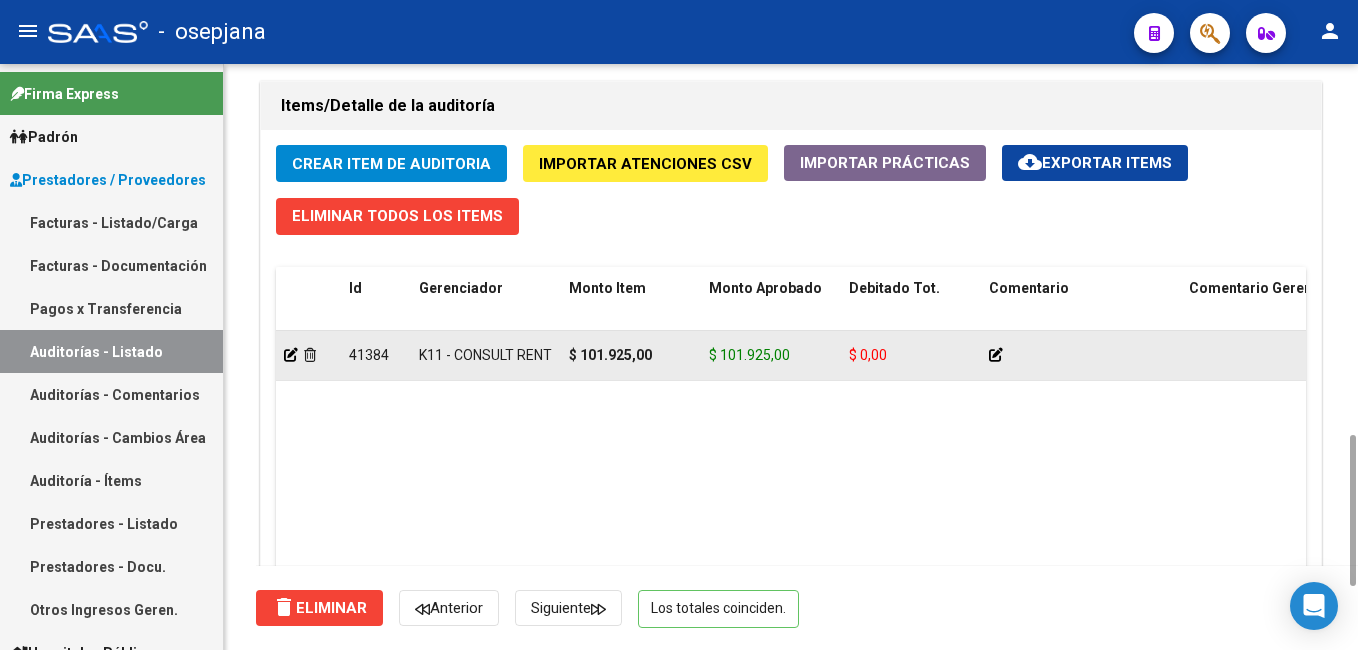 click 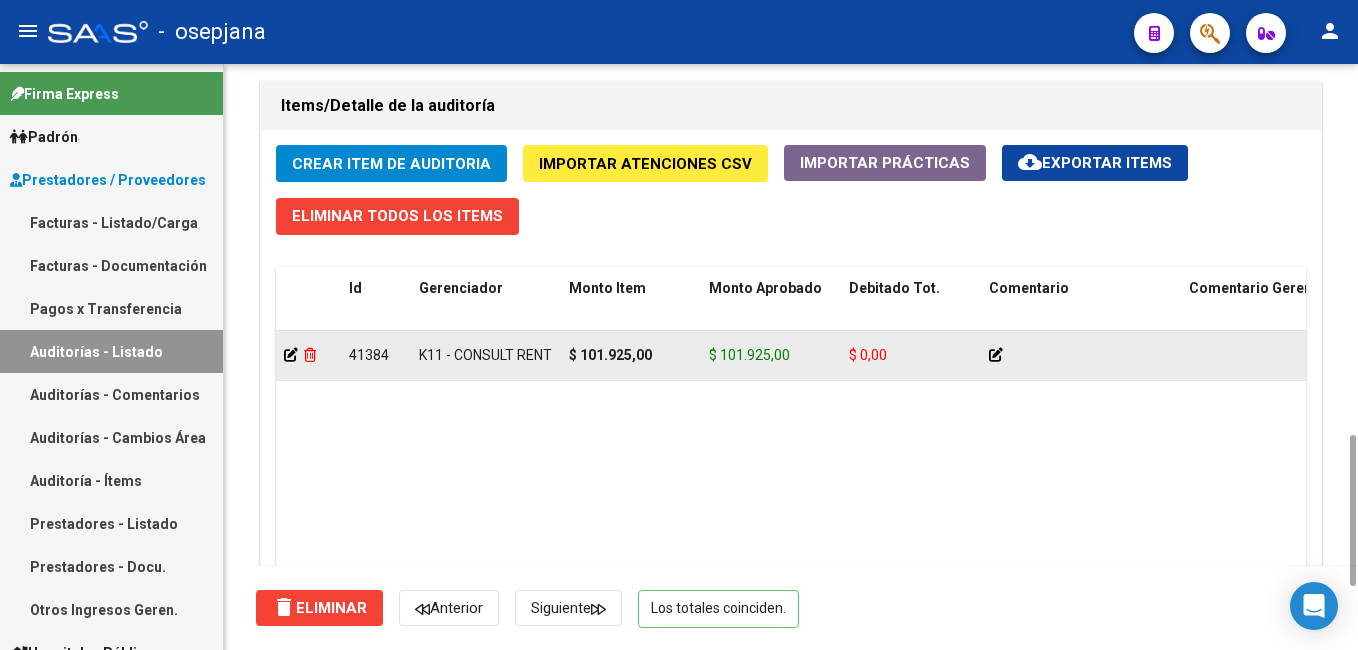 click 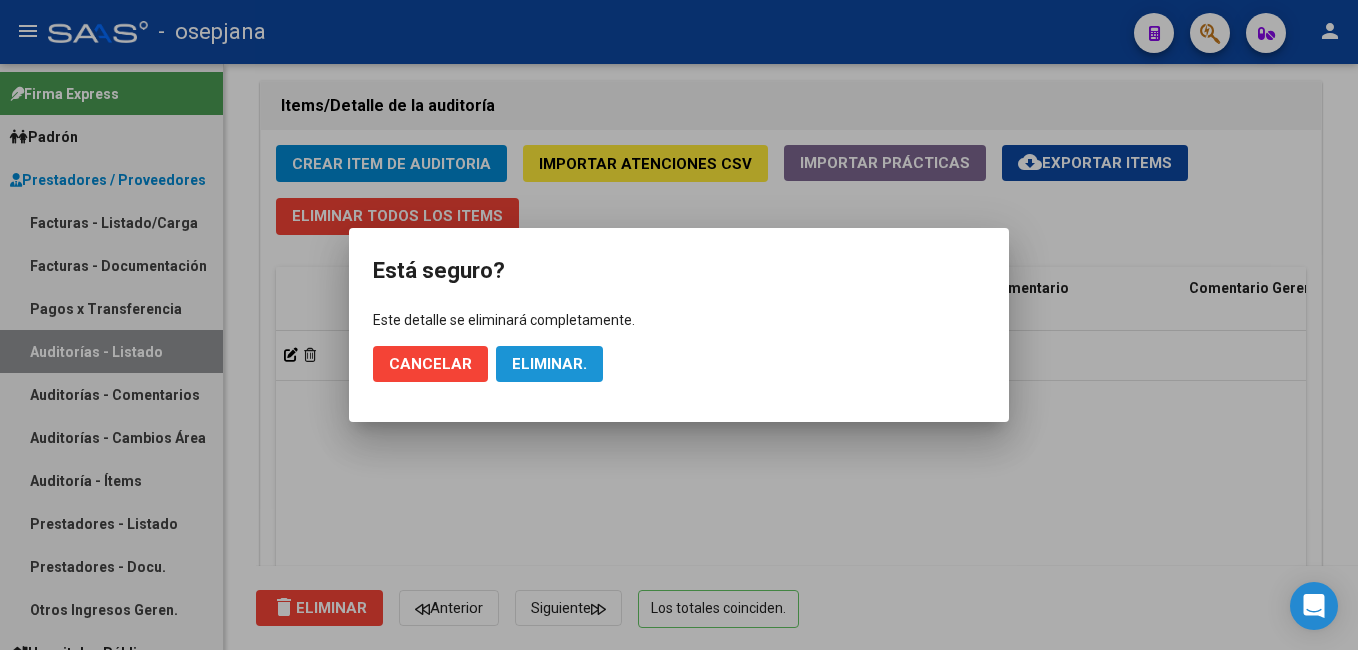 click on "Eliminar." 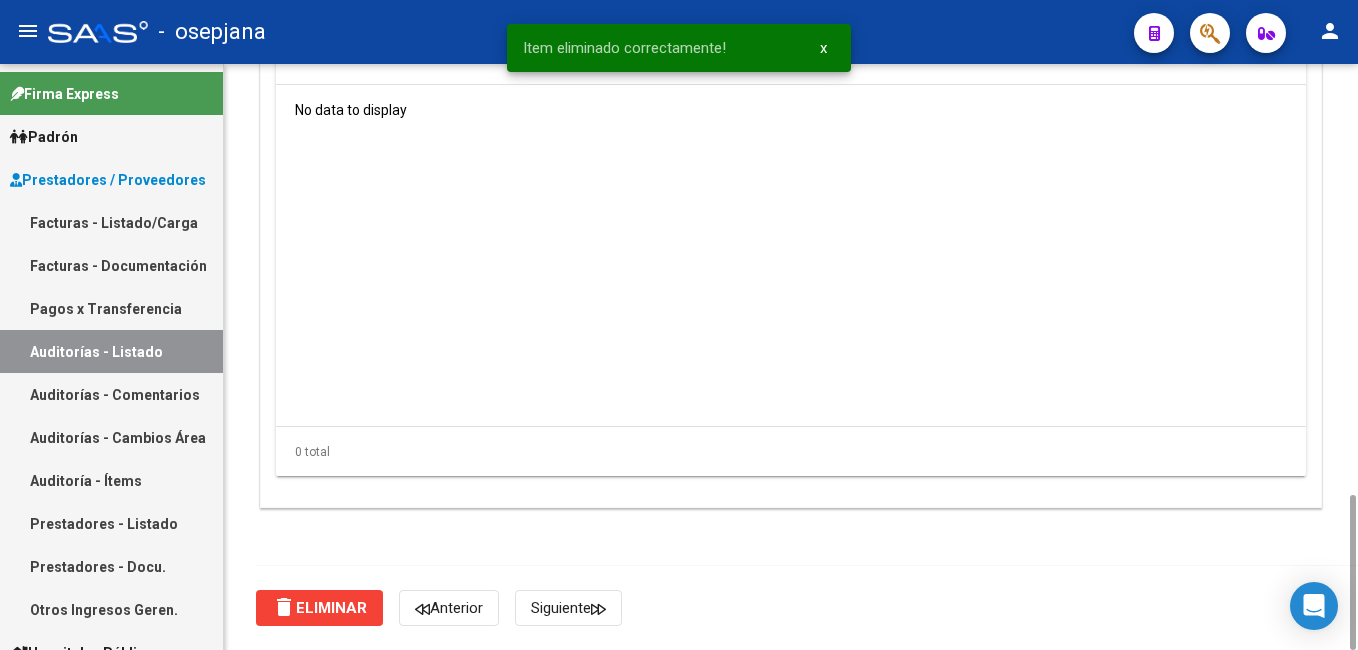 scroll, scrollTop: 1020, scrollLeft: 0, axis: vertical 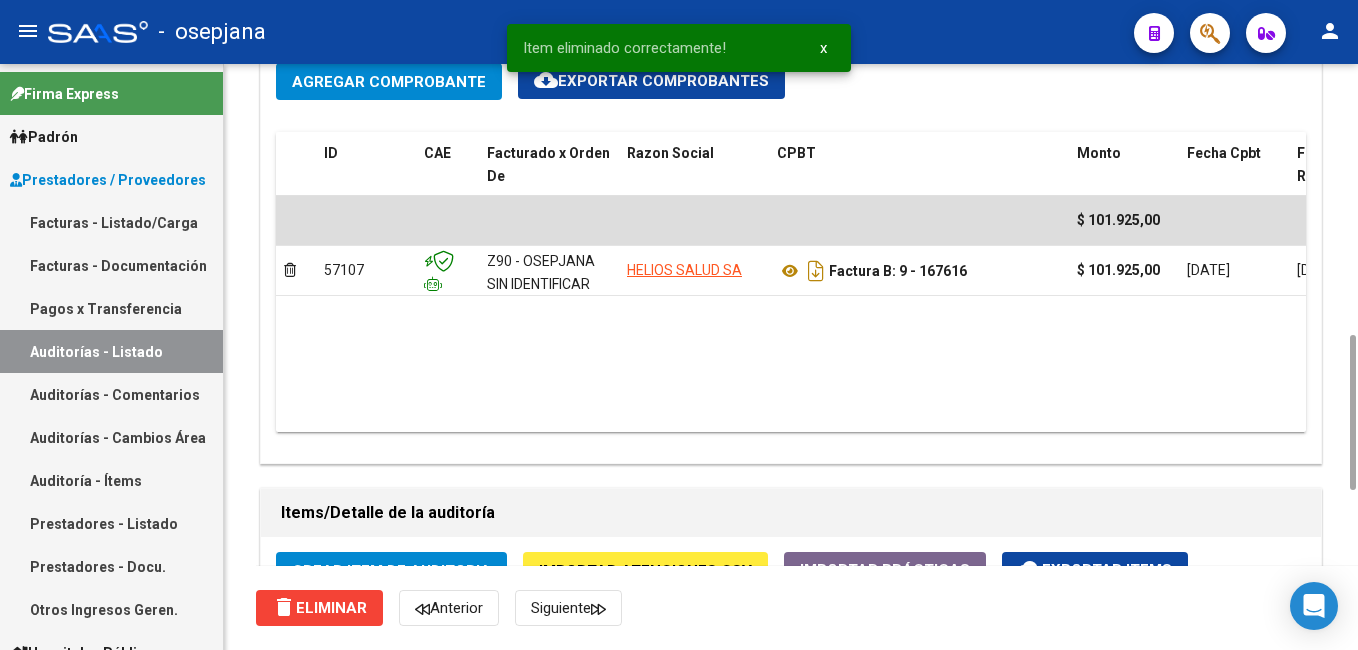 click on "delete  Eliminar" 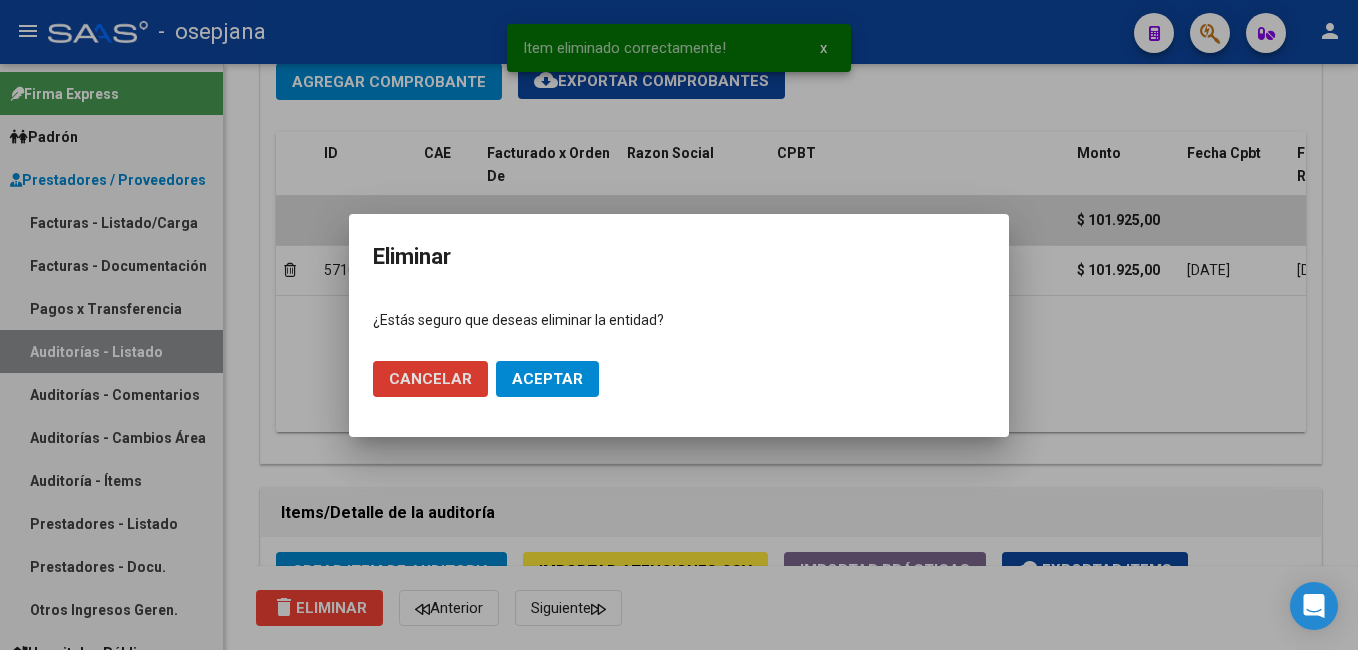 click on "Aceptar" 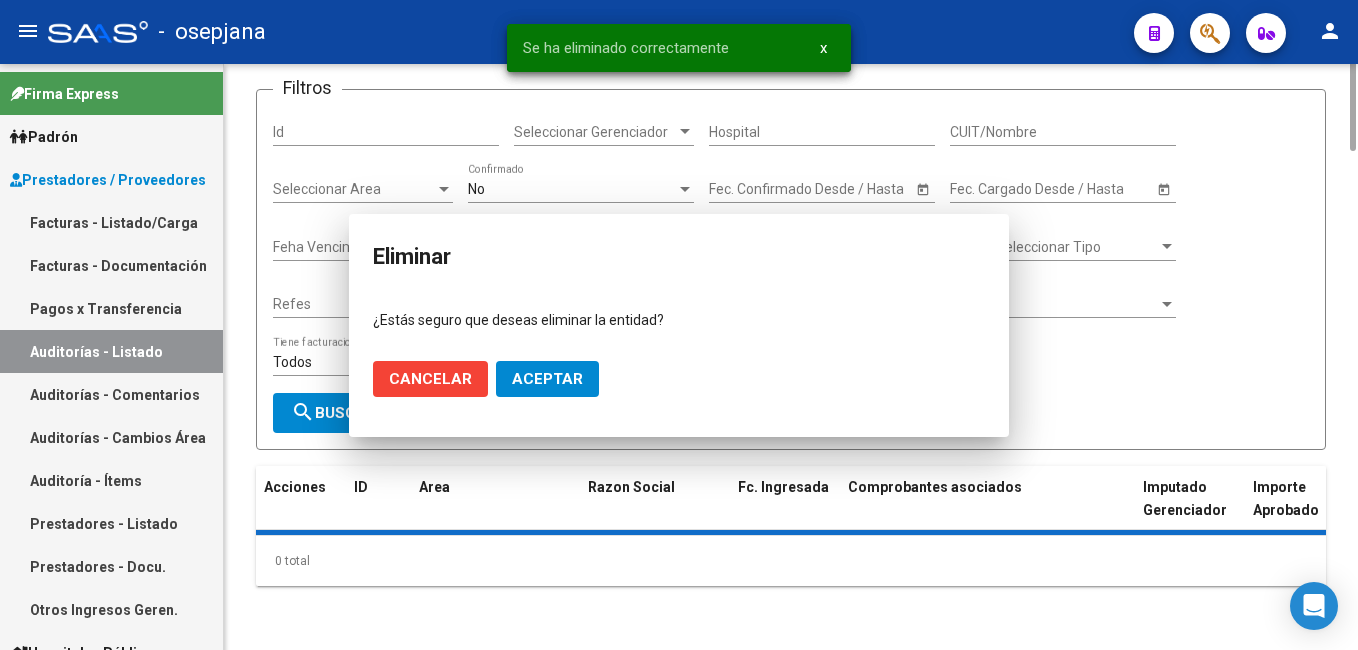 scroll, scrollTop: 0, scrollLeft: 0, axis: both 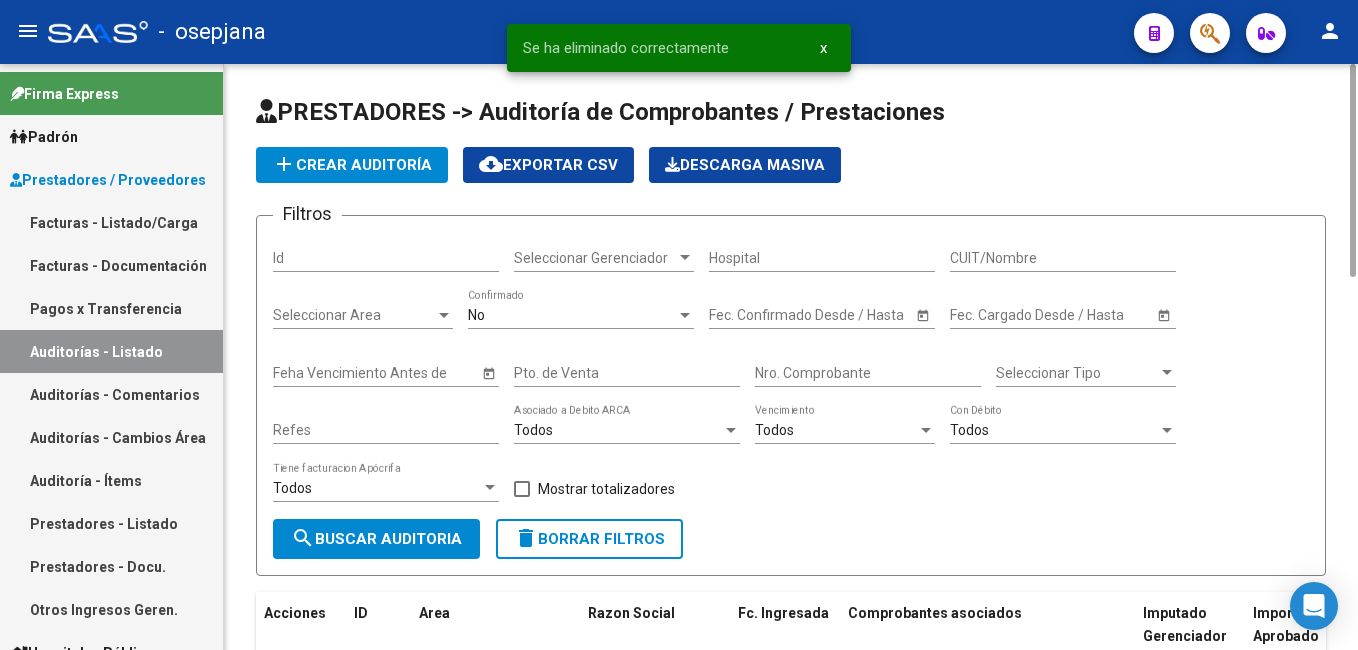 click on "add  Crear Auditoría" 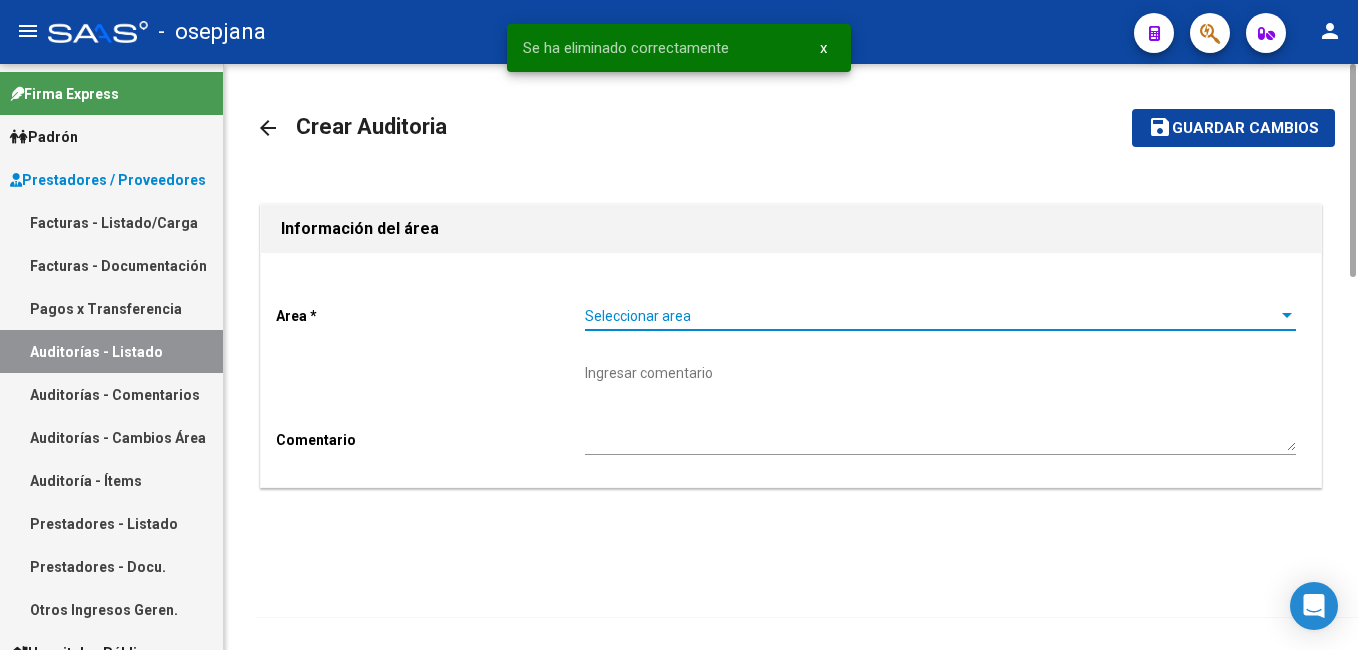 click on "Seleccionar area" at bounding box center (931, 316) 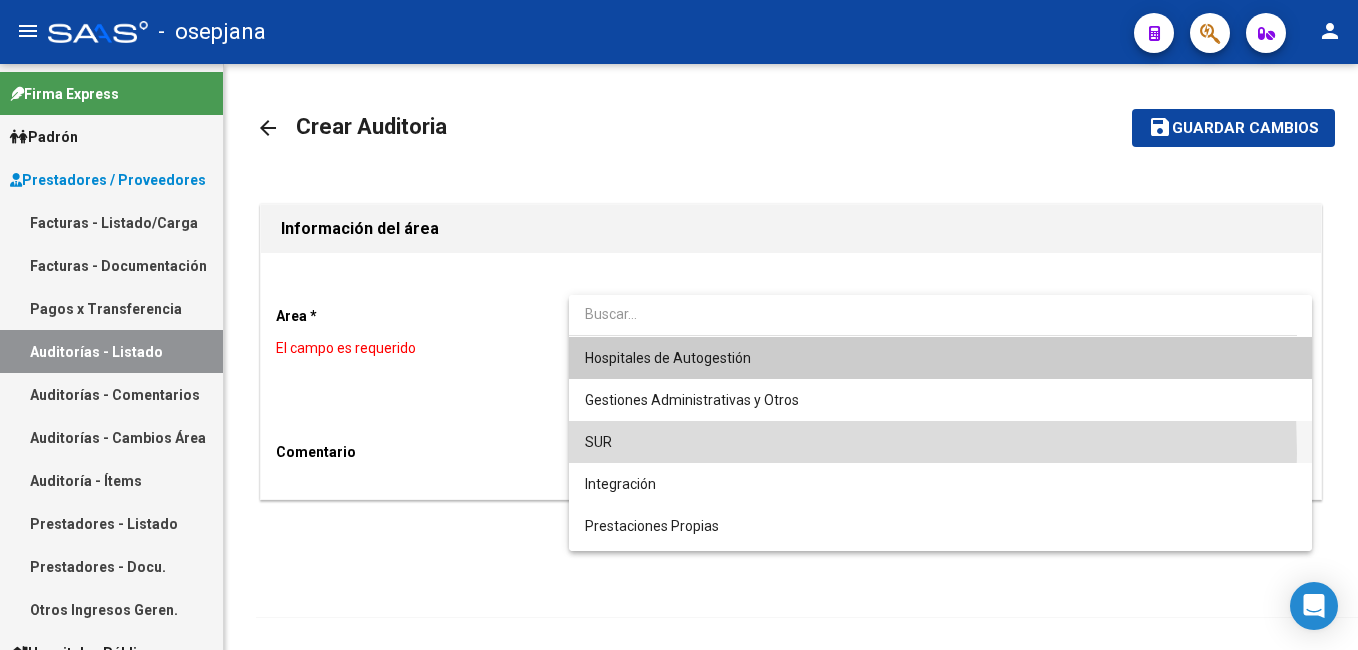 click on "SUR" at bounding box center [940, 442] 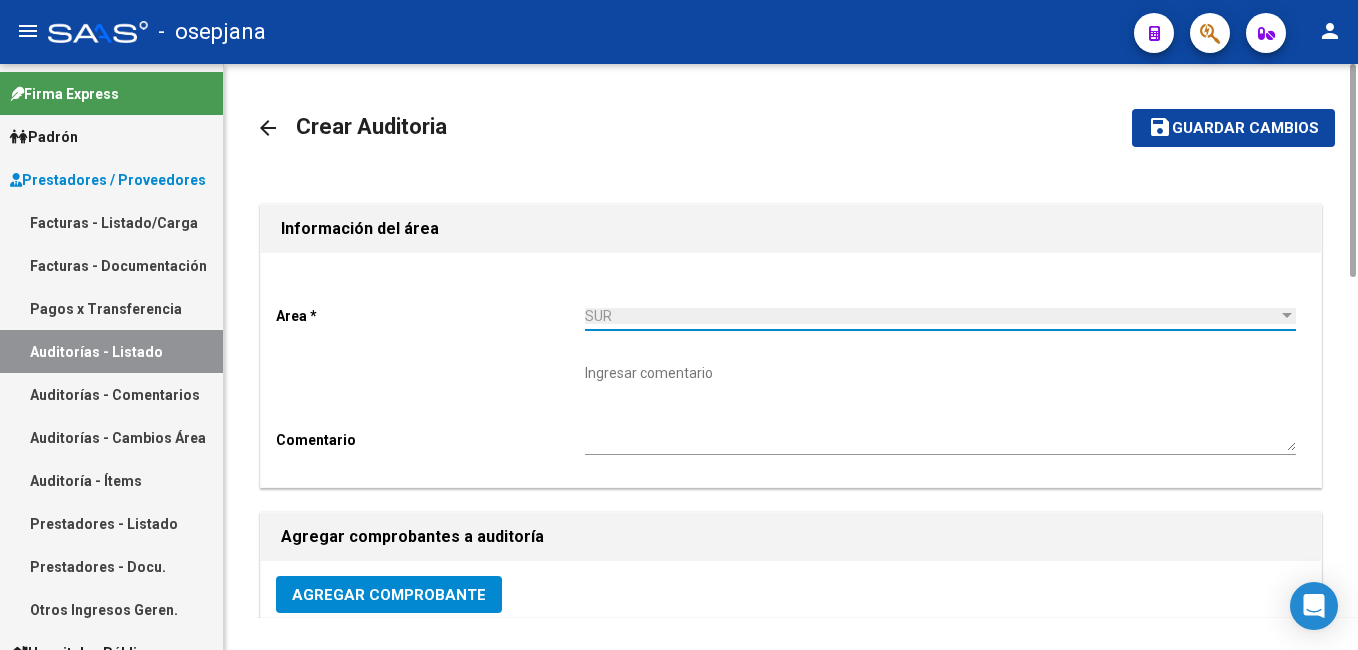 click on "Agregar Comprobante" 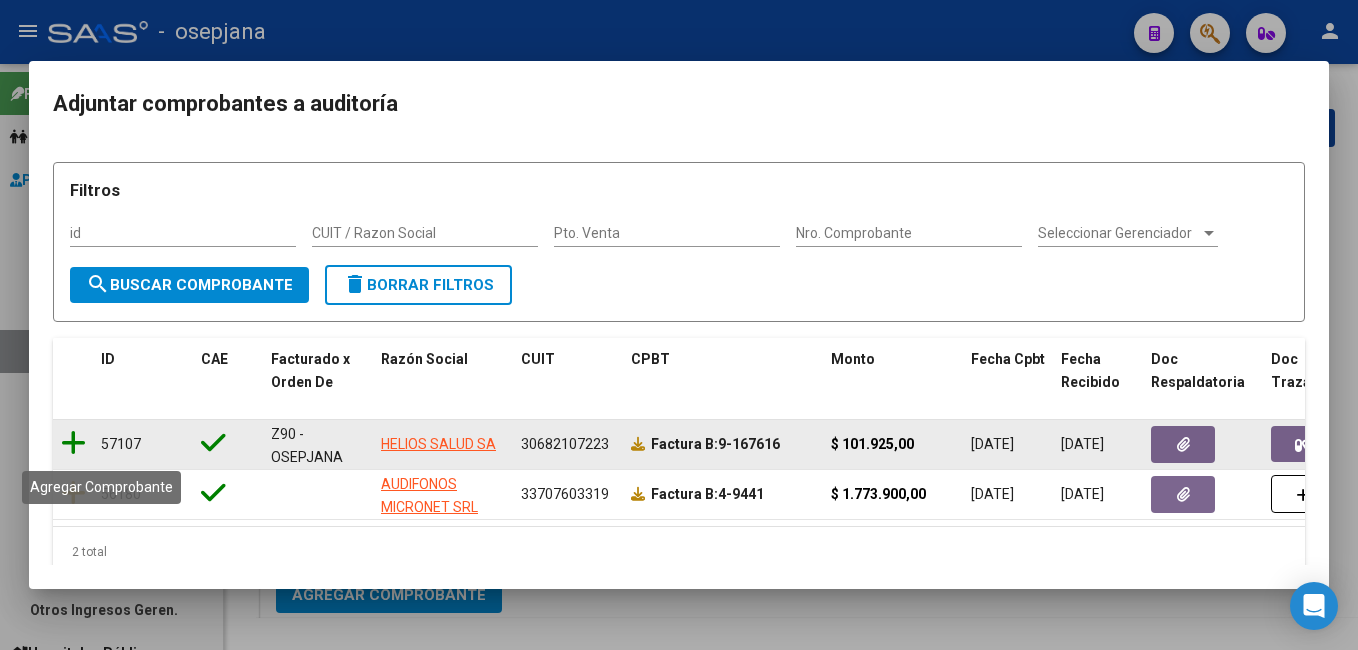 click 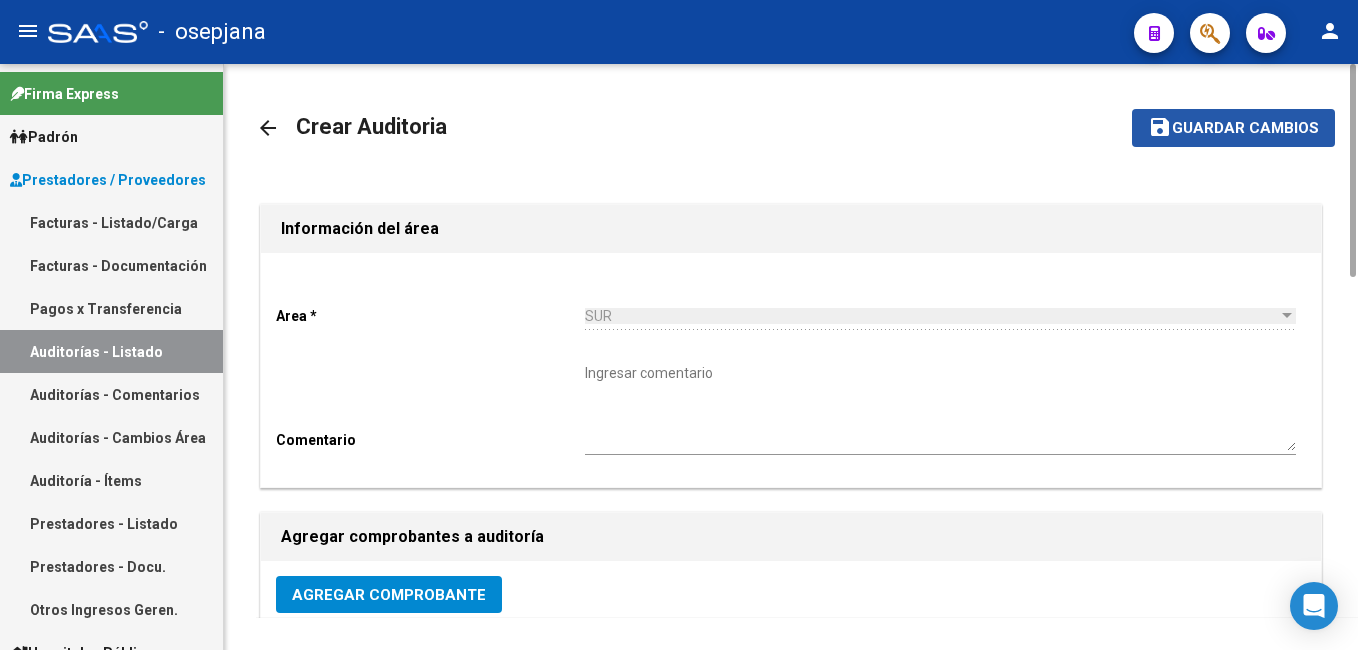 click on "Guardar cambios" 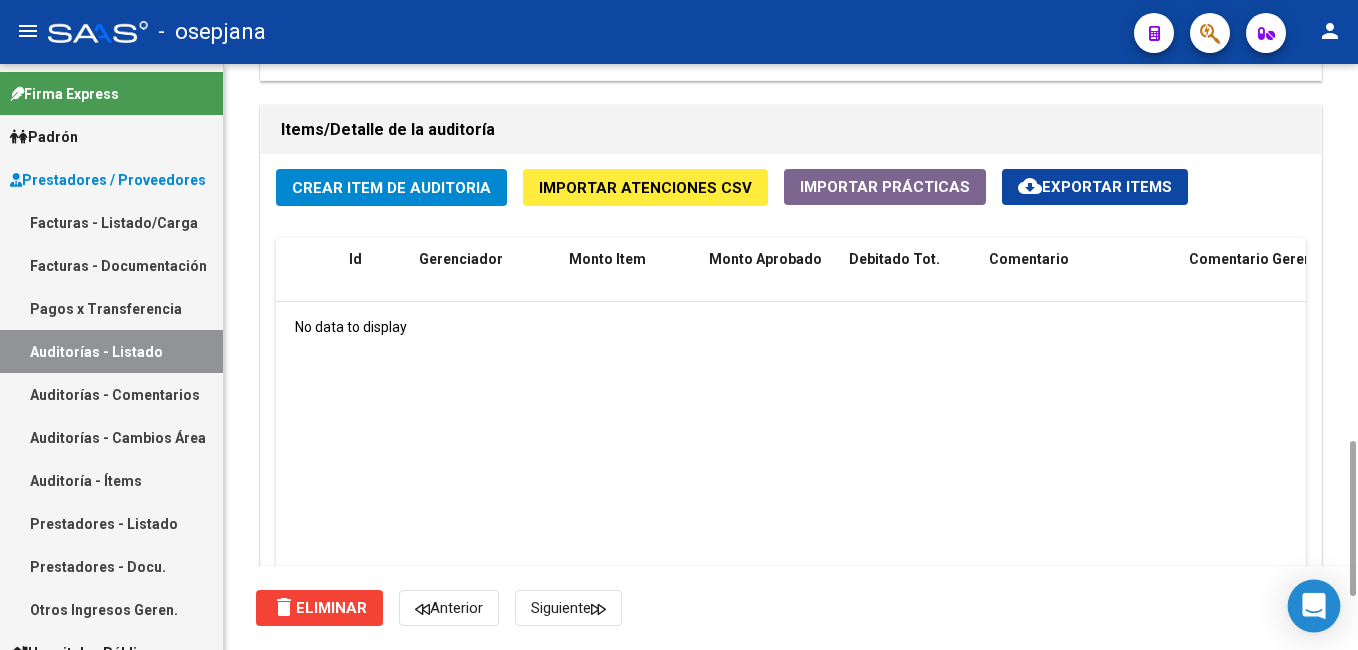 scroll, scrollTop: 1411, scrollLeft: 0, axis: vertical 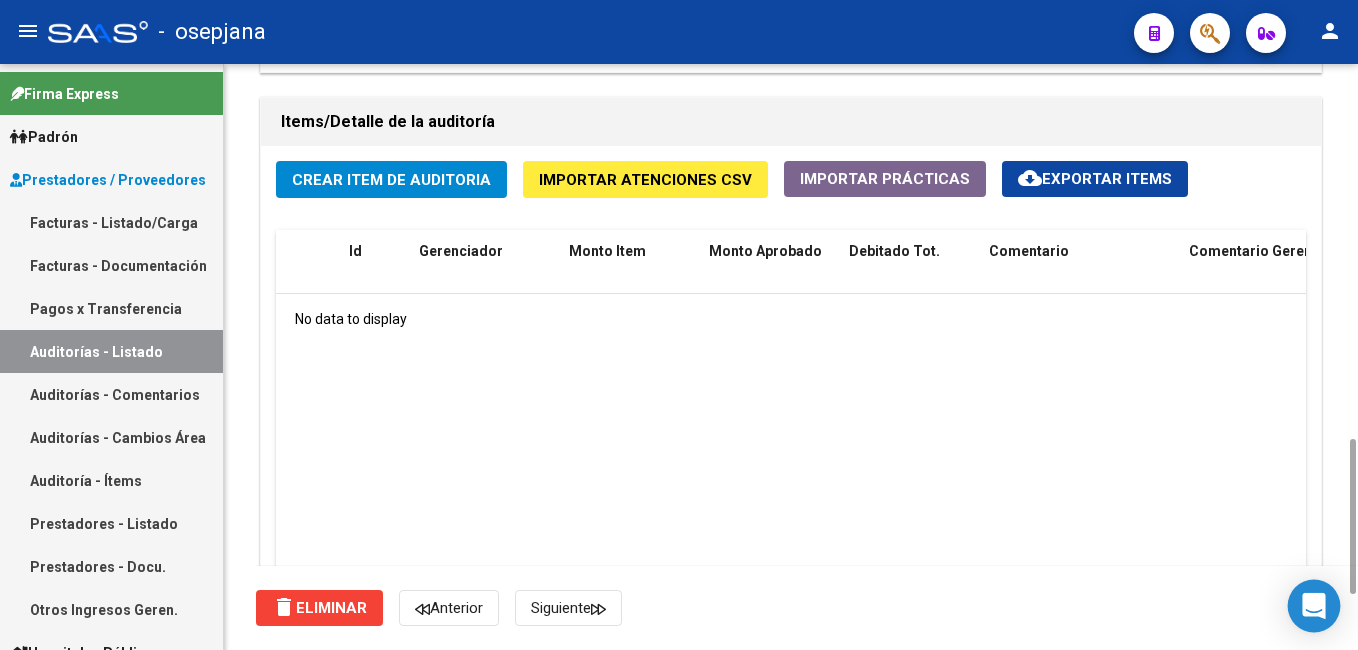 drag, startPoint x: 1349, startPoint y: 114, endPoint x: 1314, endPoint y: 630, distance: 517.18567 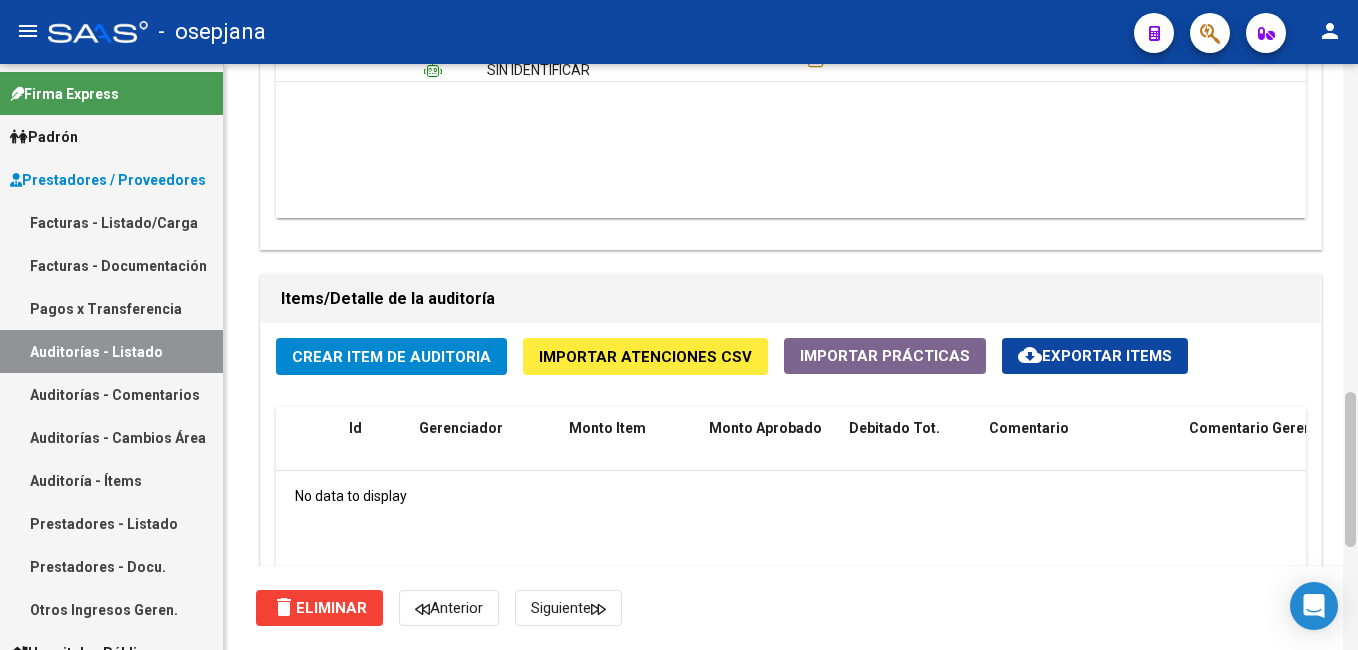 scroll, scrollTop: 1238, scrollLeft: 0, axis: vertical 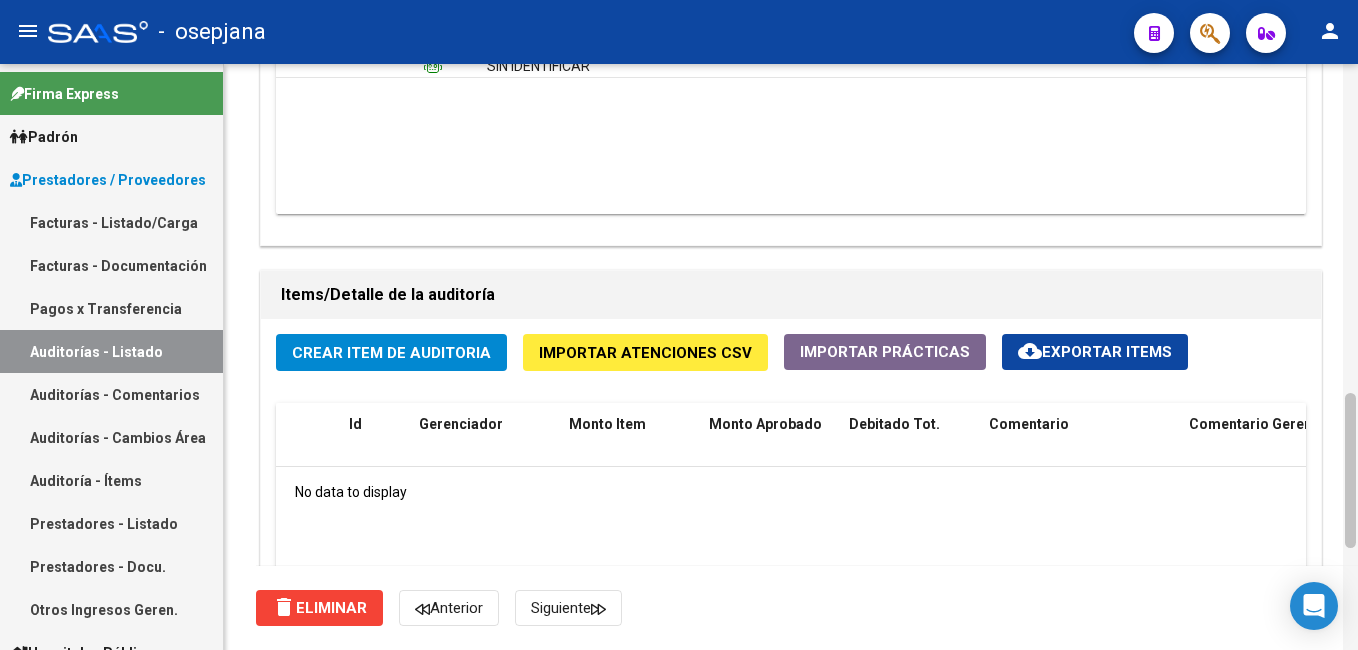 drag, startPoint x: 1352, startPoint y: 484, endPoint x: 1345, endPoint y: 438, distance: 46.52956 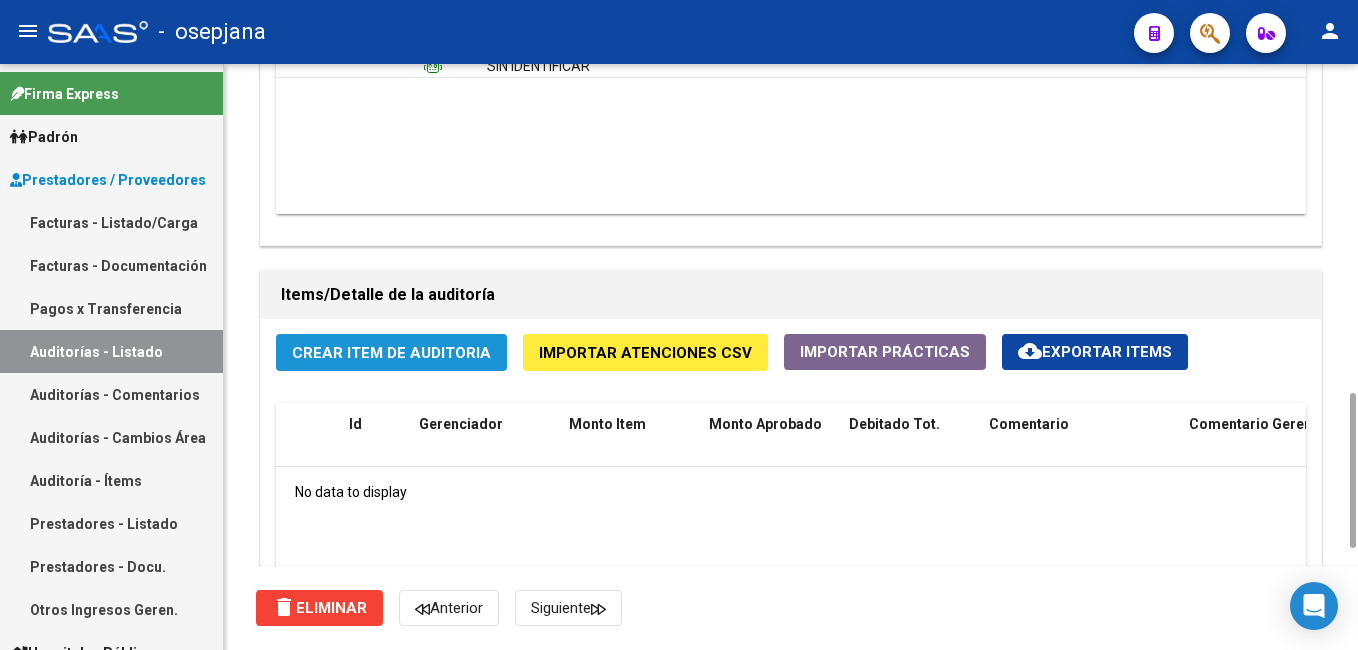 click on "Crear Item de Auditoria" 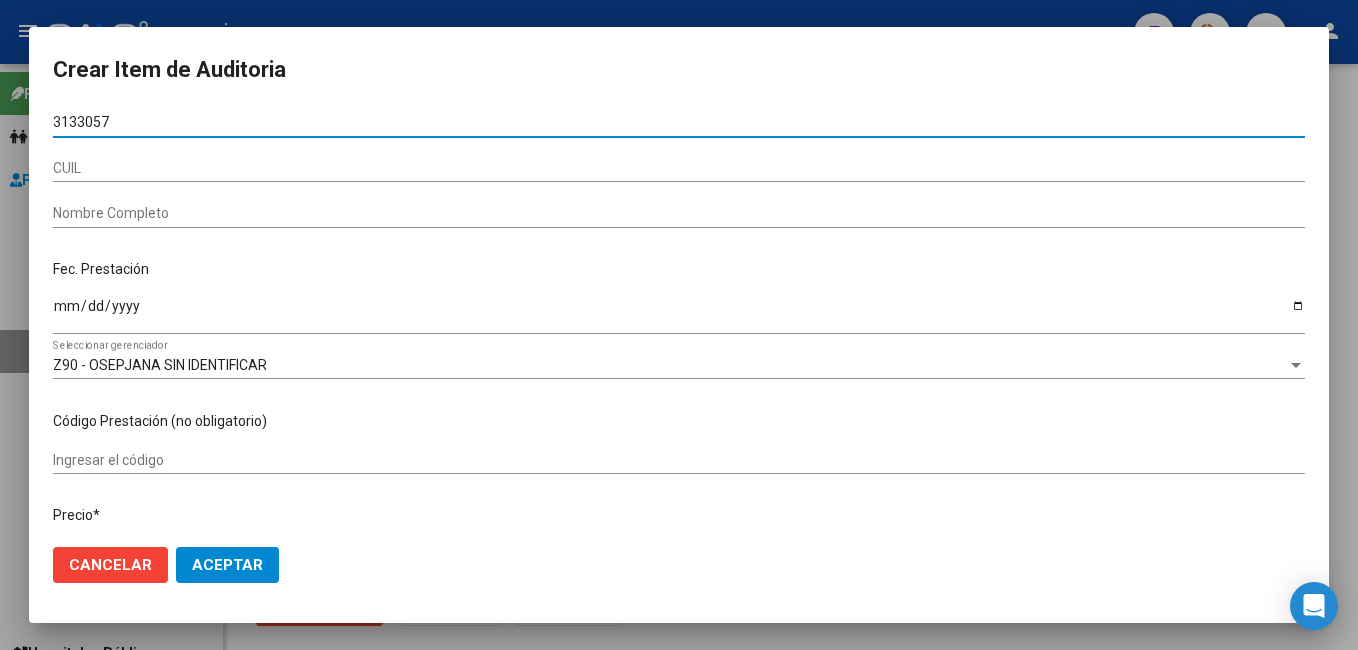 type on "31330578" 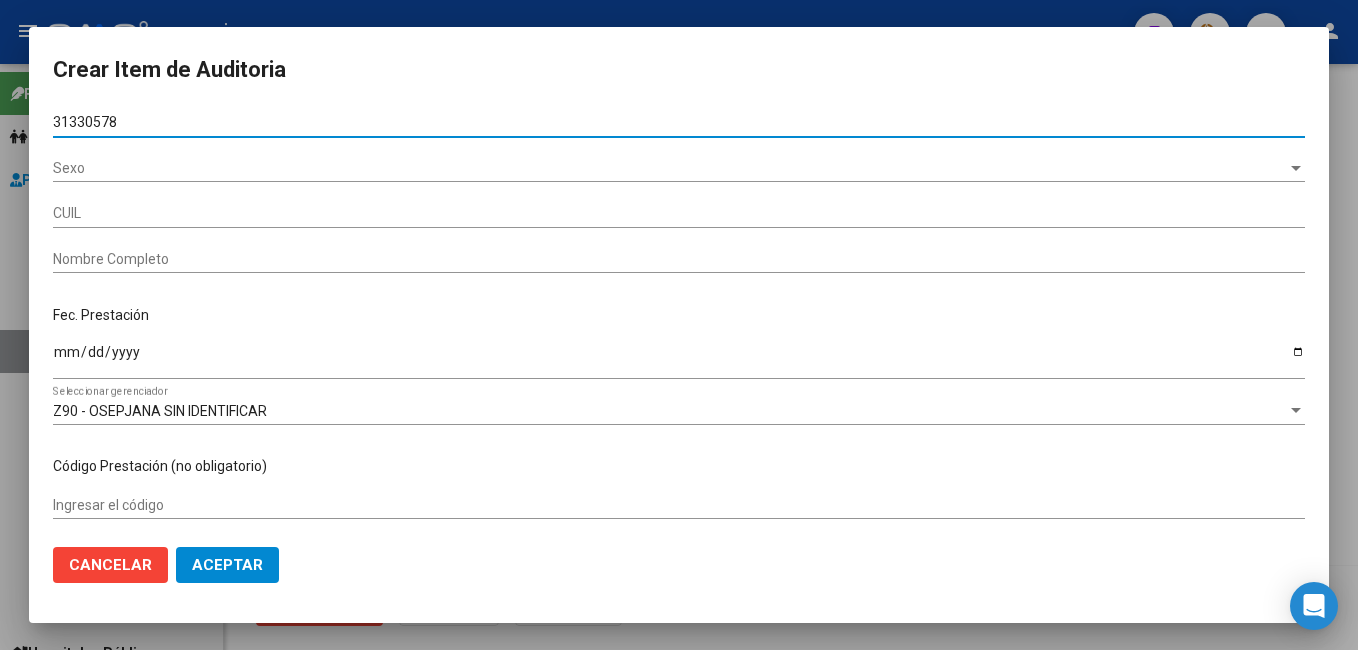 type on "20313305784" 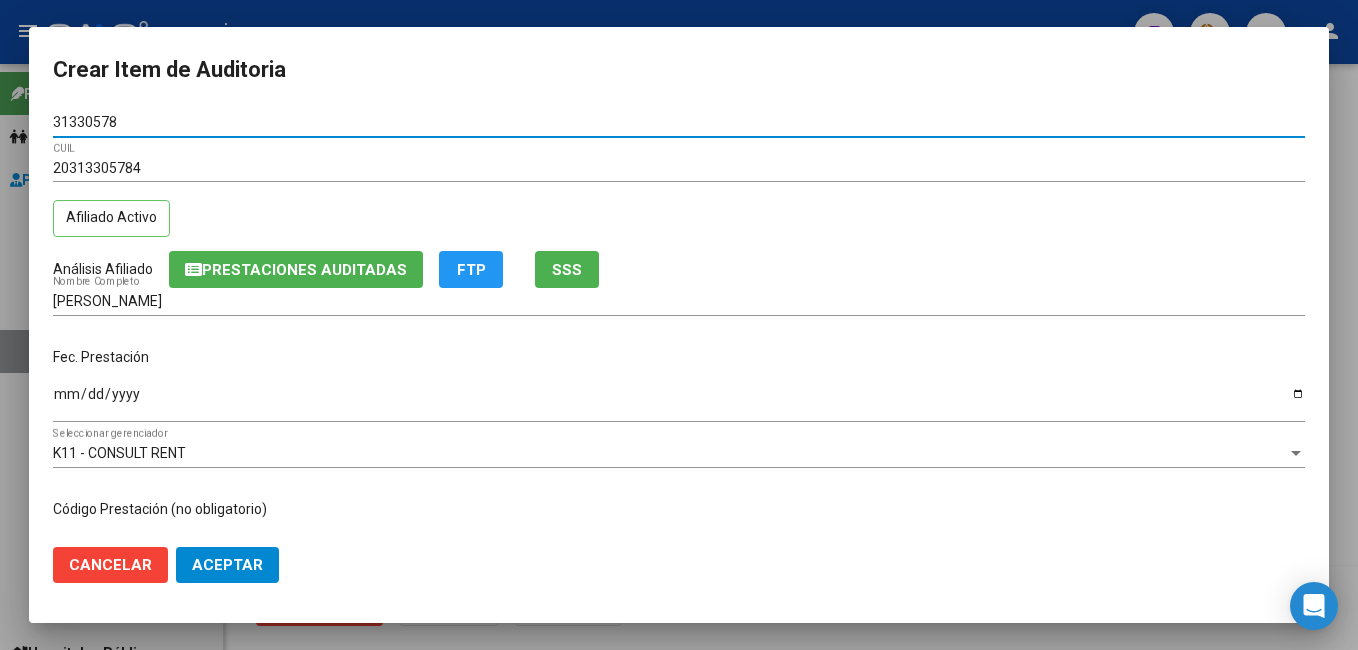 type on "31330578" 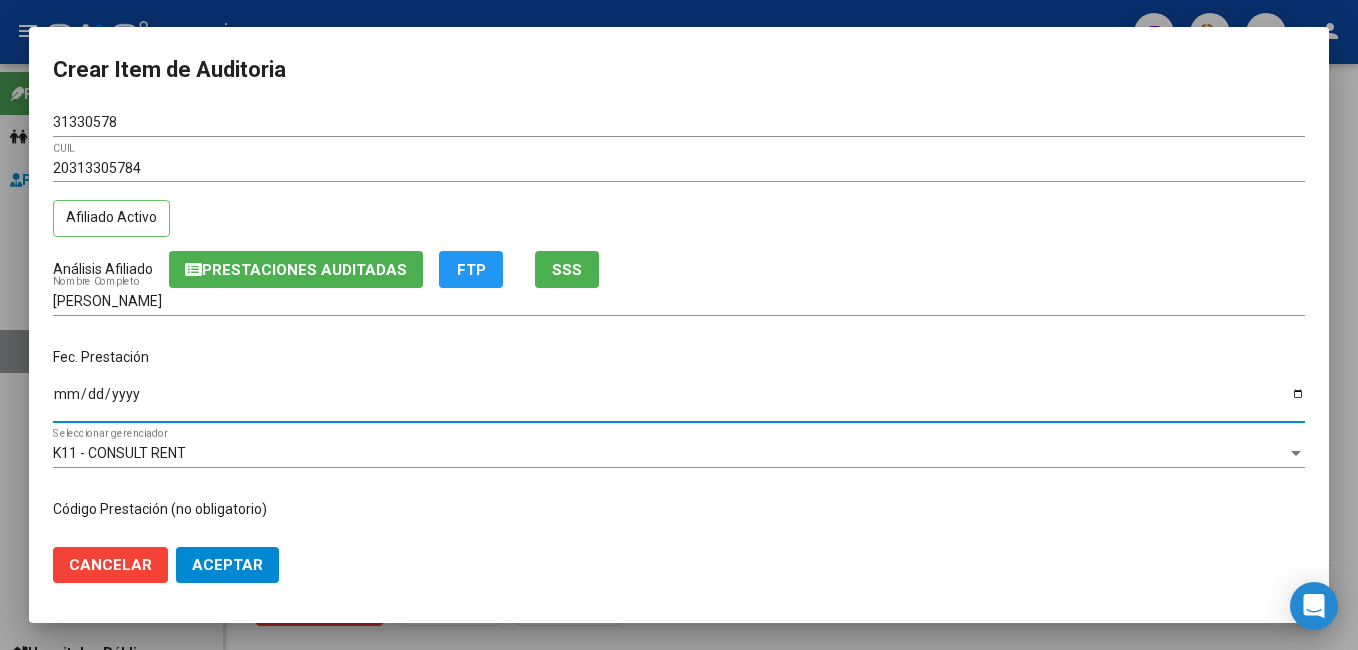 click on "Ingresar la fecha" at bounding box center (679, 401) 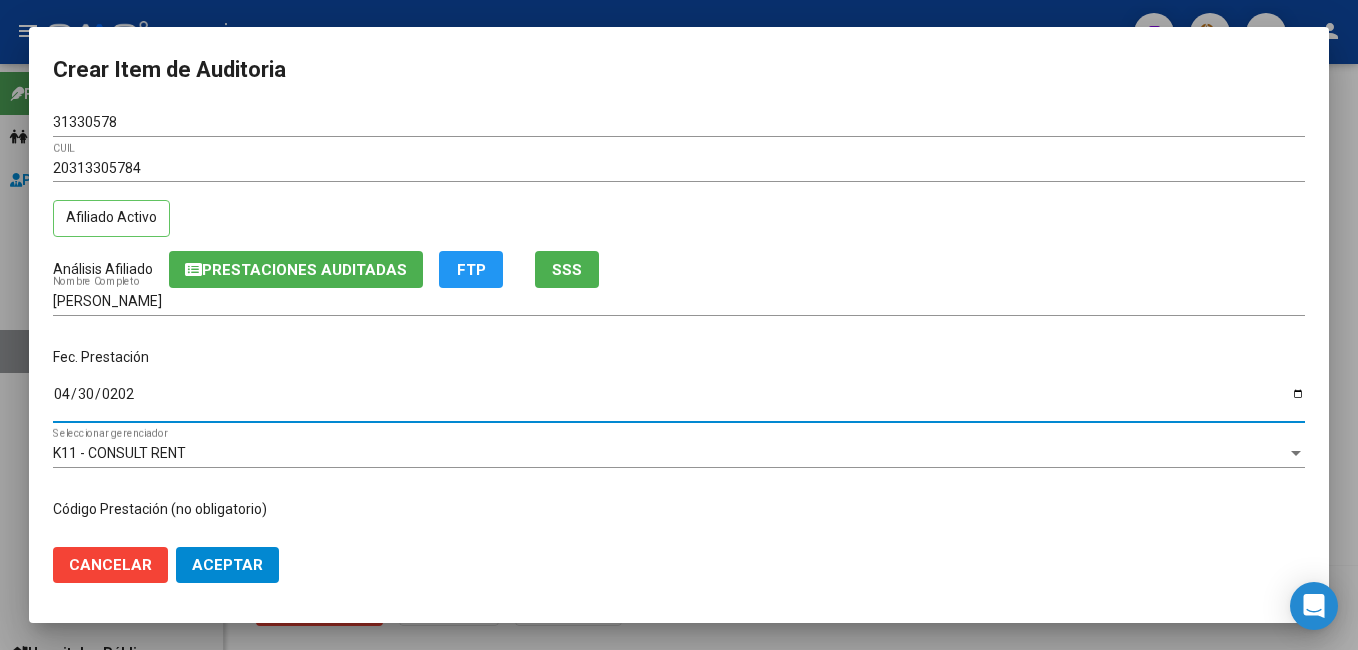 type on "[DATE]" 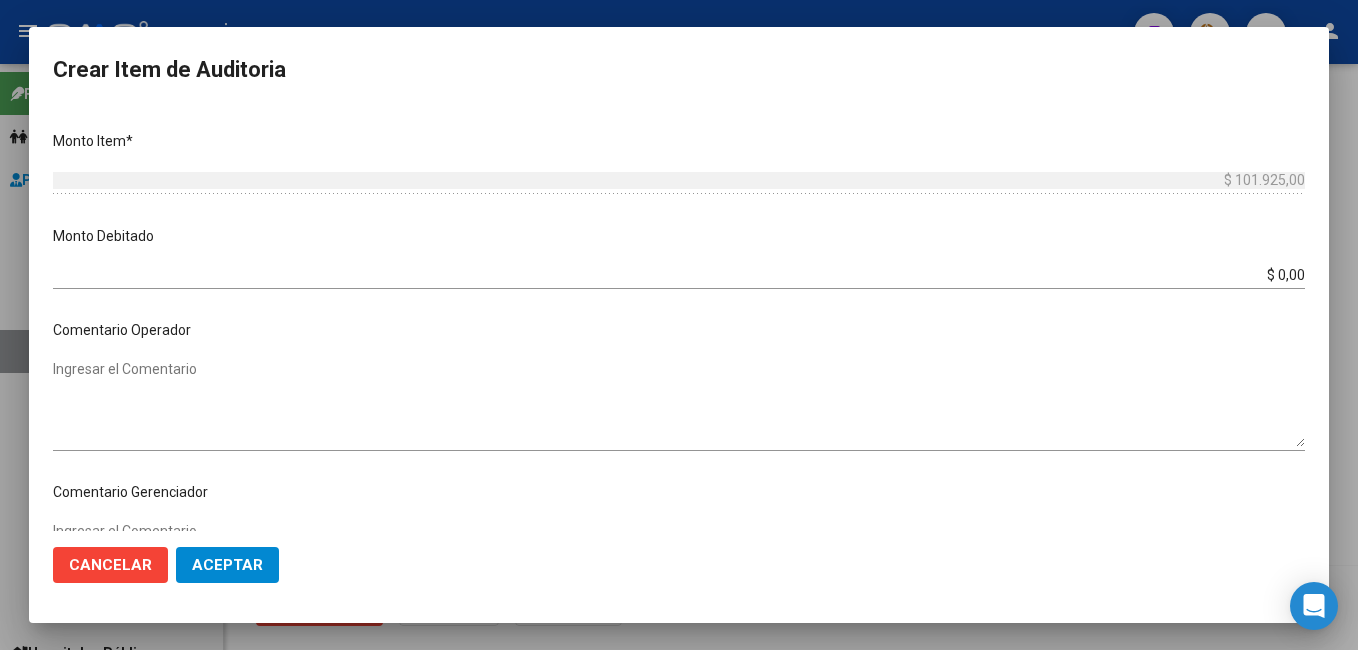 scroll, scrollTop: 611, scrollLeft: 0, axis: vertical 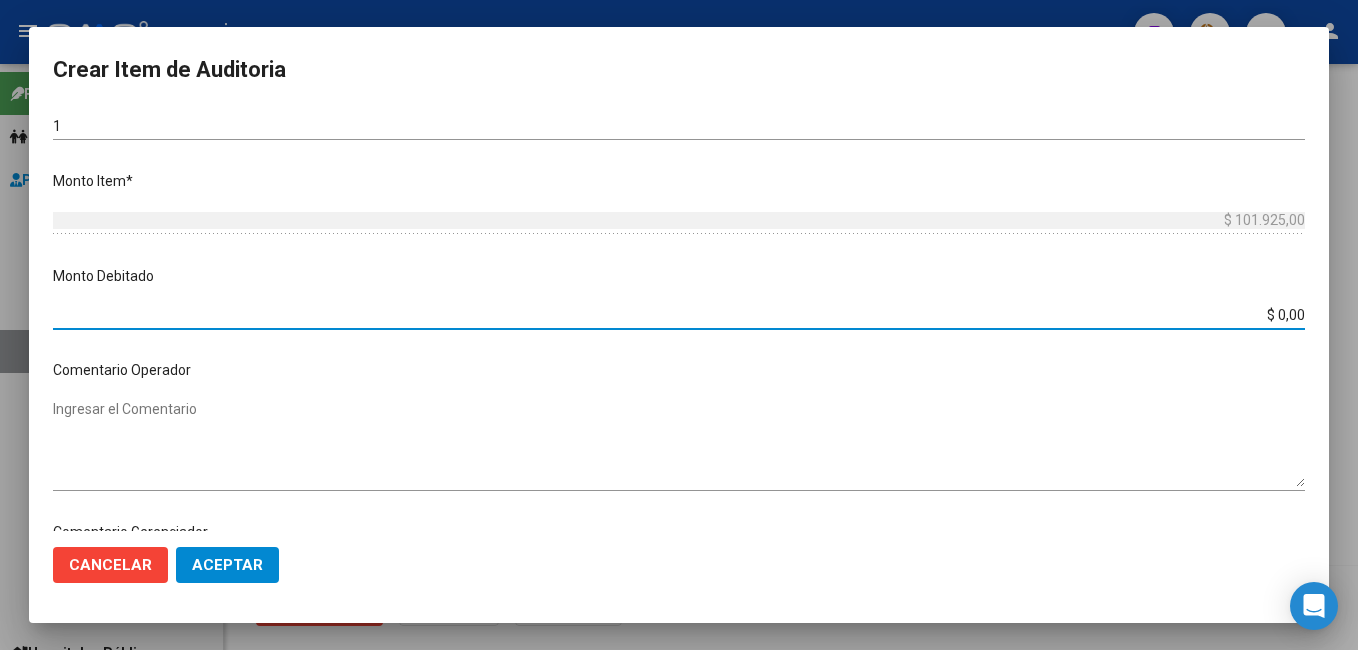 click on "$ 0,00" at bounding box center (679, 315) 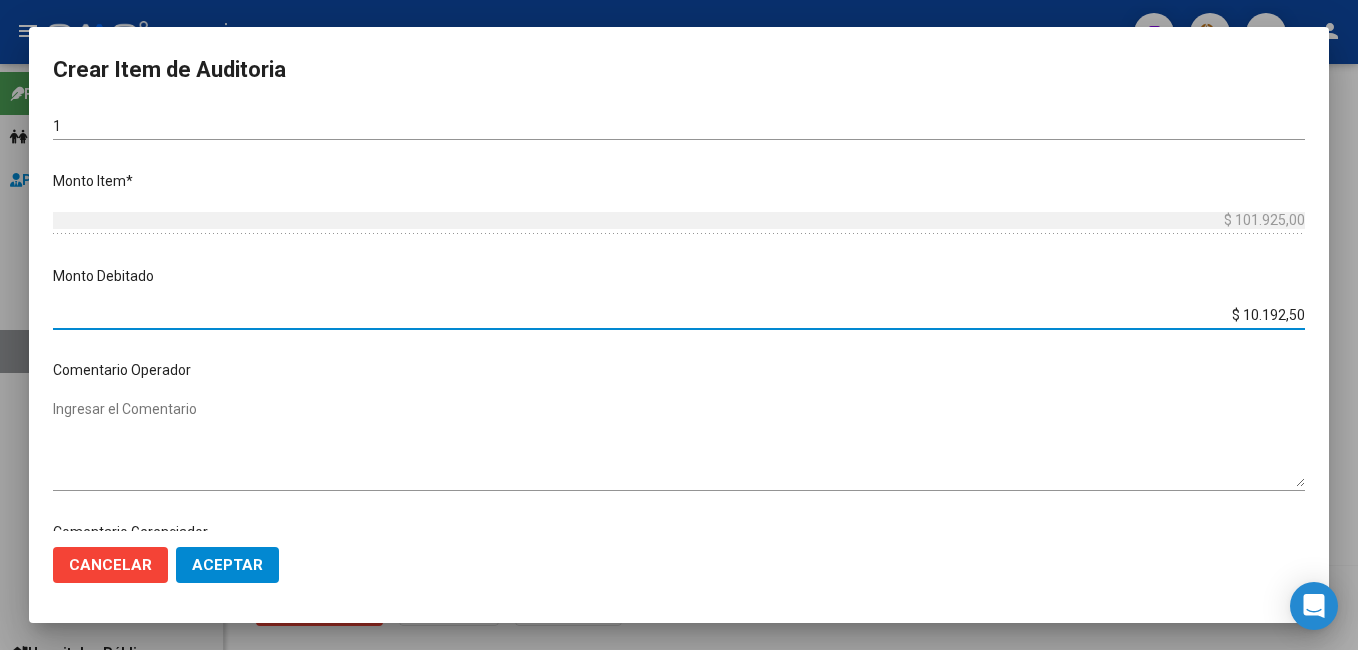 type on "$ 101.925,00" 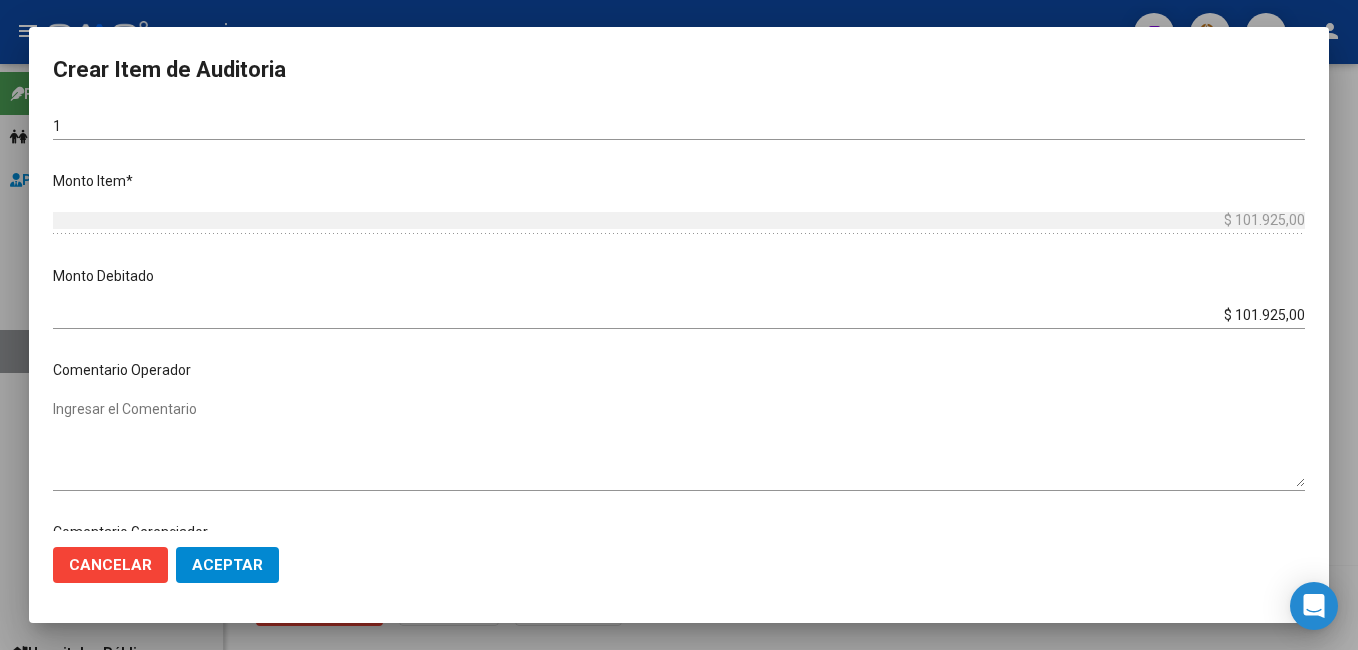 scroll, scrollTop: 1100, scrollLeft: 0, axis: vertical 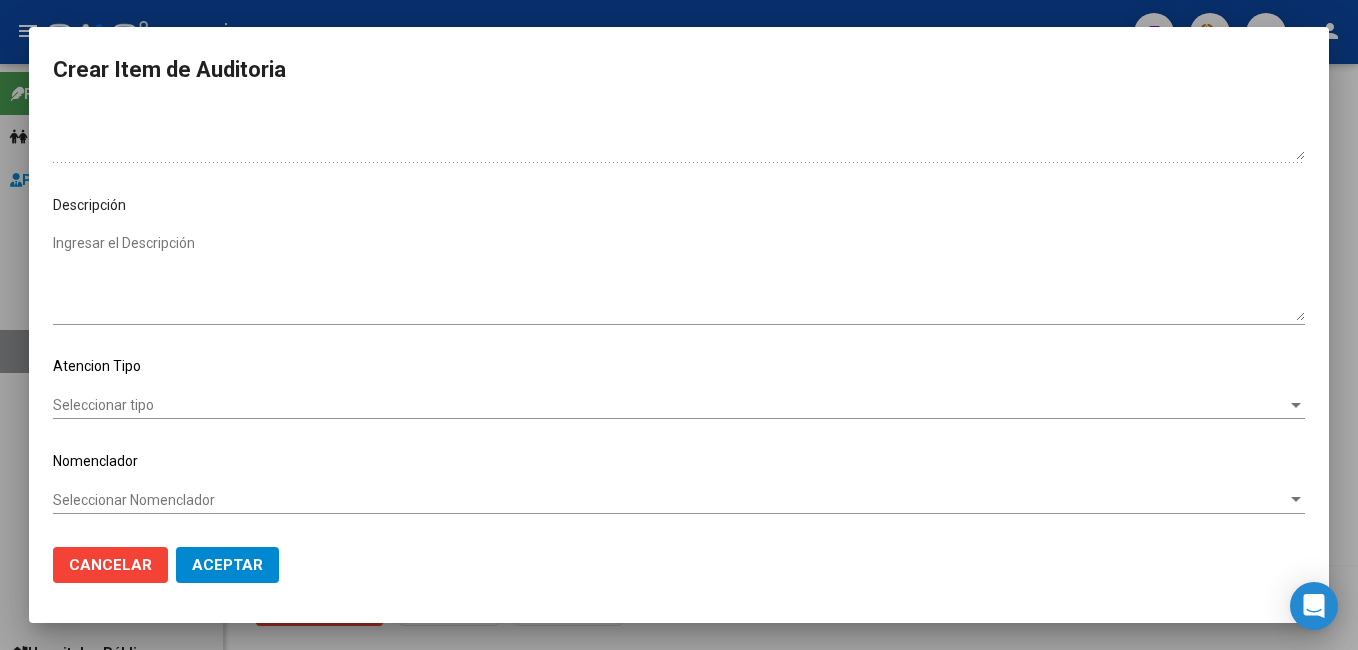 click on "Seleccionar tipo Seleccionar tipo" 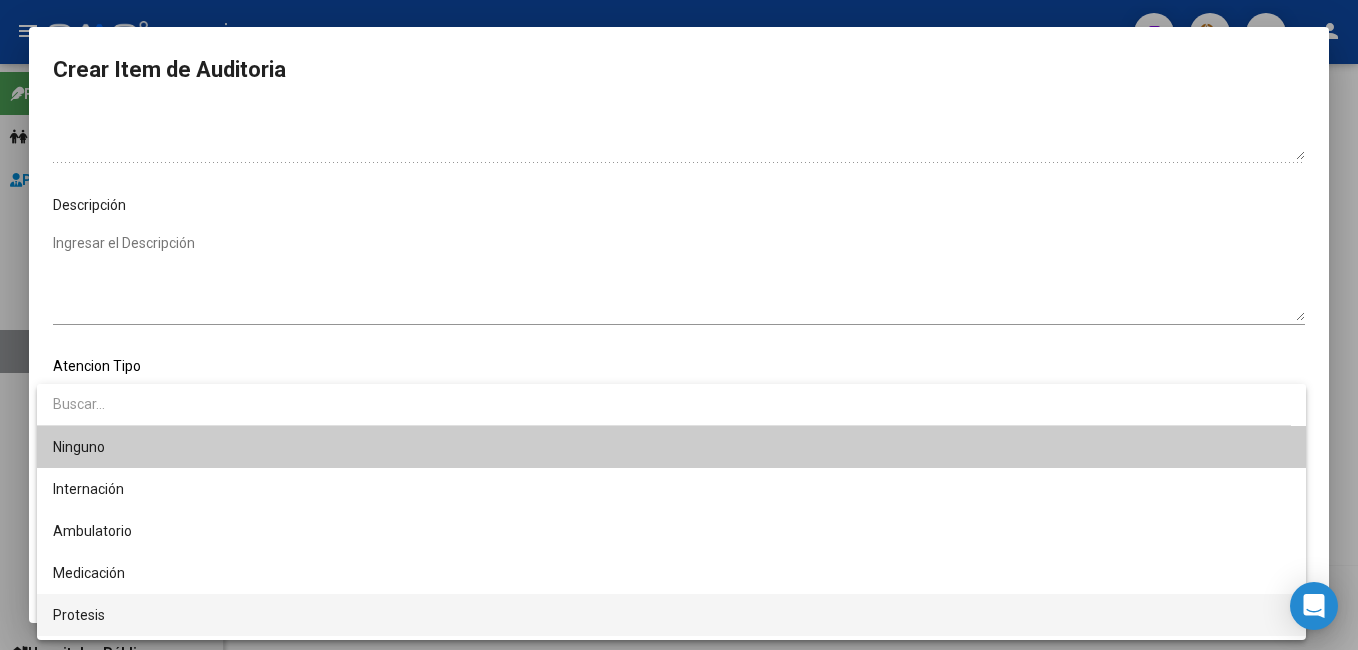 scroll, scrollTop: 38, scrollLeft: 0, axis: vertical 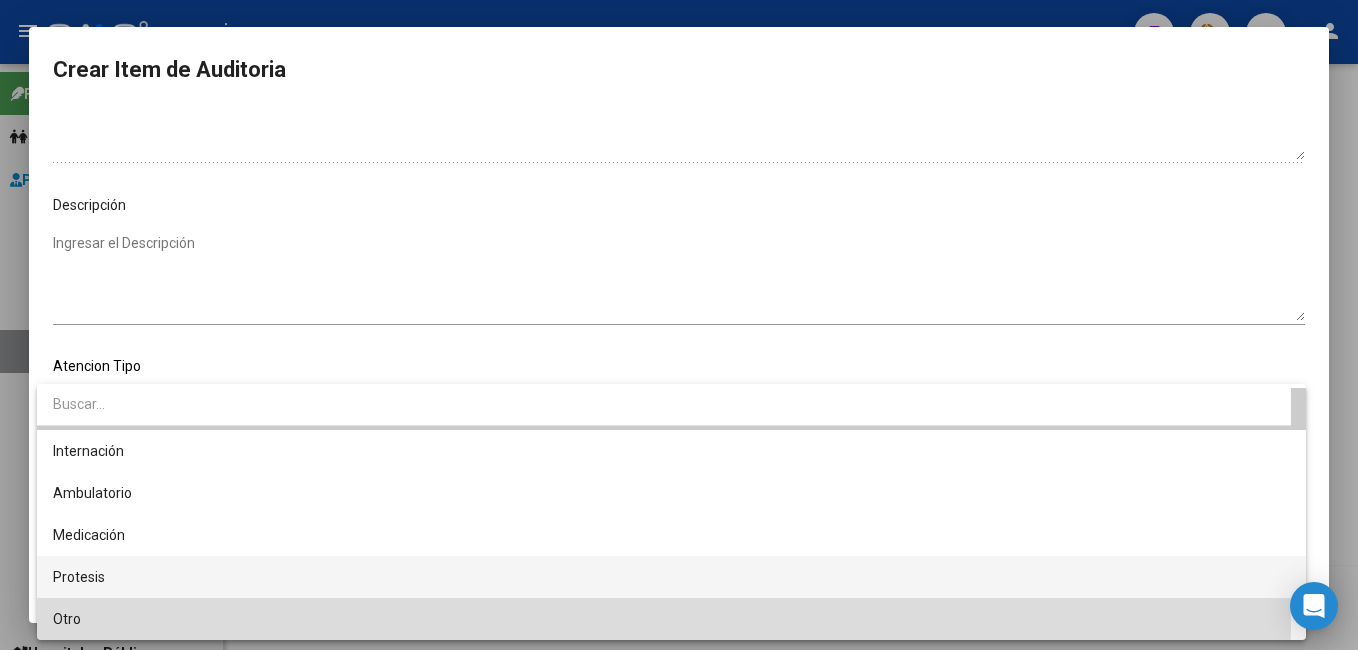 click on "Otro" at bounding box center (671, 619) 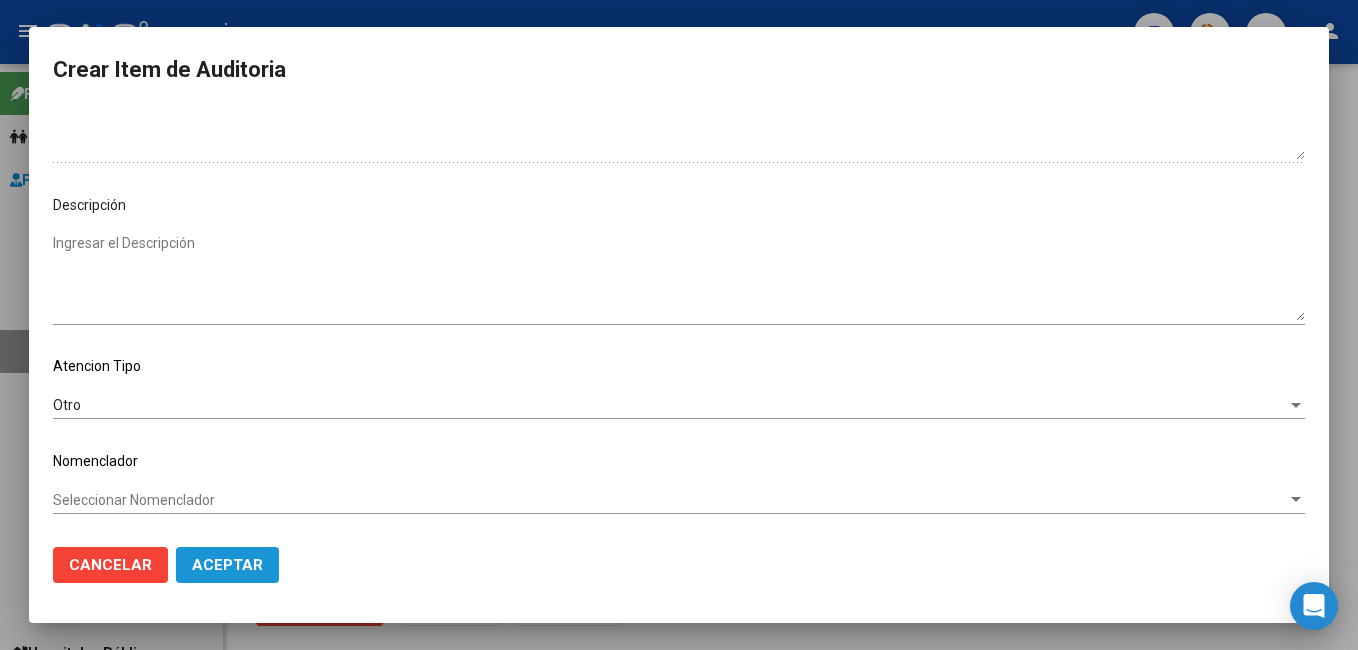 click on "Aceptar" 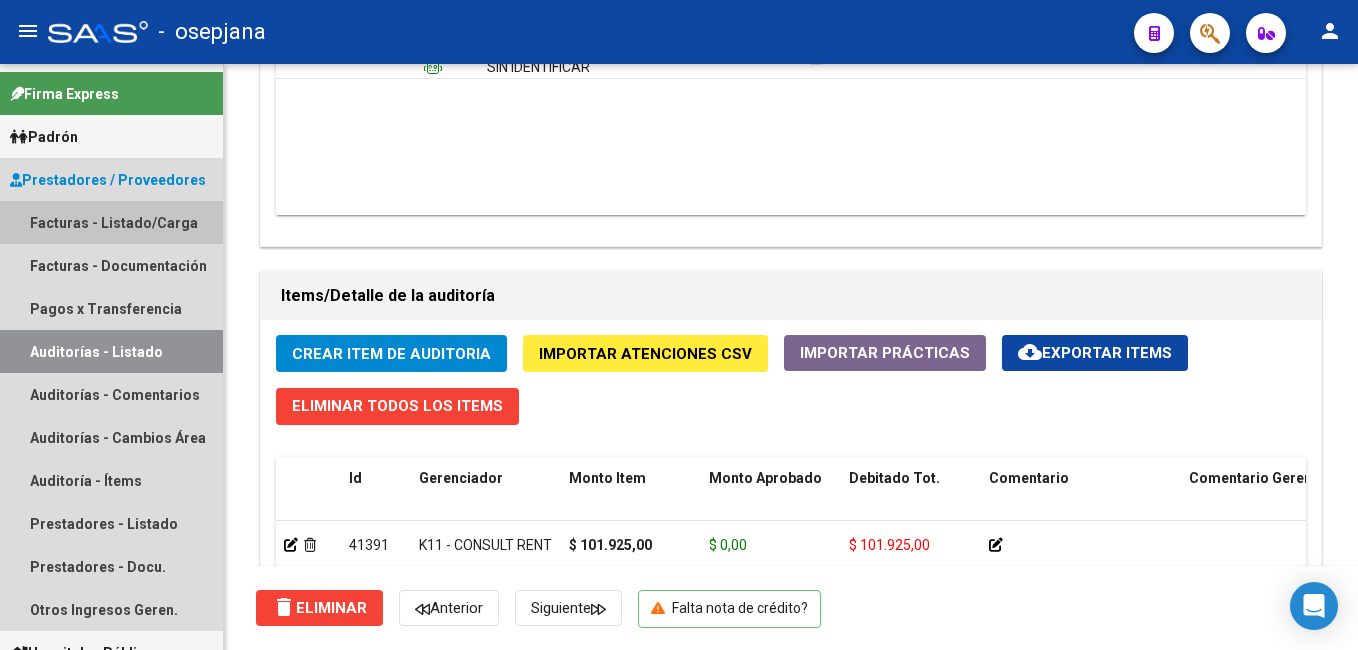 click on "Facturas - Listado/Carga" at bounding box center (111, 222) 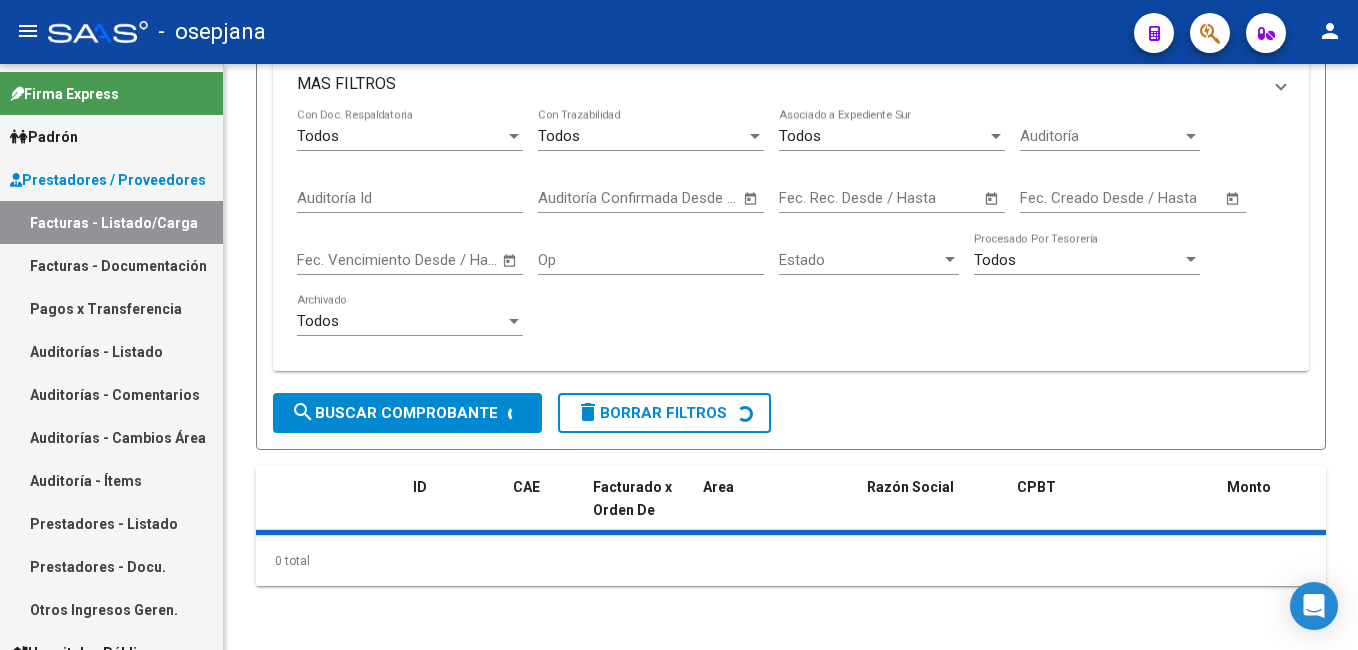 scroll, scrollTop: 0, scrollLeft: 0, axis: both 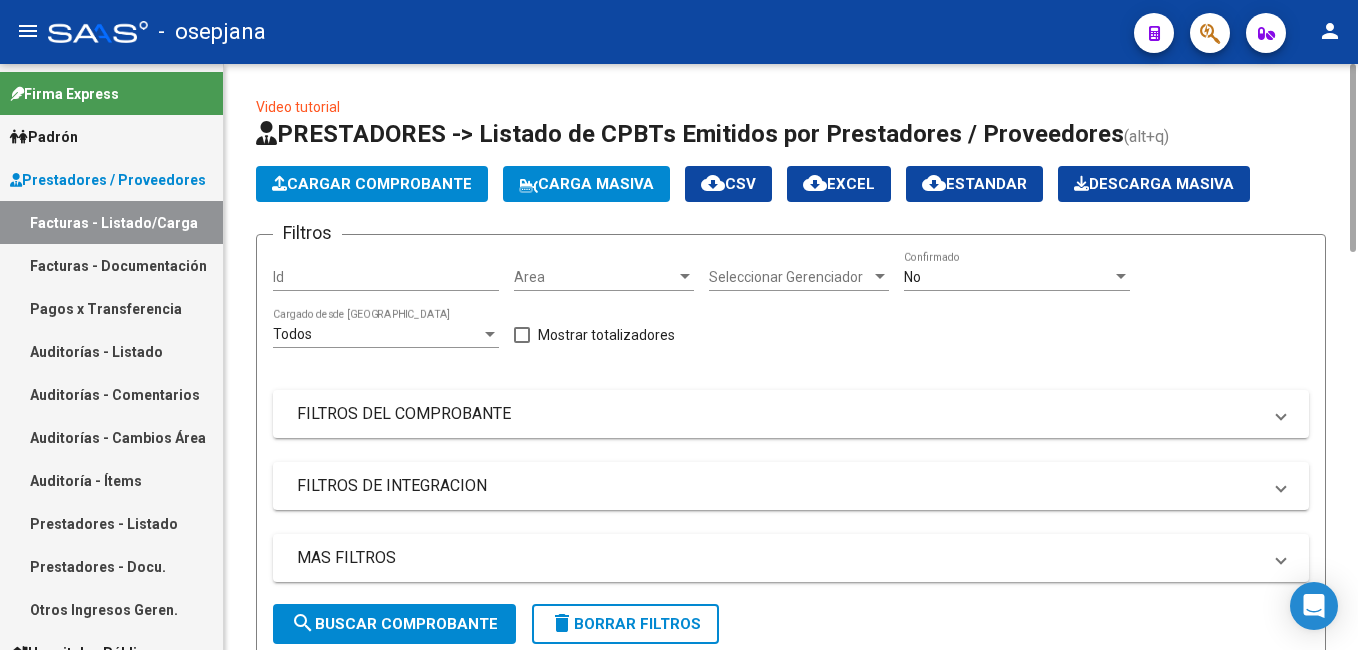 click on "No" at bounding box center [1008, 277] 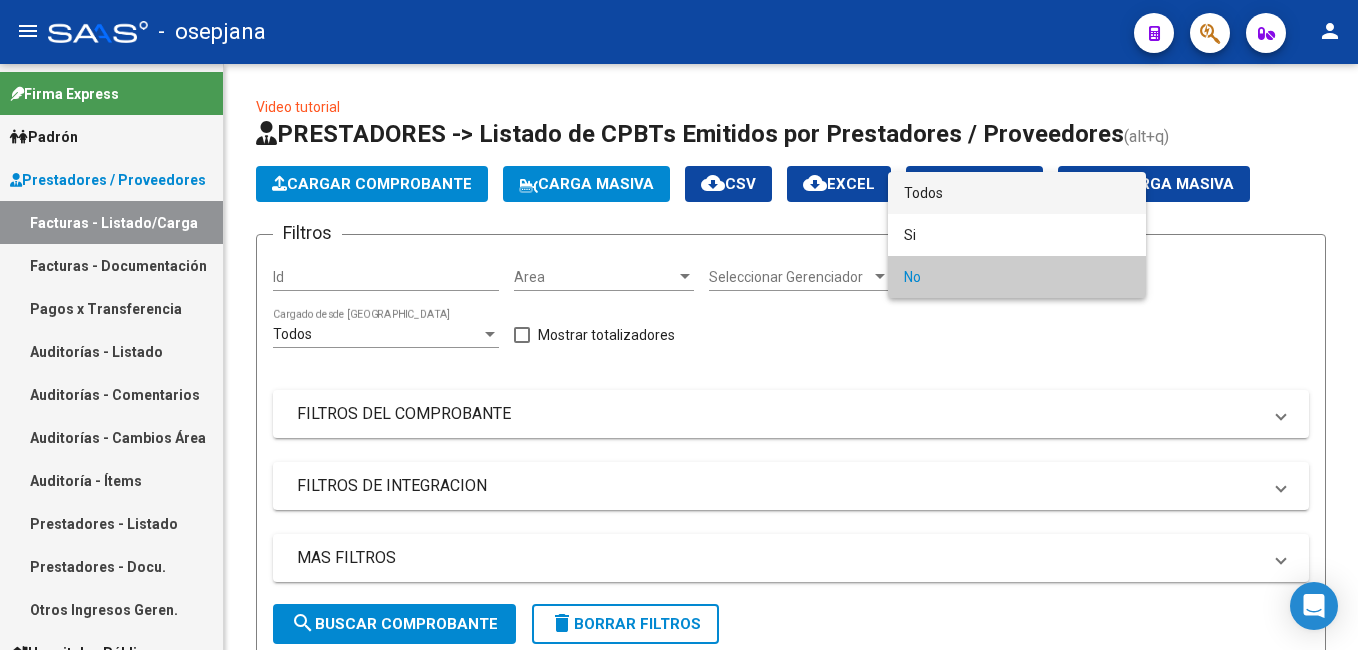 click on "Todos" at bounding box center (1017, 193) 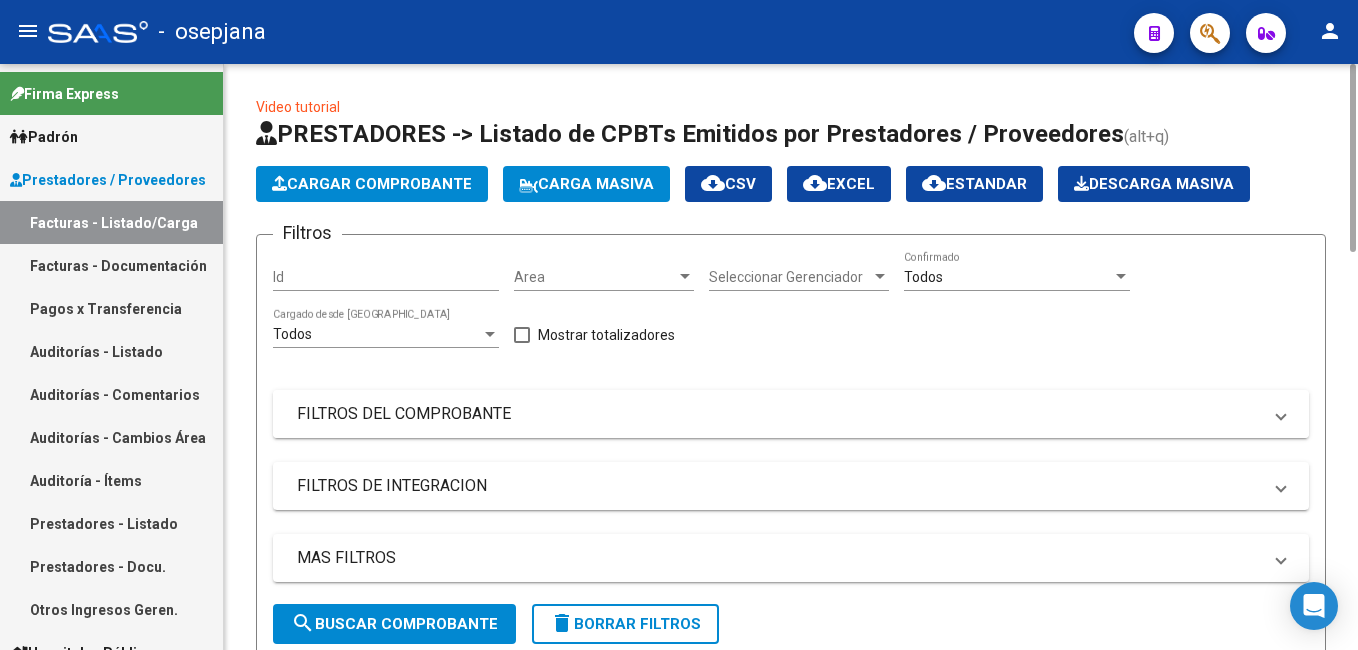 click on "FILTROS DEL COMPROBANTE" at bounding box center [791, 414] 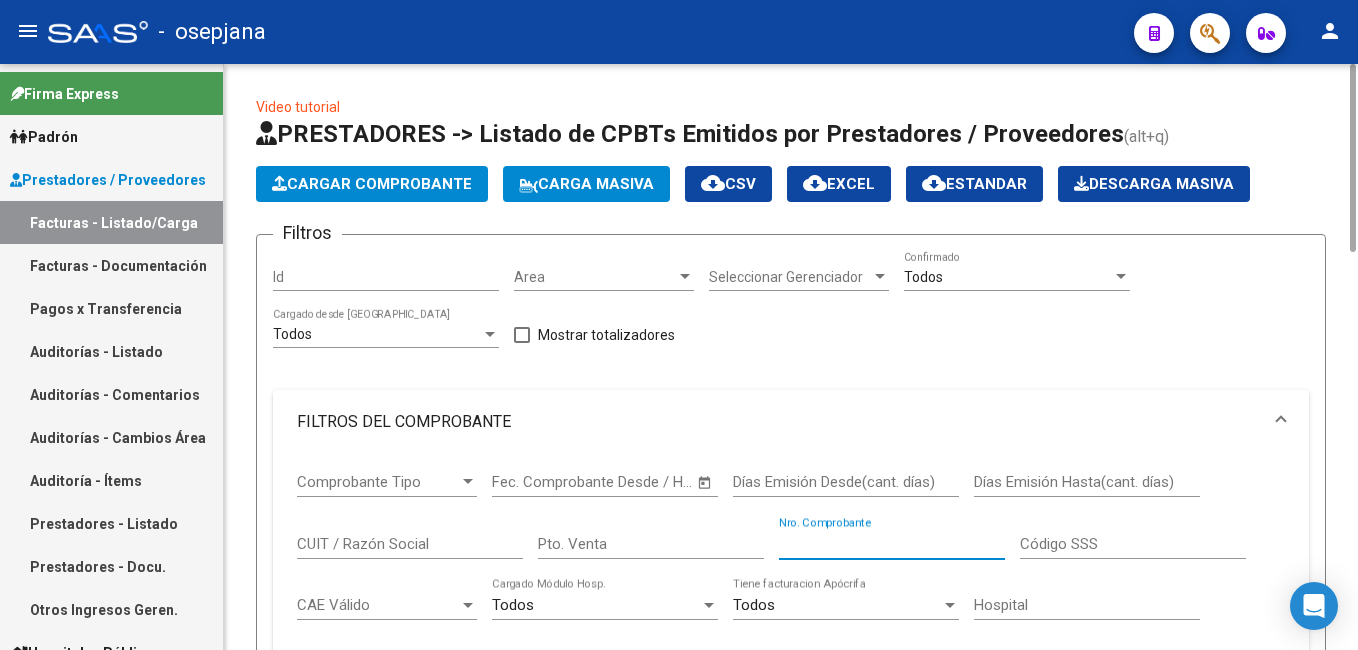 click on "Nro. Comprobante" at bounding box center [892, 544] 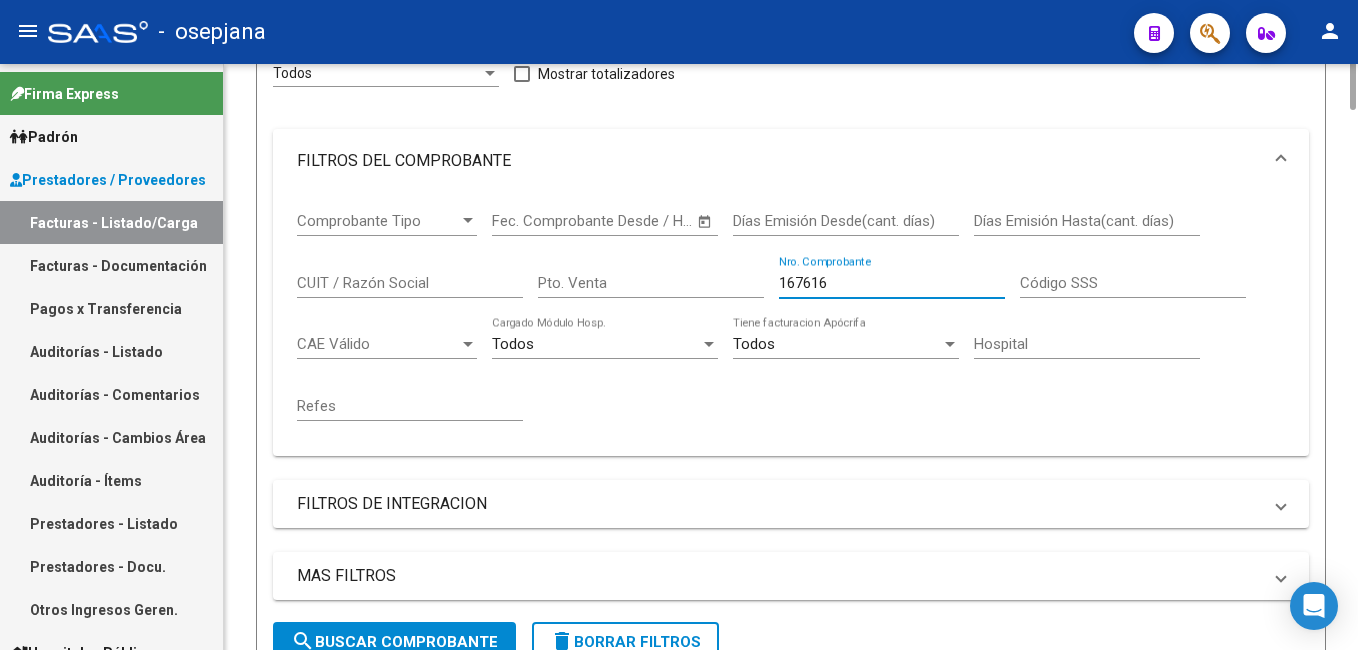 scroll, scrollTop: 565, scrollLeft: 0, axis: vertical 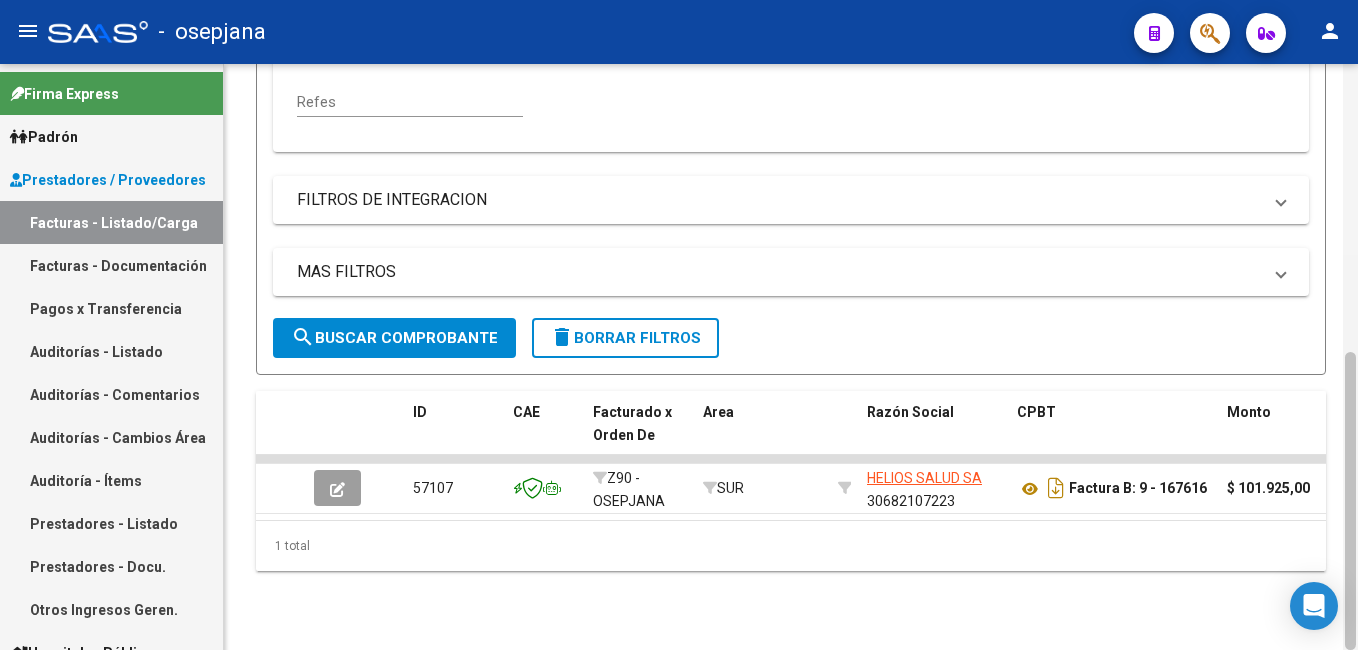drag, startPoint x: 1348, startPoint y: 144, endPoint x: 1348, endPoint y: 446, distance: 302 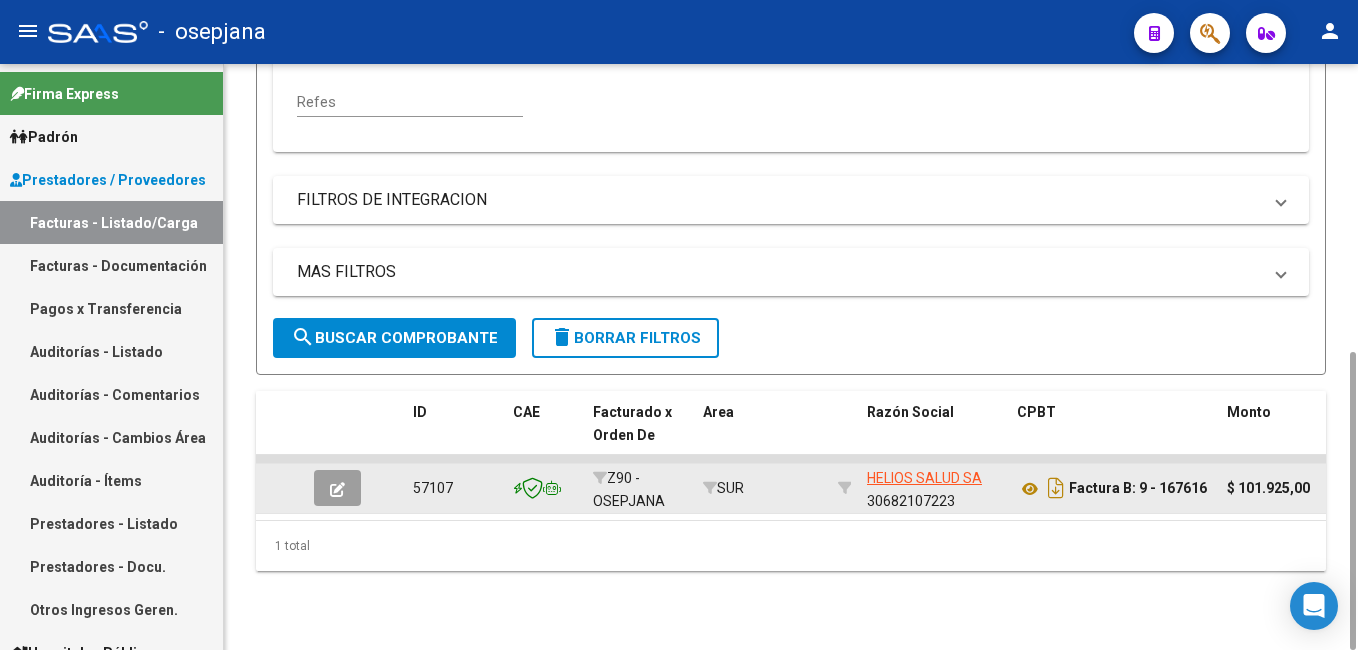 type on "167616" 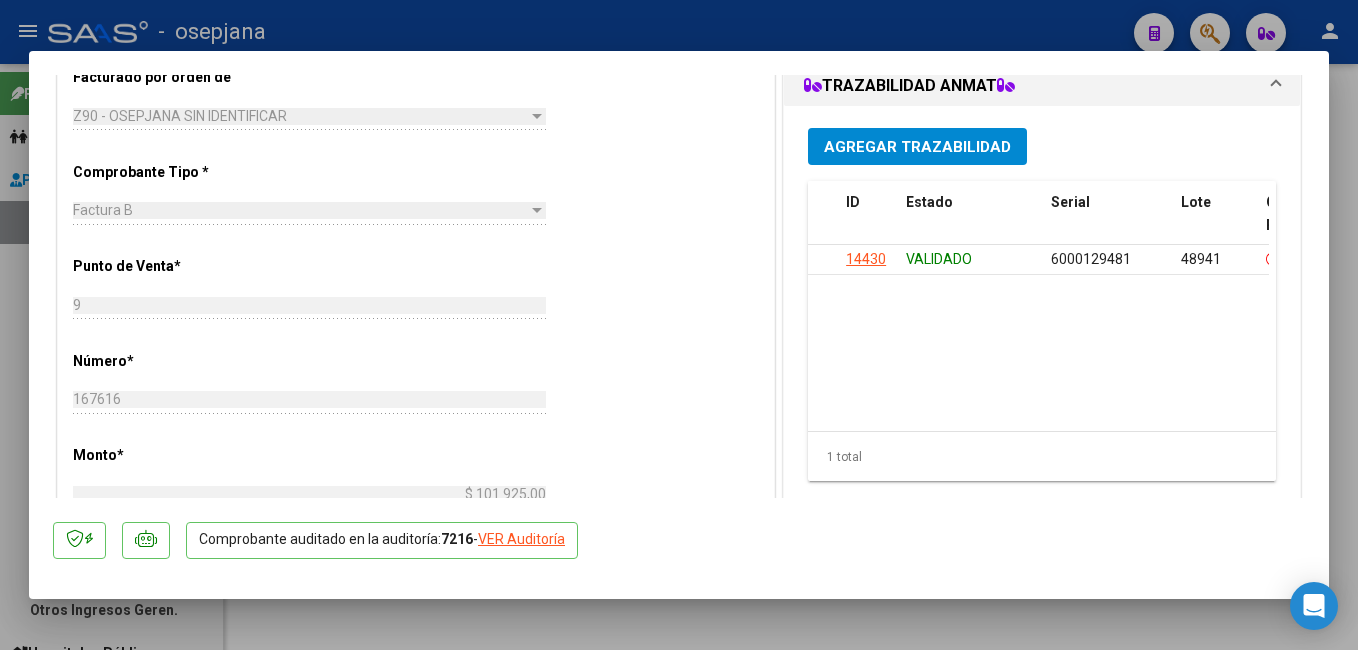 scroll, scrollTop: 530, scrollLeft: 0, axis: vertical 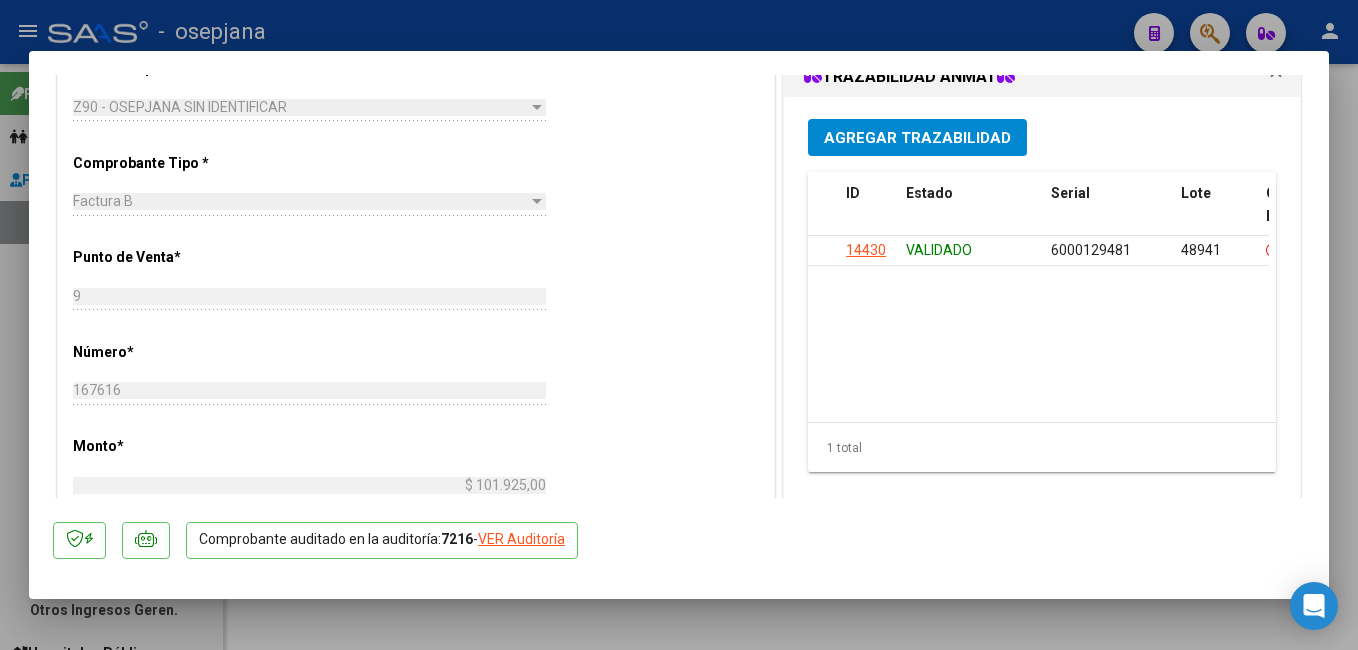 click on "VER Auditoría" 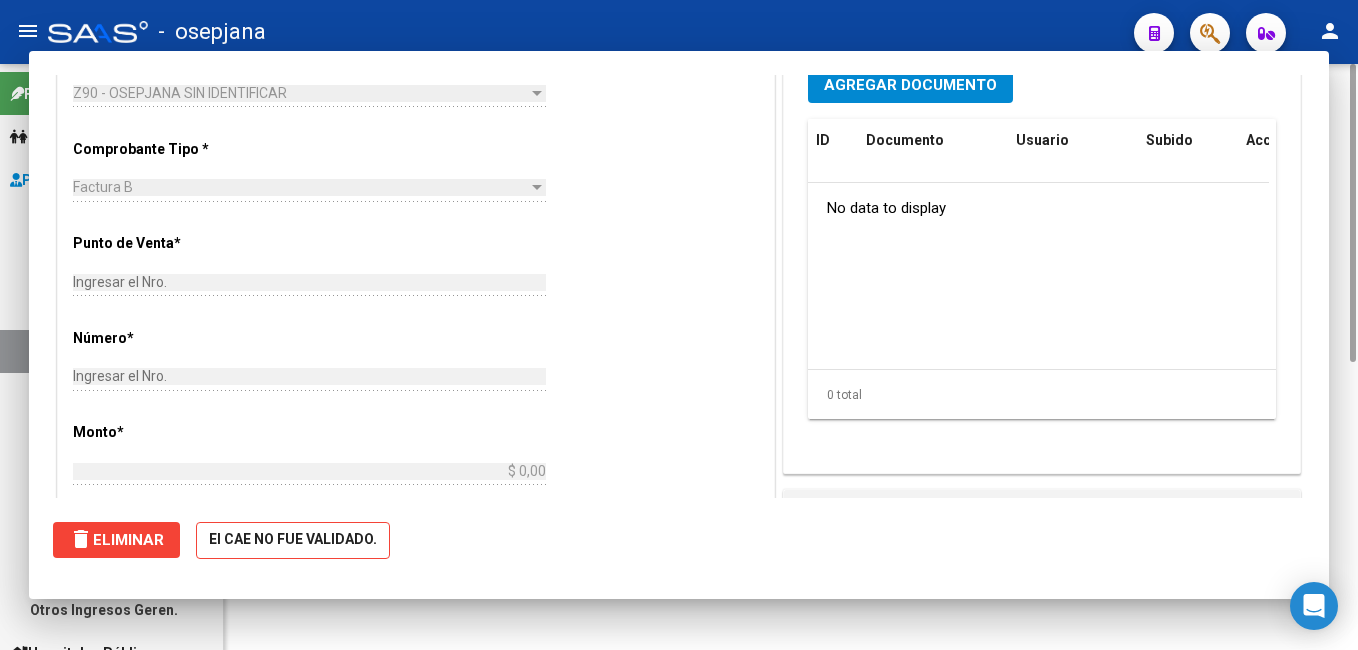 scroll, scrollTop: 0, scrollLeft: 0, axis: both 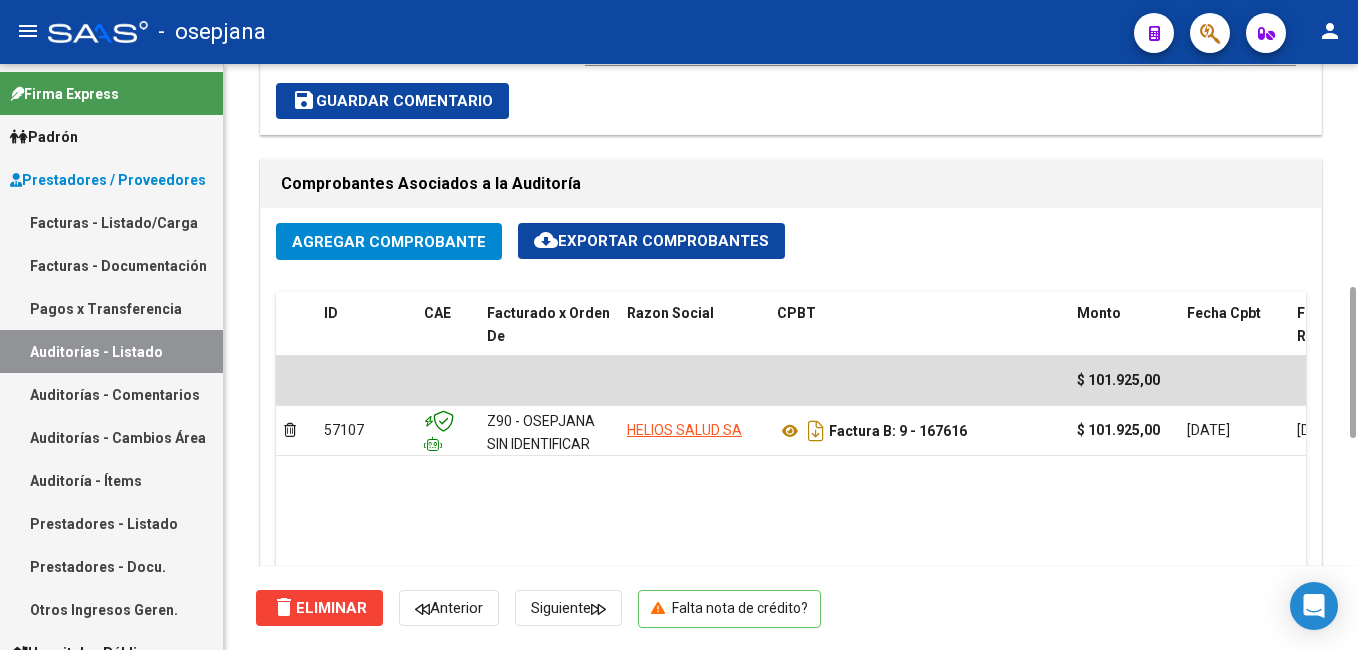 drag, startPoint x: 1350, startPoint y: 254, endPoint x: 1350, endPoint y: 693, distance: 439 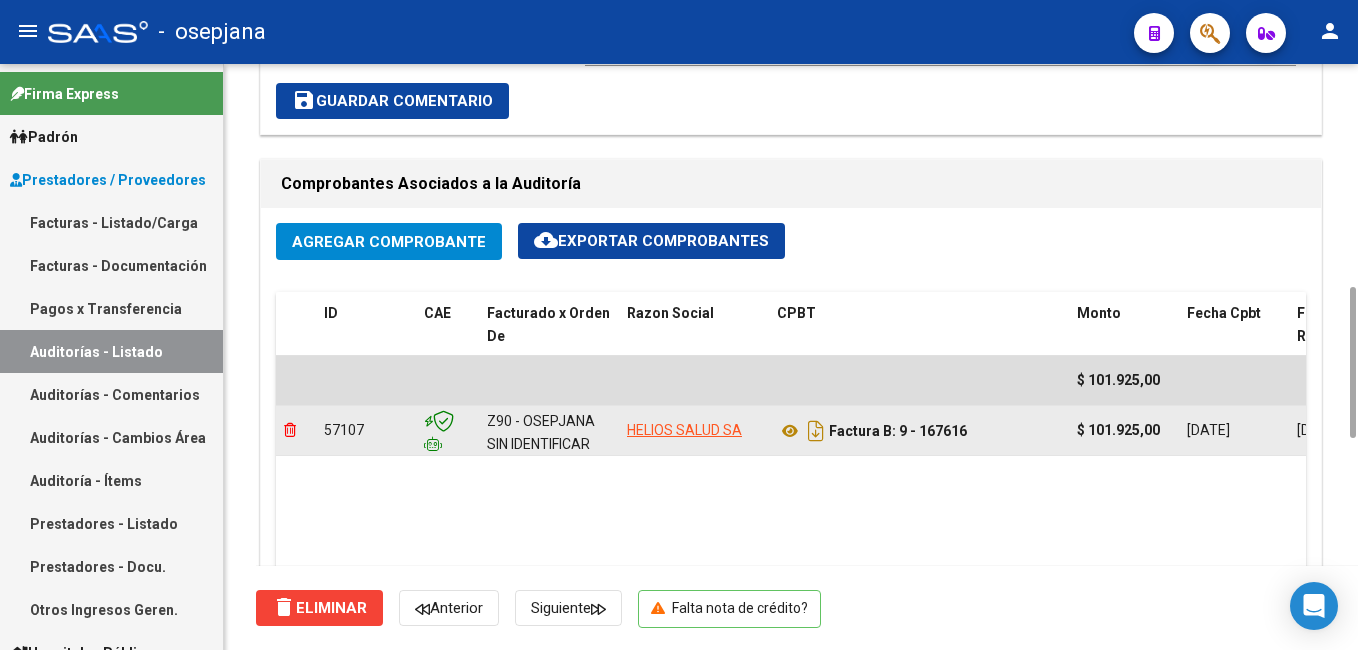 click 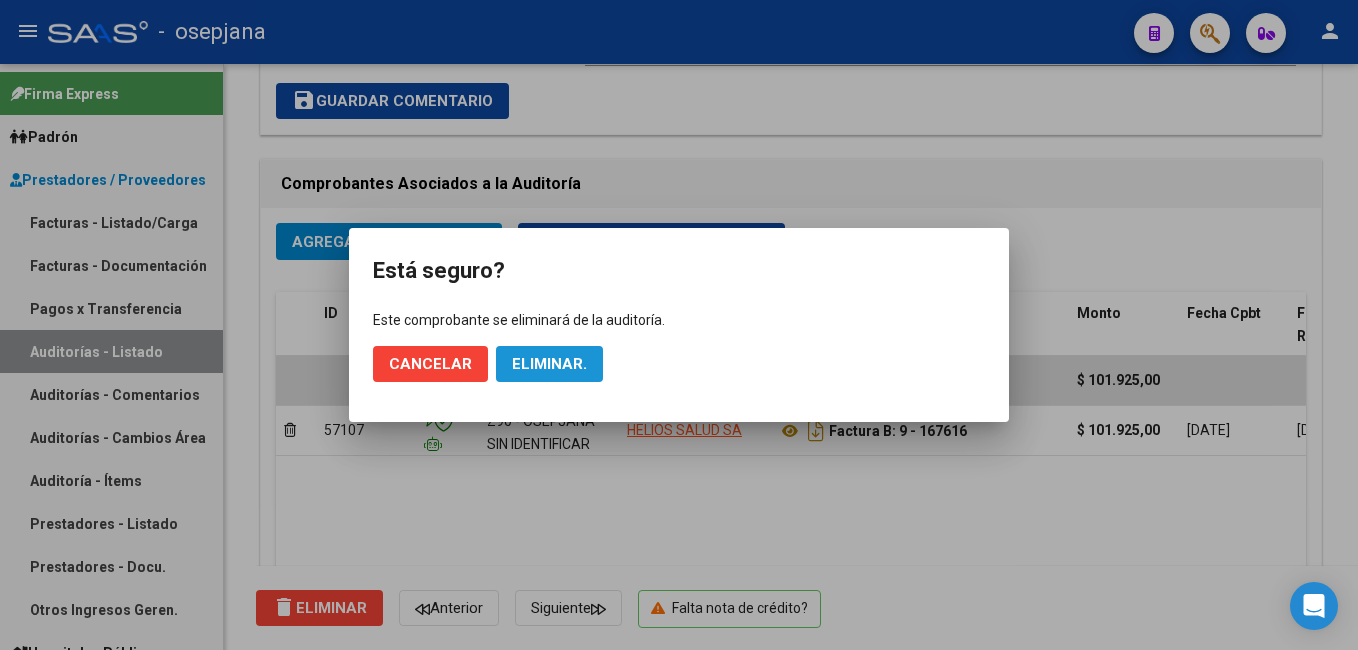 click on "Eliminar." 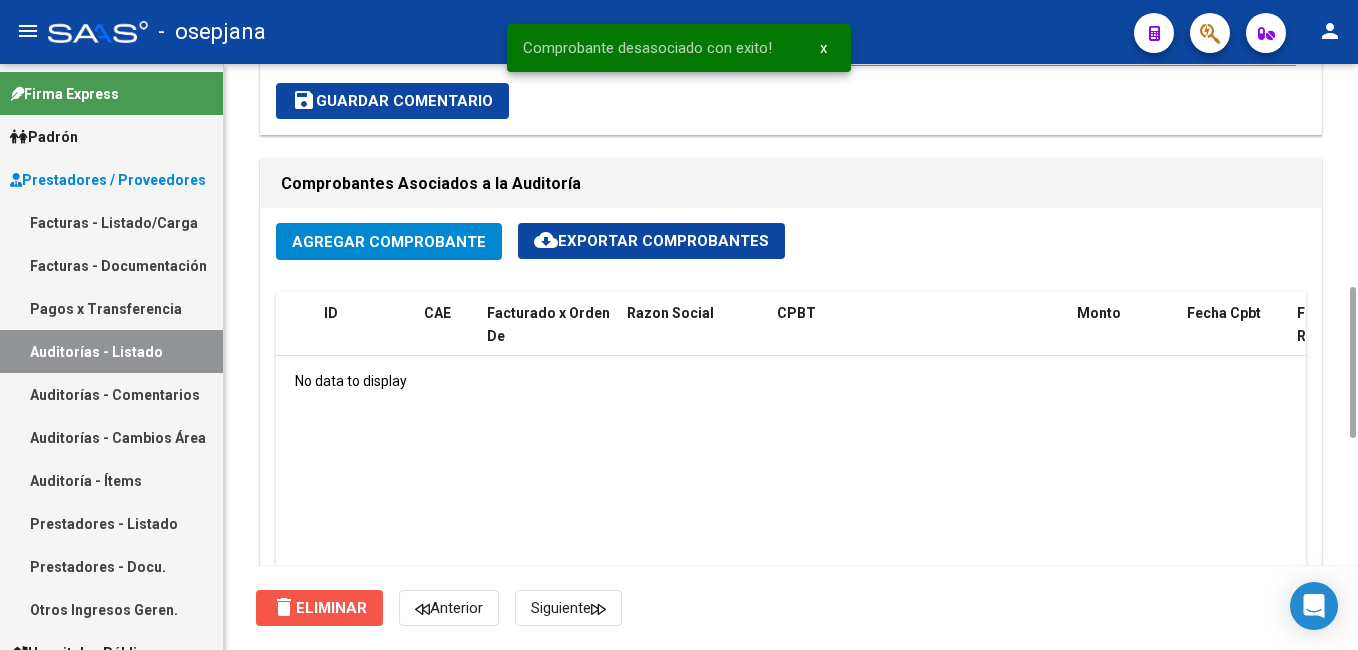 click on "delete  Eliminar" 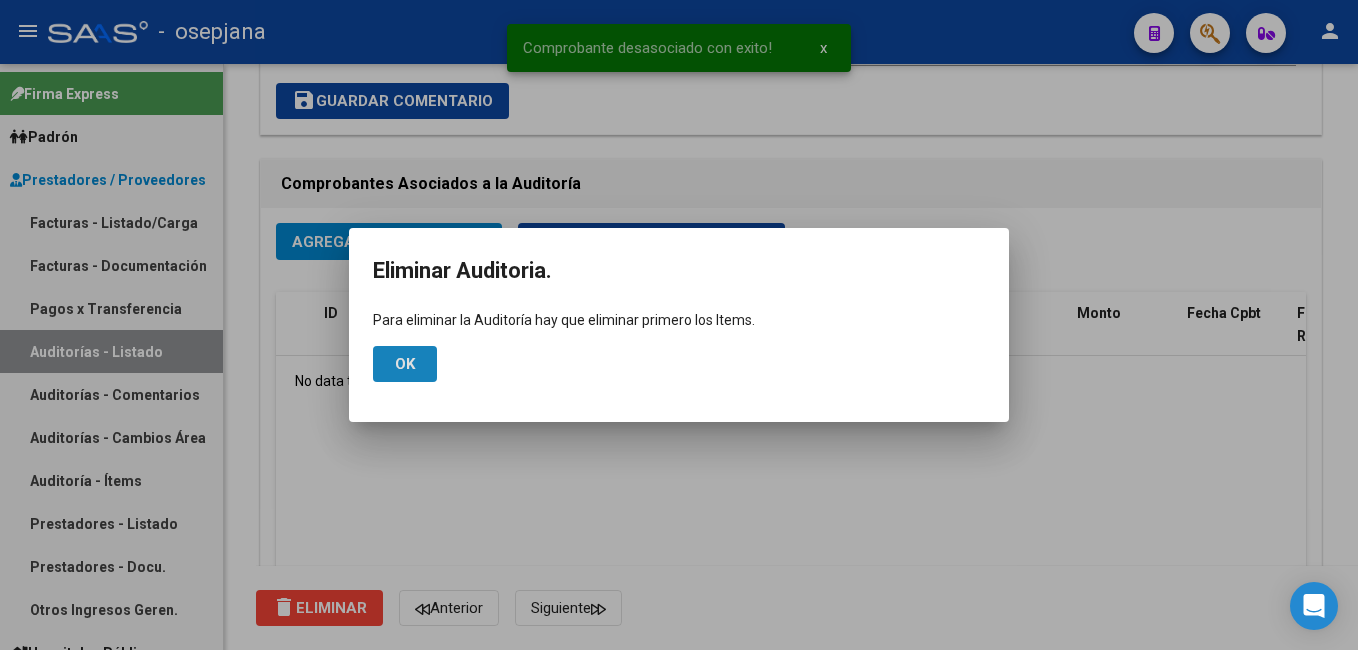 click on "Ok" 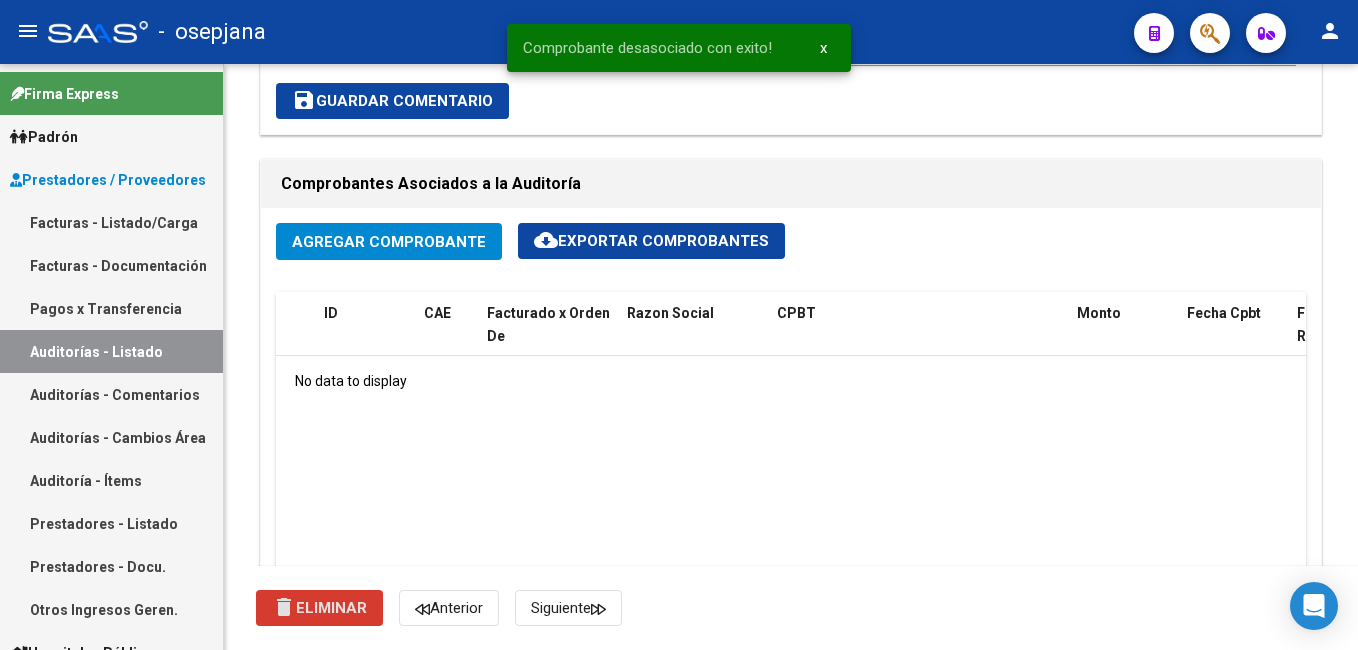 click on "Facturas - Listado/Carga" at bounding box center (111, 222) 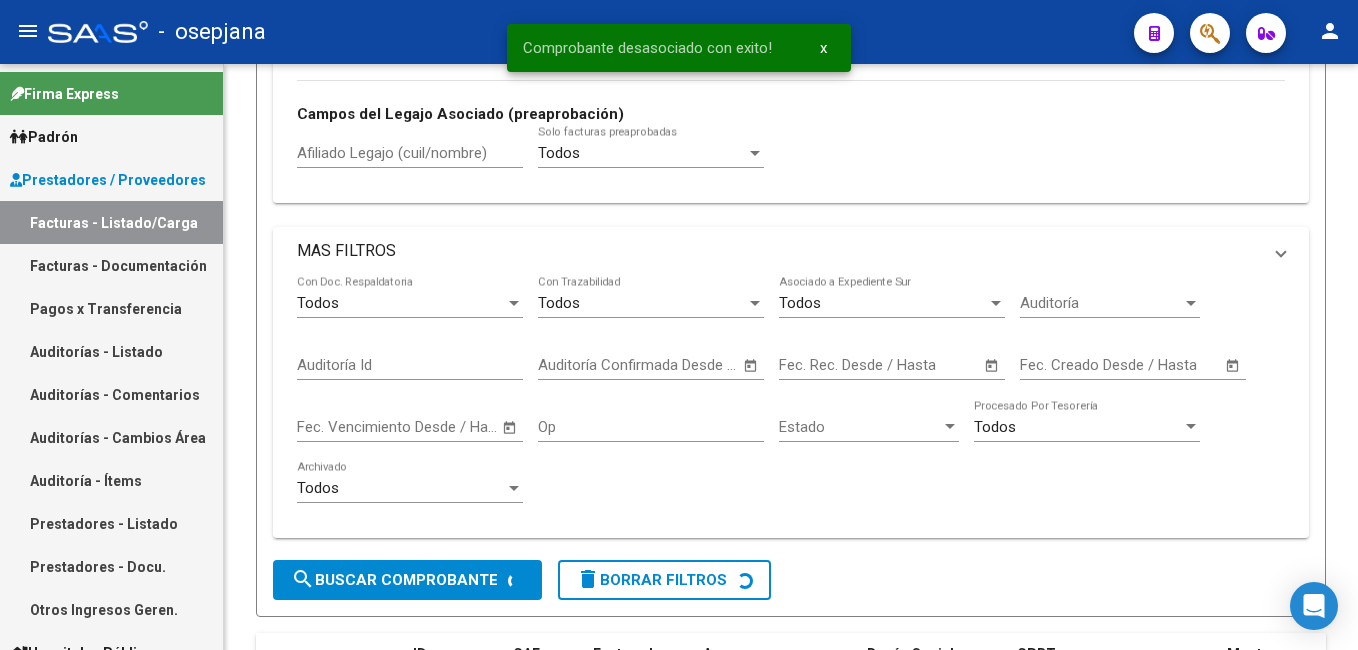 scroll, scrollTop: 0, scrollLeft: 0, axis: both 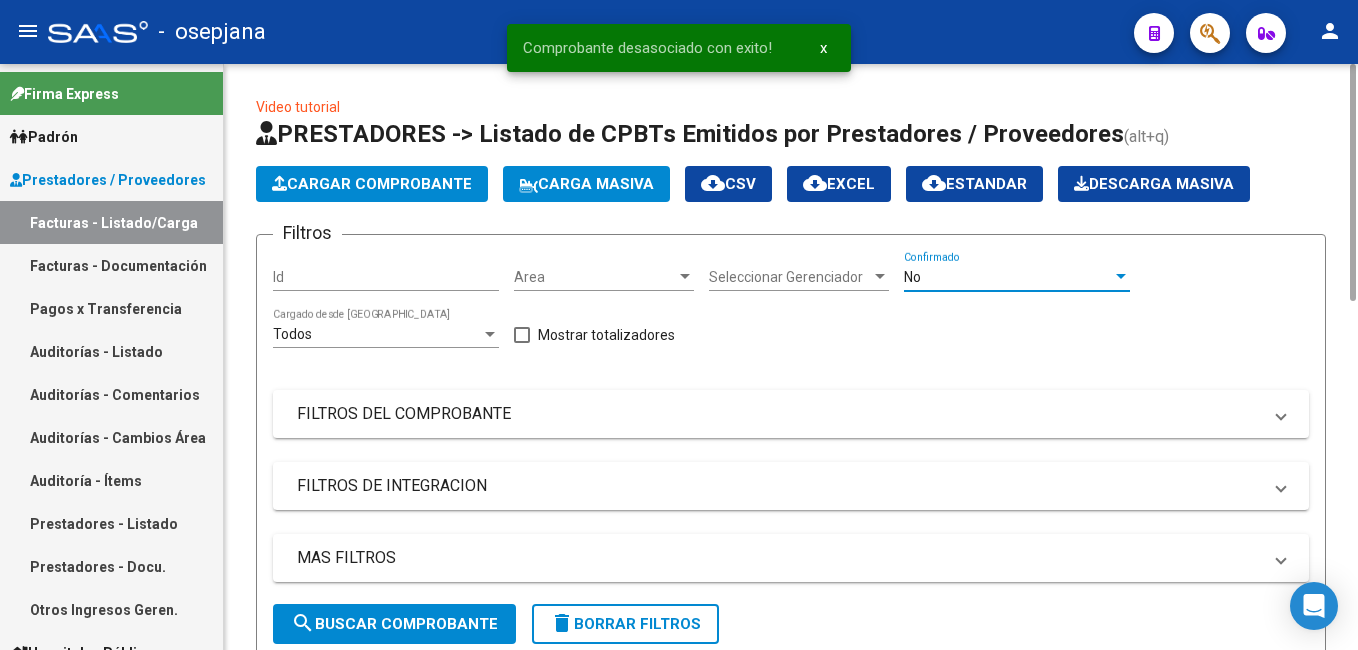 click on "No" at bounding box center [1008, 277] 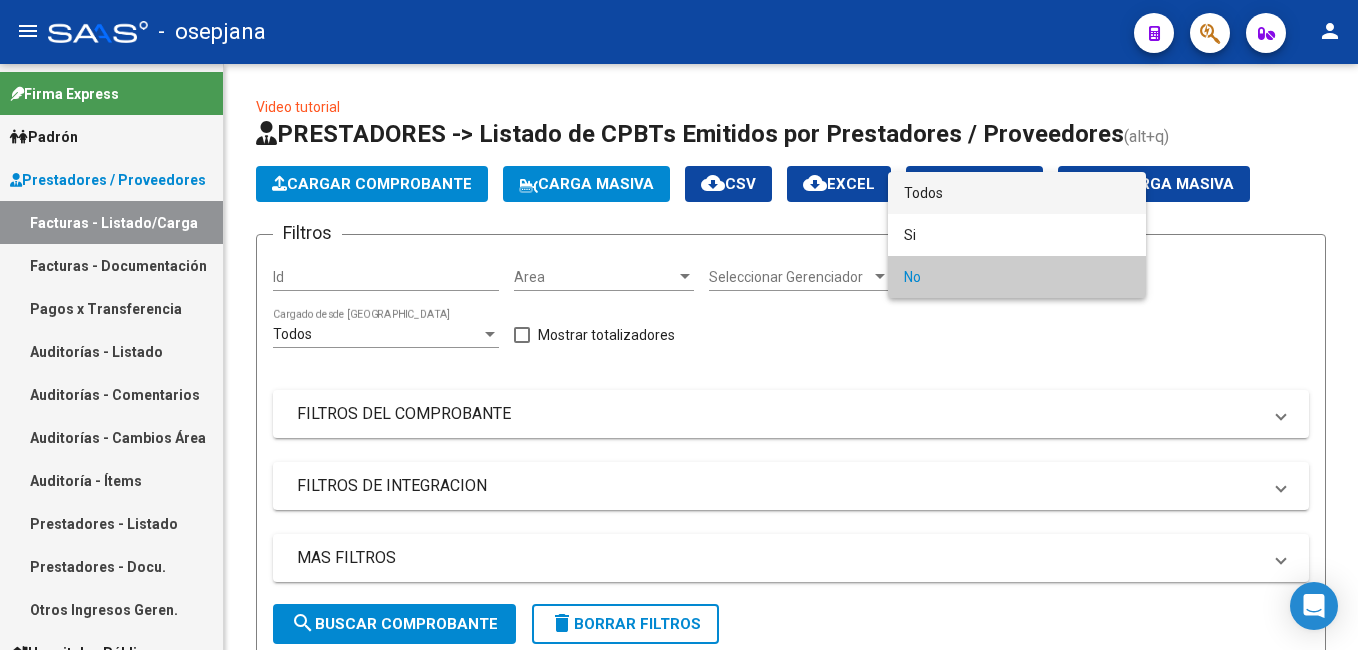 click on "Todos" at bounding box center [1017, 193] 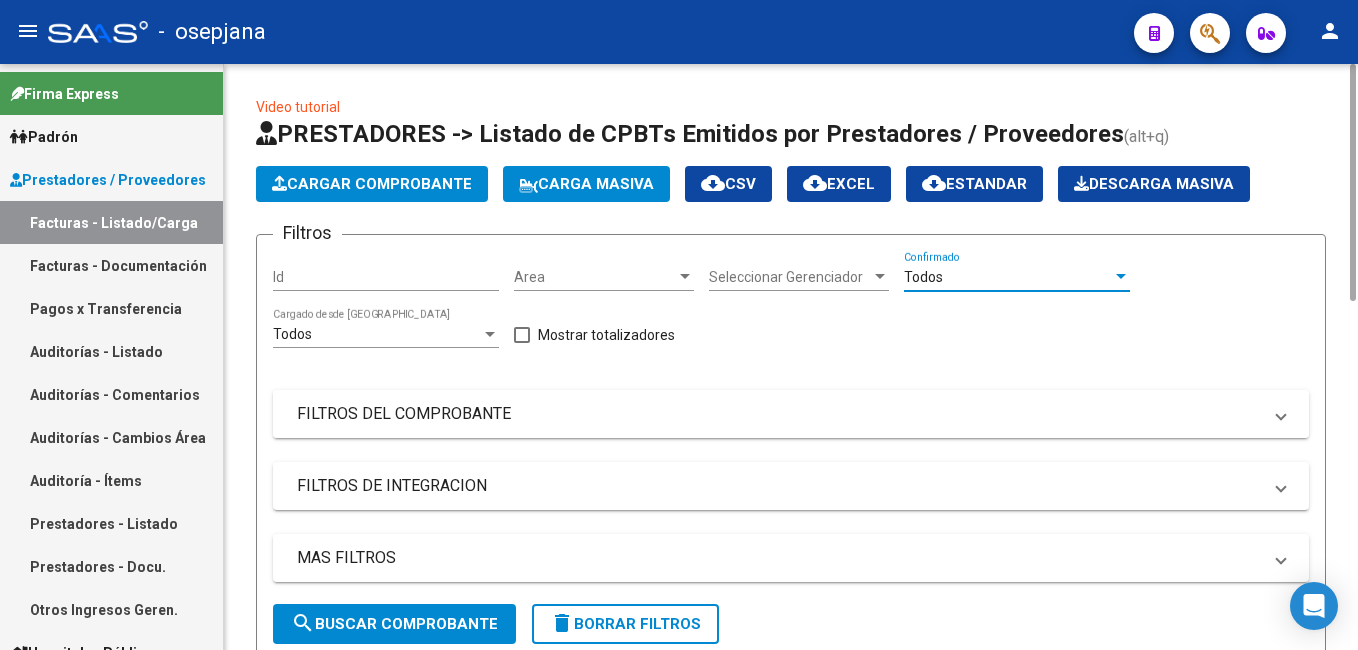 click on "FILTROS DEL COMPROBANTE" at bounding box center (779, 414) 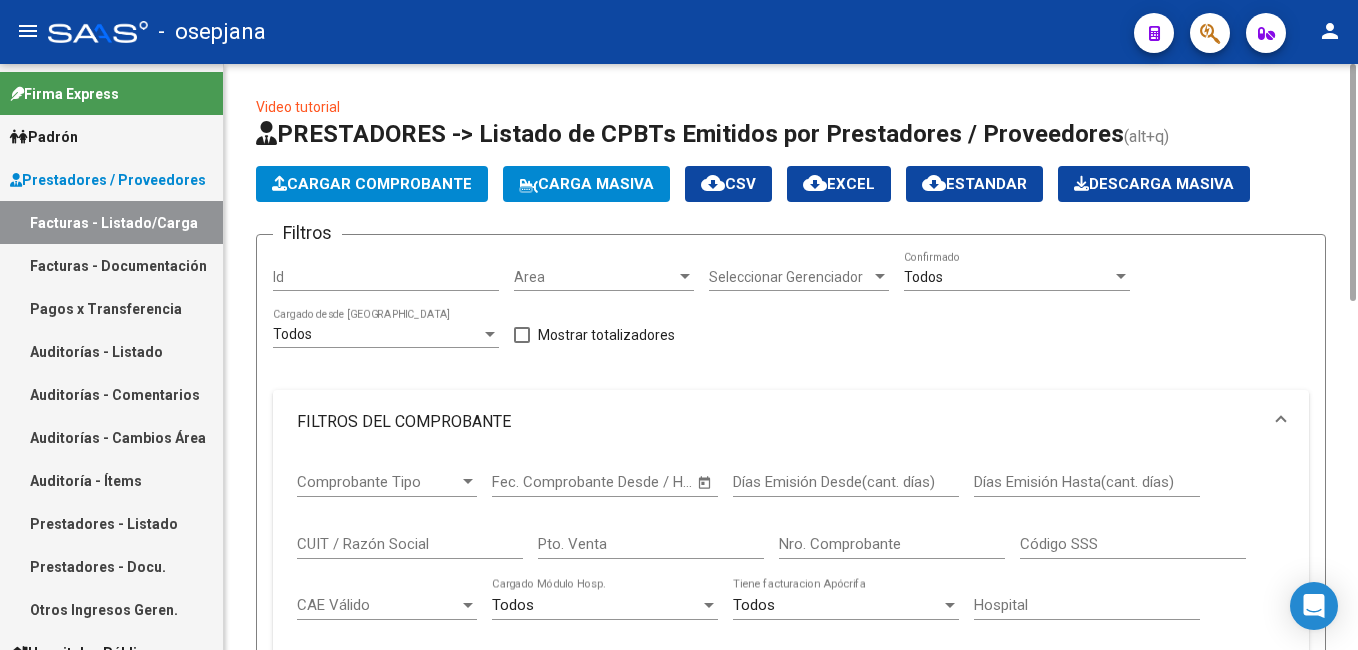 click on "Nro. Comprobante" 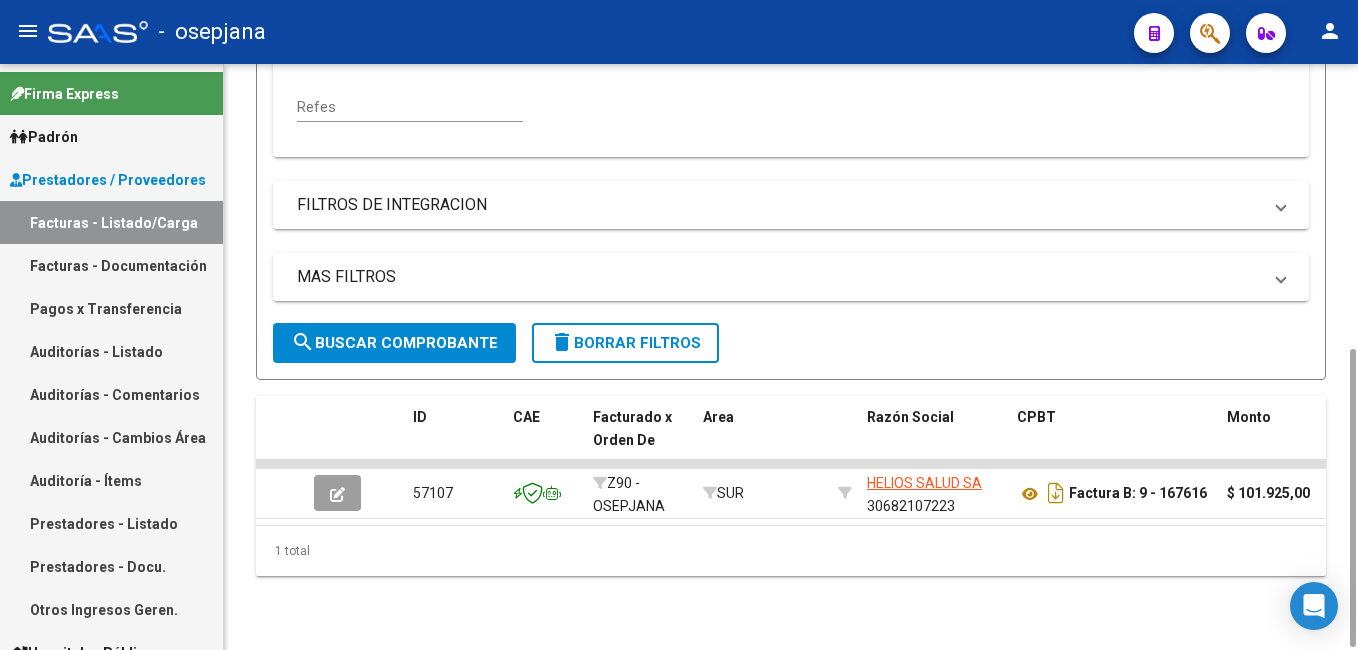 scroll, scrollTop: 565, scrollLeft: 0, axis: vertical 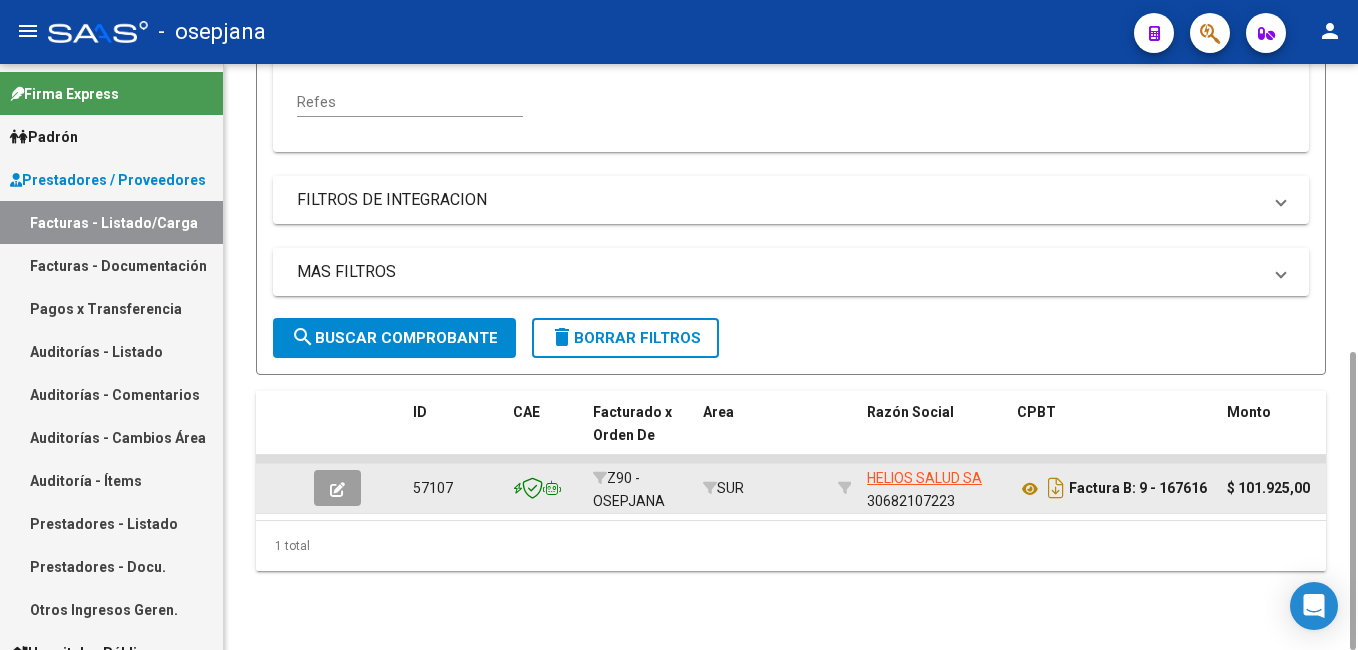 drag, startPoint x: 1353, startPoint y: 145, endPoint x: 1042, endPoint y: 463, distance: 444.7977 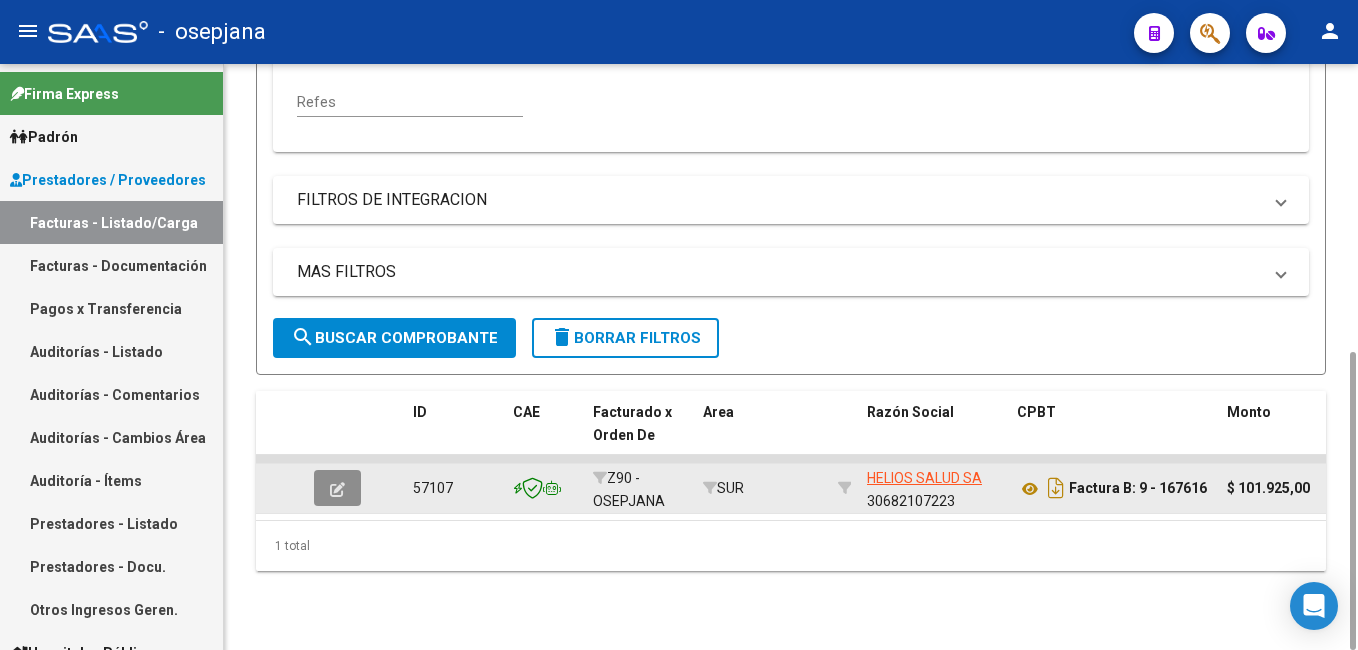 click 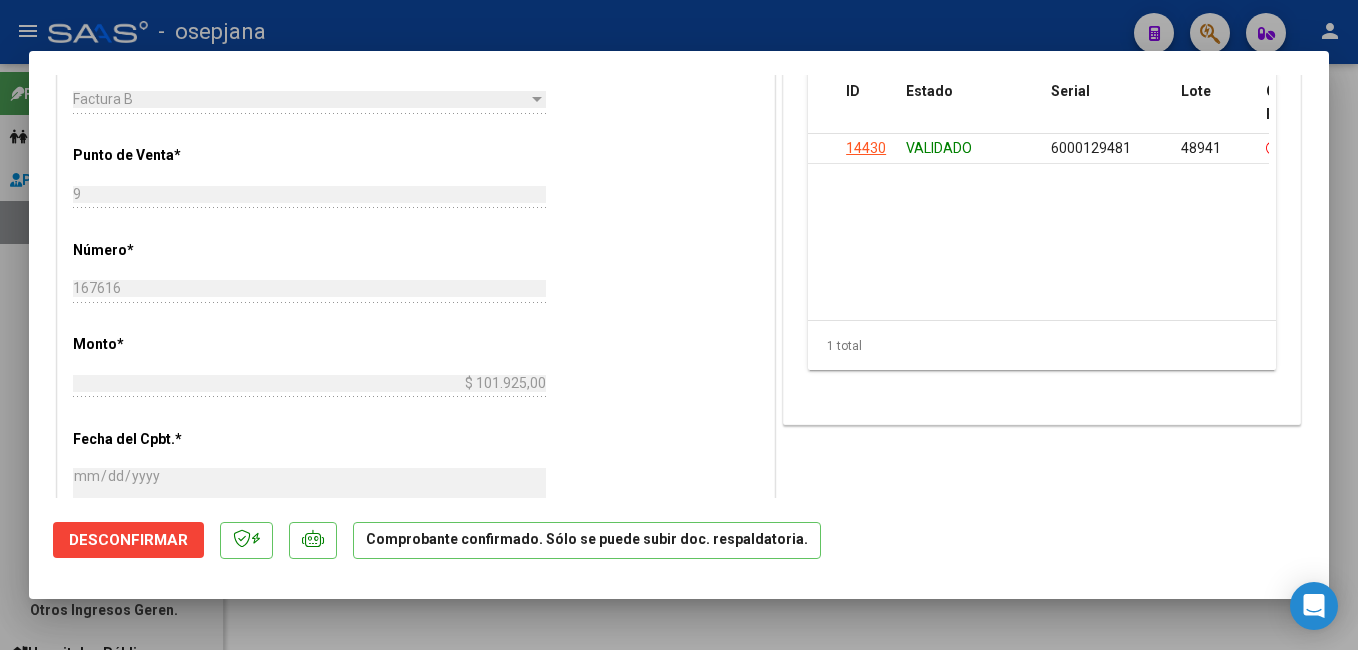 scroll, scrollTop: 641, scrollLeft: 0, axis: vertical 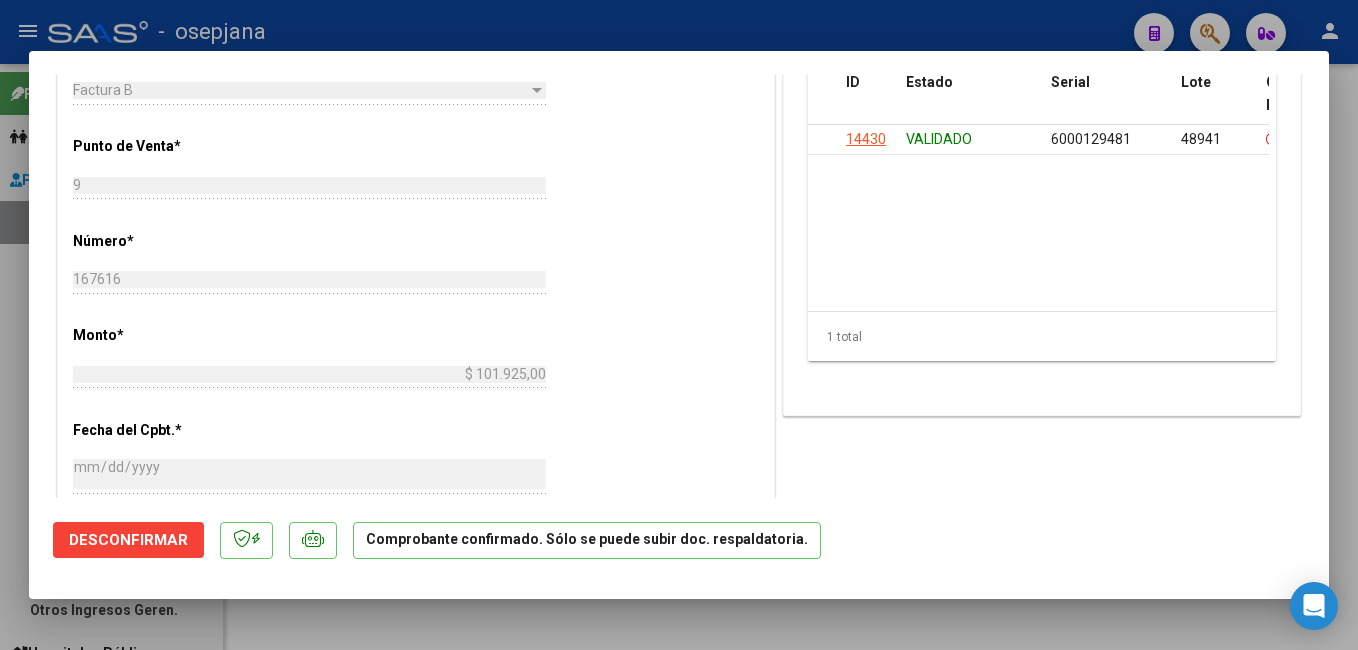 click on "Desconfirmar" 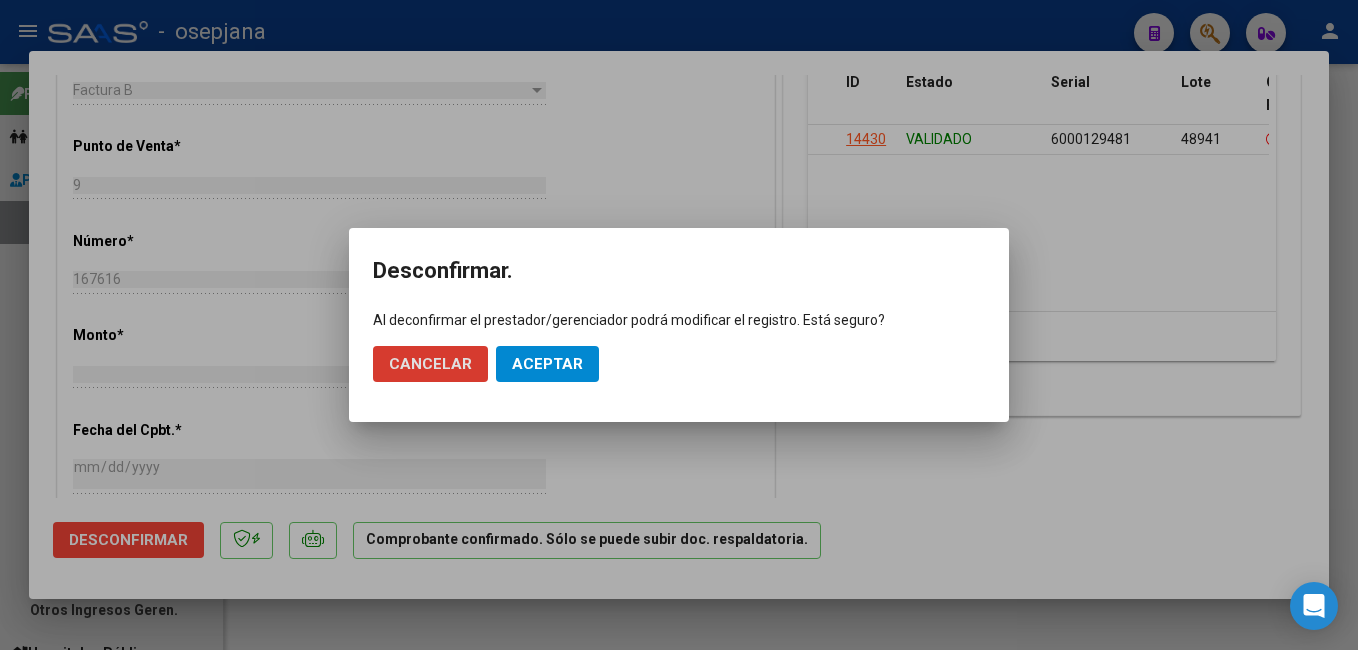 click on "Aceptar" 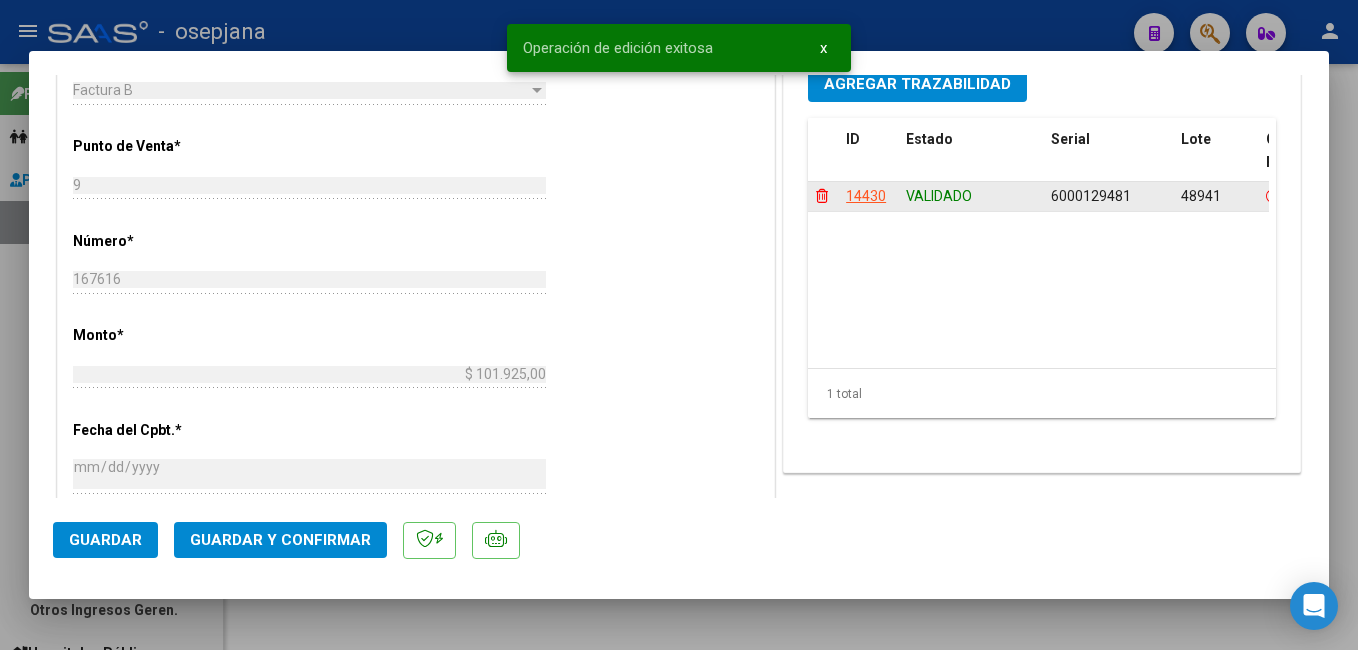 click 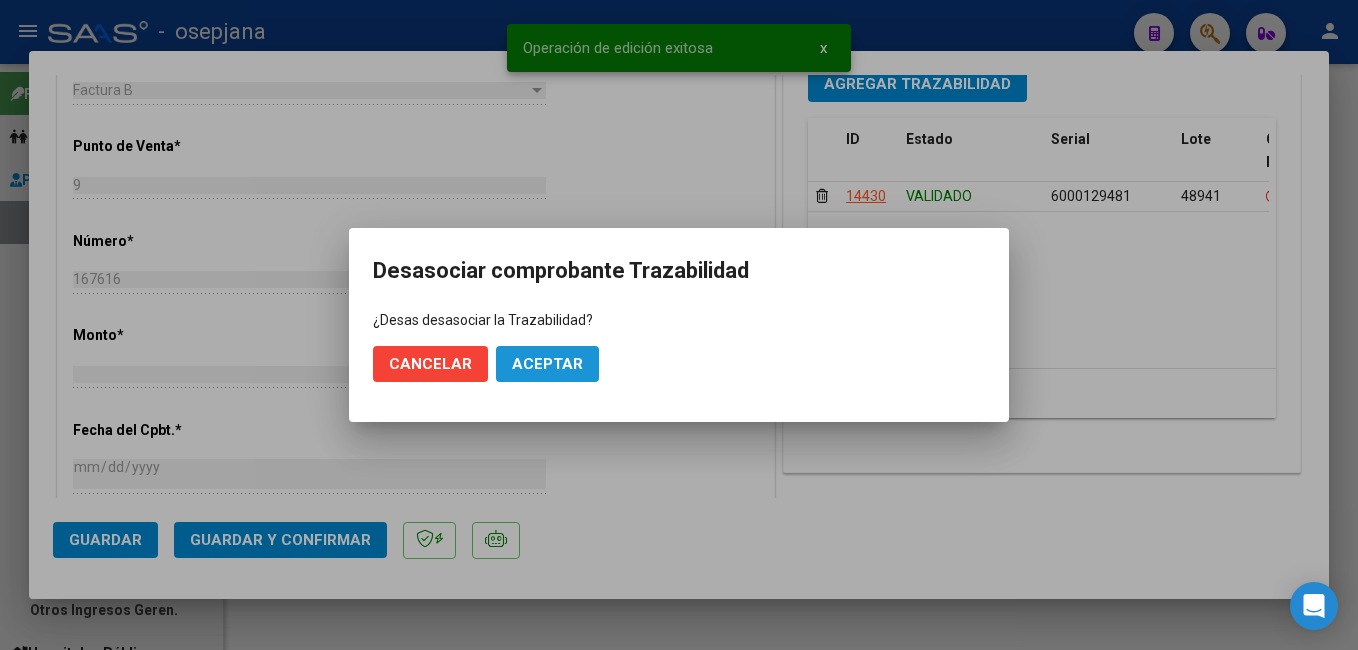 click on "Aceptar" 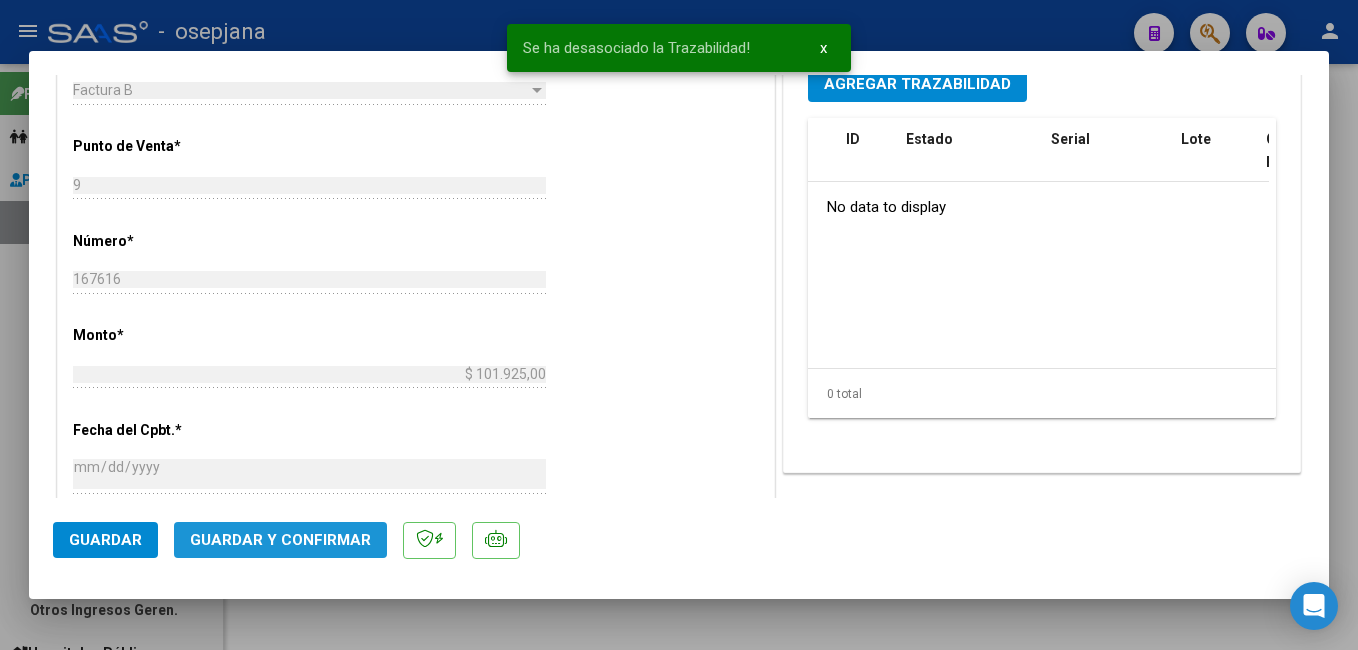 click on "Guardar y Confirmar" 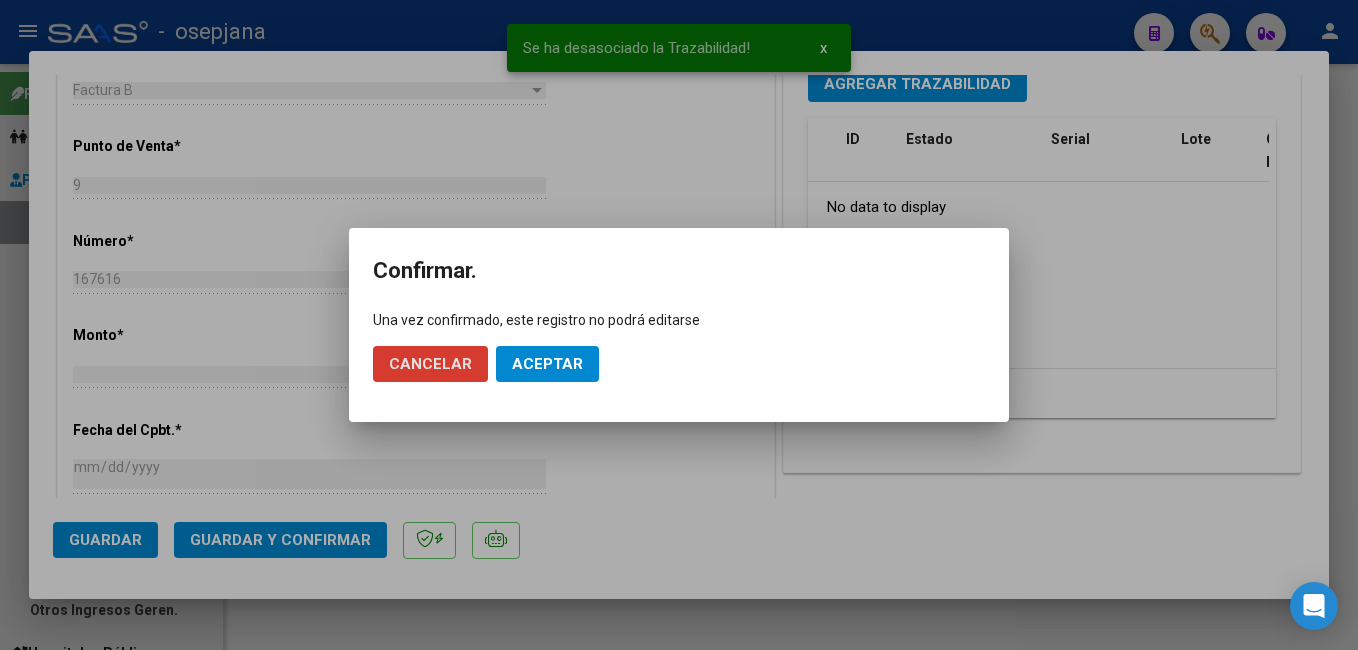 click on "Aceptar" 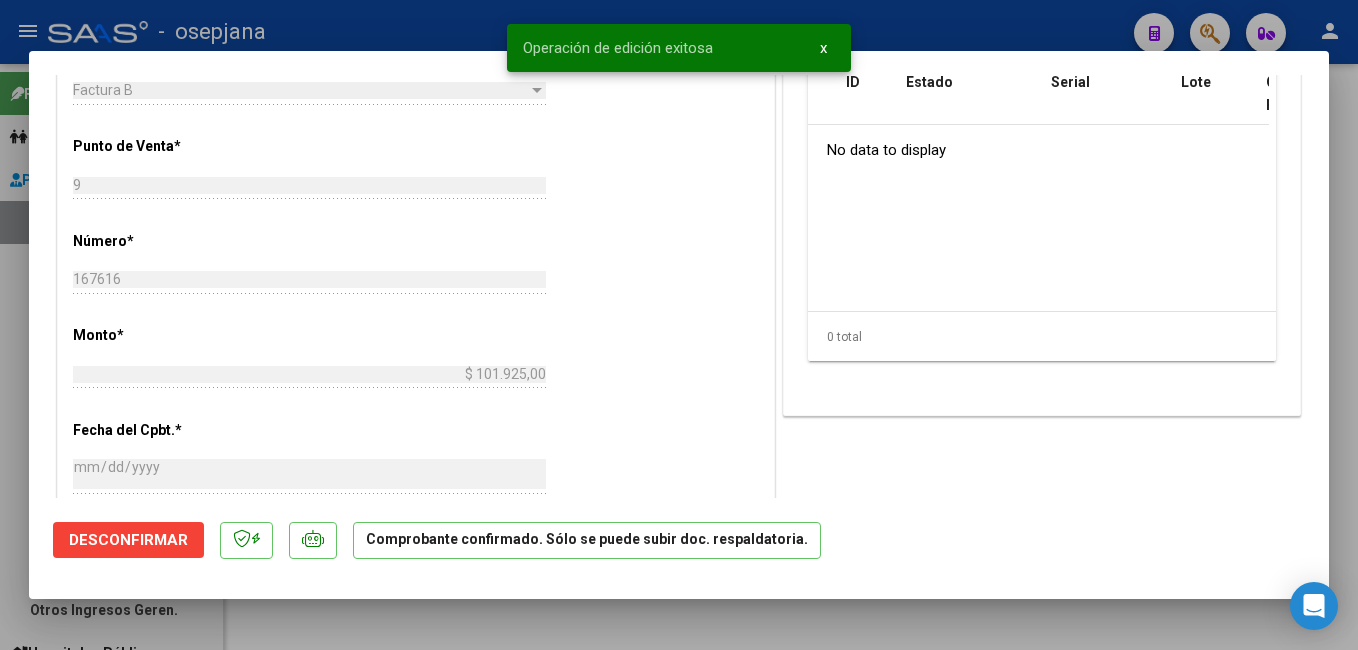 click at bounding box center [679, 325] 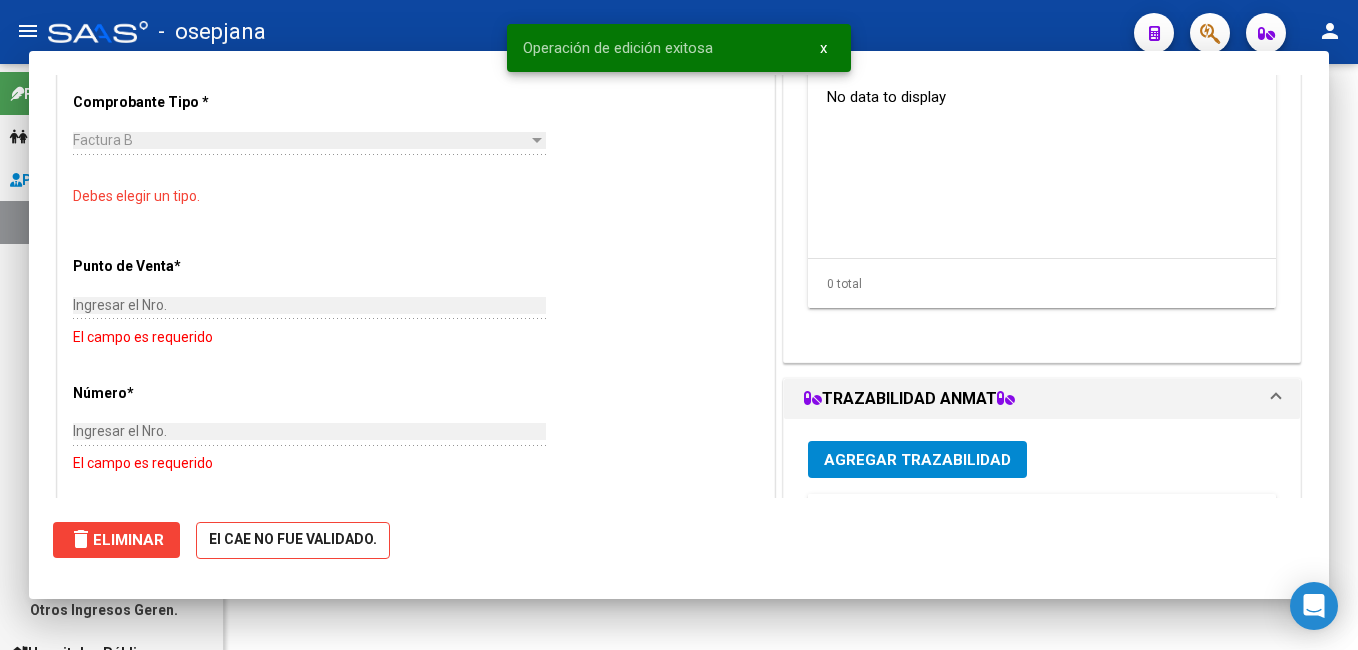 scroll, scrollTop: 0, scrollLeft: 0, axis: both 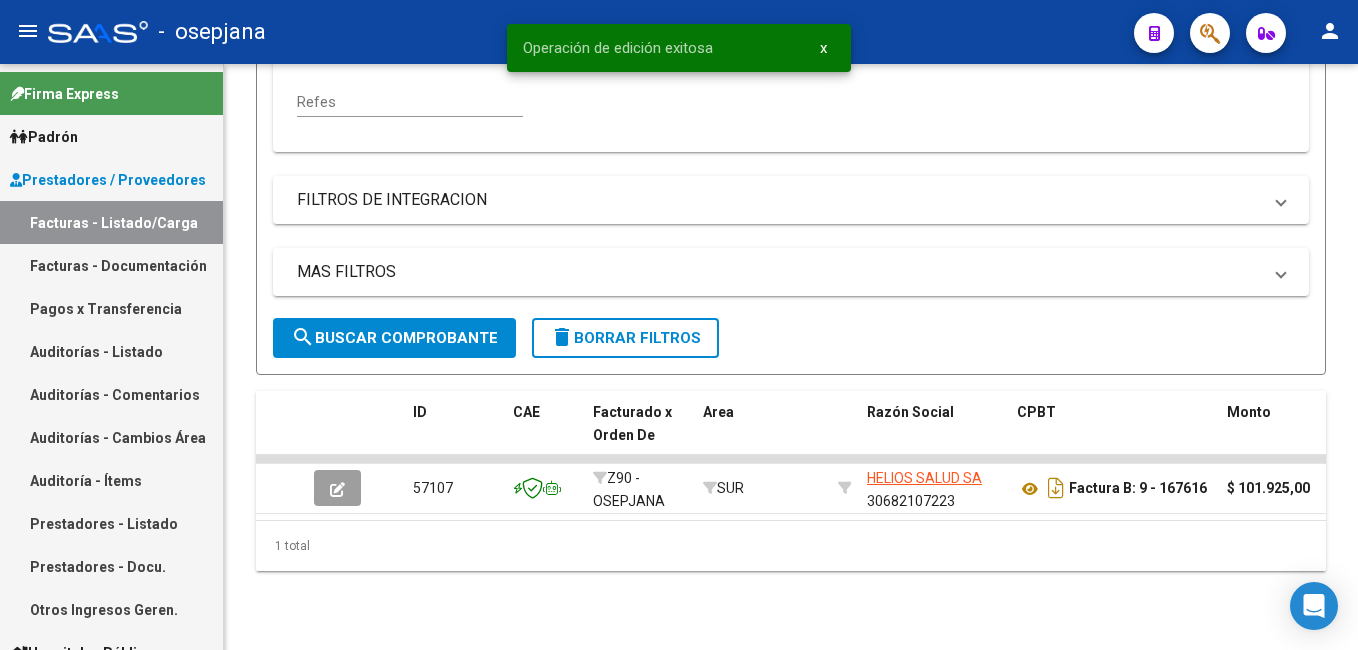 click on "Auditorías - Listado" at bounding box center [111, 351] 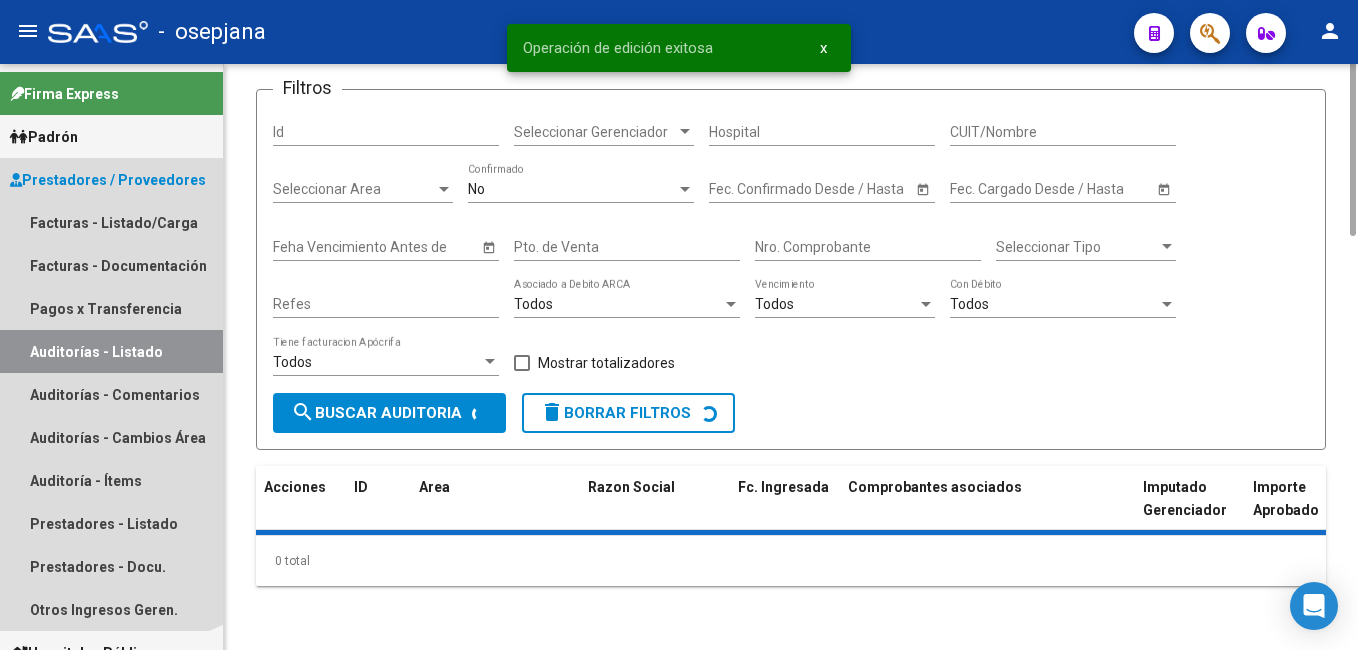 scroll, scrollTop: 0, scrollLeft: 0, axis: both 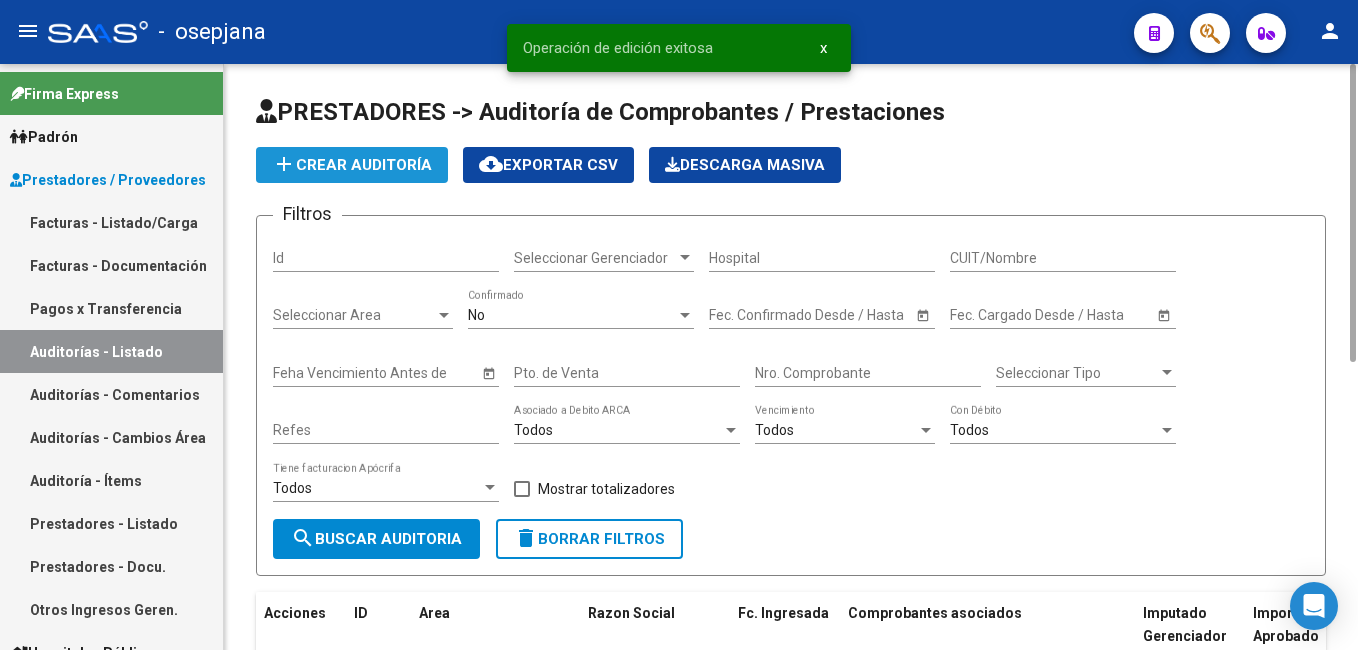 click on "add  Crear Auditoría" 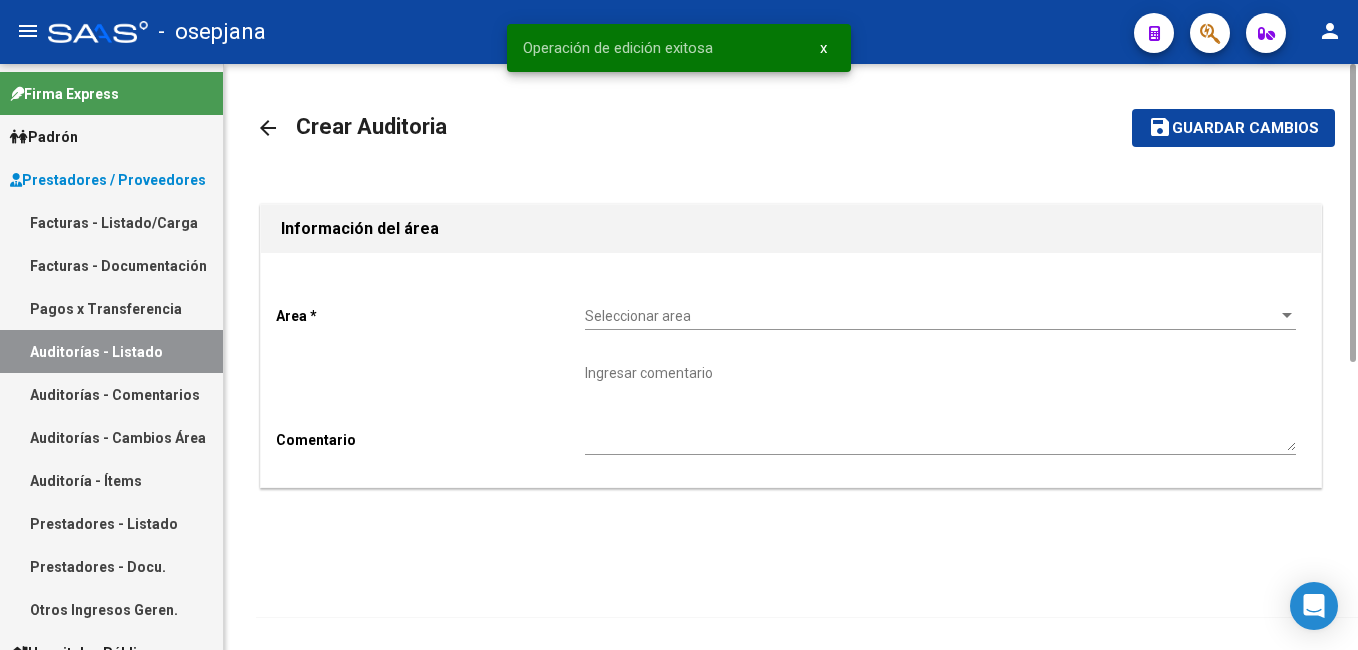 click on "Seleccionar area" at bounding box center [931, 316] 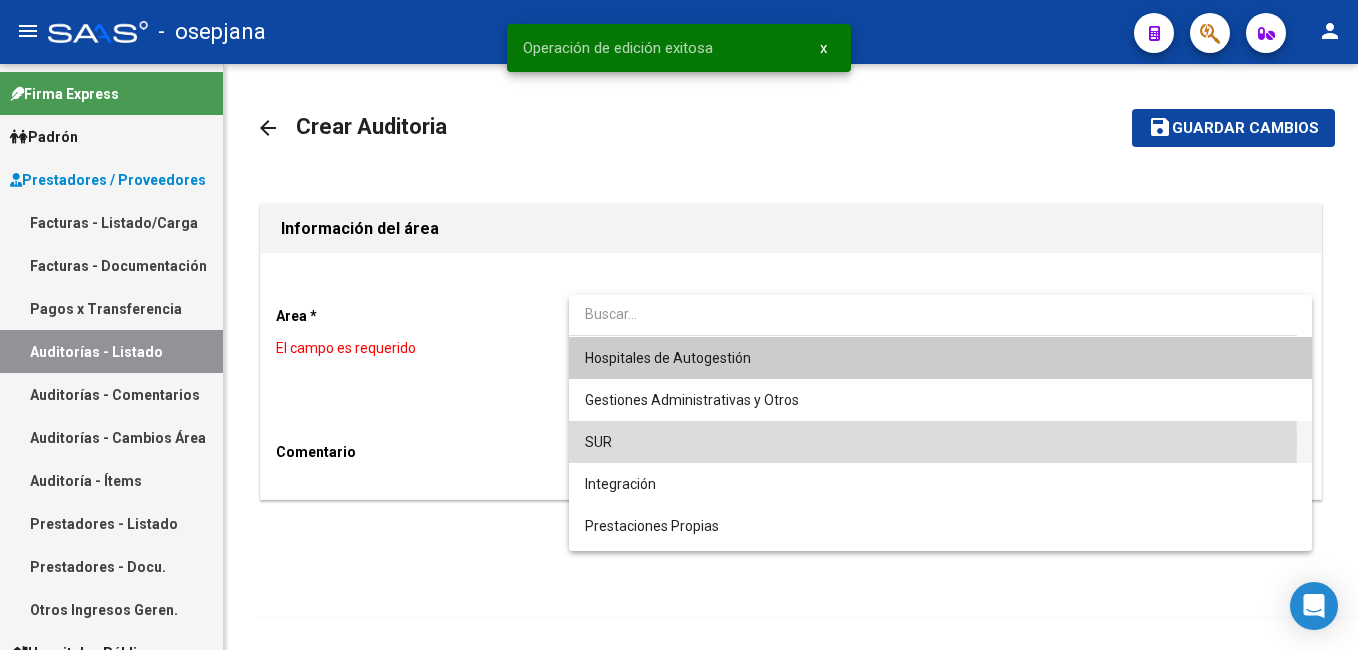 click on "SUR" at bounding box center [940, 442] 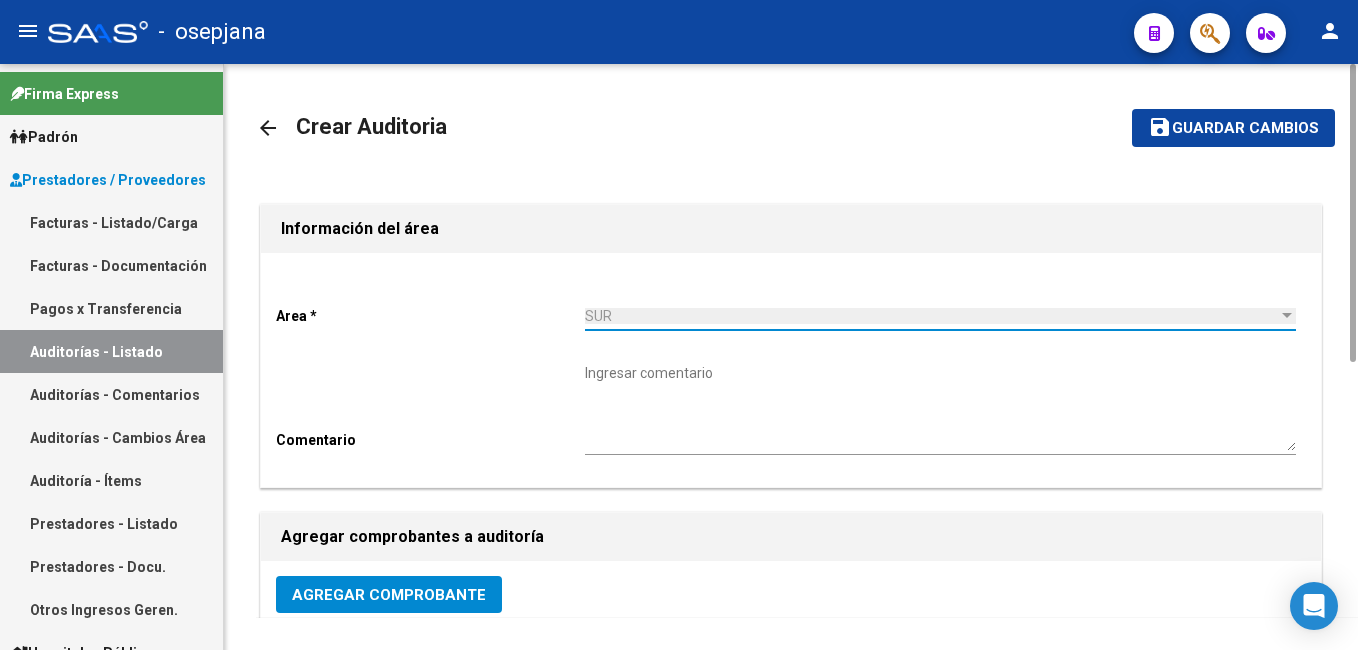 click on "Agregar Comprobante" 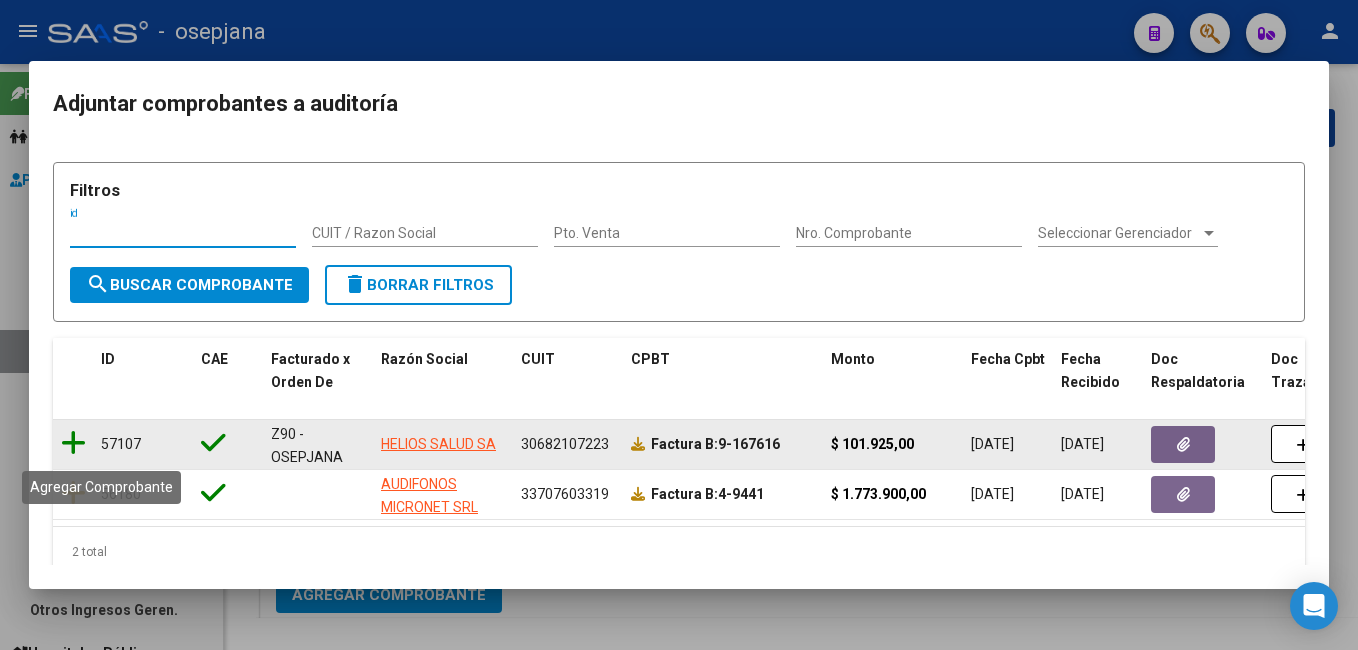 click 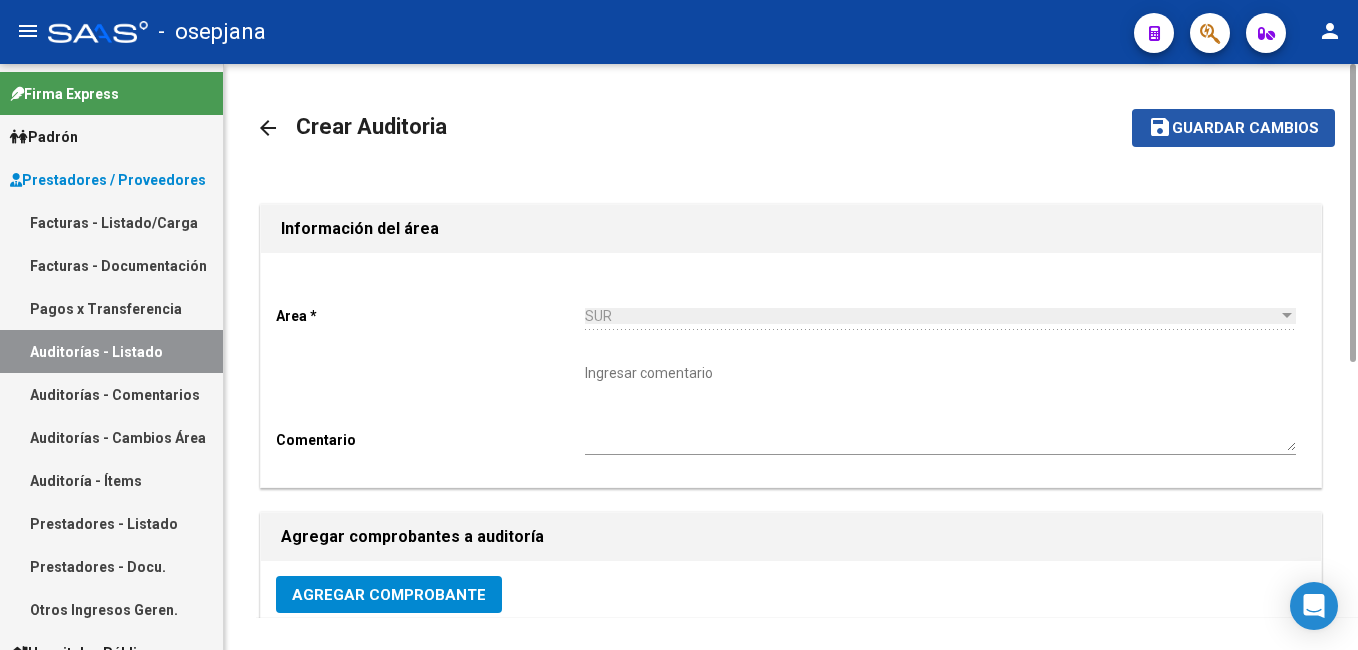 click on "Guardar cambios" 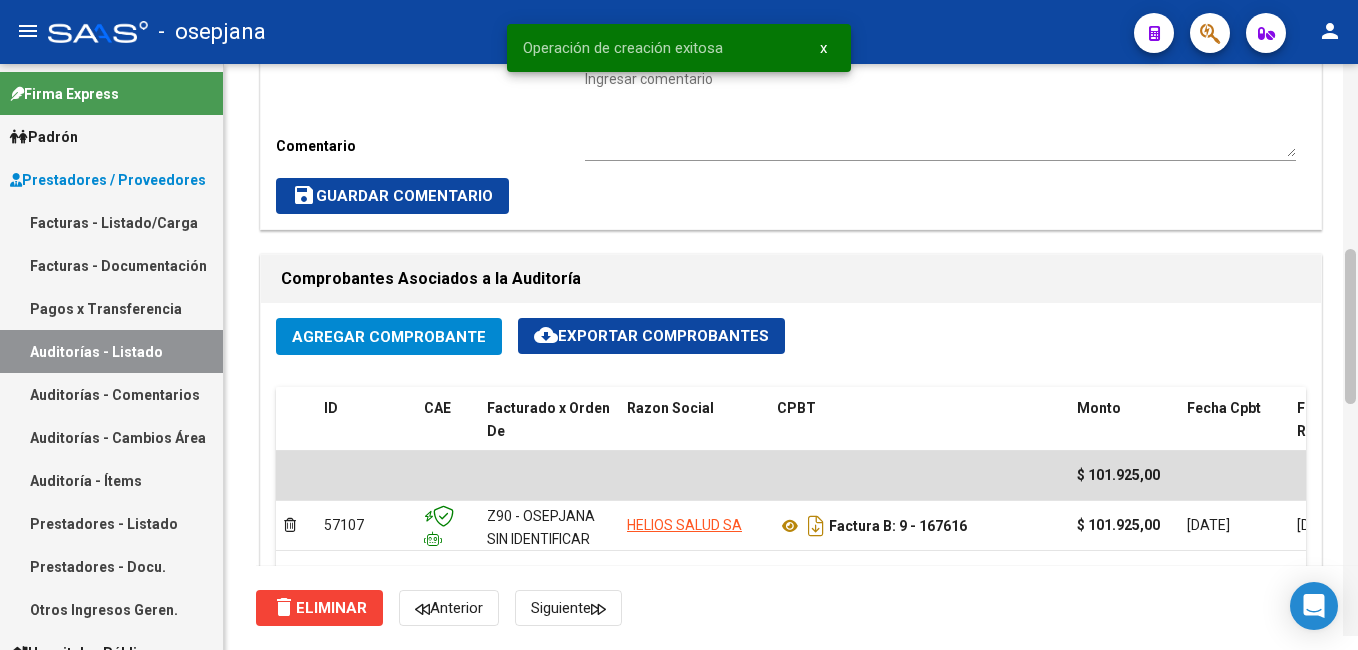 drag, startPoint x: 1349, startPoint y: 85, endPoint x: 1345, endPoint y: 479, distance: 394.0203 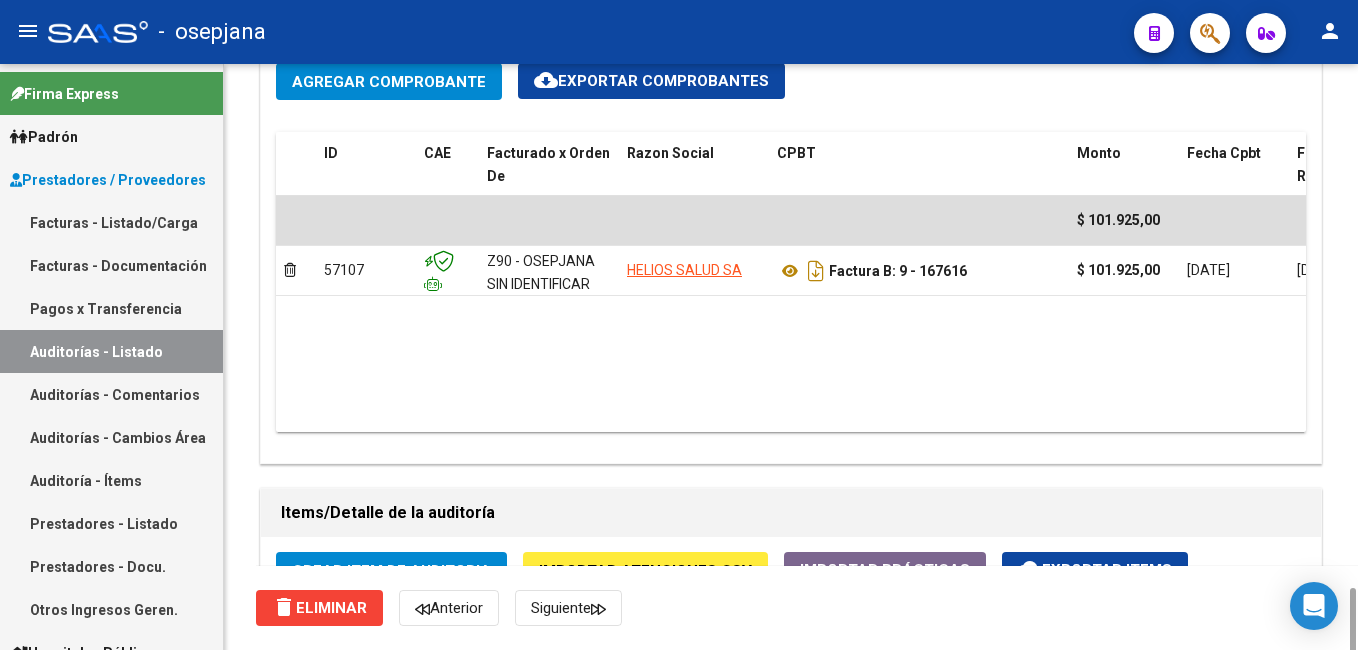 scroll, scrollTop: 1220, scrollLeft: 0, axis: vertical 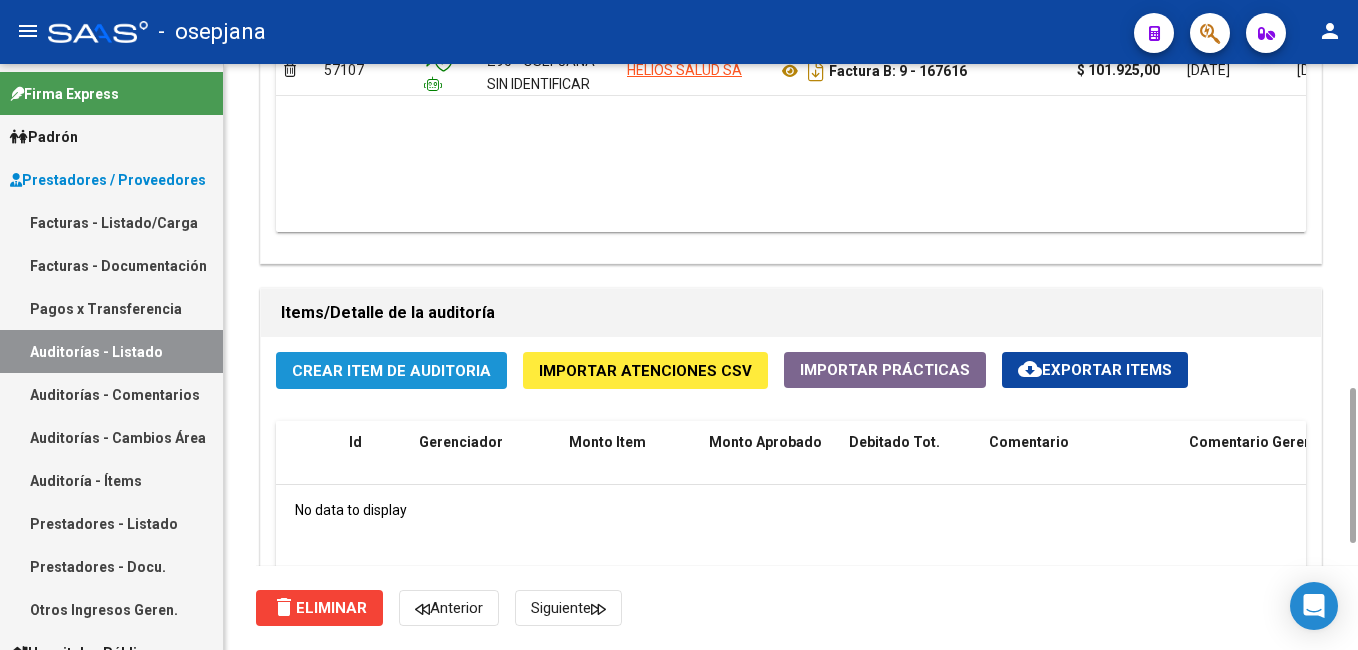 click on "Crear Item de Auditoria" 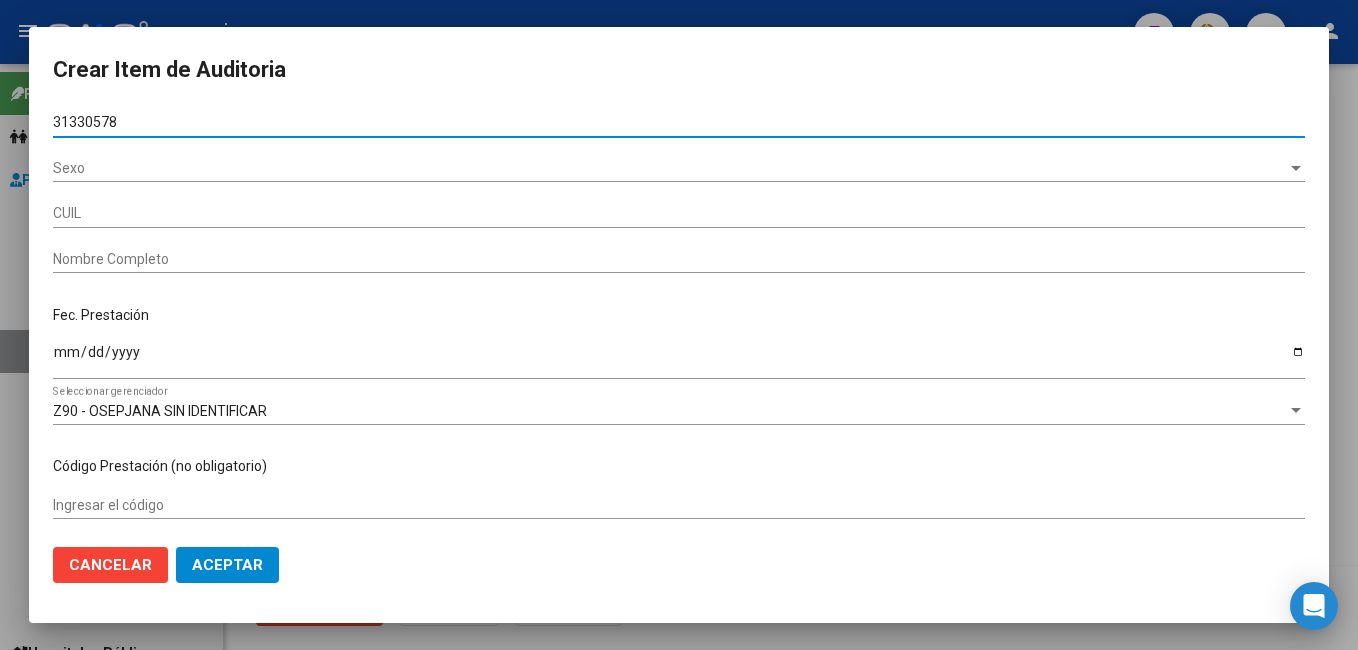 type on "31330578" 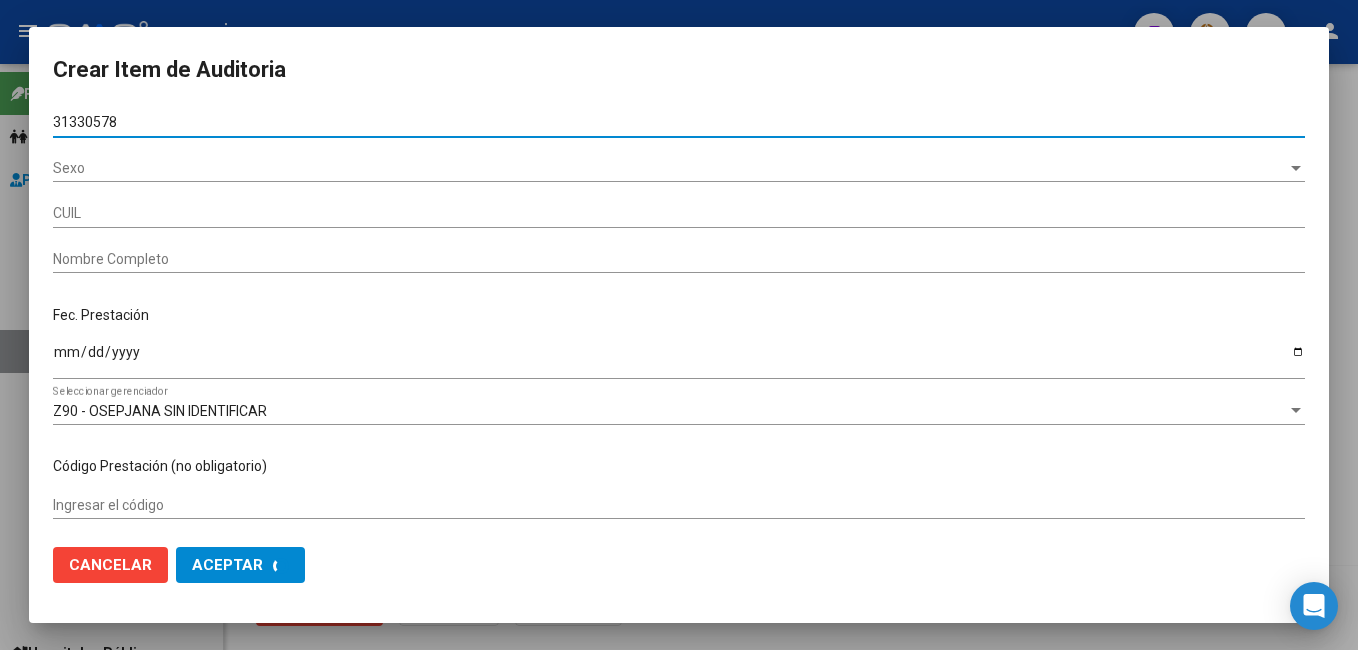 type on "20313305784" 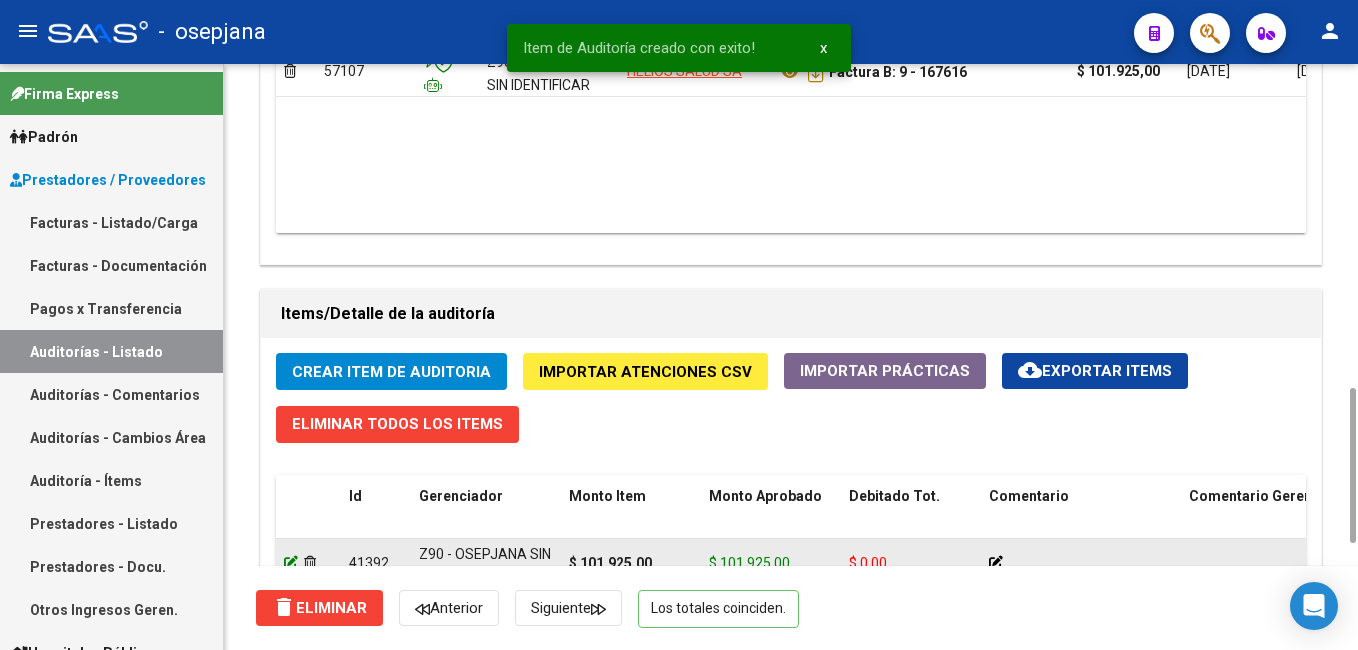 click 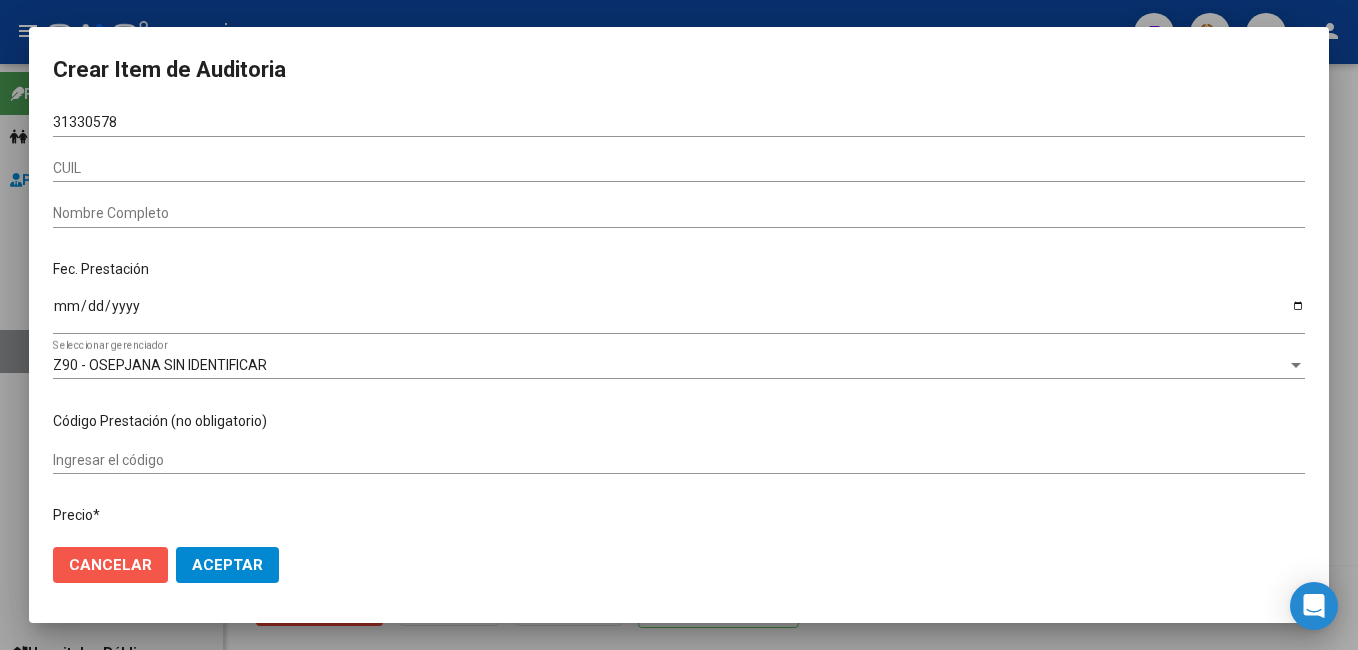 click on "Cancelar" 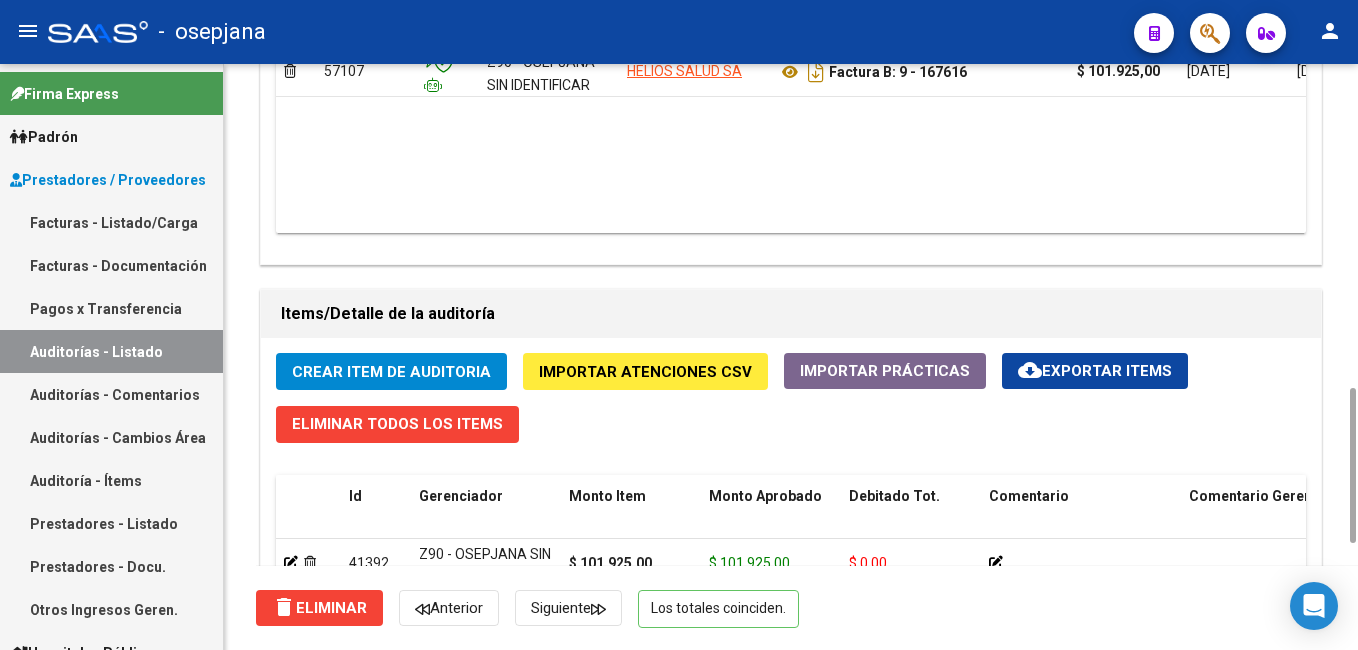 click on "delete  Eliminar   Anterior   Siguiente   Los totales coinciden." 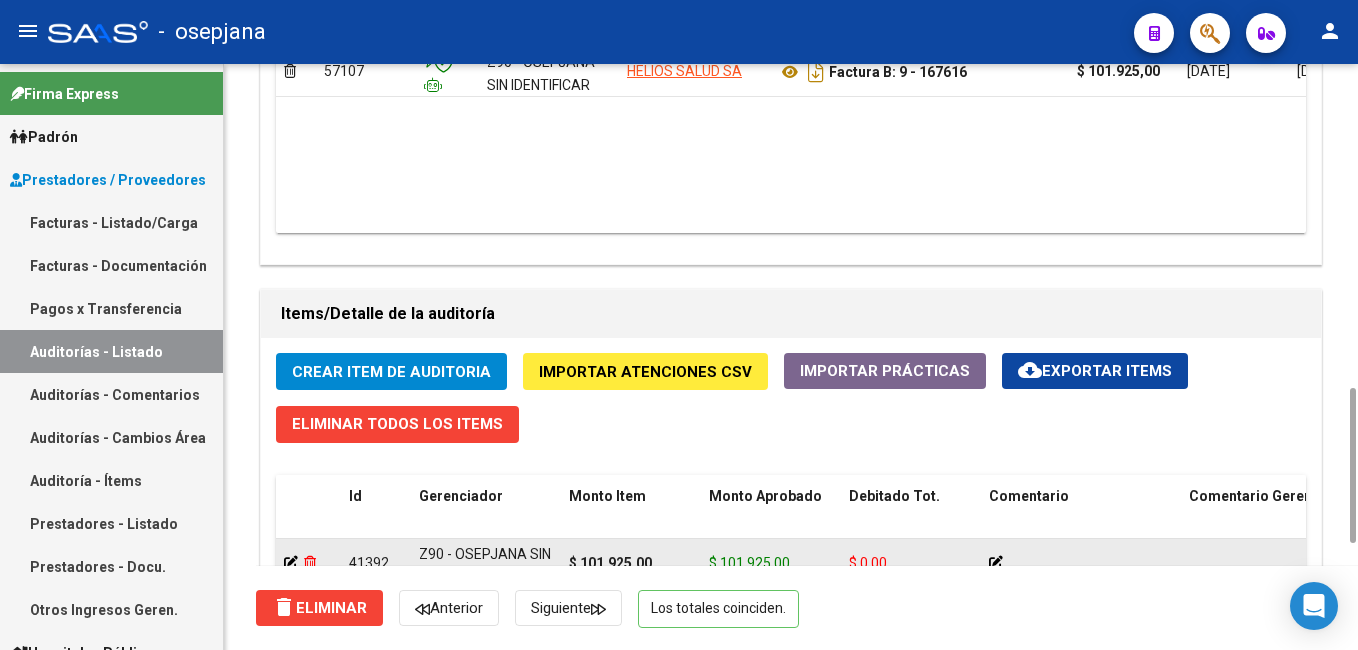 click 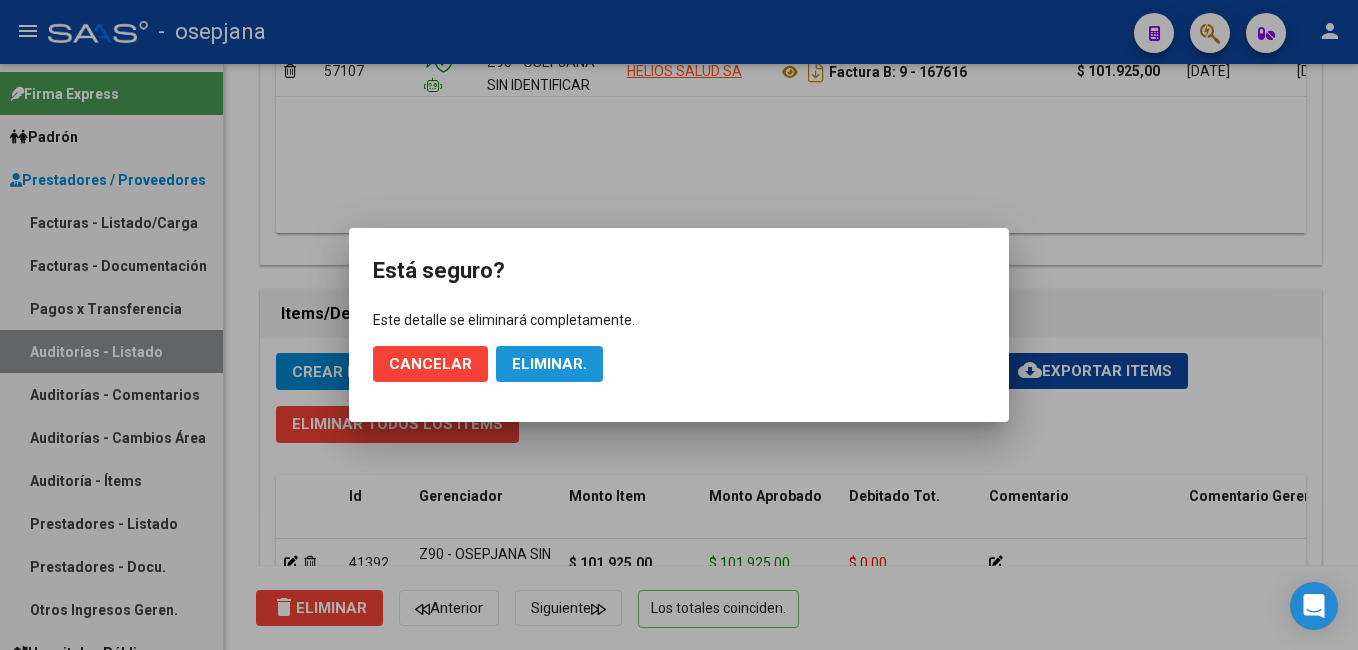 click on "Eliminar." 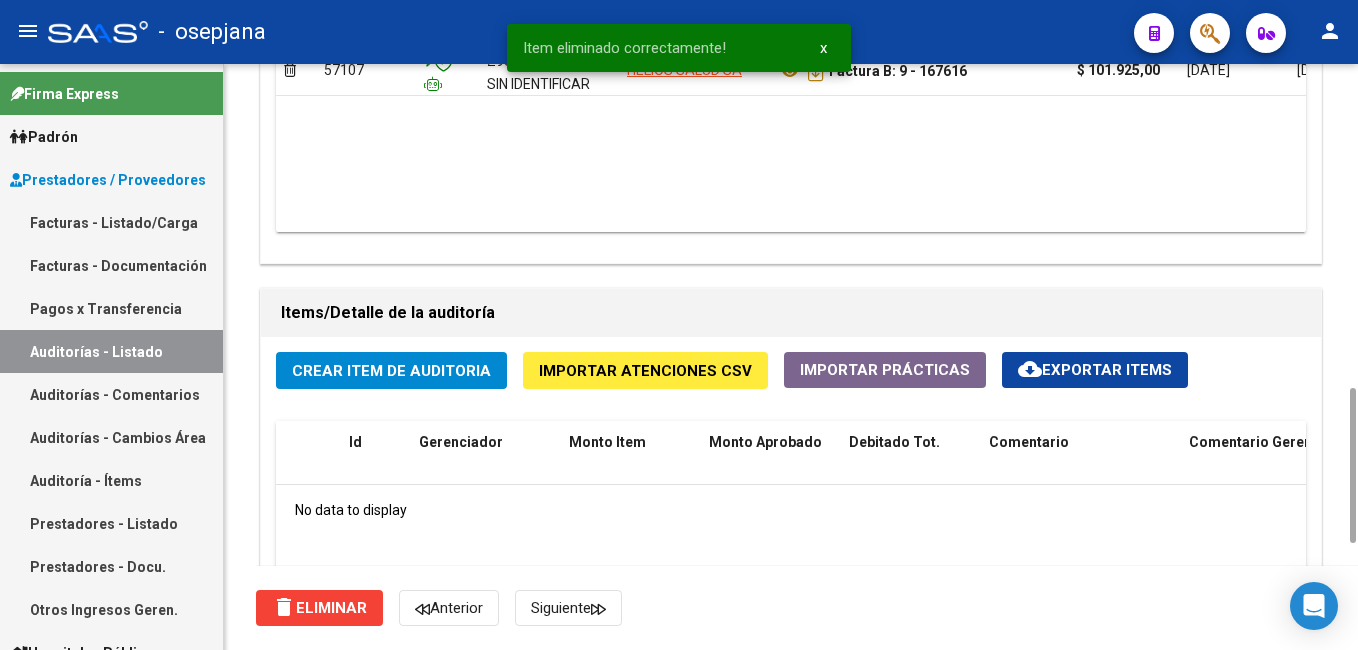 click on "Crear Item de Auditoria" 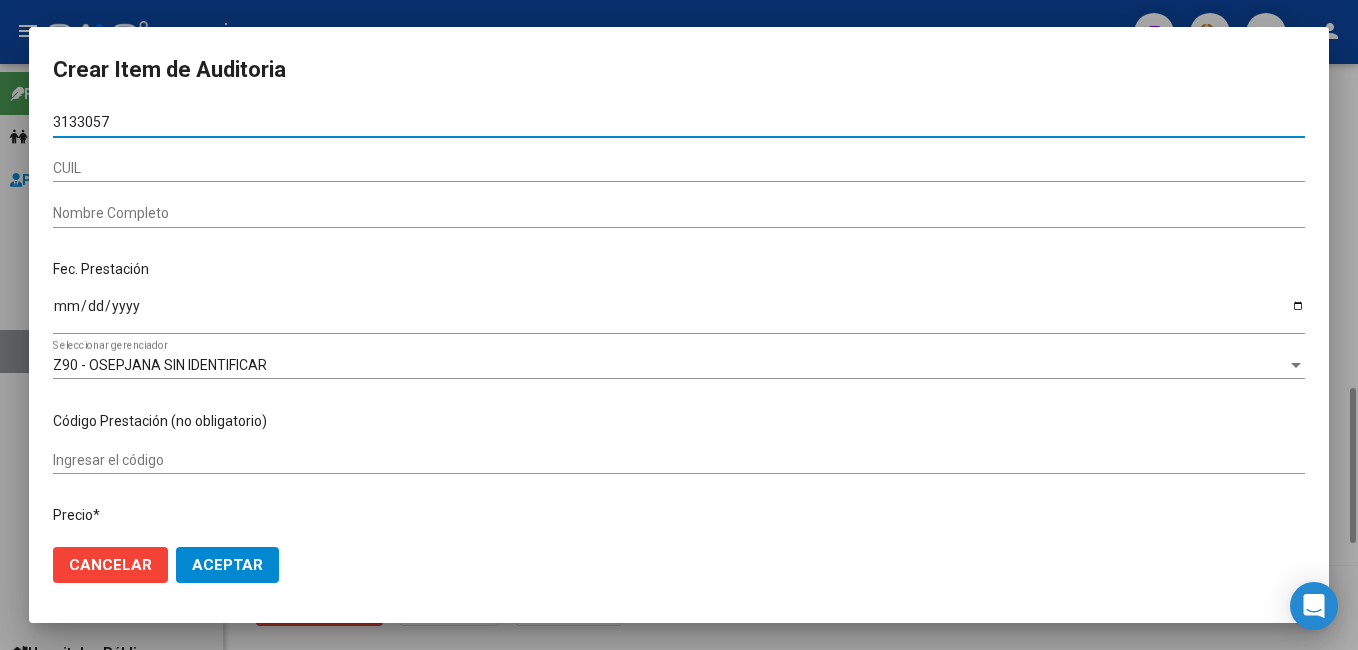 type on "31330578" 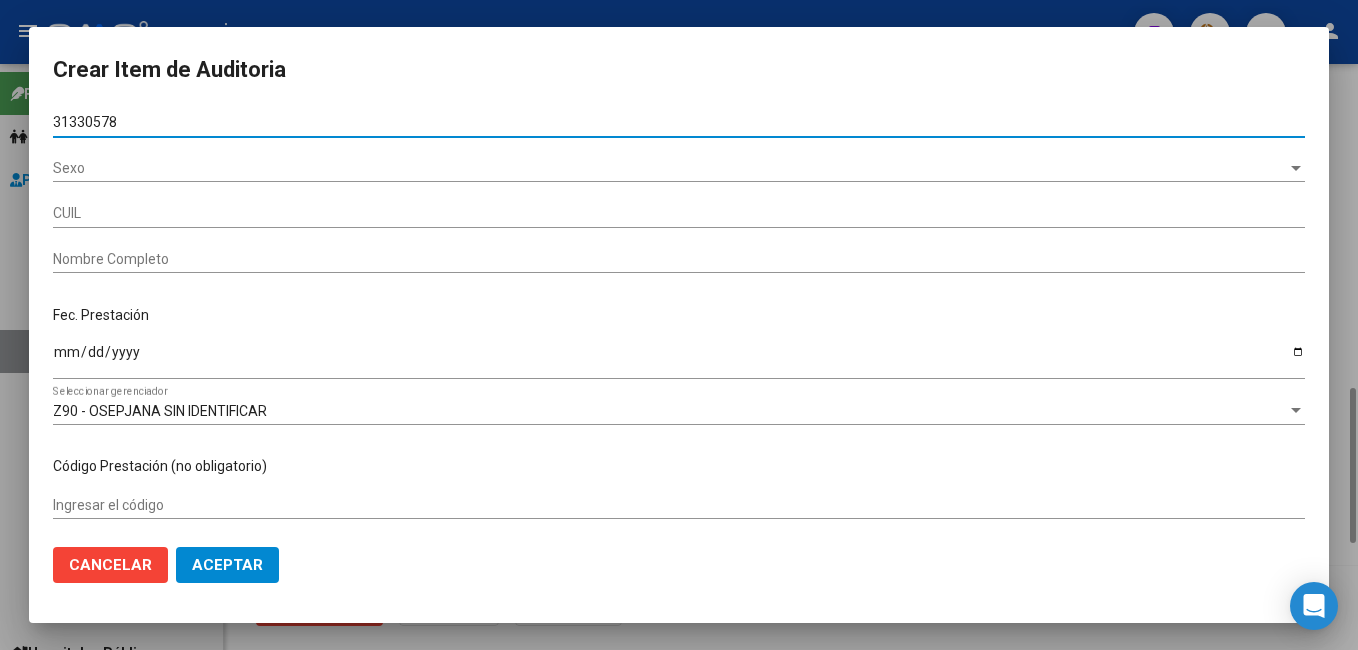 type on "20313305784" 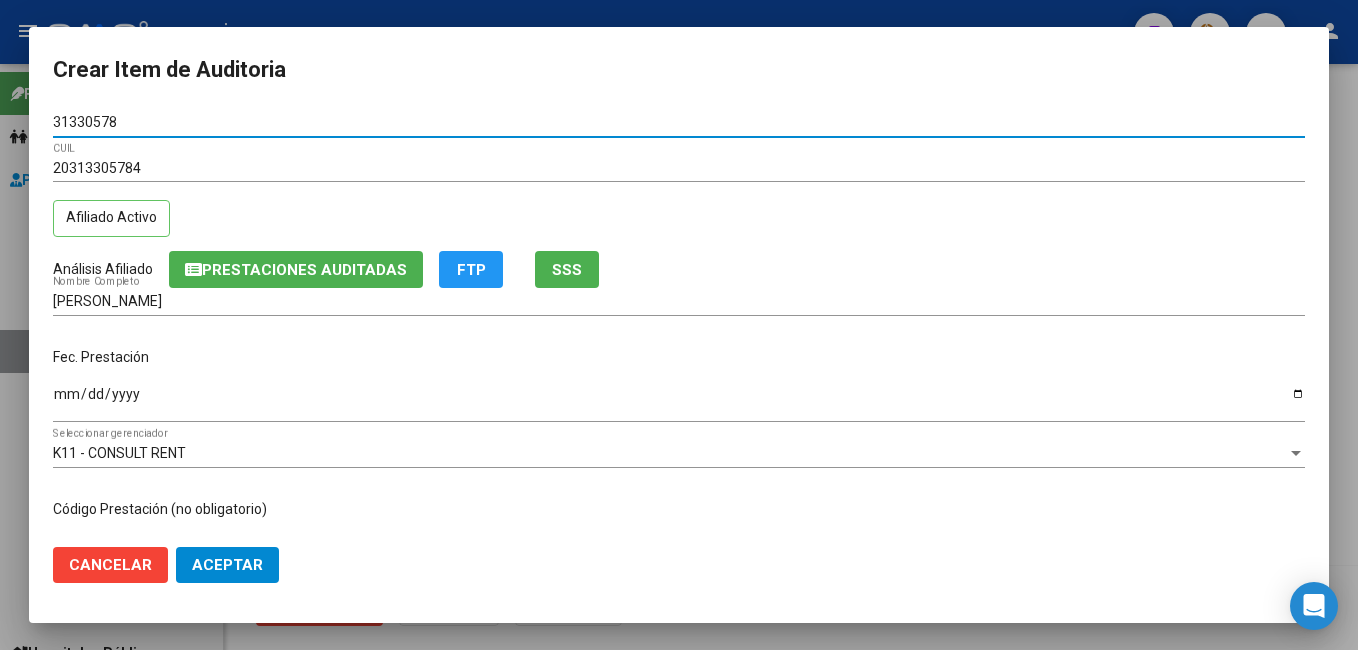 type on "31330578" 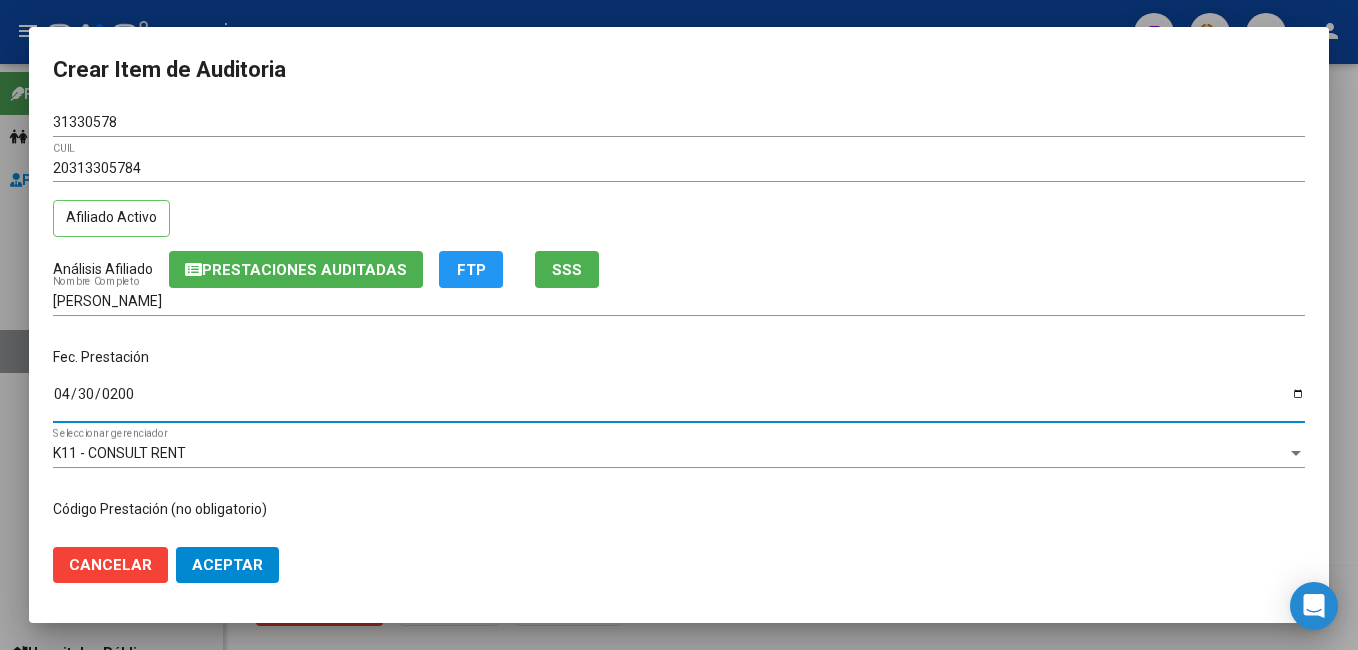 type on "[DATE]" 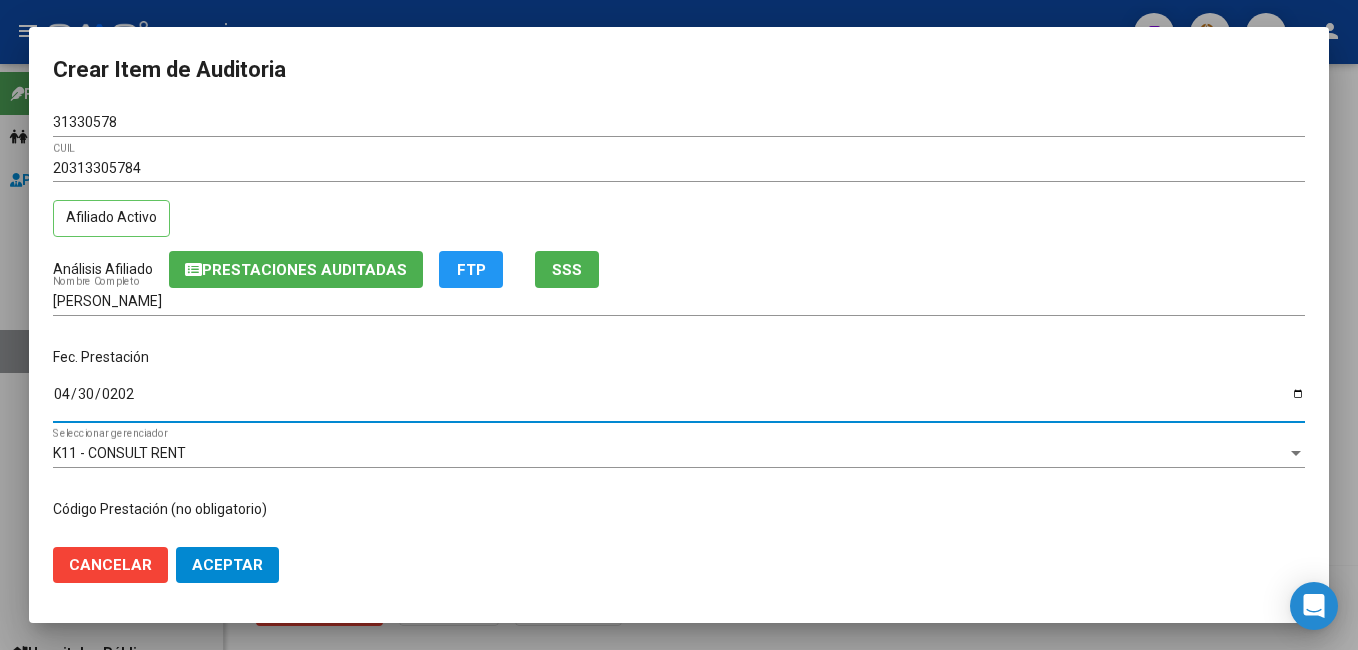 type on "[DATE]" 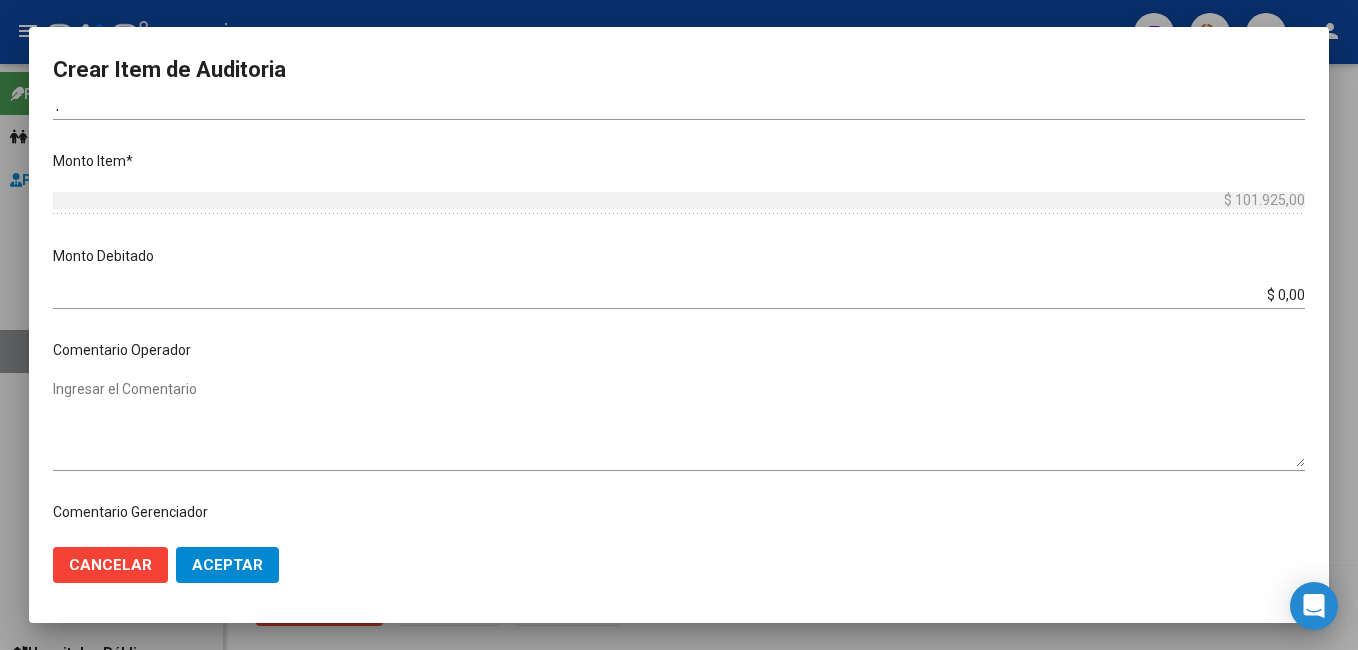 scroll, scrollTop: 599, scrollLeft: 0, axis: vertical 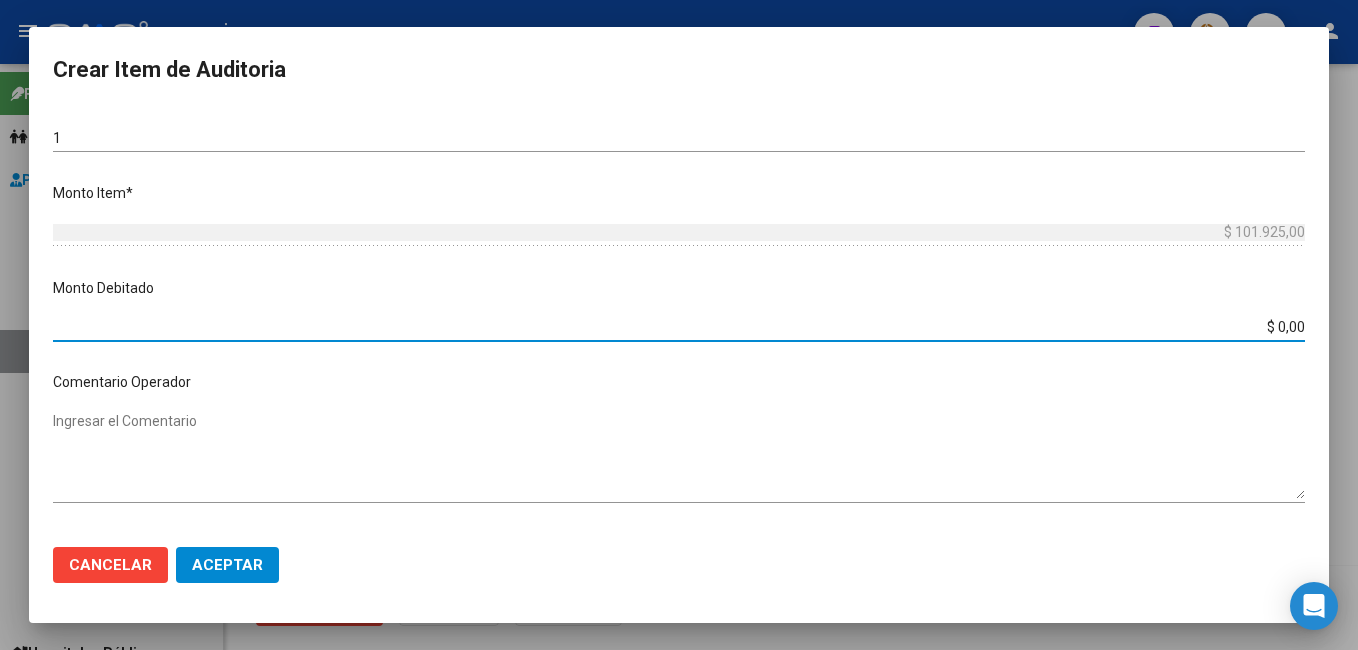 drag, startPoint x: 1259, startPoint y: 324, endPoint x: 1351, endPoint y: 337, distance: 92.91394 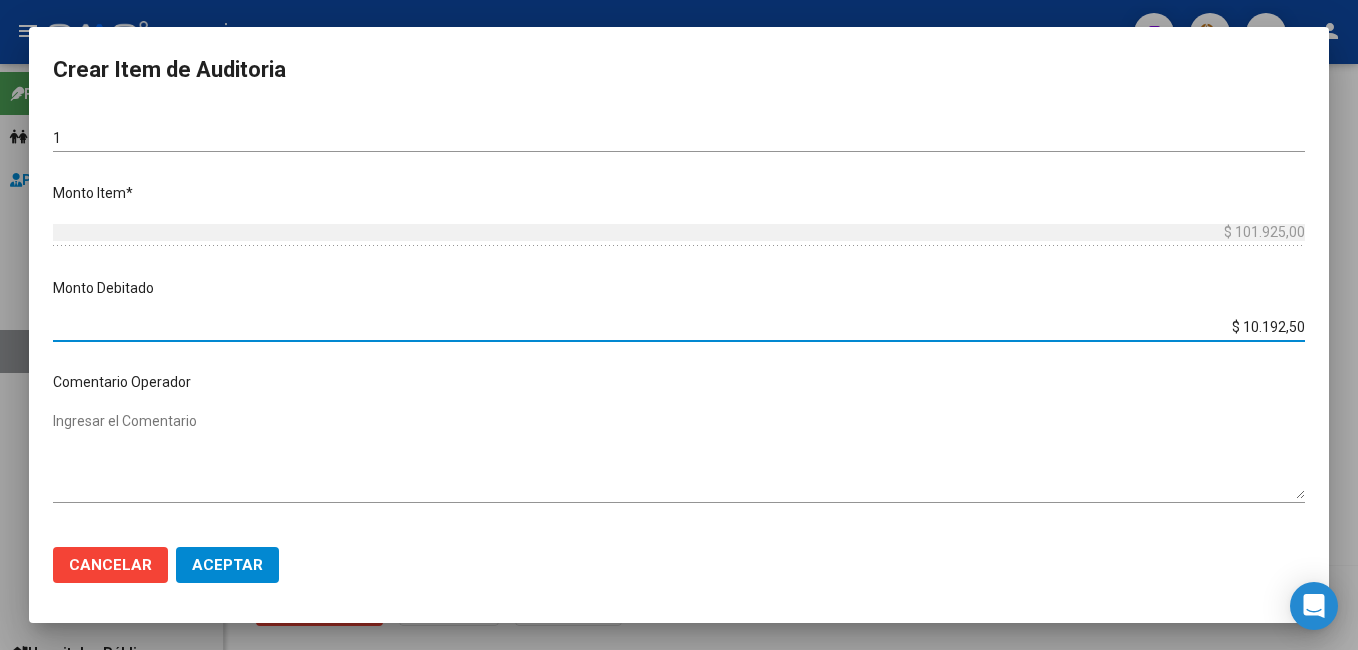 type on "$ 101.925,00" 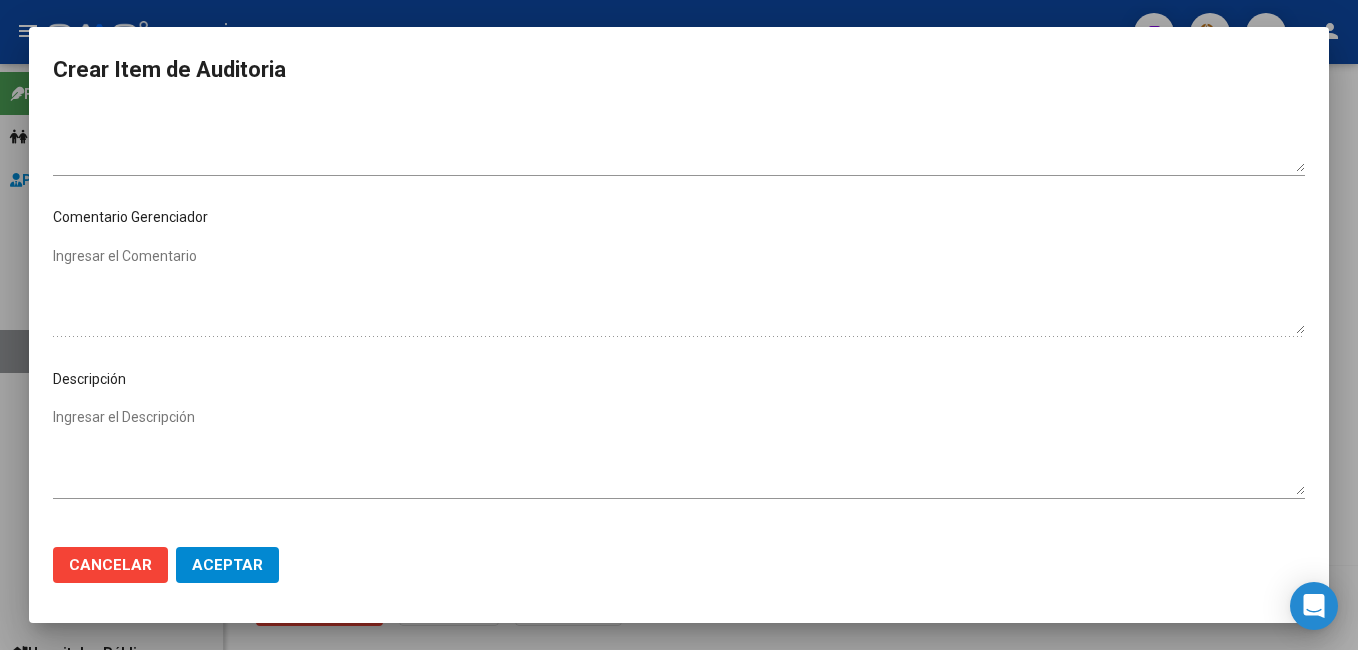 scroll, scrollTop: 1100, scrollLeft: 0, axis: vertical 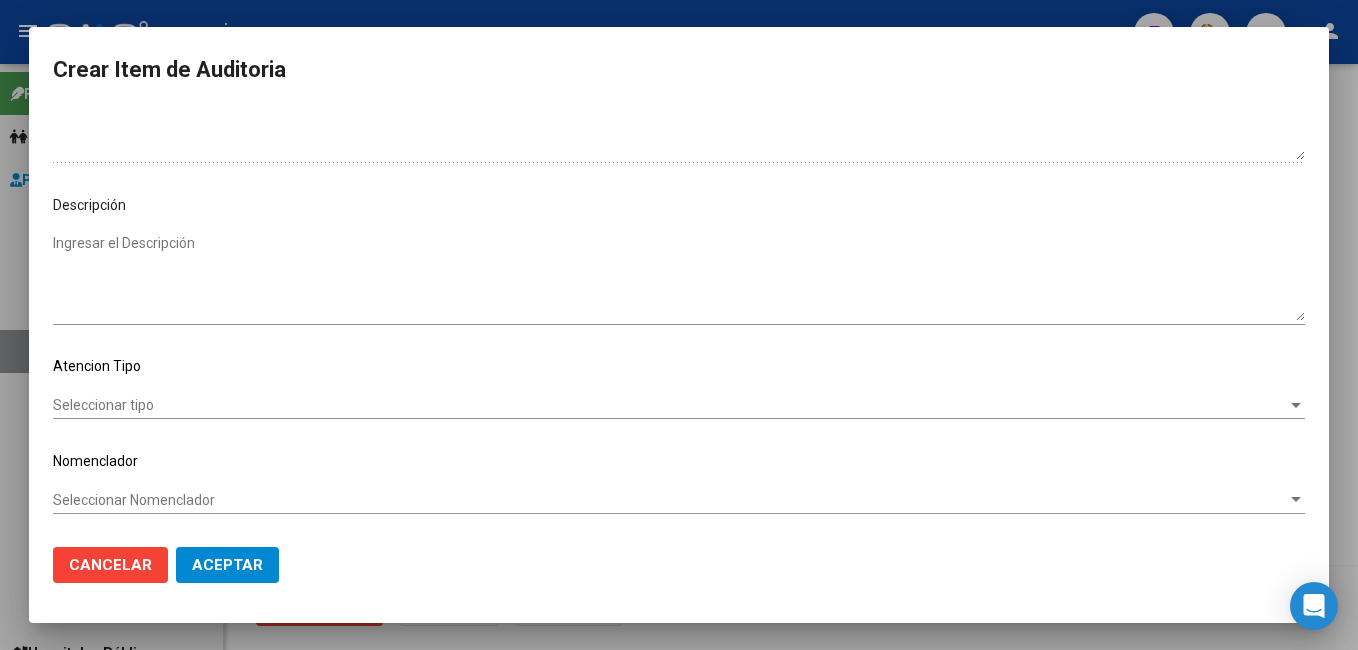 click on "Seleccionar tipo" at bounding box center [670, 405] 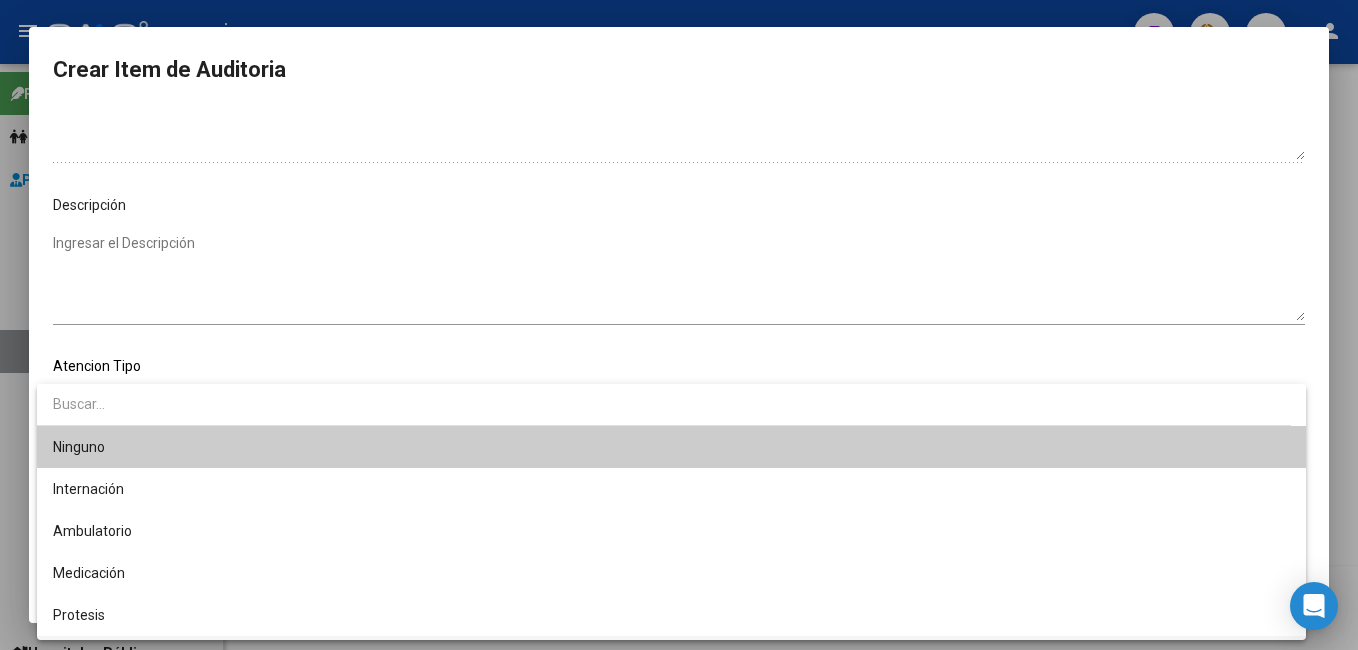 scroll, scrollTop: 38, scrollLeft: 0, axis: vertical 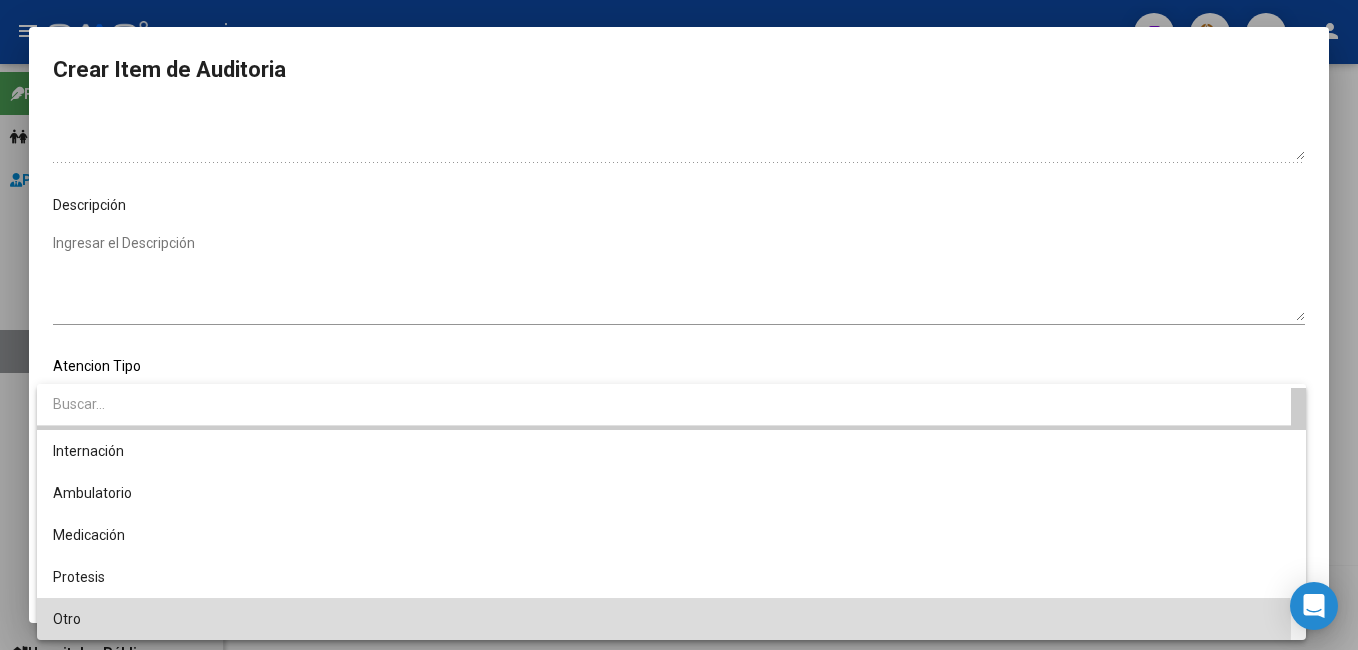 drag, startPoint x: 127, startPoint y: 629, endPoint x: 155, endPoint y: 608, distance: 35 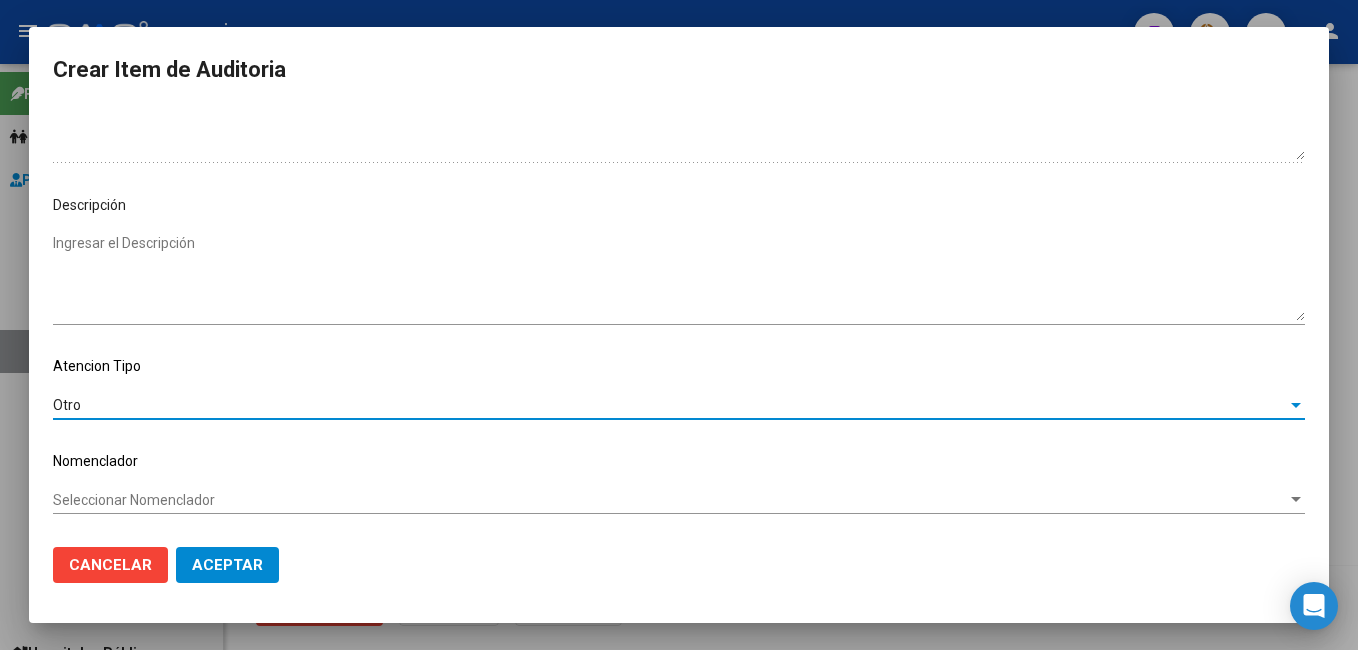 click on "Aceptar" 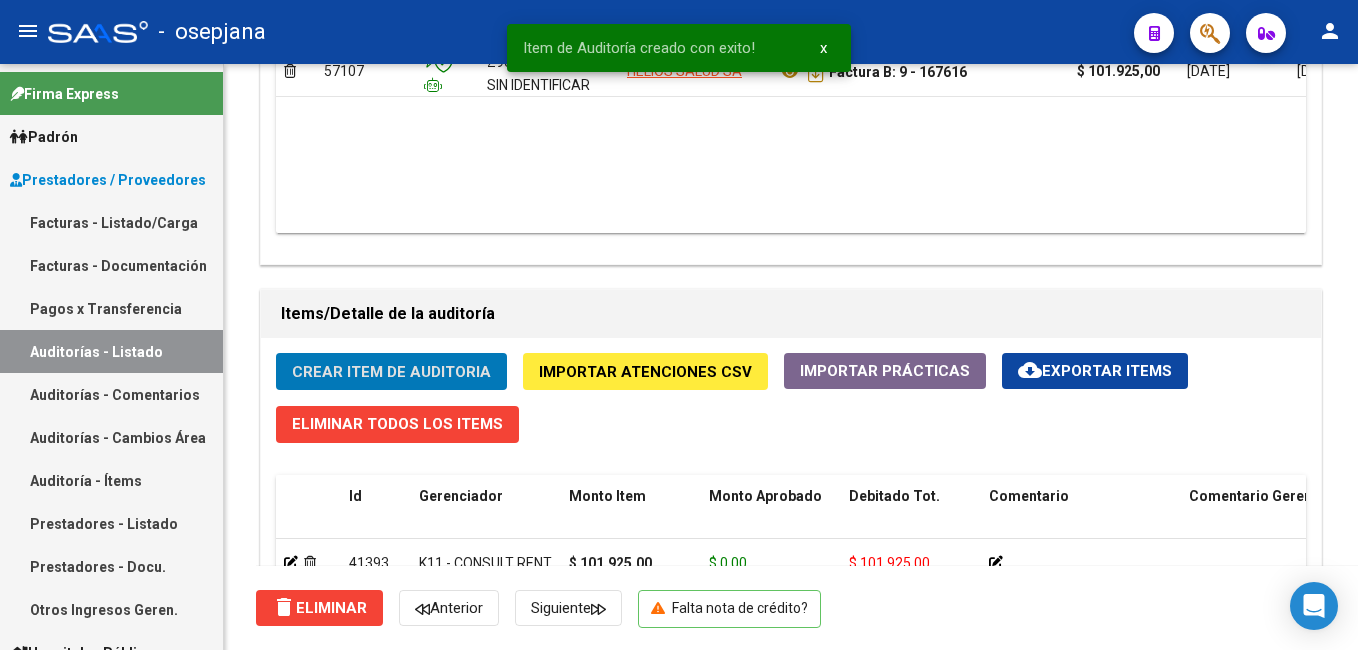 click on "Facturas - Listado/Carga" at bounding box center [111, 222] 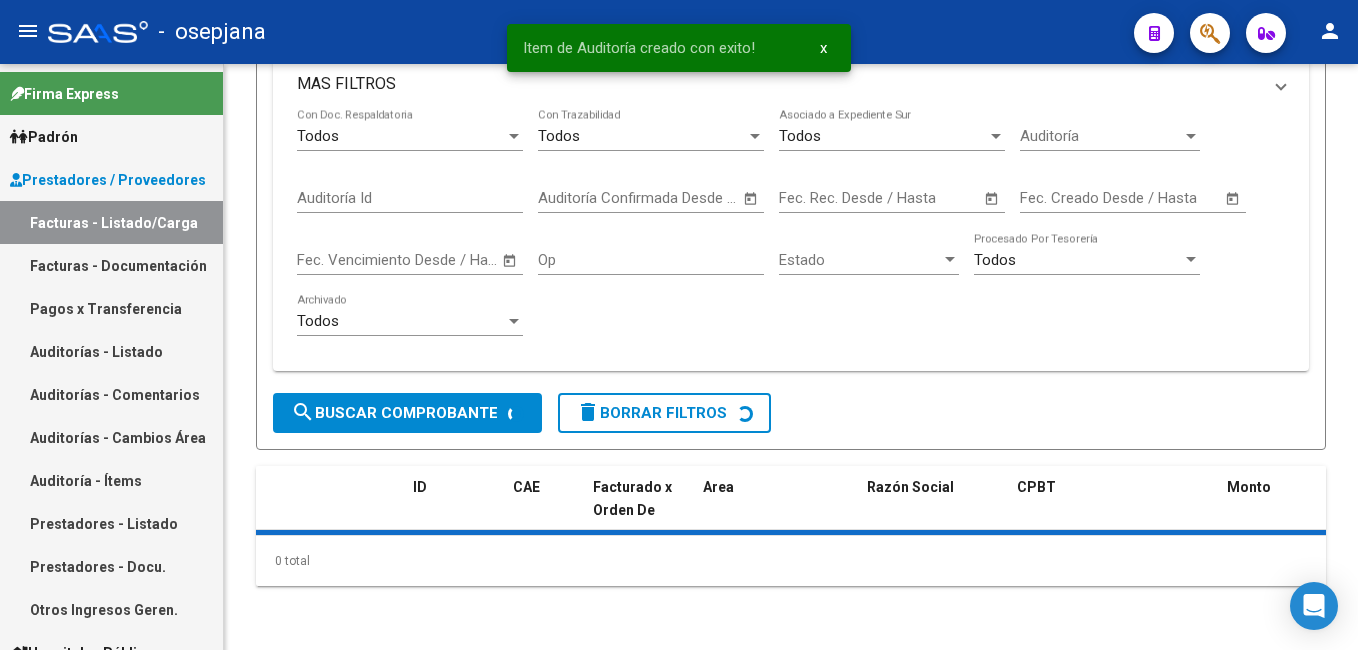scroll, scrollTop: 0, scrollLeft: 0, axis: both 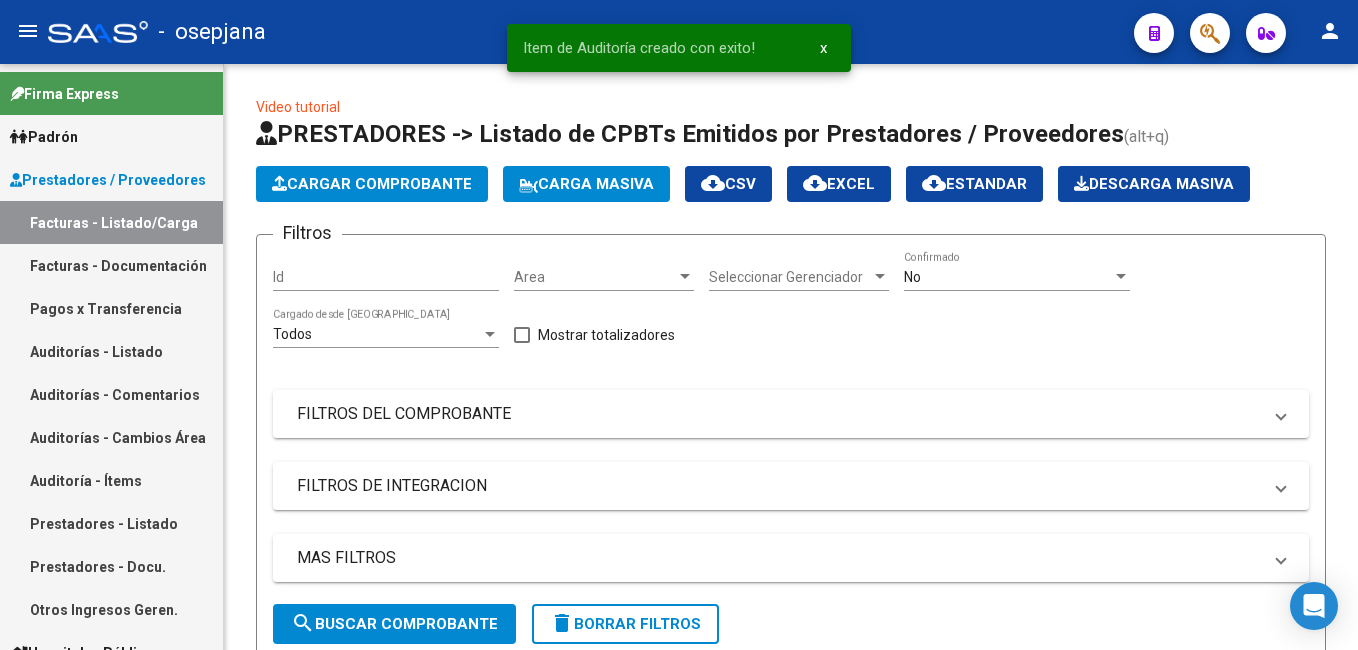 click on "Auditorías - Listado" at bounding box center [111, 351] 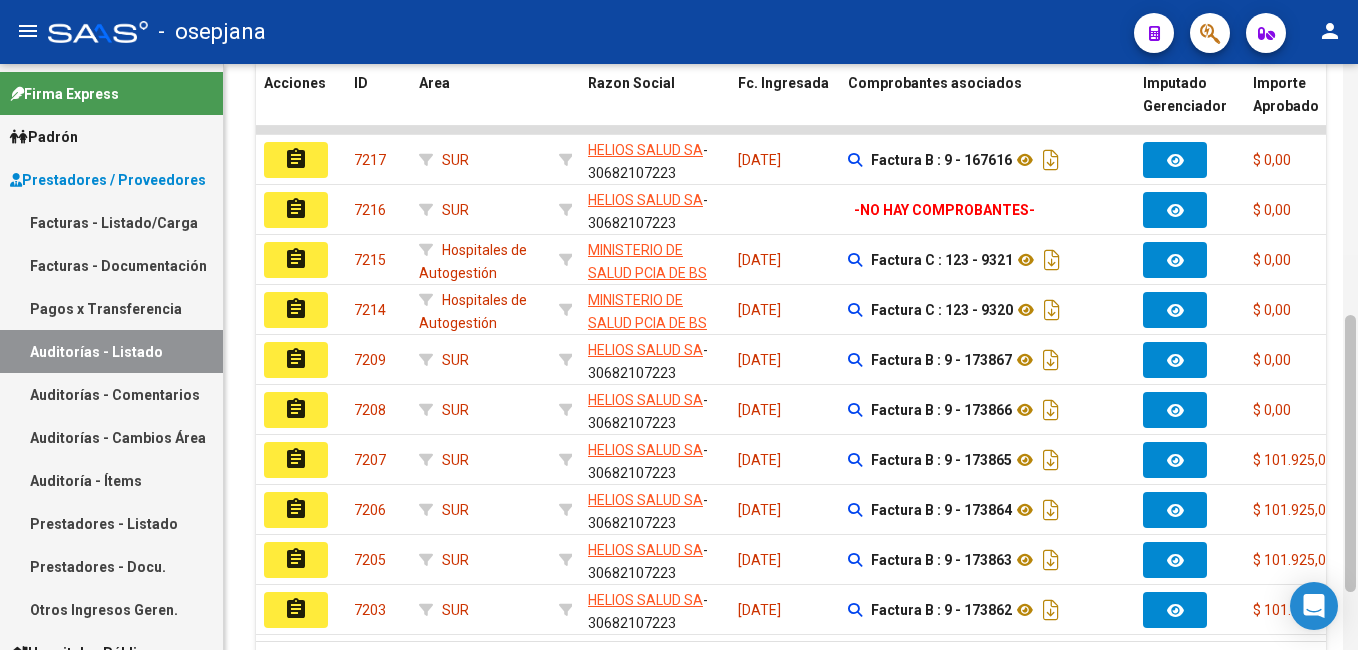 scroll, scrollTop: 536, scrollLeft: 0, axis: vertical 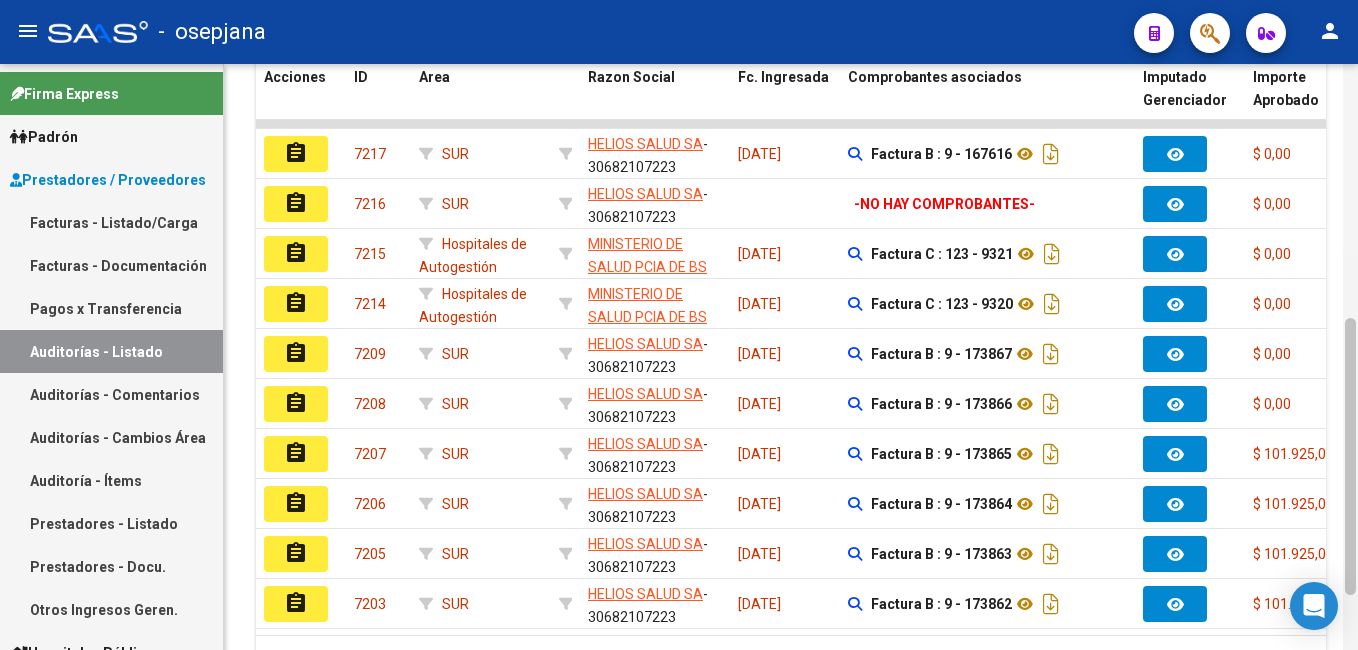 drag, startPoint x: 1350, startPoint y: 182, endPoint x: 1353, endPoint y: 356, distance: 174.02586 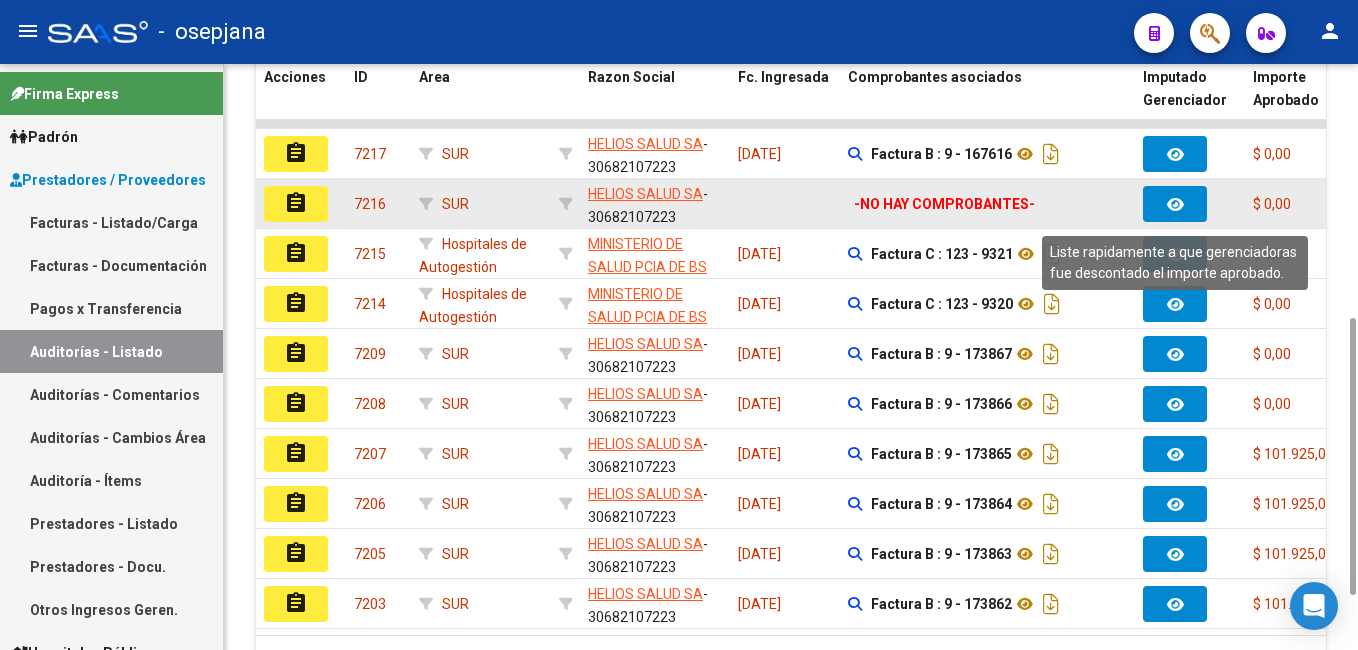 click 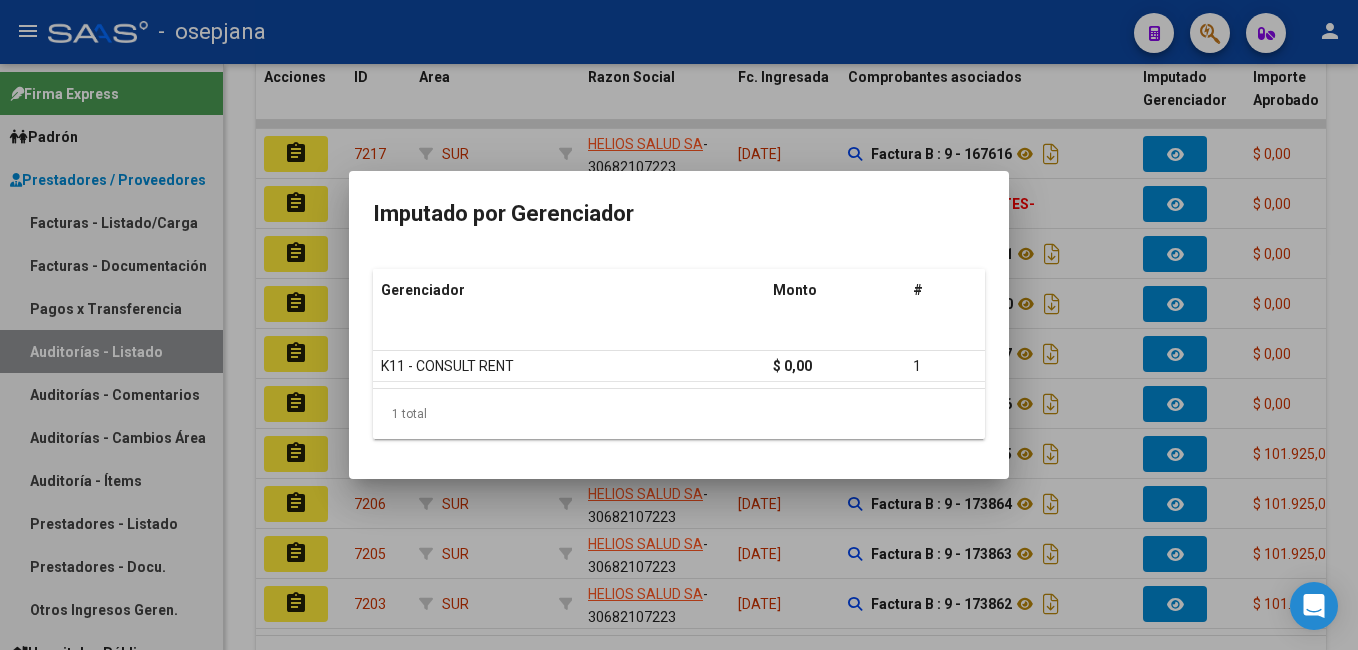 click at bounding box center [679, 325] 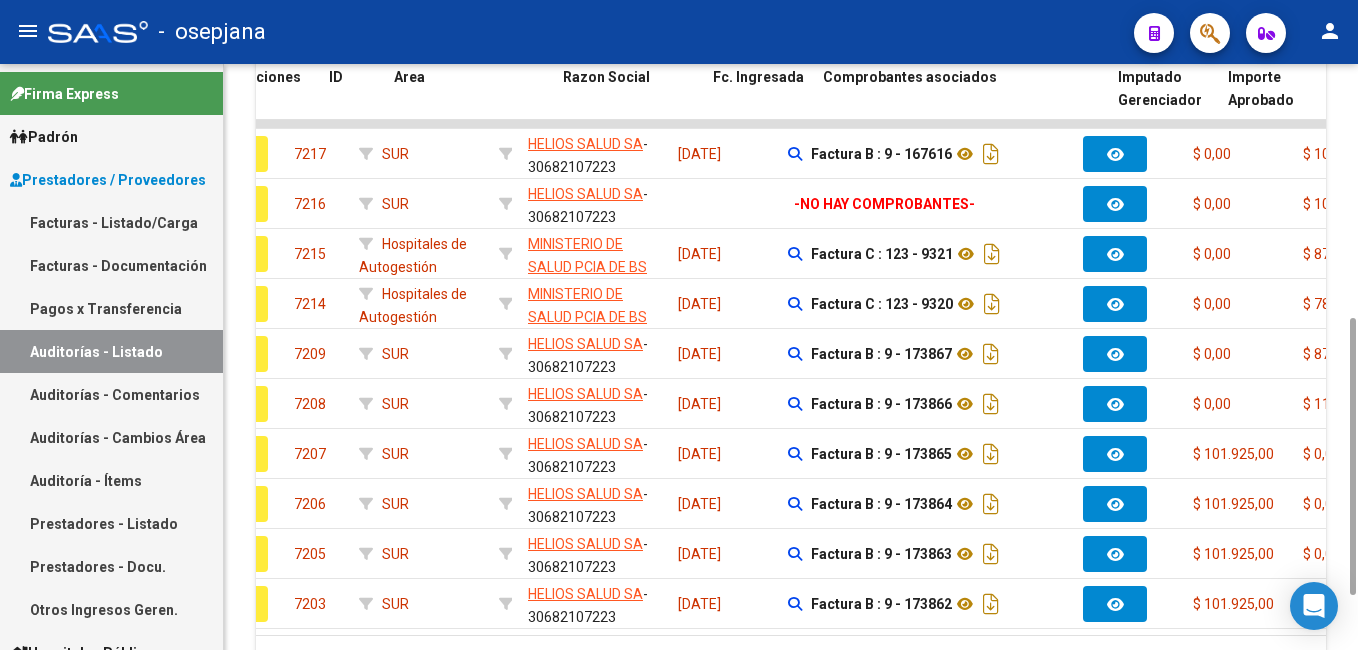 scroll, scrollTop: 0, scrollLeft: 0, axis: both 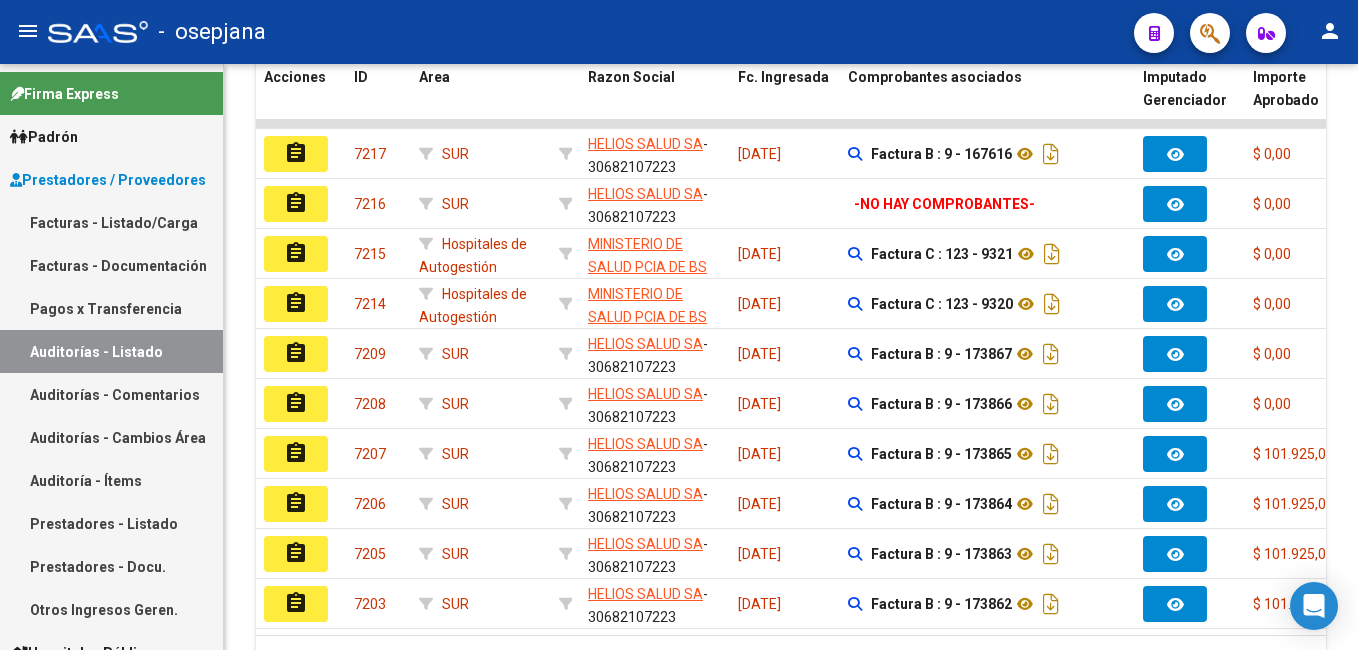 click on "Facturas - Listado/Carga" at bounding box center (111, 222) 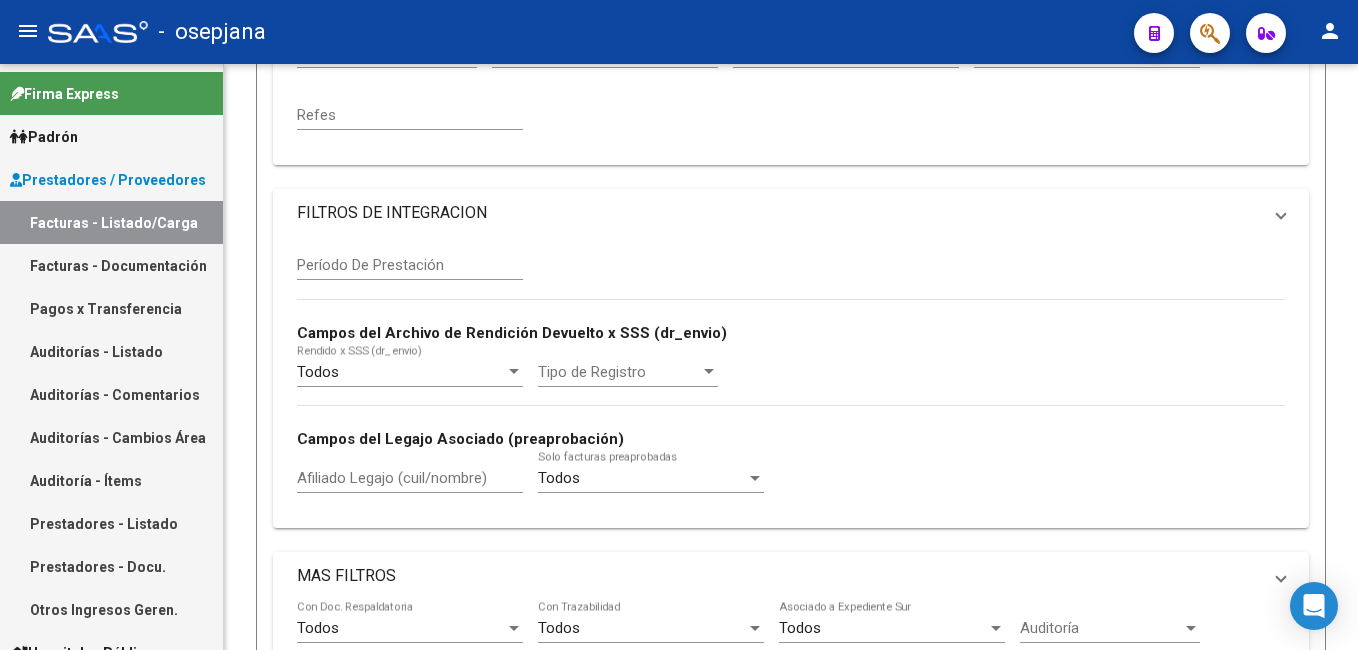 scroll, scrollTop: 0, scrollLeft: 0, axis: both 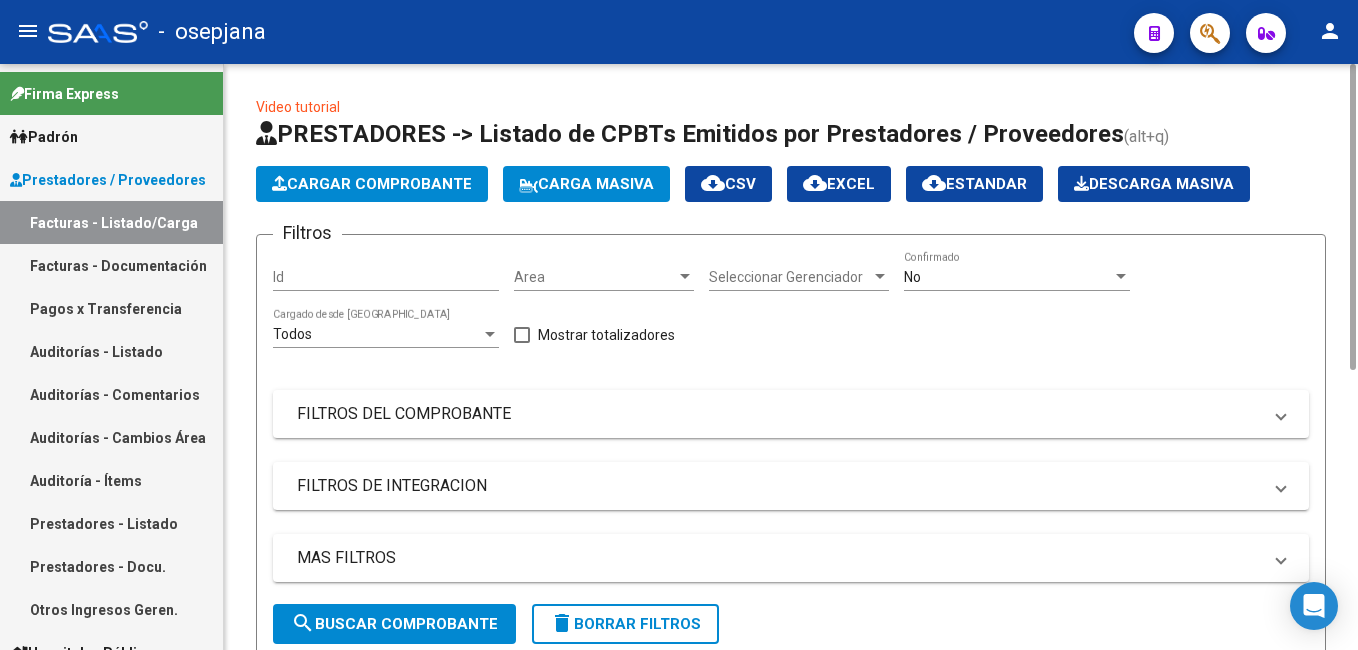 click on "No" at bounding box center [1008, 277] 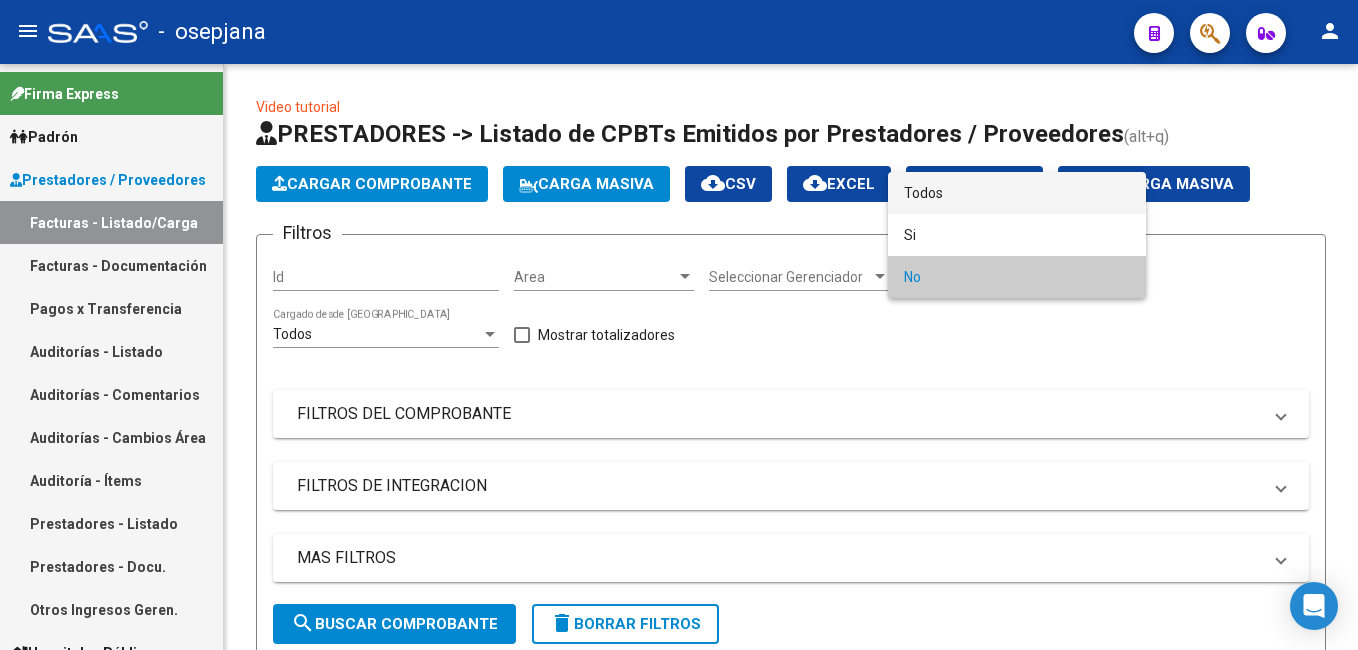 click on "Todos" at bounding box center (1017, 193) 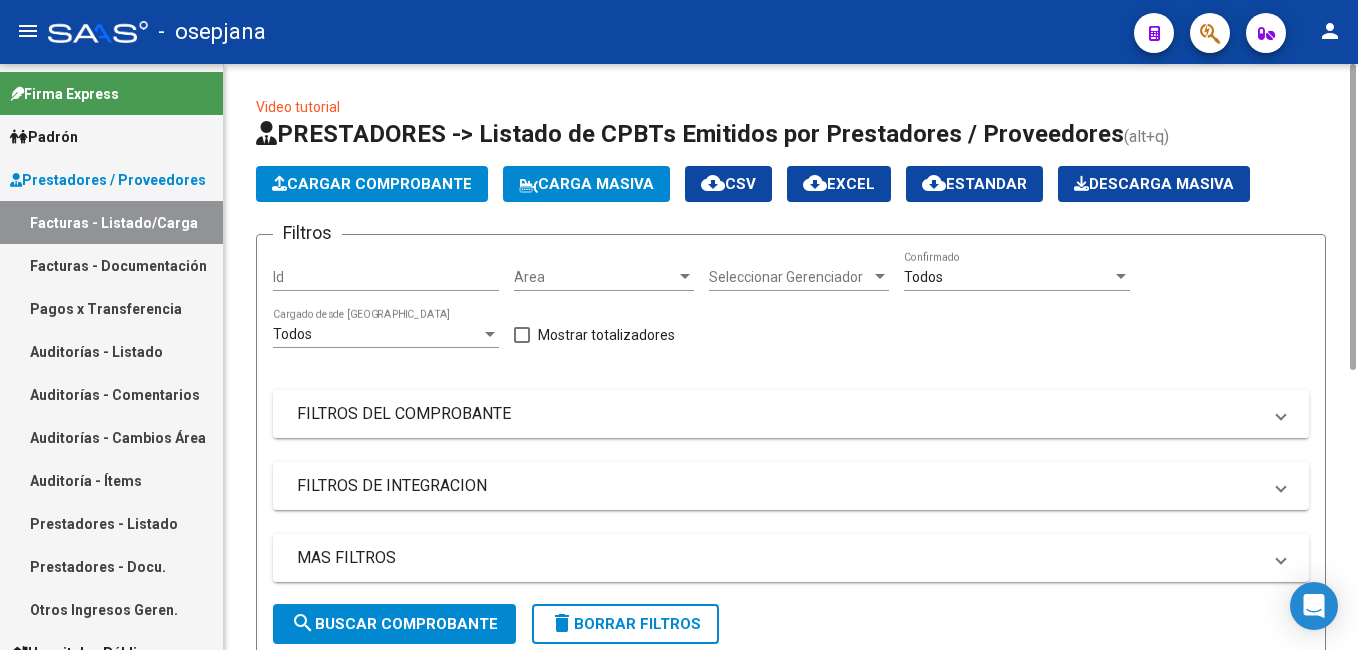 click on "FILTROS DEL COMPROBANTE" at bounding box center (779, 414) 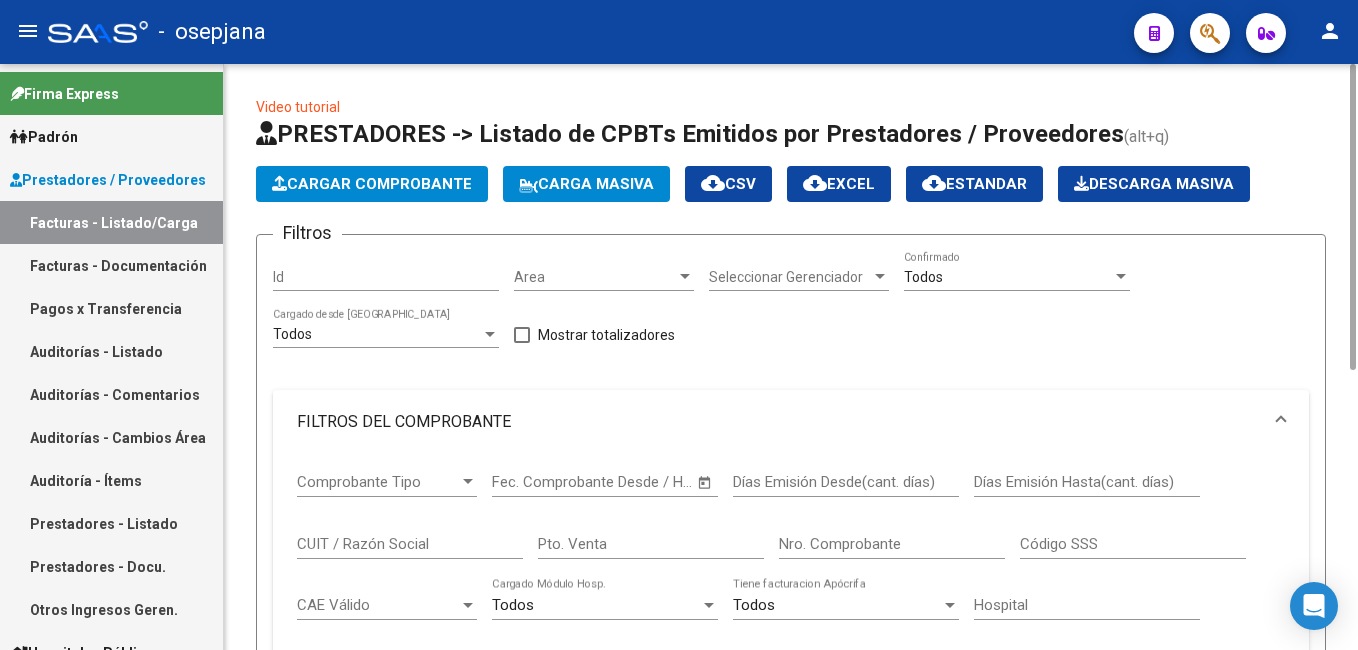 click on "Nro. Comprobante" 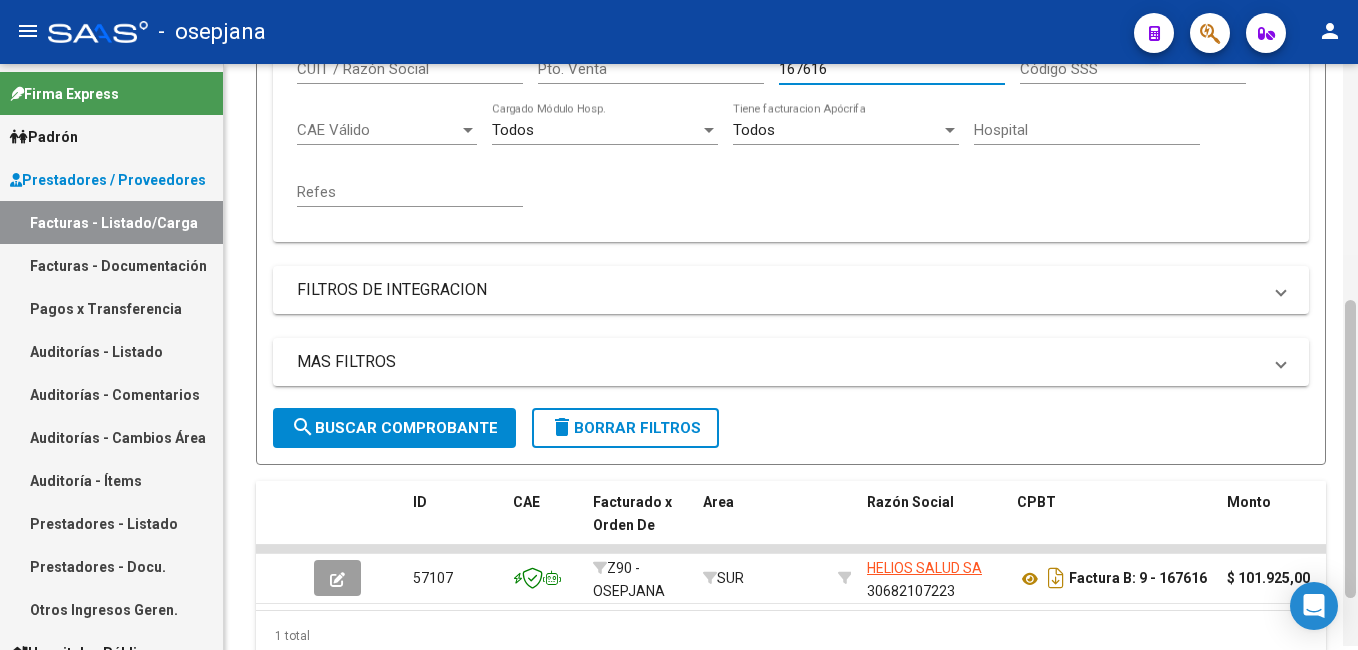 scroll, scrollTop: 488, scrollLeft: 0, axis: vertical 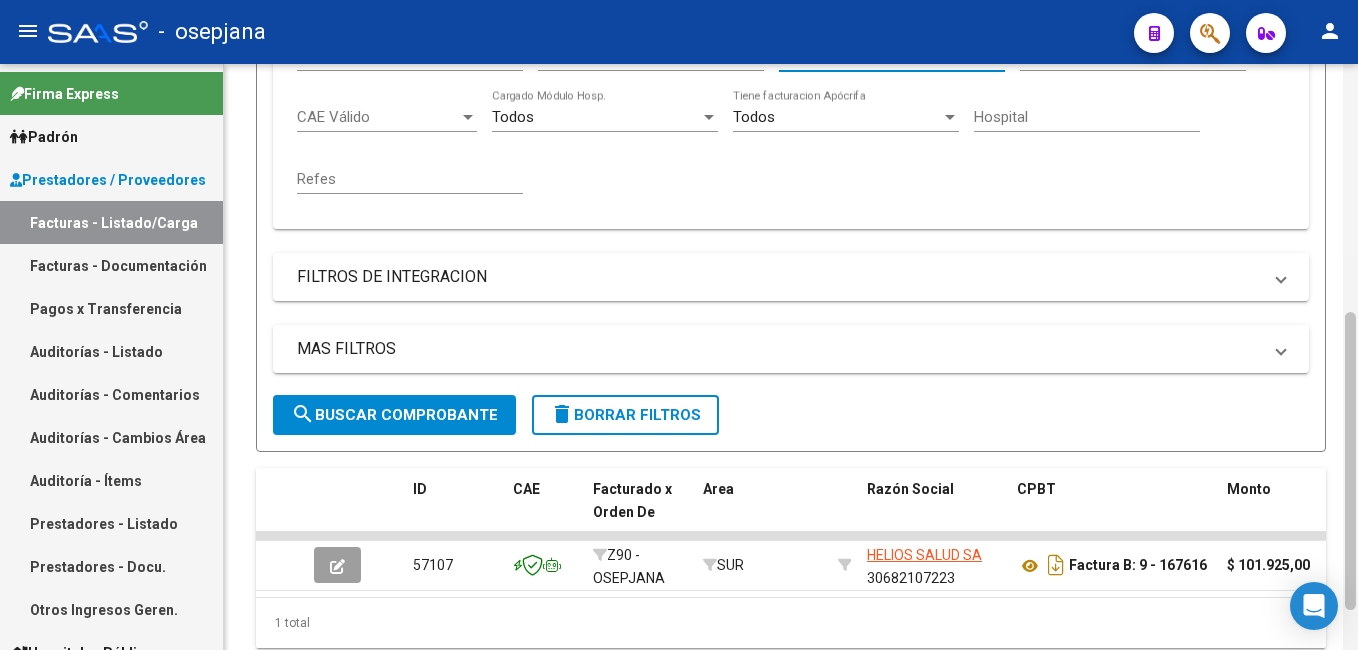 drag, startPoint x: 1346, startPoint y: 255, endPoint x: 1343, endPoint y: 510, distance: 255.01764 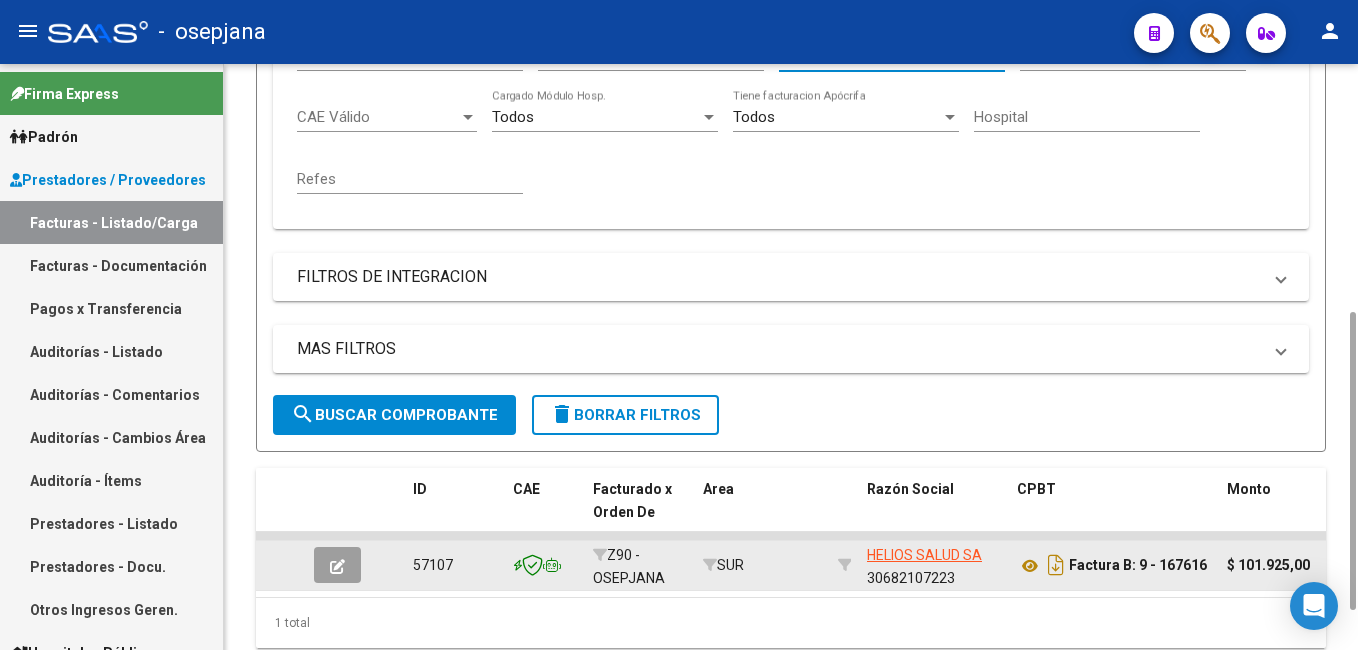 type on "167616" 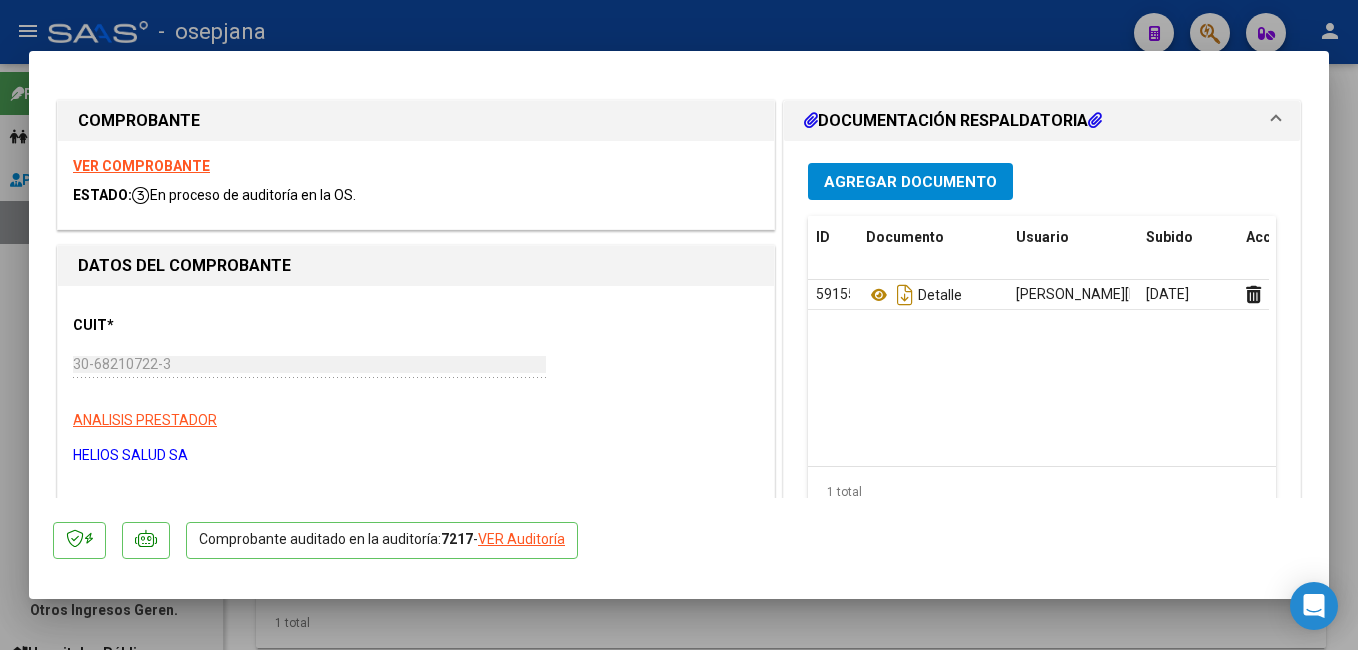 click on "VER Auditoría" 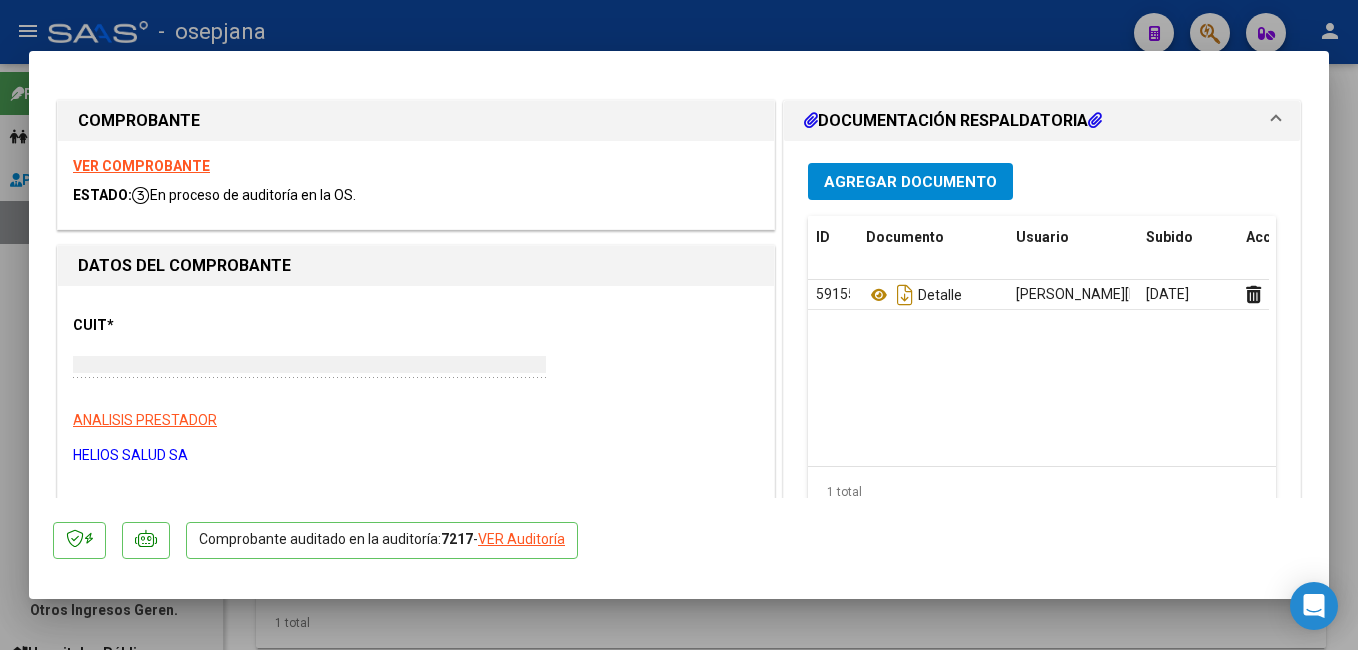 scroll, scrollTop: 0, scrollLeft: 0, axis: both 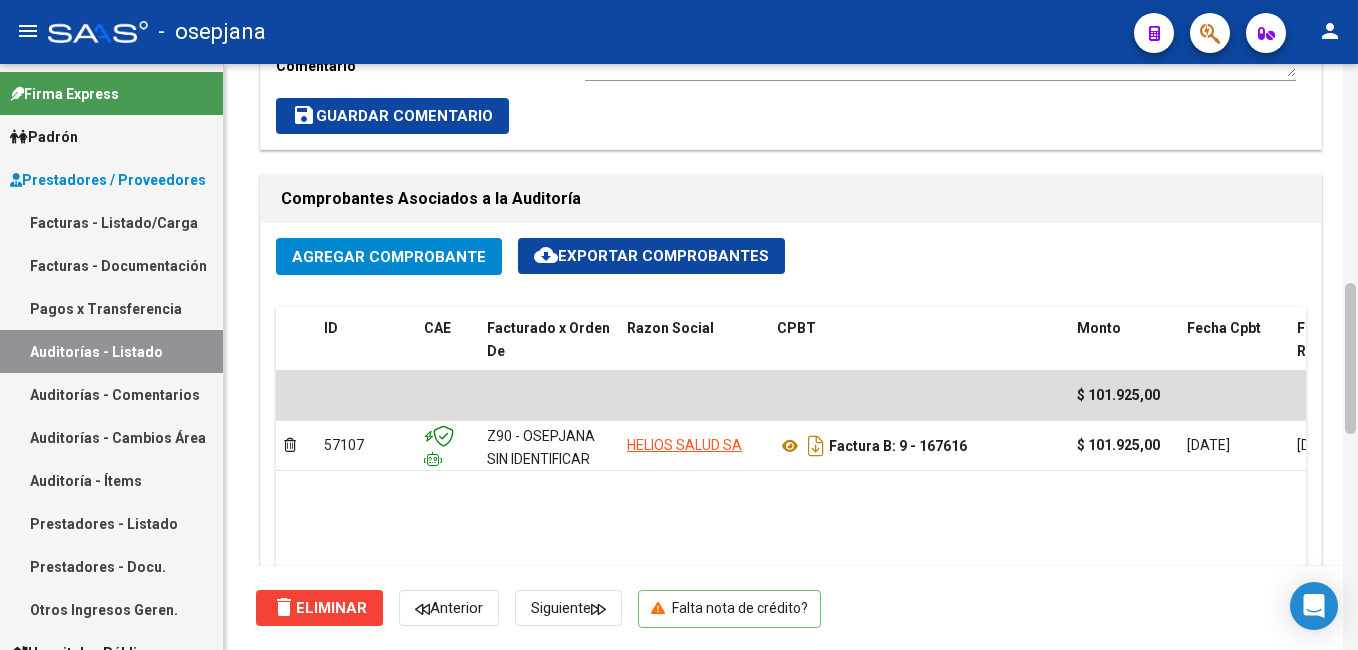 drag, startPoint x: 1353, startPoint y: 183, endPoint x: 1350, endPoint y: 646, distance: 463.0097 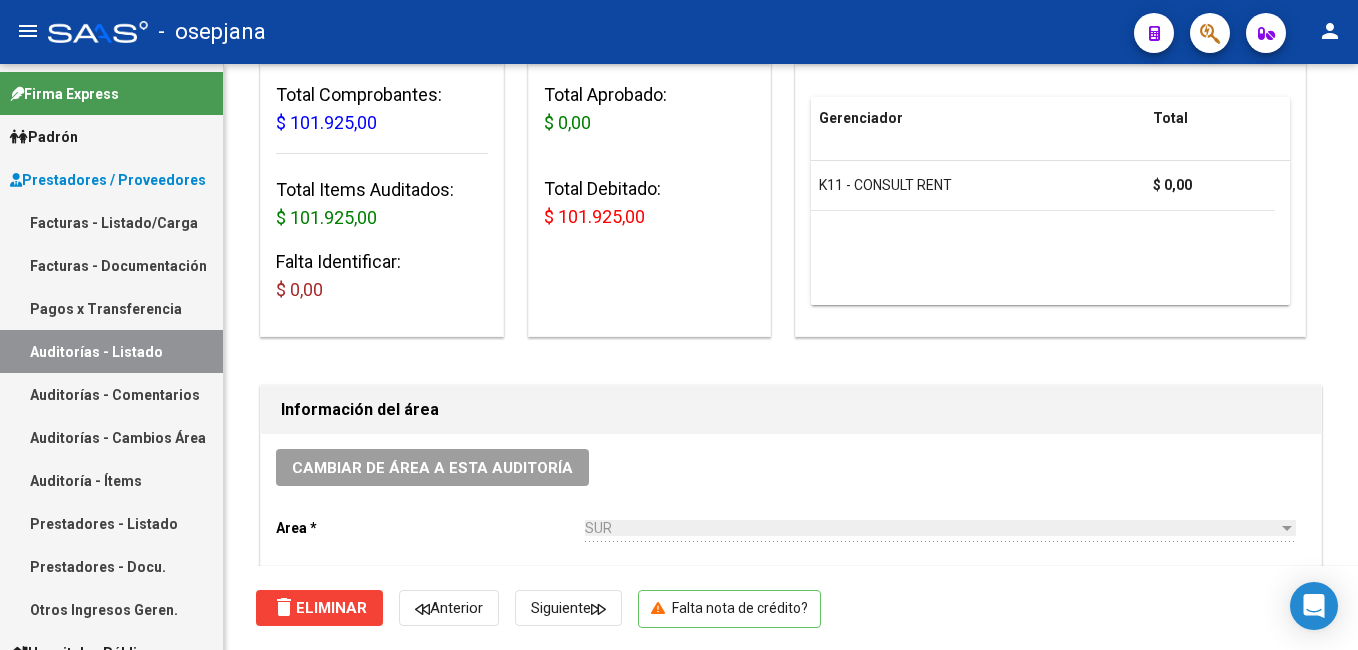 click 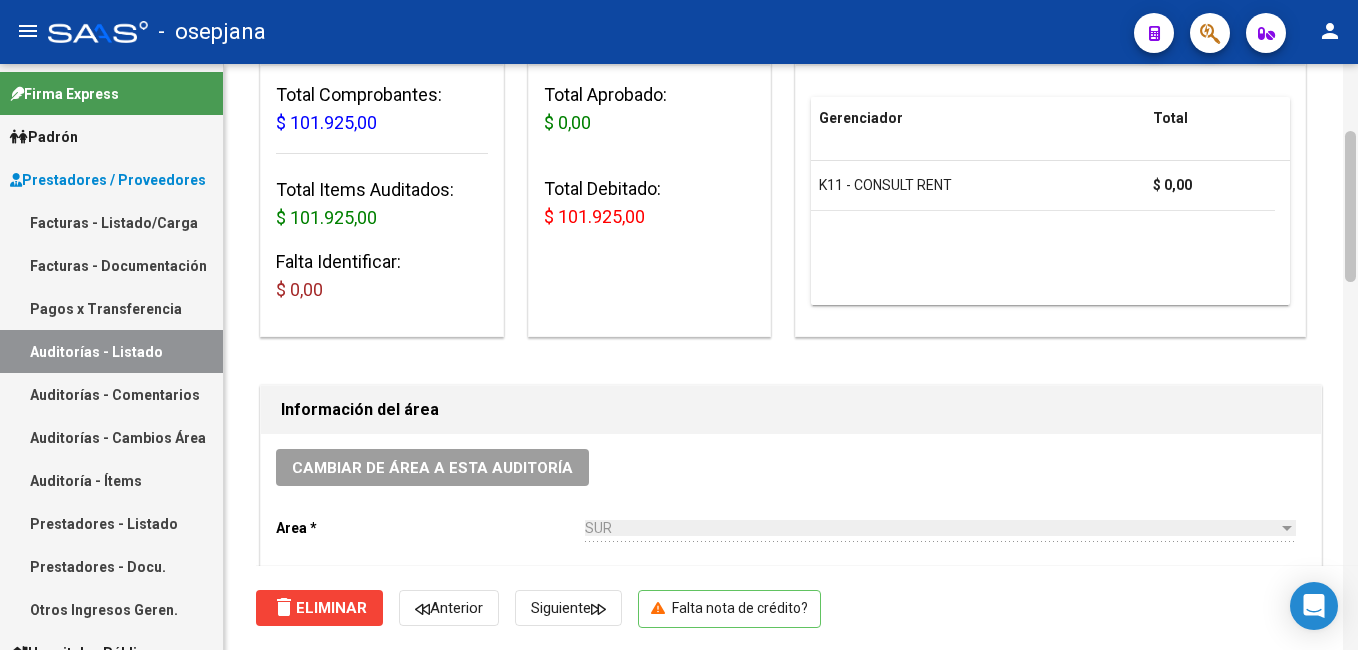 click 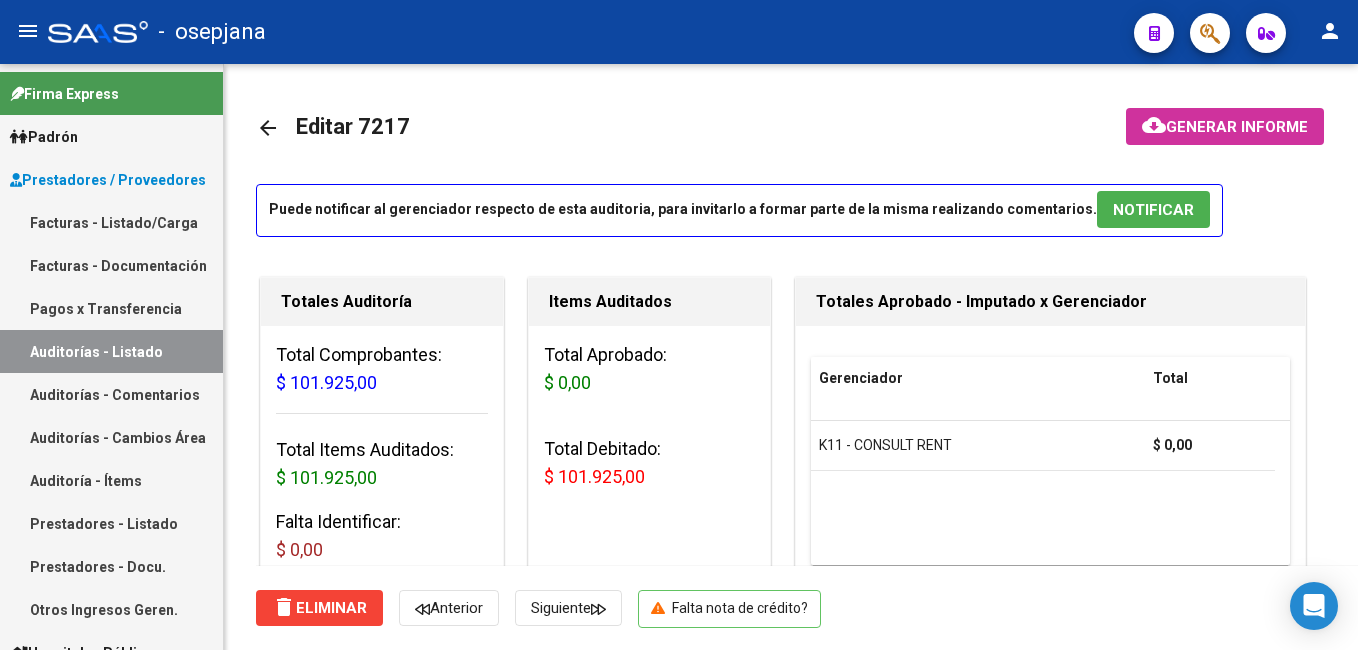 click on "Pagos x Transferencia" at bounding box center (111, 308) 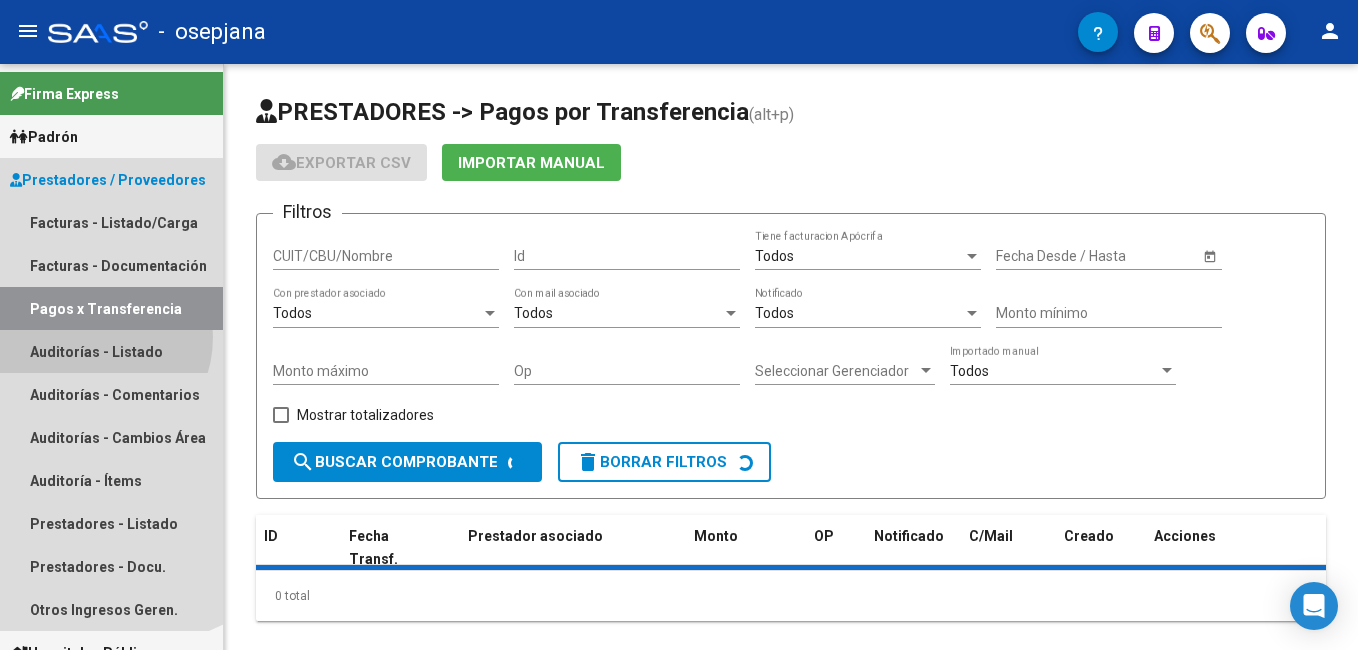 click on "Auditorías - Listado" at bounding box center [111, 351] 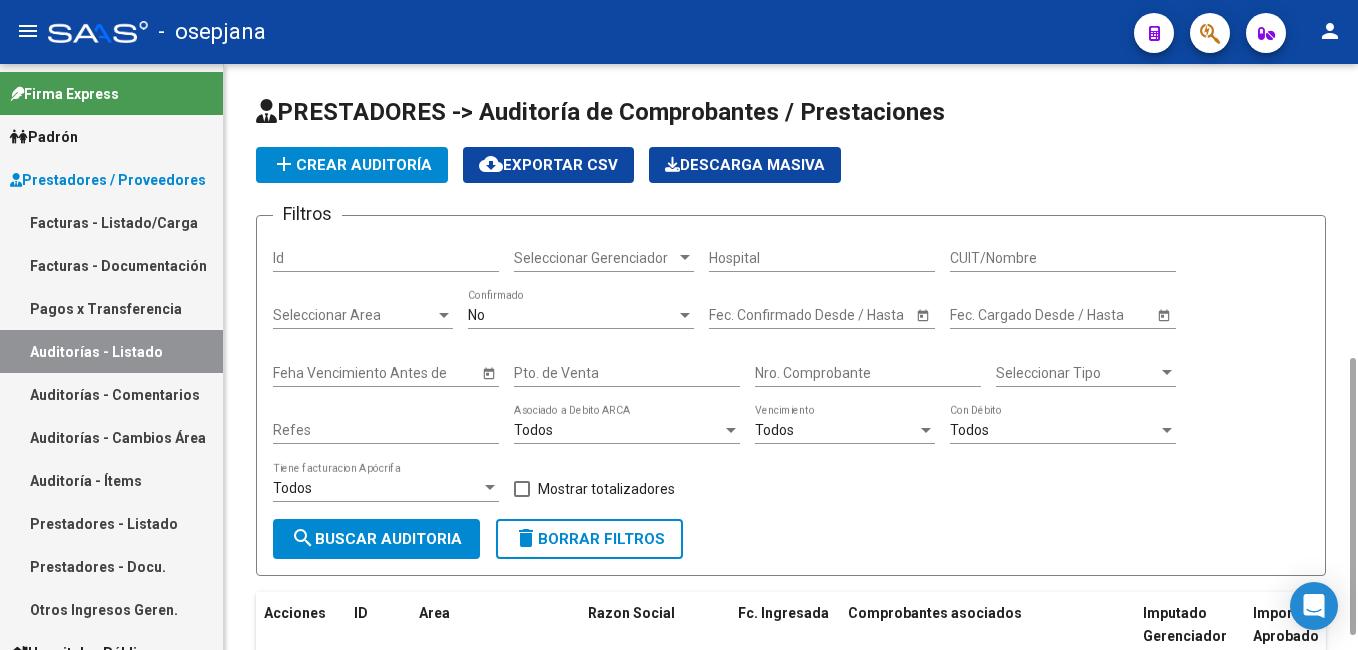 scroll, scrollTop: 400, scrollLeft: 0, axis: vertical 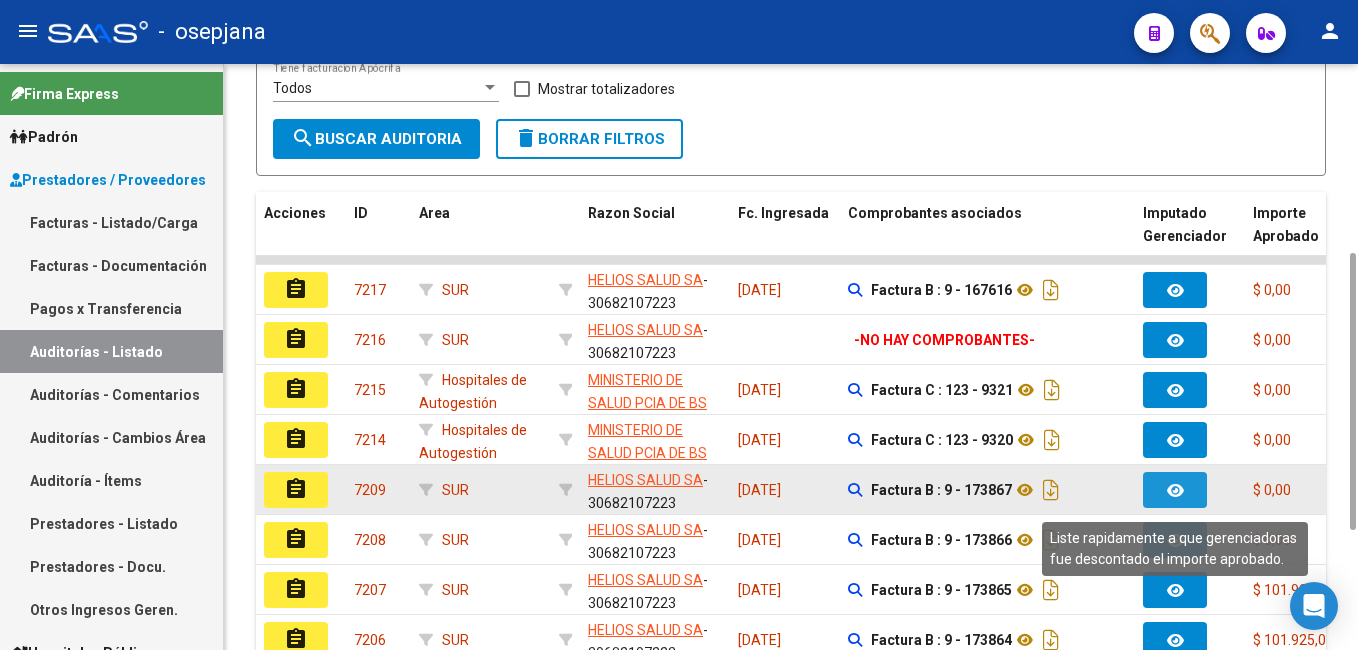 click 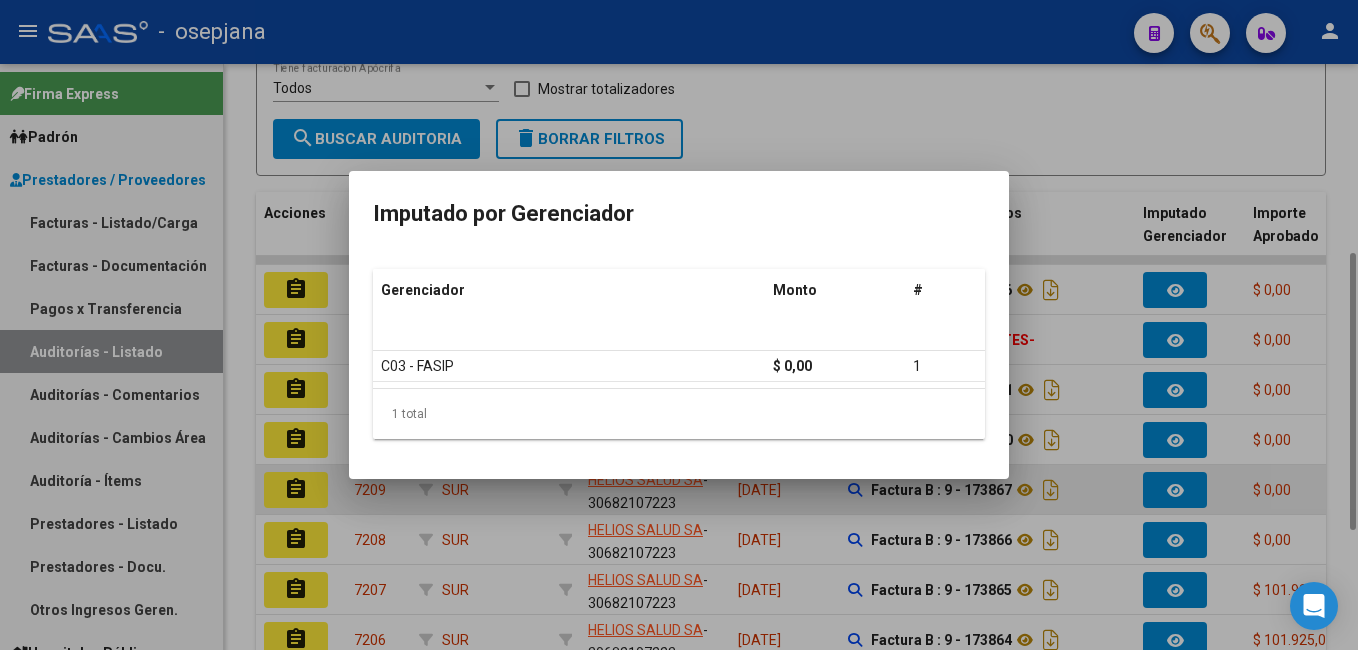 click at bounding box center [679, 325] 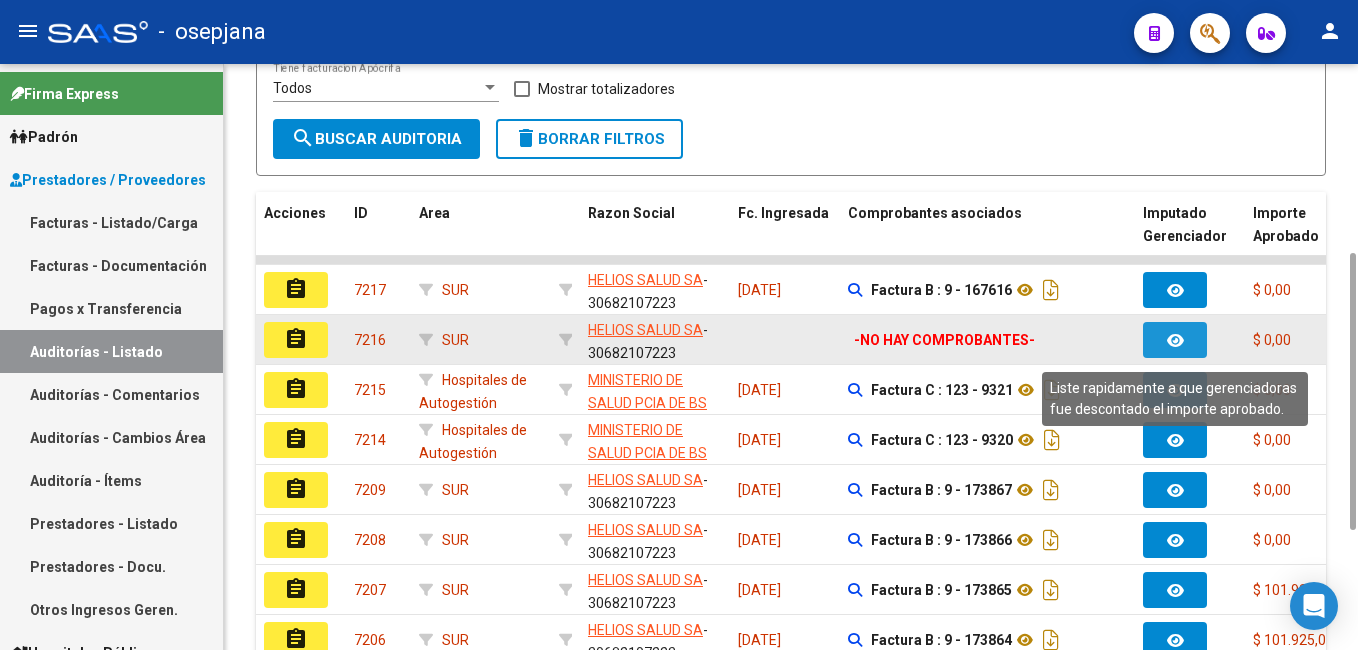 click 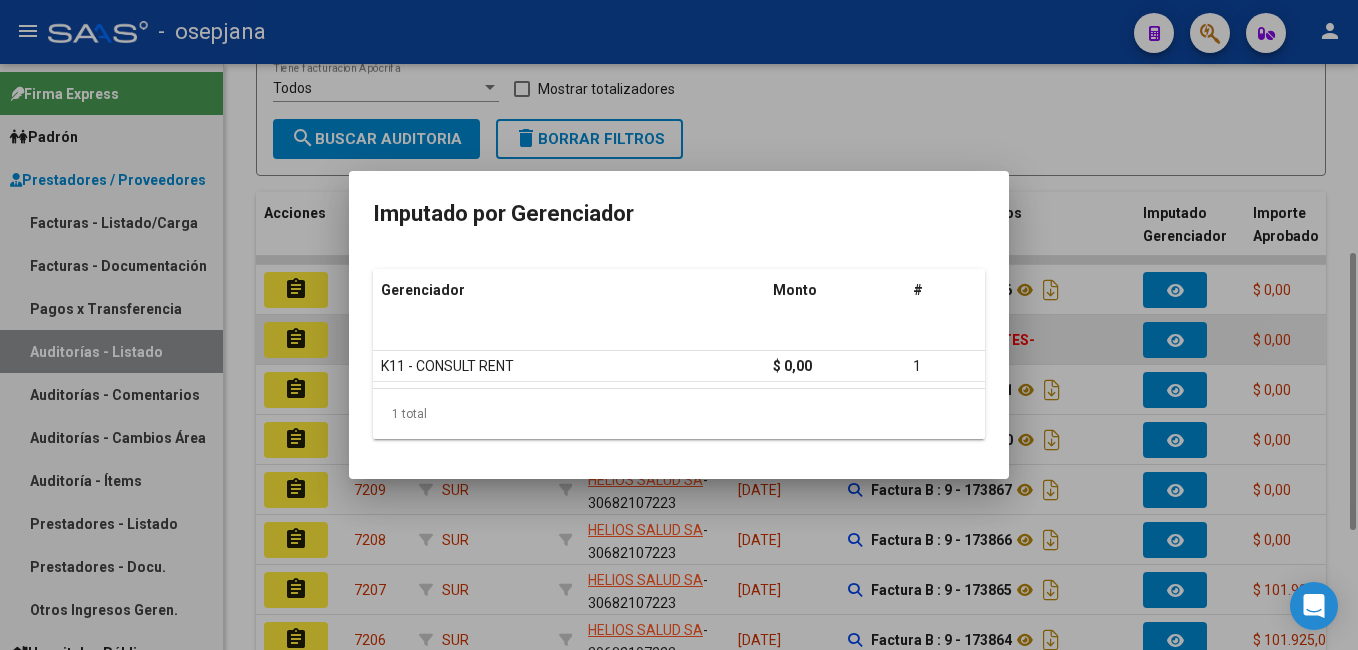 click at bounding box center [679, 325] 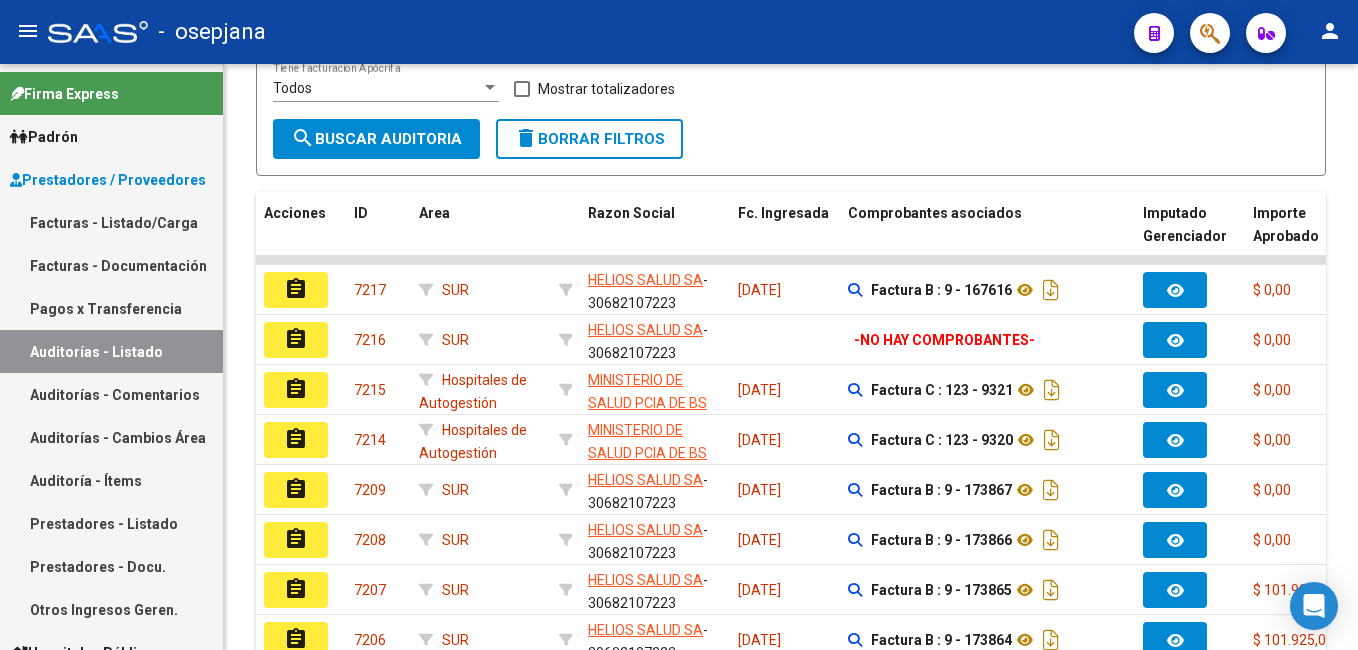 click on "Facturas - Listado/Carga" at bounding box center [111, 222] 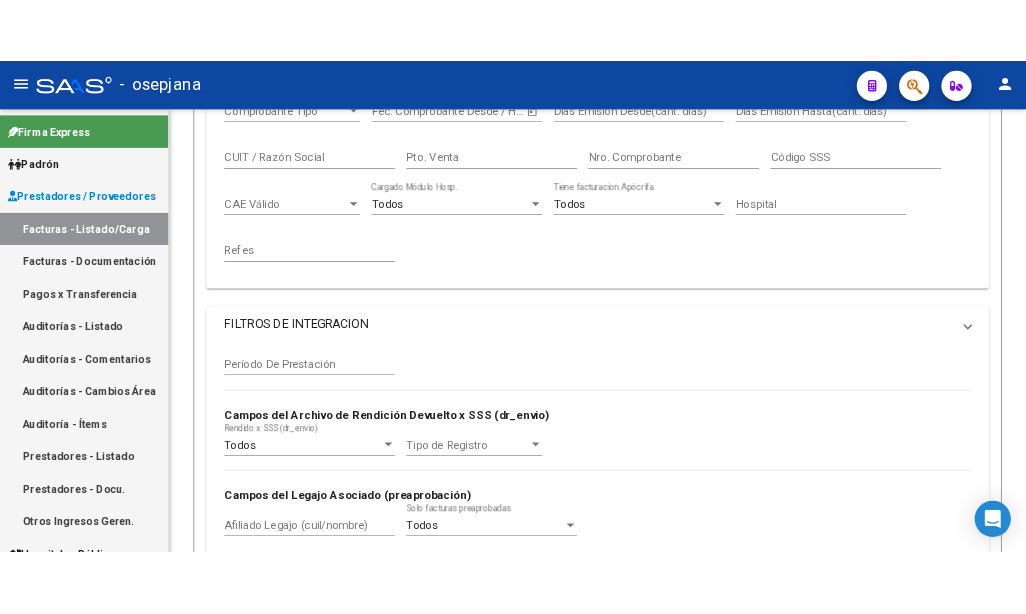 scroll, scrollTop: 0, scrollLeft: 0, axis: both 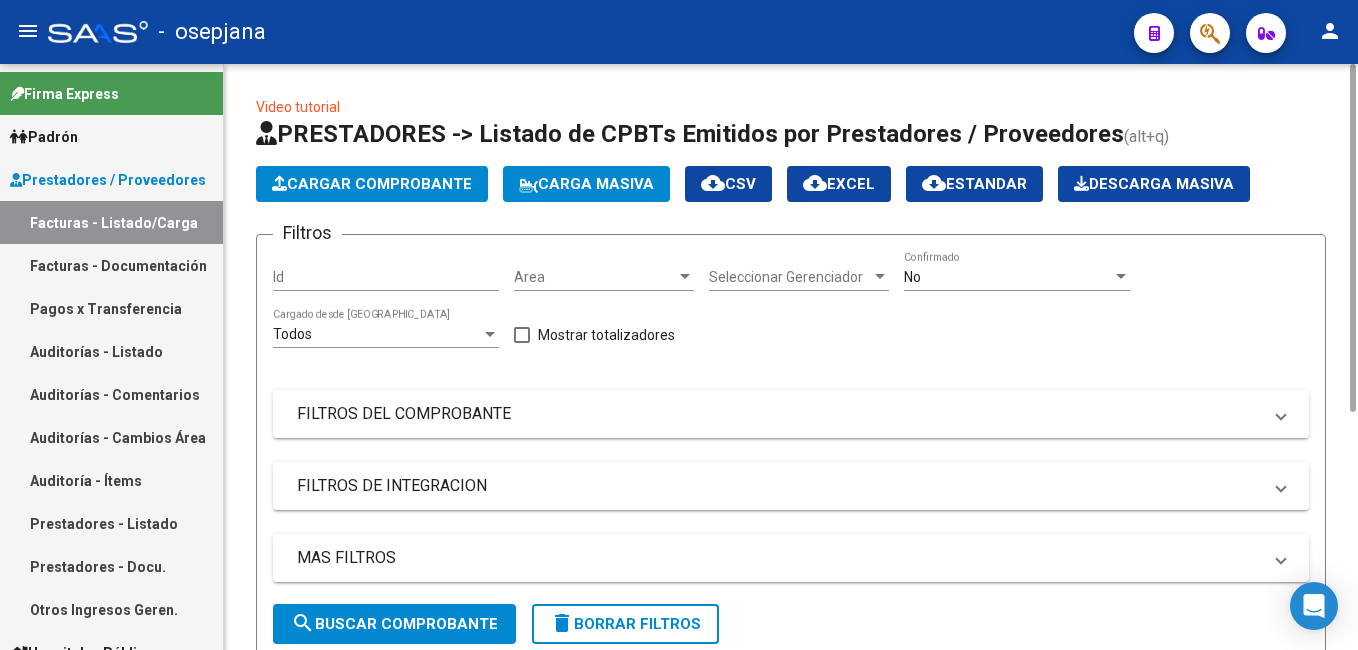click on "Cargar Comprobante" 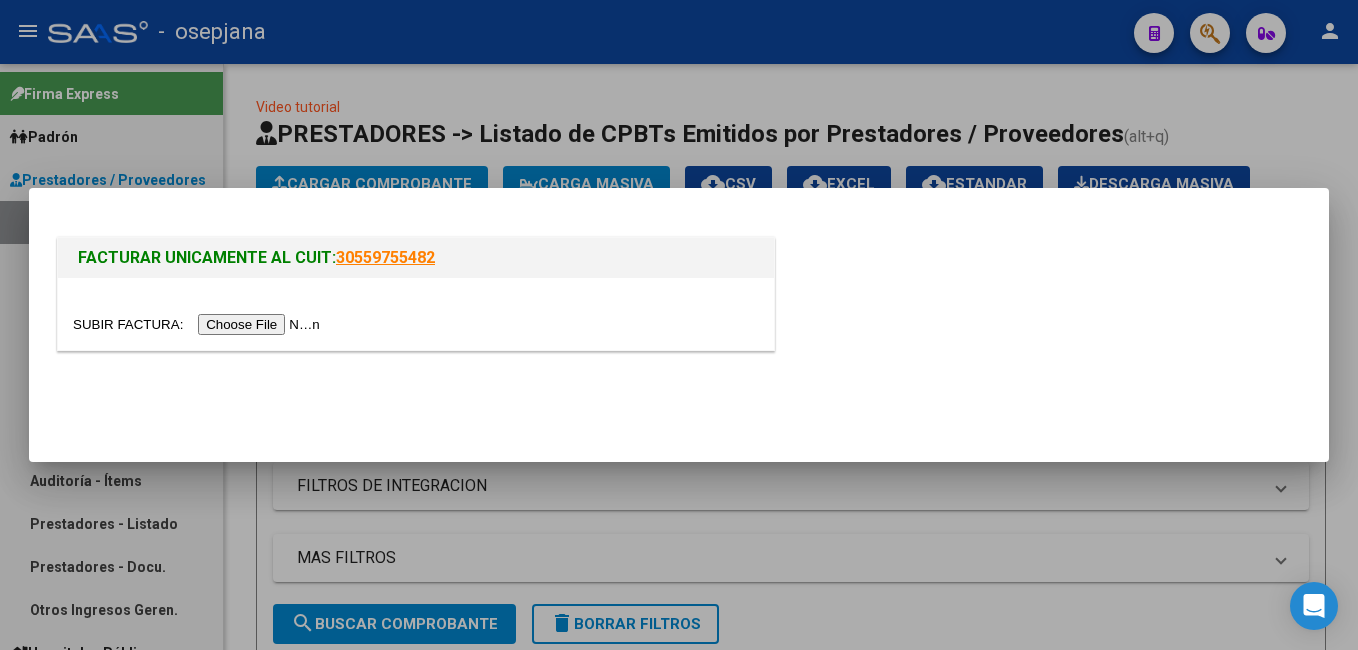 click at bounding box center (199, 324) 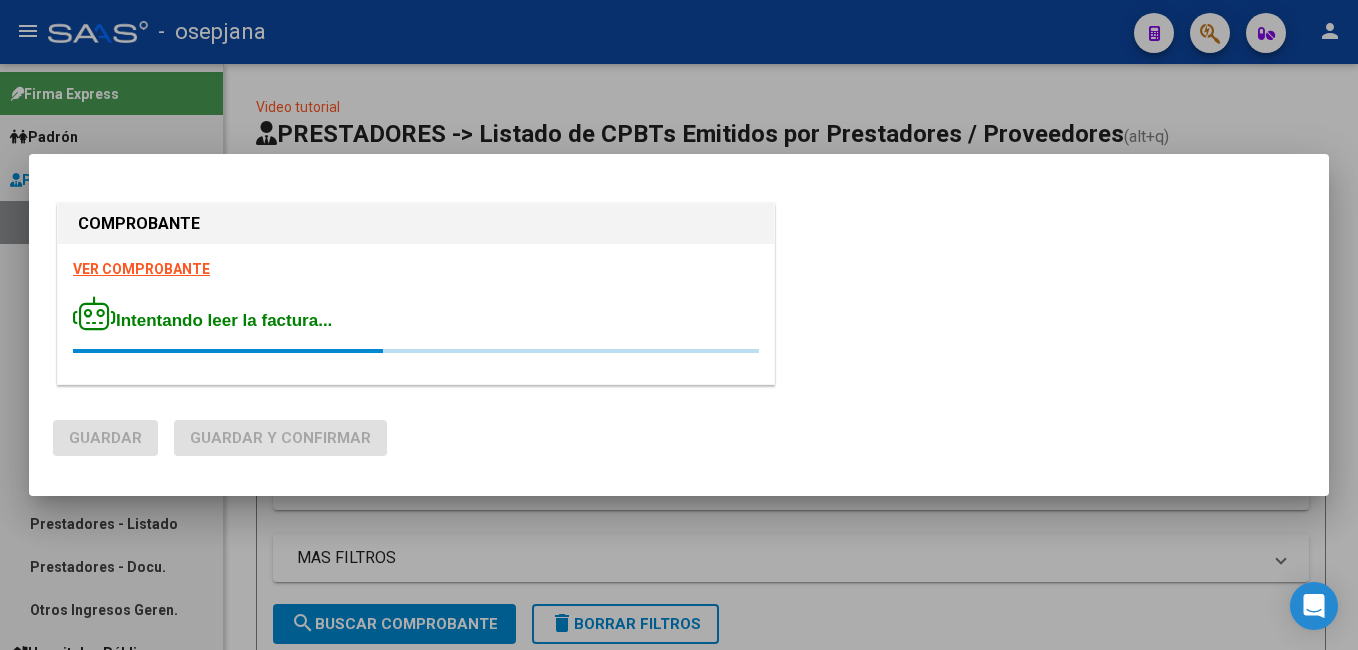 click on "VER COMPROBANTE" at bounding box center [141, 269] 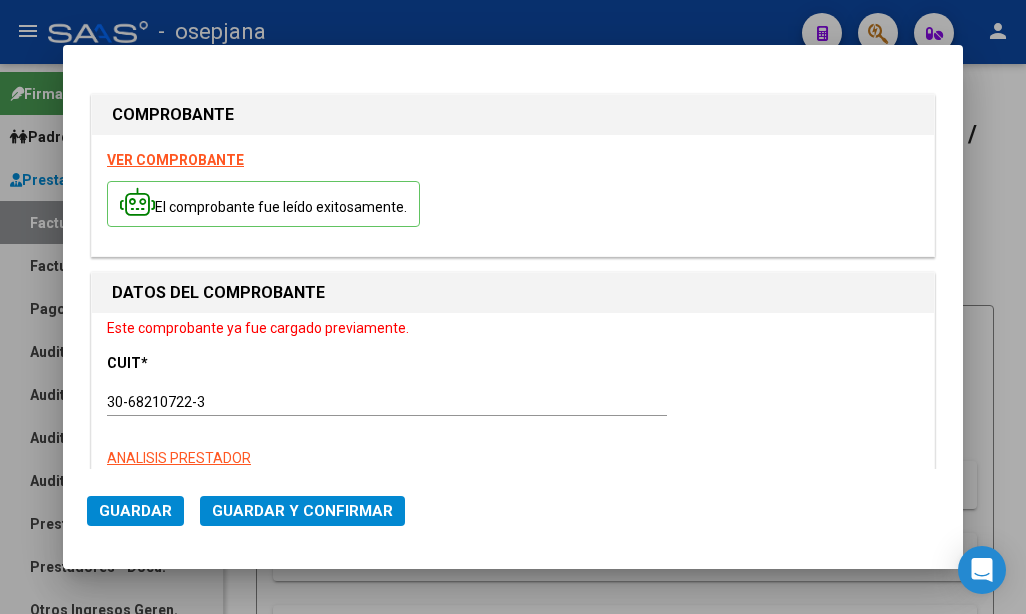 click at bounding box center [513, 307] 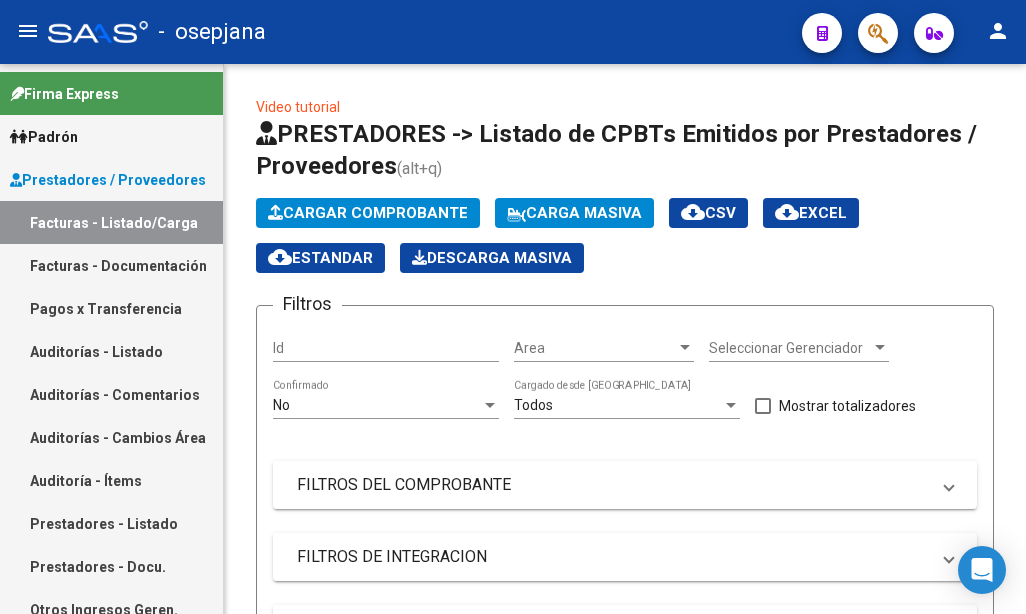 click on "Auditorías - Listado" at bounding box center [111, 351] 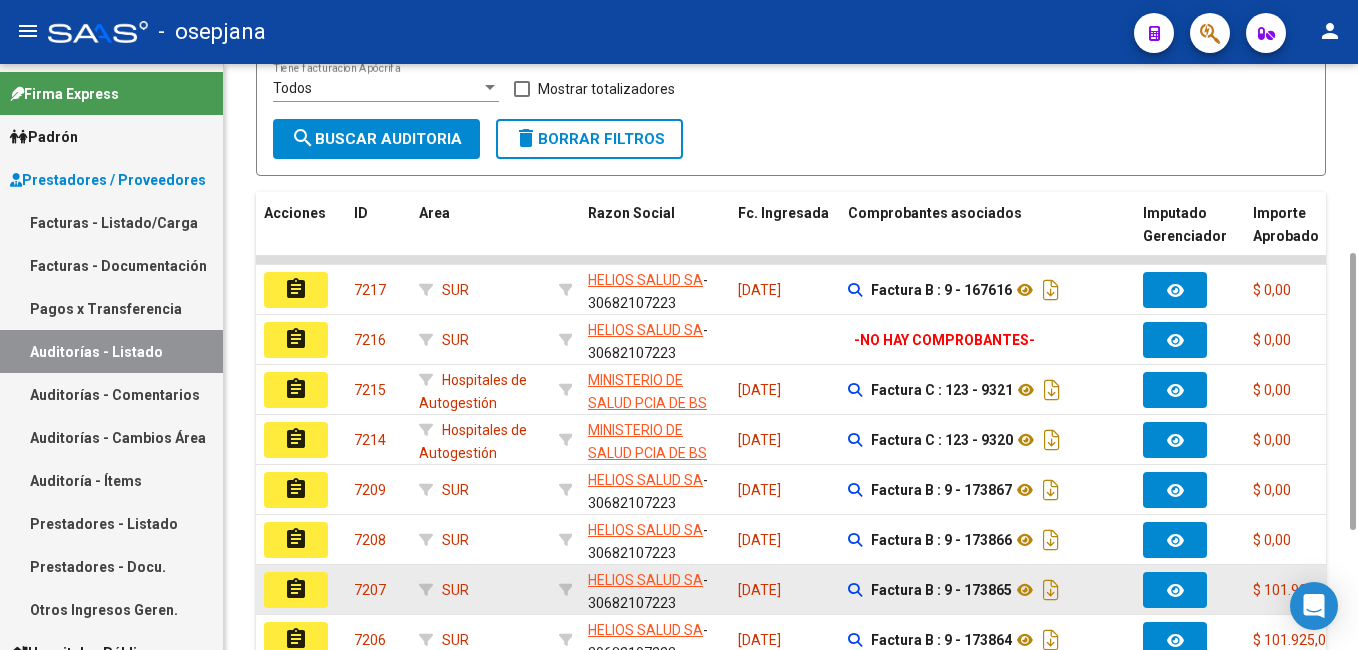 scroll, scrollTop: 600, scrollLeft: 0, axis: vertical 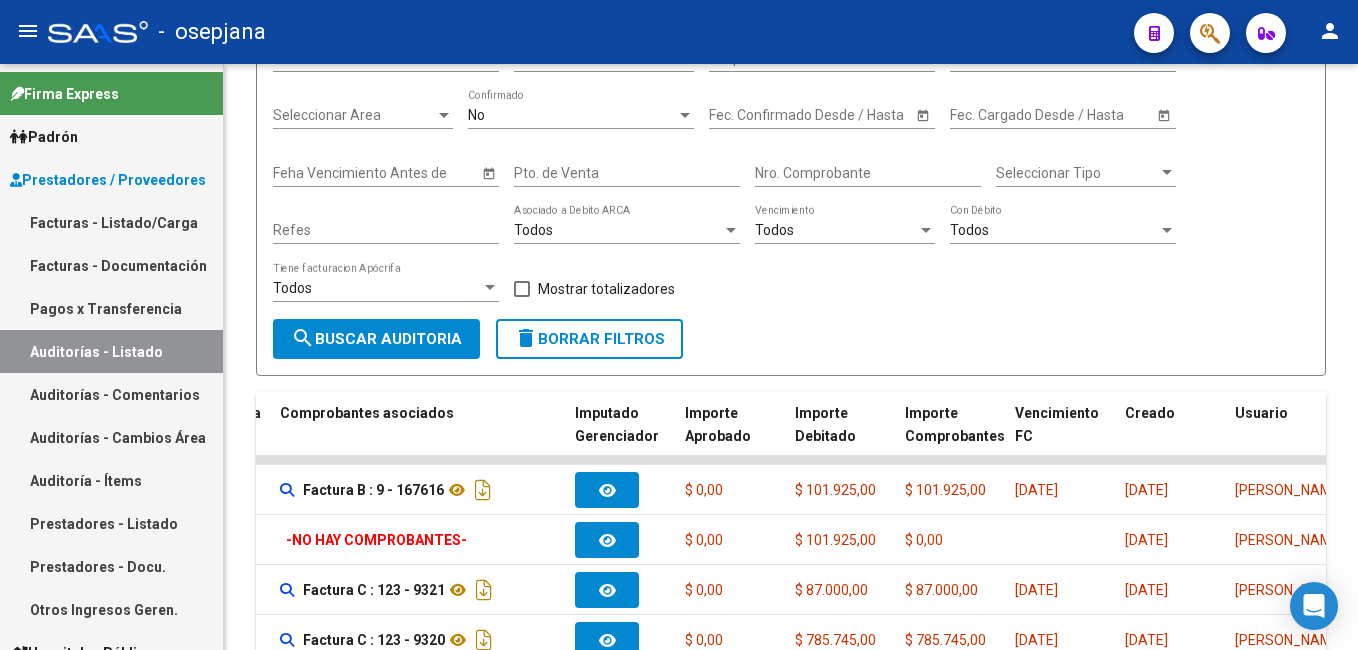 click on "Facturas - Listado/Carga" at bounding box center [111, 222] 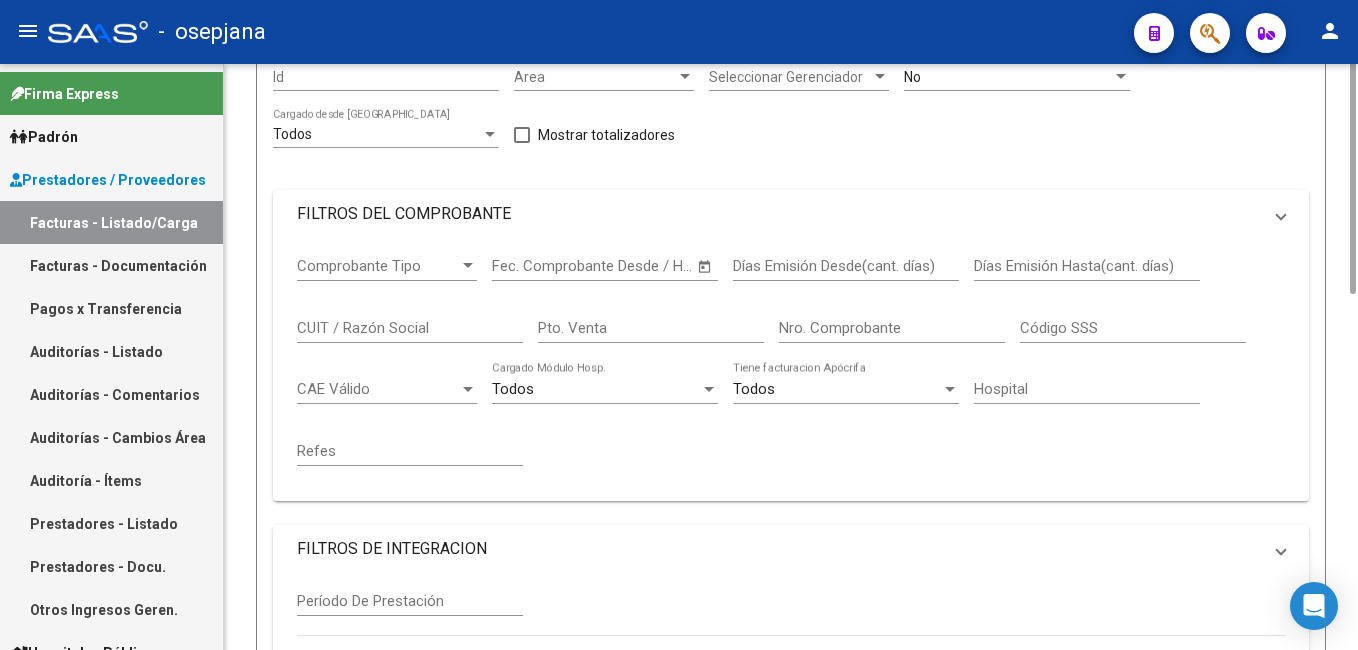 scroll, scrollTop: 0, scrollLeft: 0, axis: both 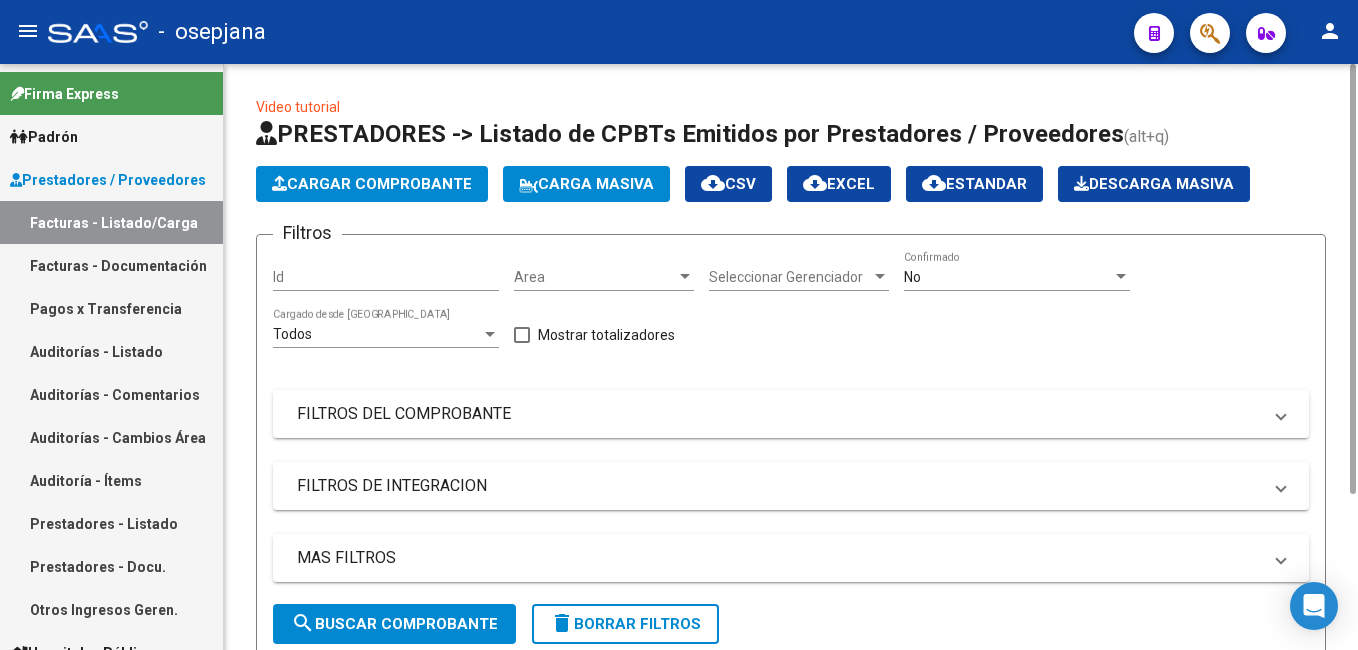 click on "No" at bounding box center (1008, 277) 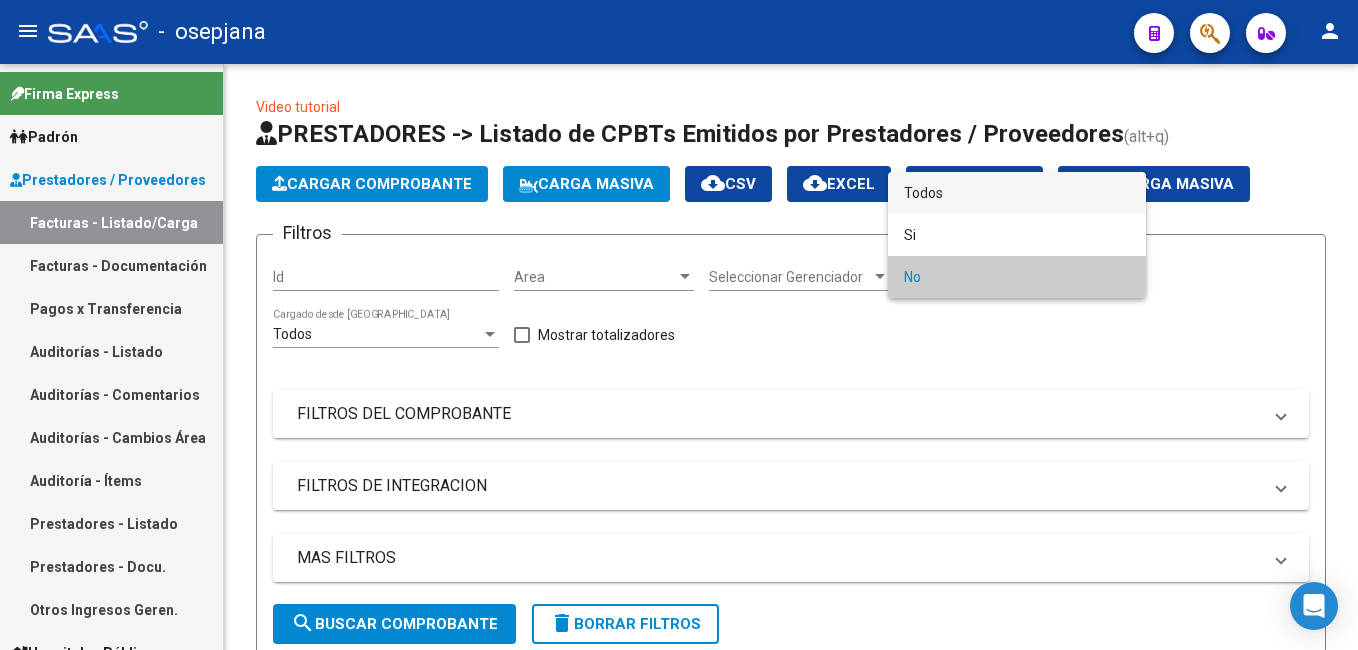 click on "Todos" at bounding box center [1017, 193] 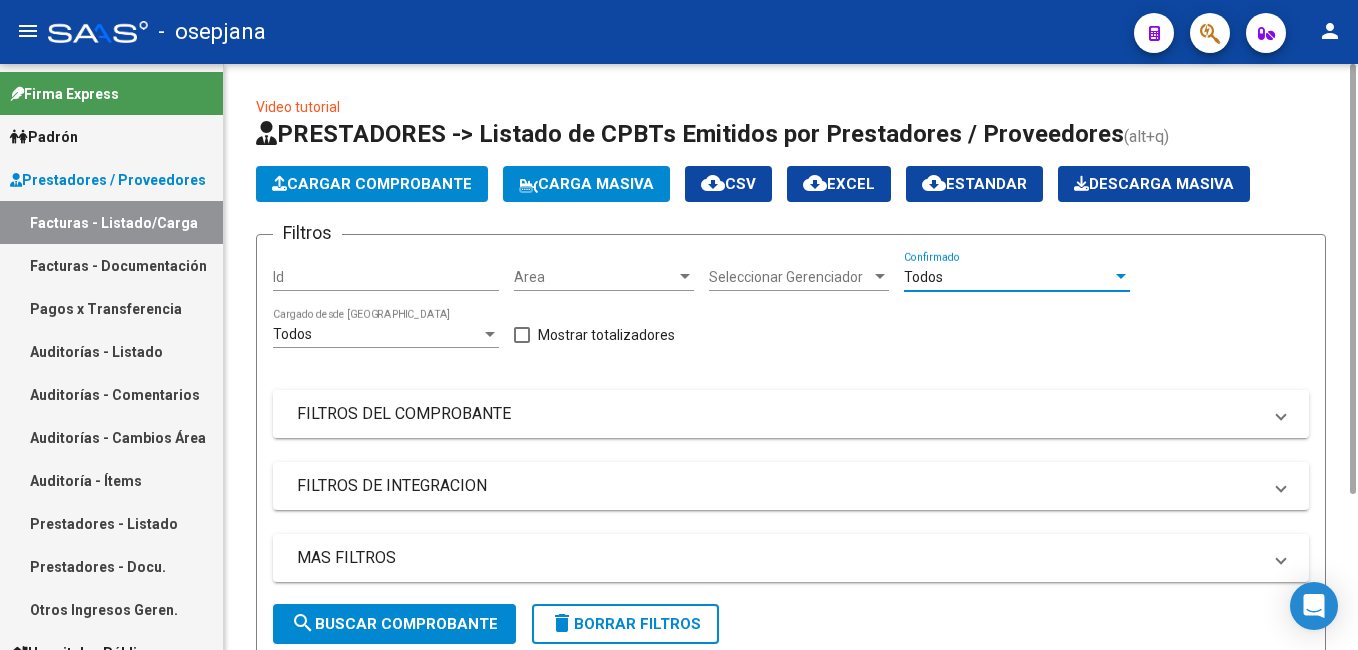 click on "FILTROS DEL COMPROBANTE" at bounding box center [791, 414] 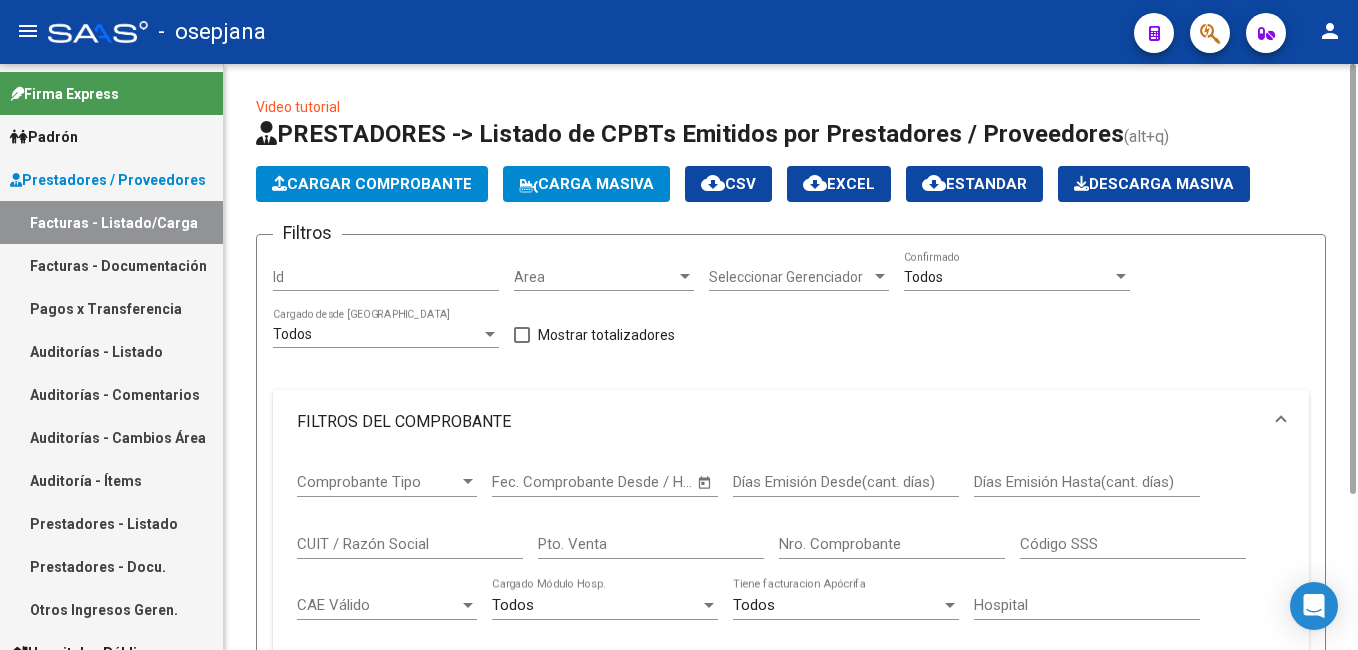 click on "Nro. Comprobante" at bounding box center [892, 544] 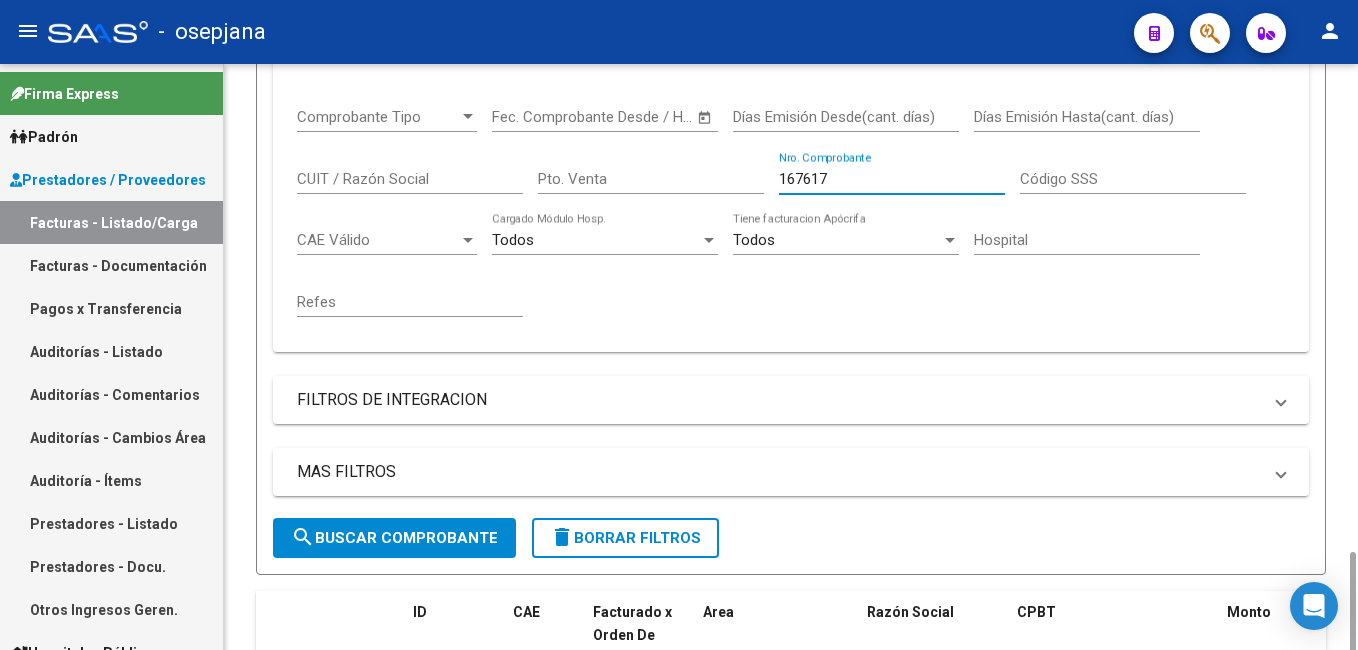 scroll, scrollTop: 565, scrollLeft: 0, axis: vertical 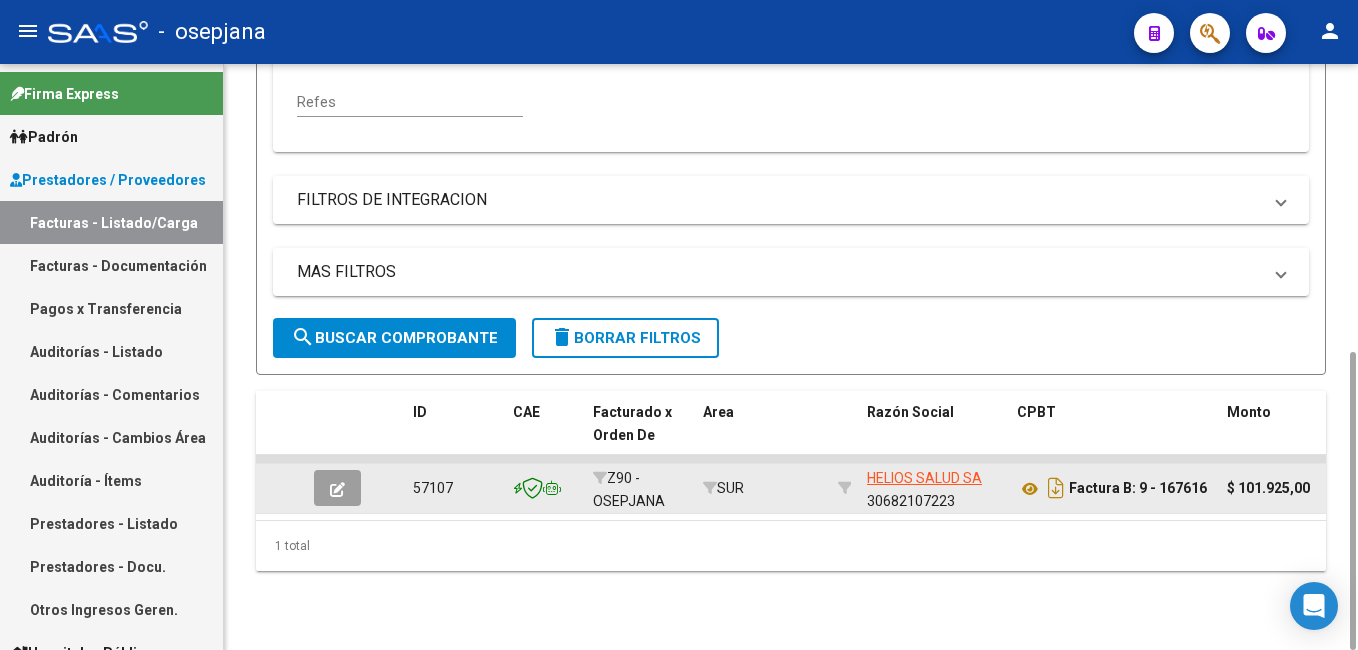 type on "167617" 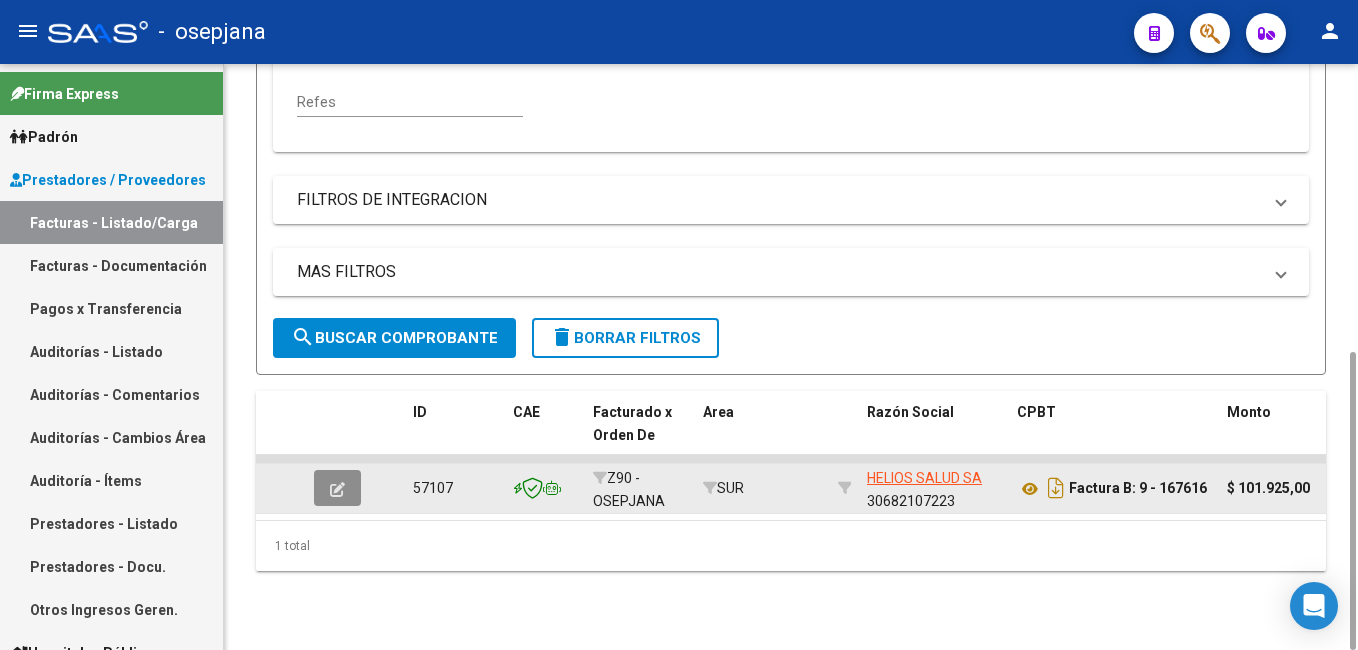 click 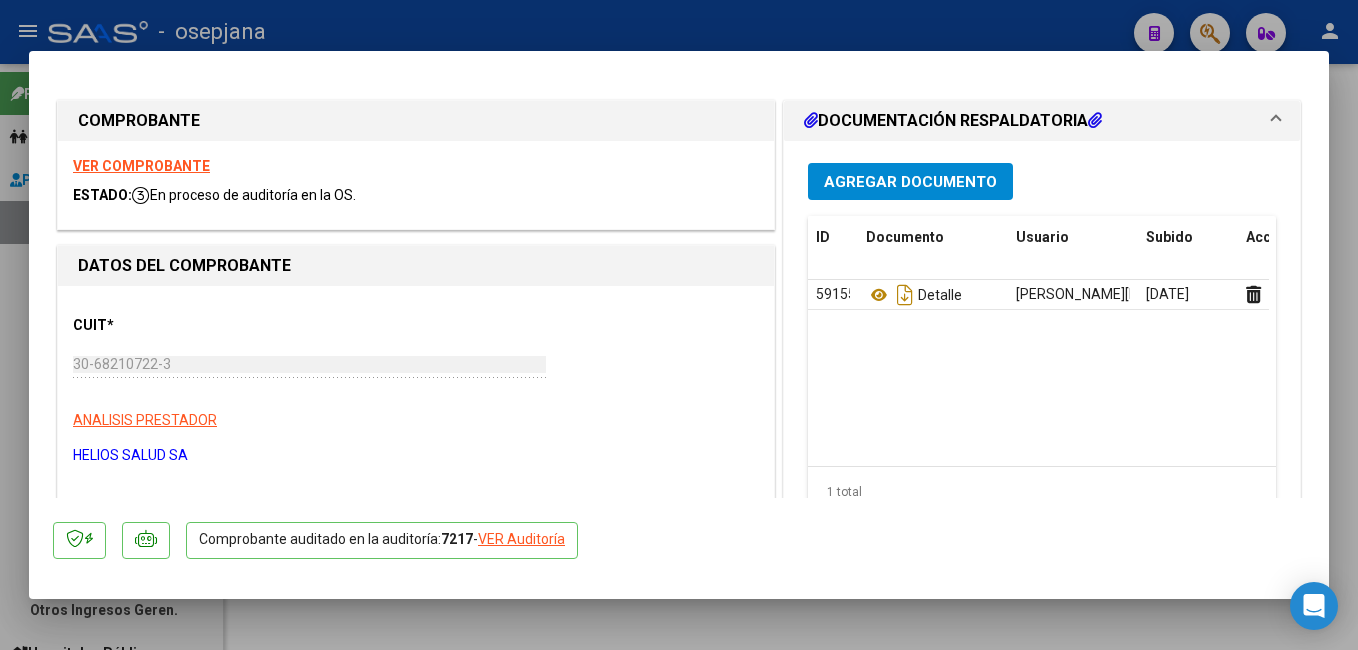 click on "VER COMPROBANTE" at bounding box center (141, 166) 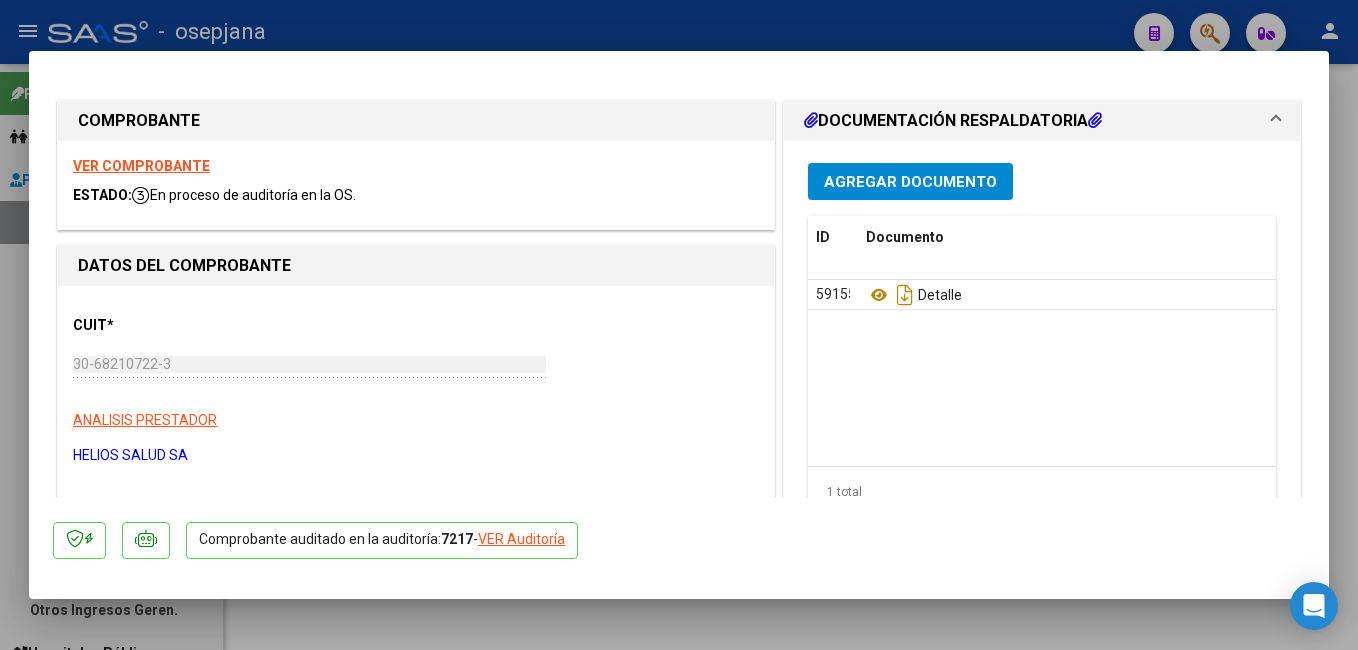 click on "VER Auditoría" 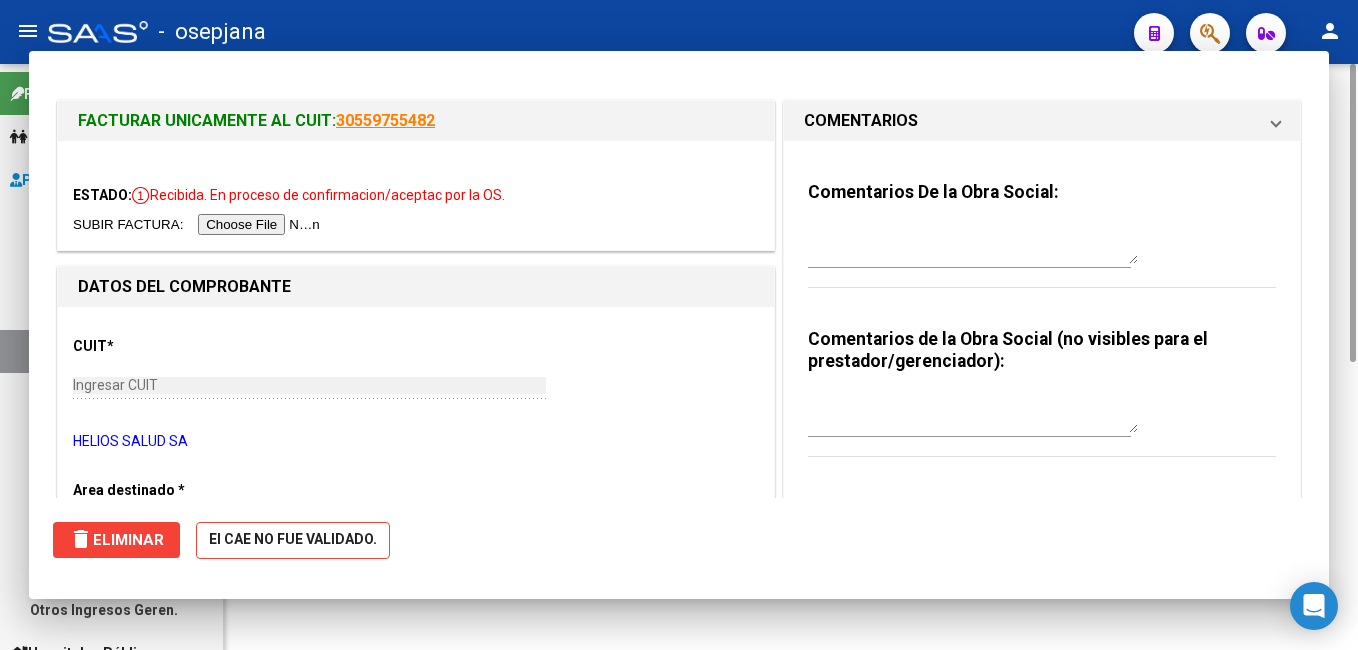 scroll, scrollTop: 0, scrollLeft: 0, axis: both 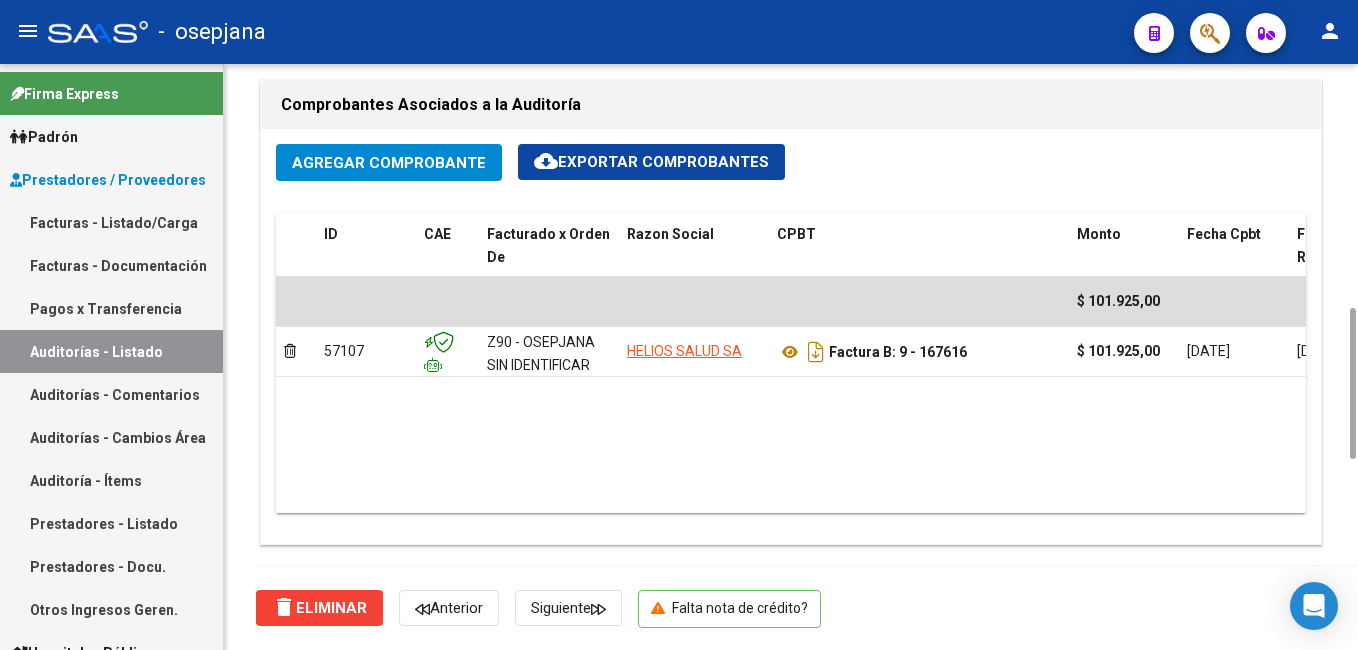 drag, startPoint x: 1349, startPoint y: 80, endPoint x: 1340, endPoint y: 559, distance: 479.08453 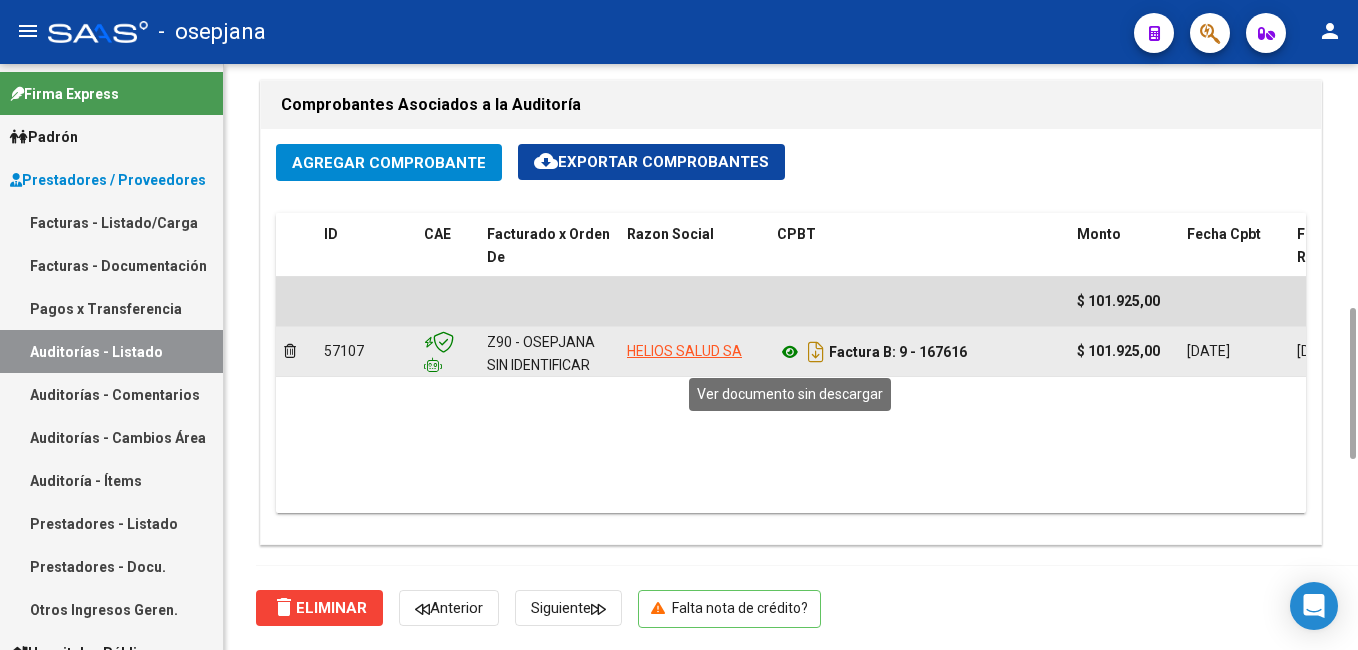 click 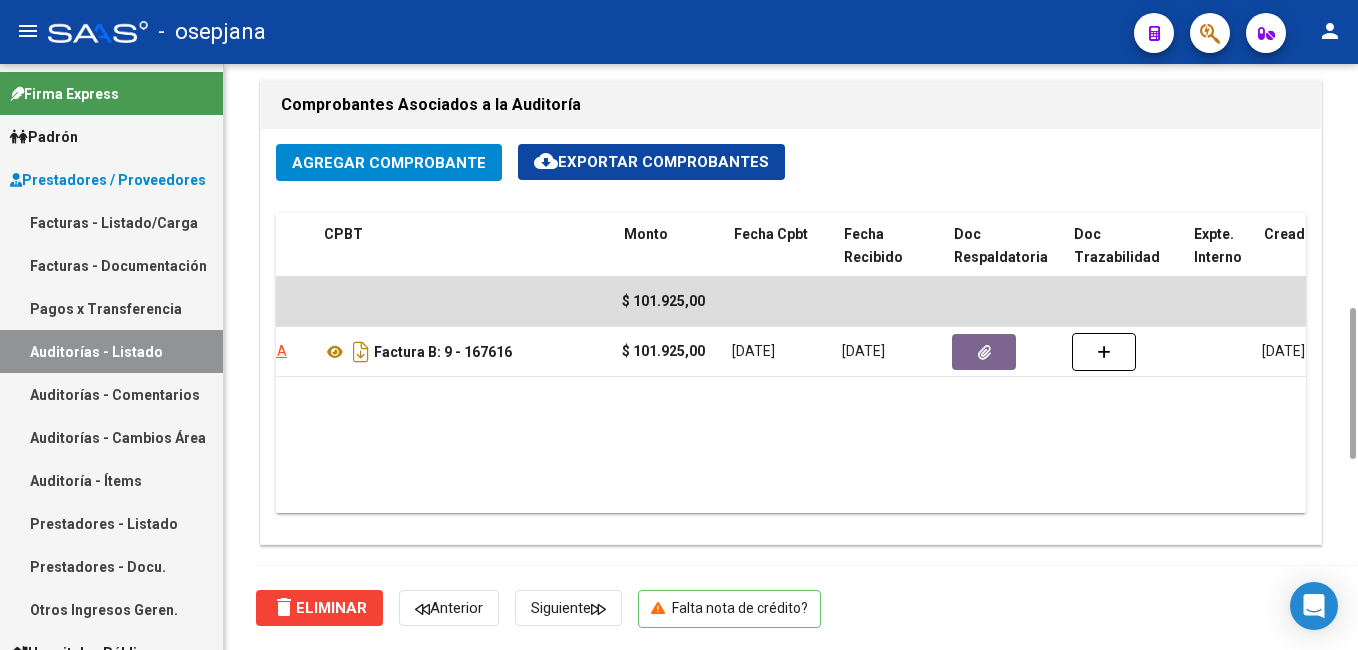 scroll, scrollTop: 0, scrollLeft: 486, axis: horizontal 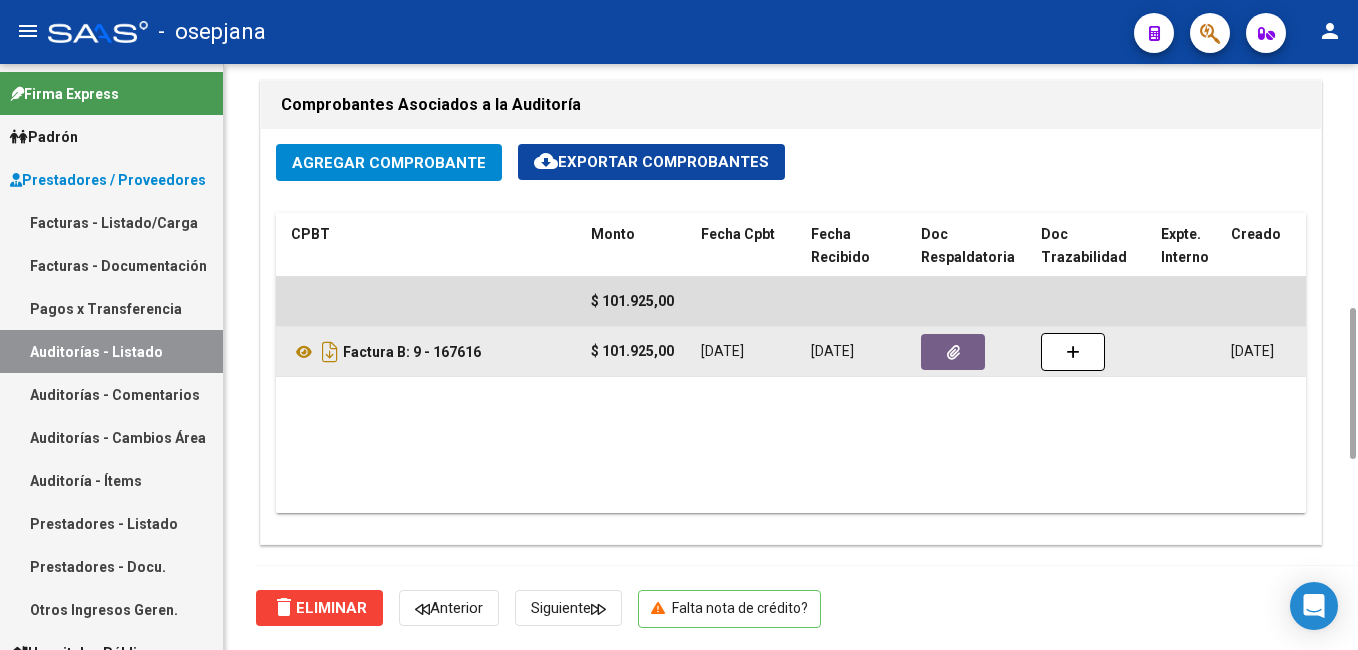 click 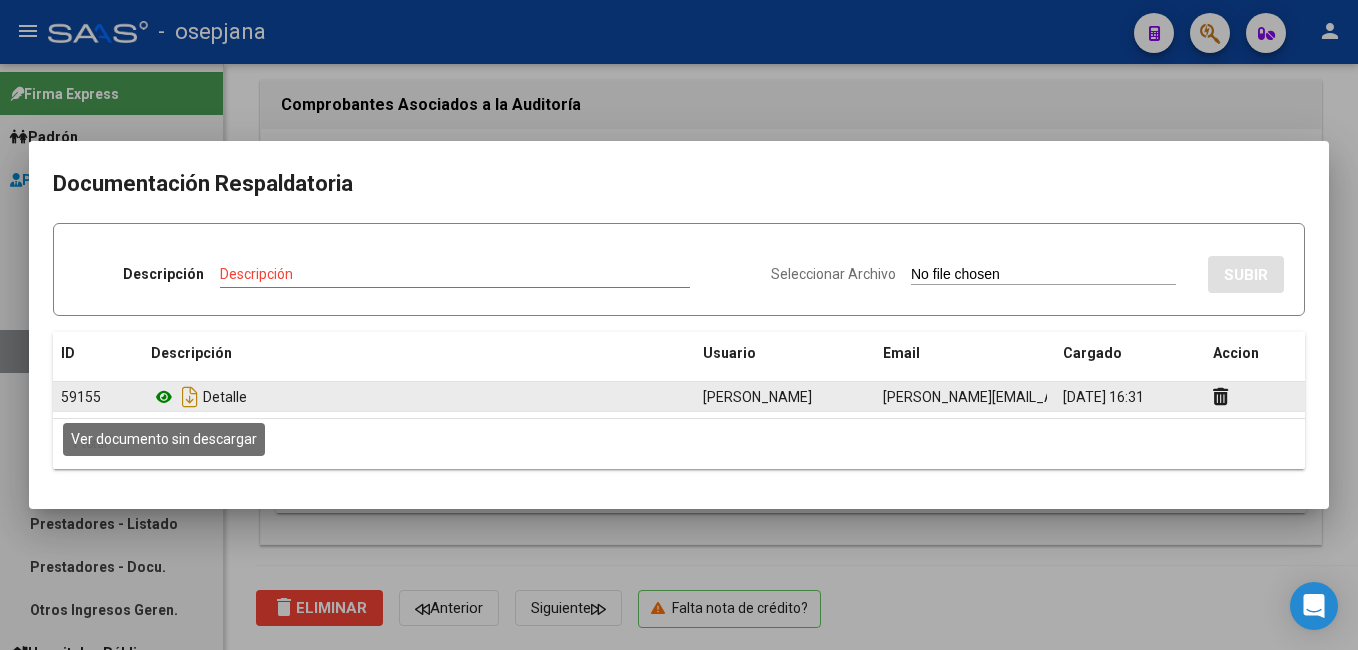 click 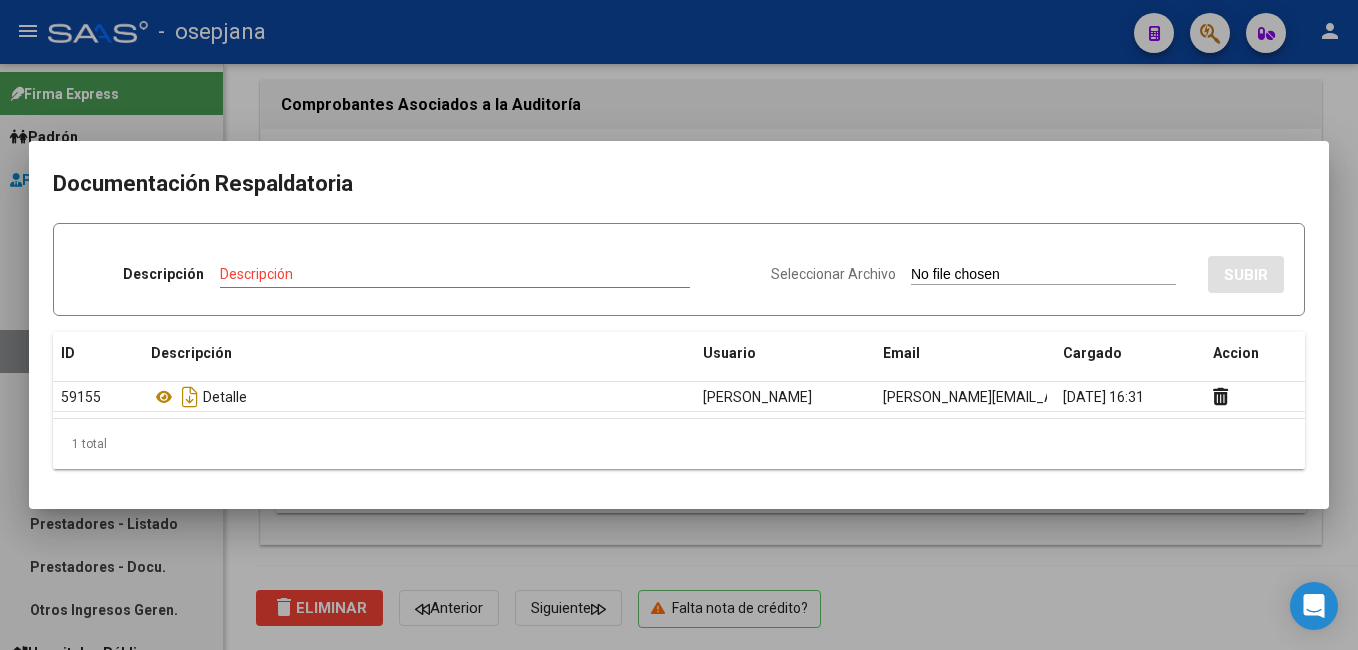 click at bounding box center (679, 325) 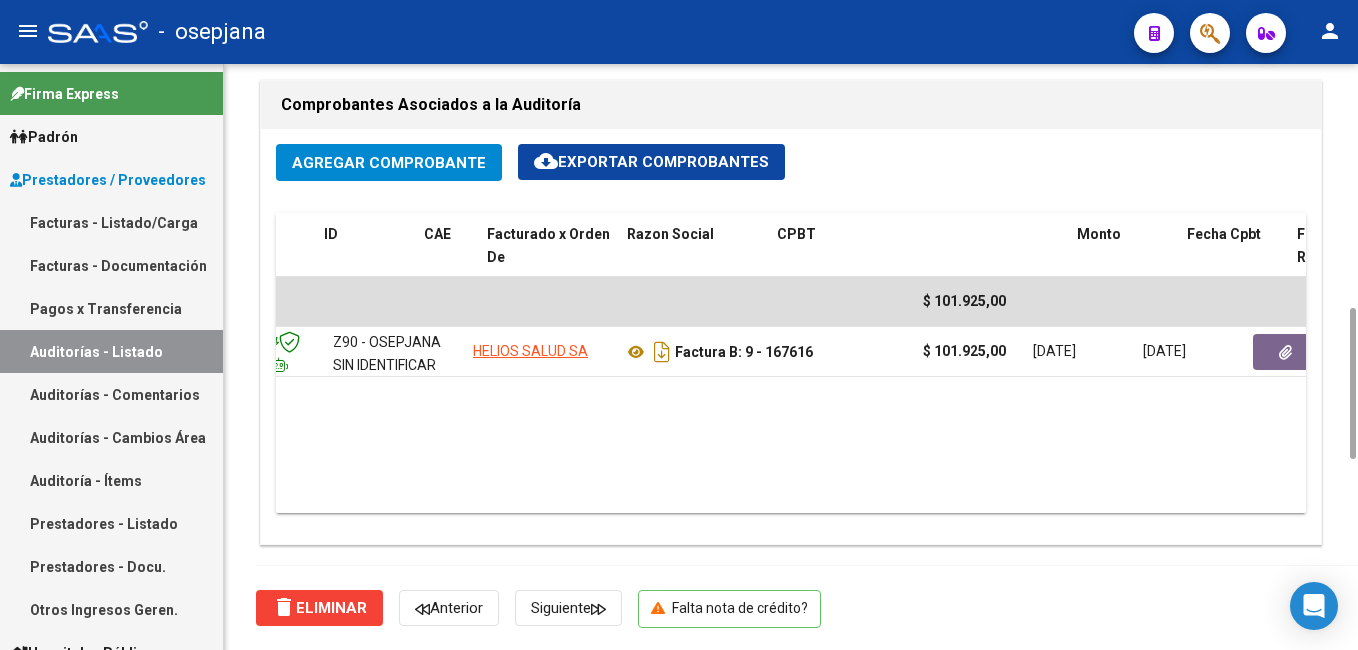 scroll, scrollTop: 0, scrollLeft: 0, axis: both 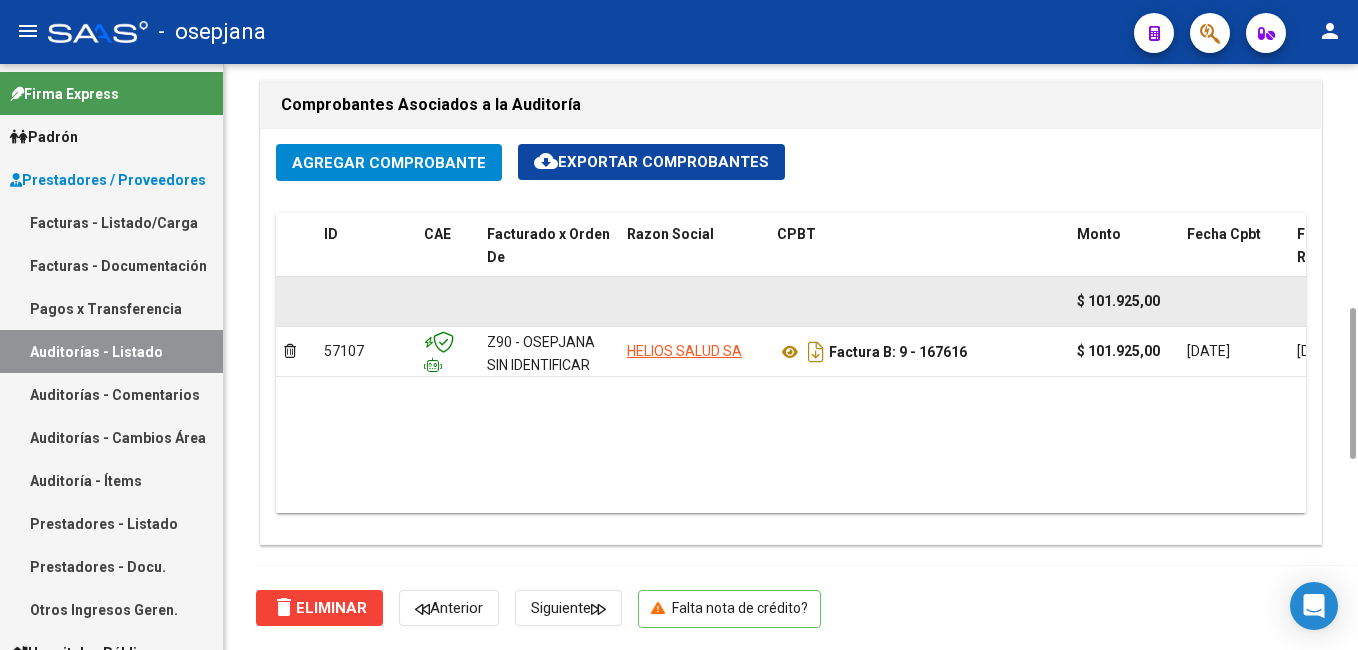 click 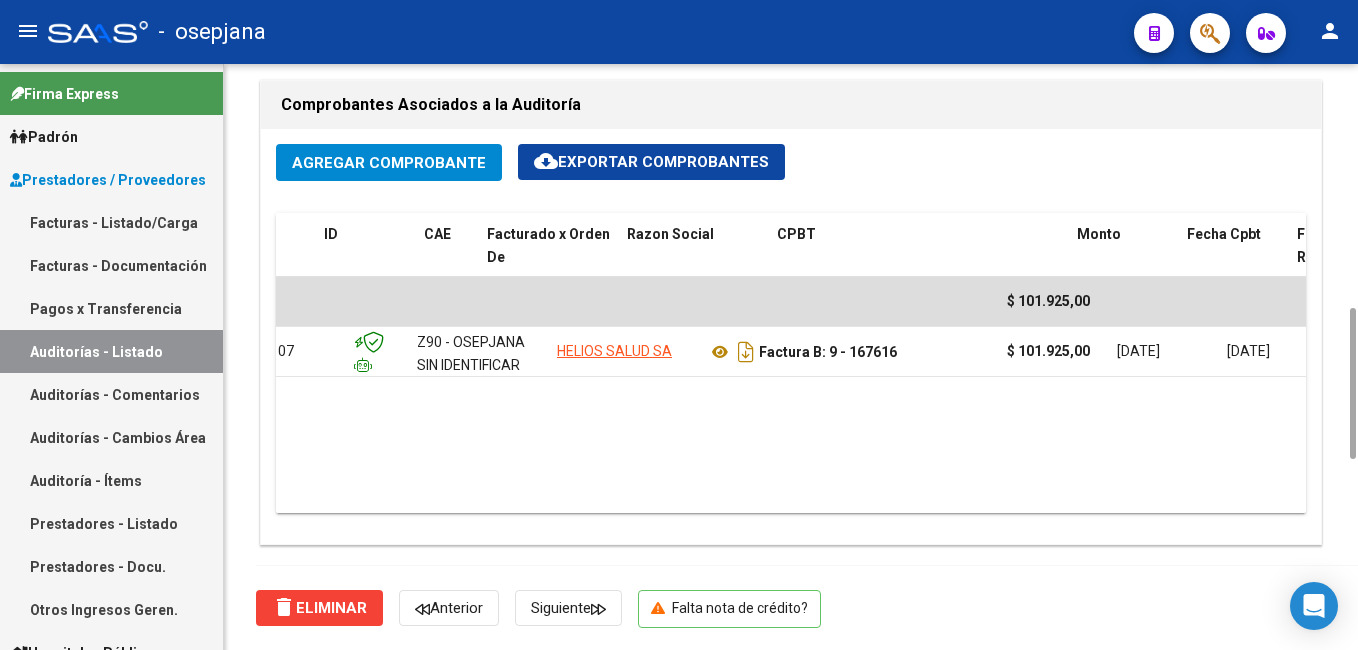 scroll, scrollTop: 0, scrollLeft: 0, axis: both 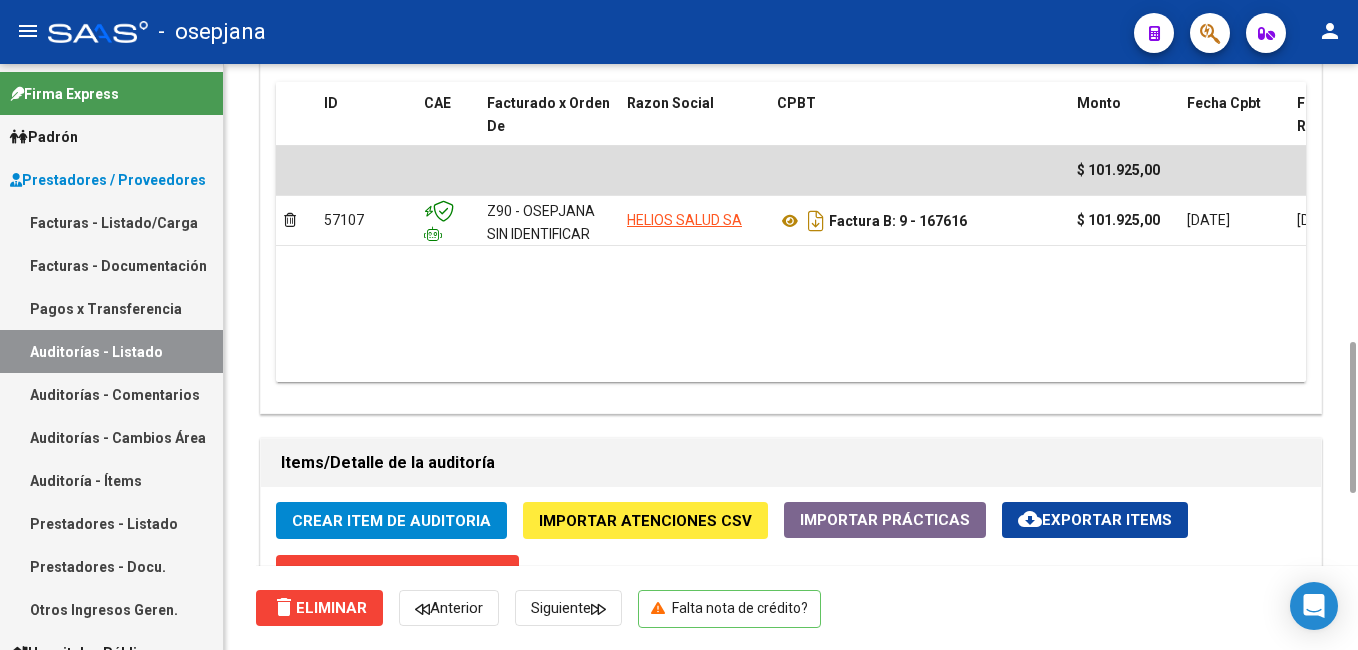 drag, startPoint x: 1353, startPoint y: 332, endPoint x: 1358, endPoint y: 366, distance: 34.36568 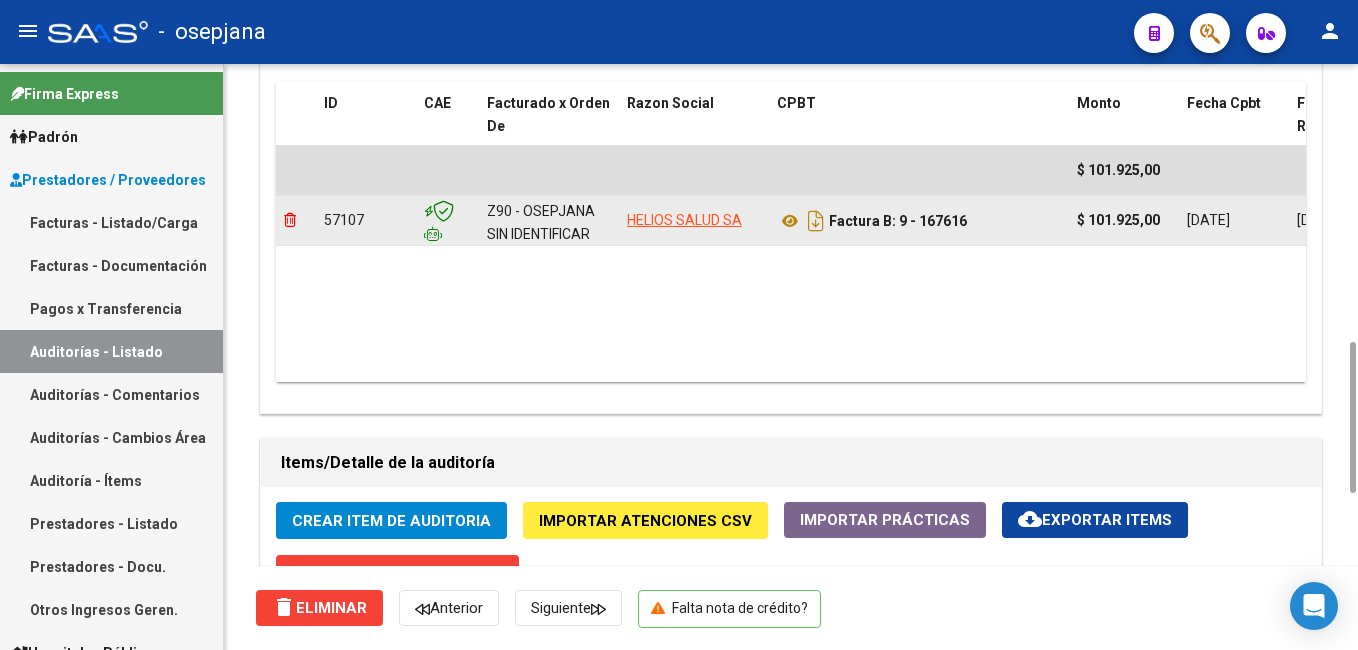 click 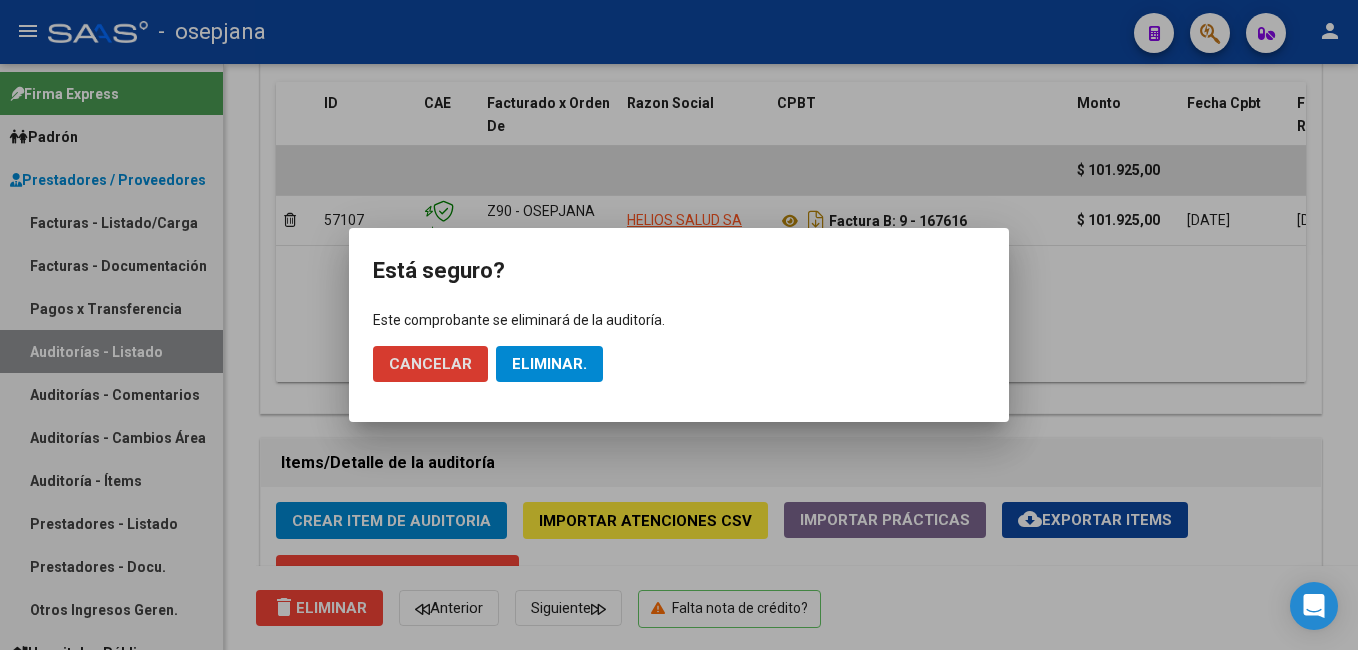 click on "Eliminar." 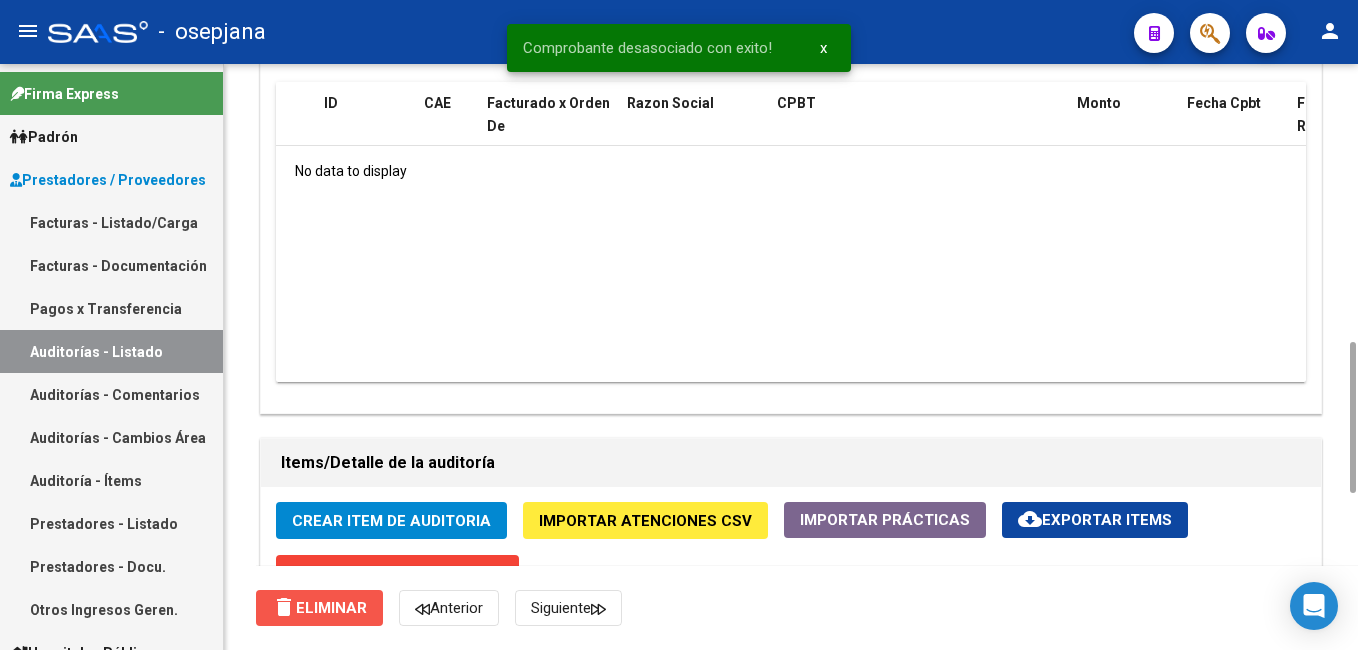 click on "delete  Eliminar" 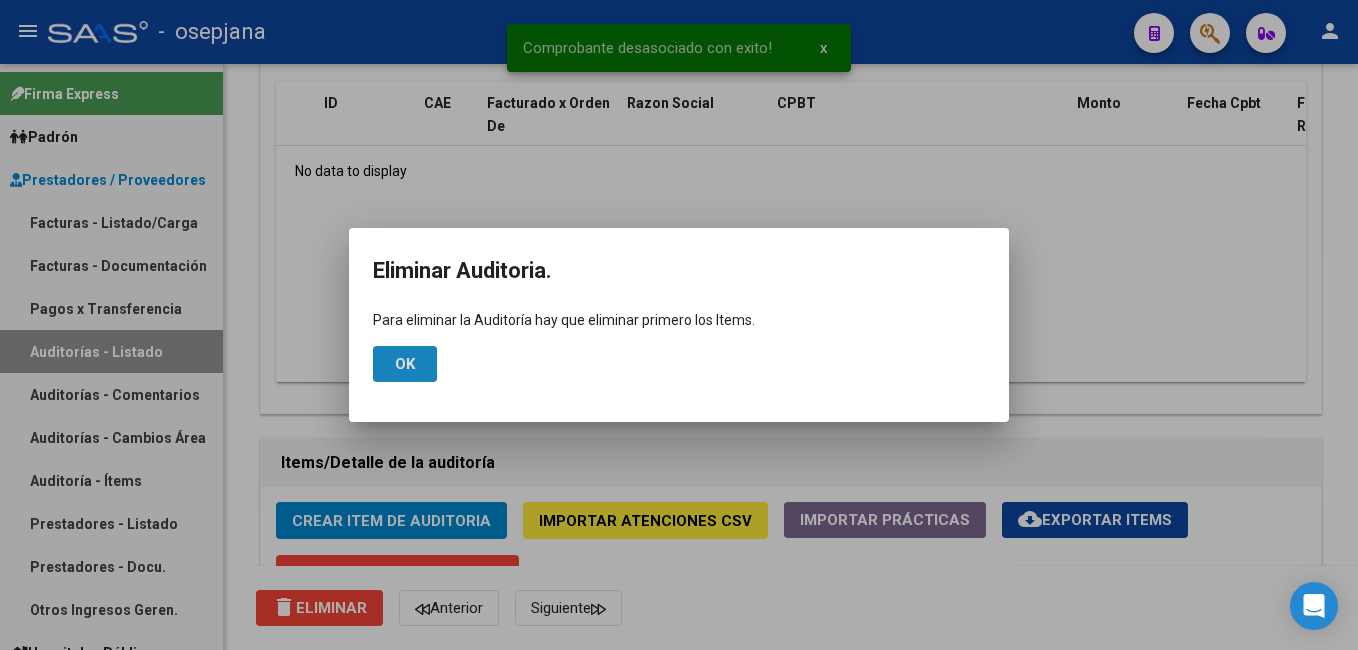 click on "Ok" 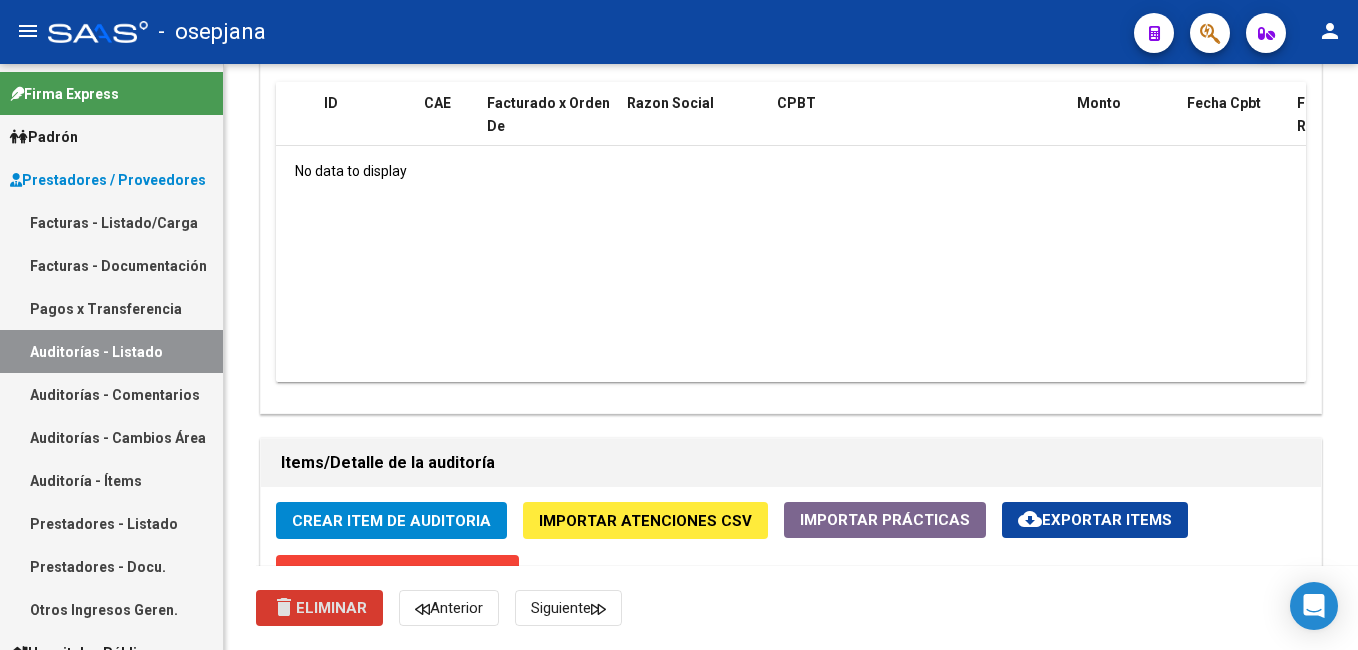click on "Facturas - Listado/Carga" at bounding box center [111, 222] 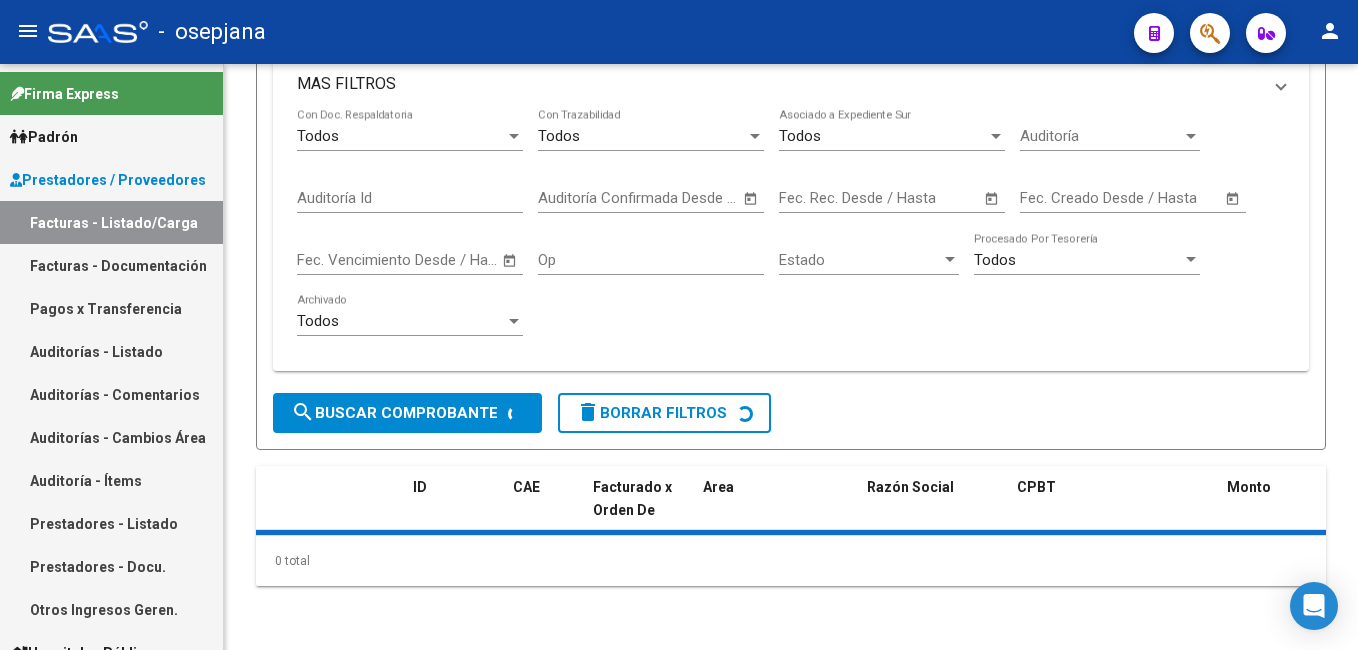 scroll, scrollTop: 0, scrollLeft: 0, axis: both 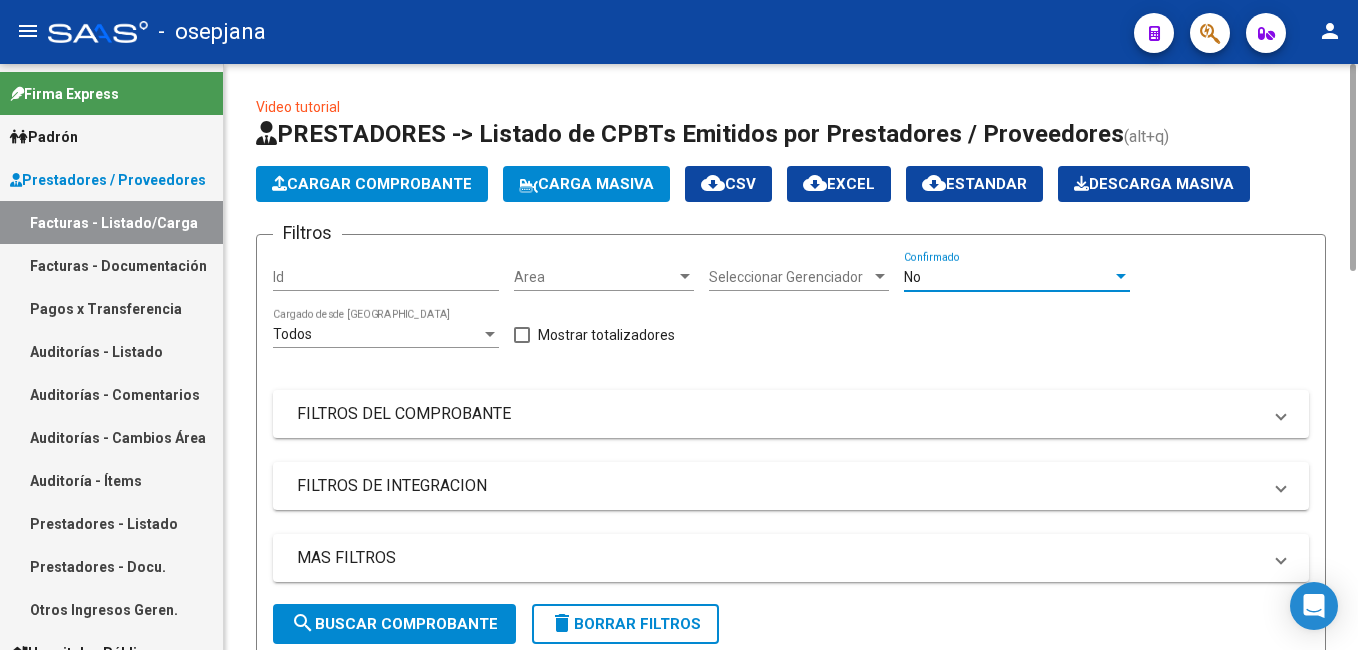 click on "No" at bounding box center (1008, 277) 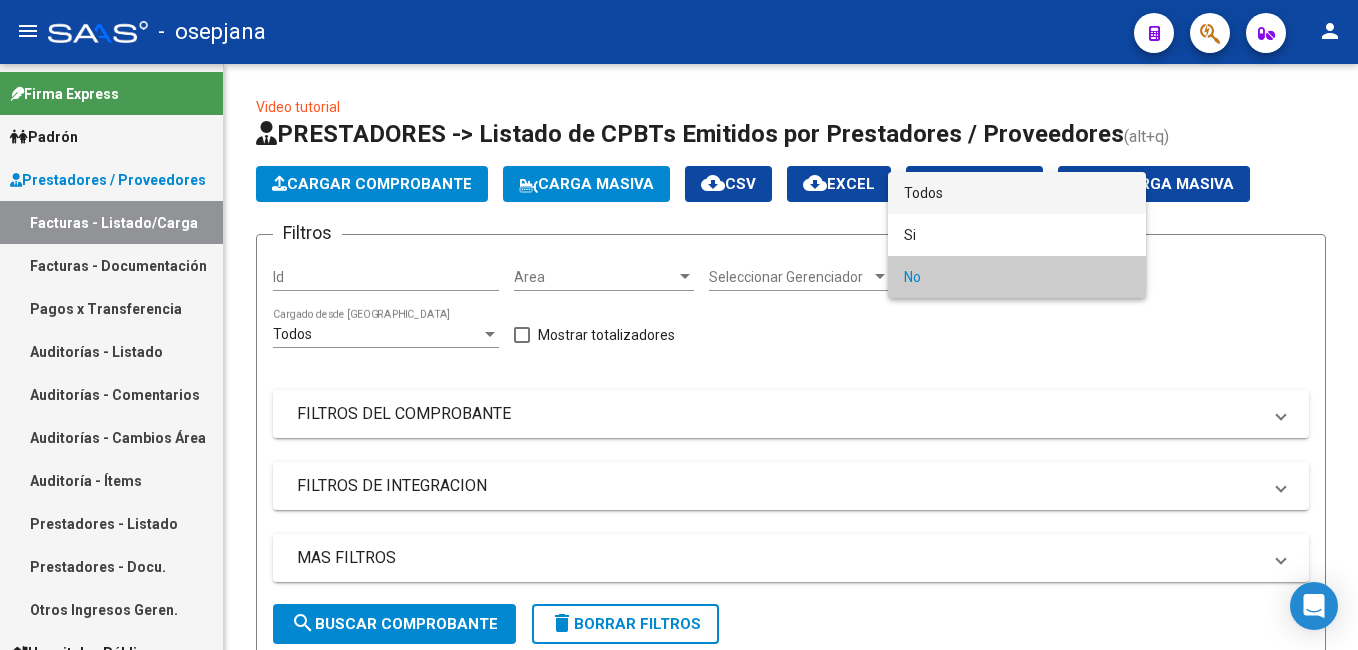 click on "Todos" at bounding box center (1017, 193) 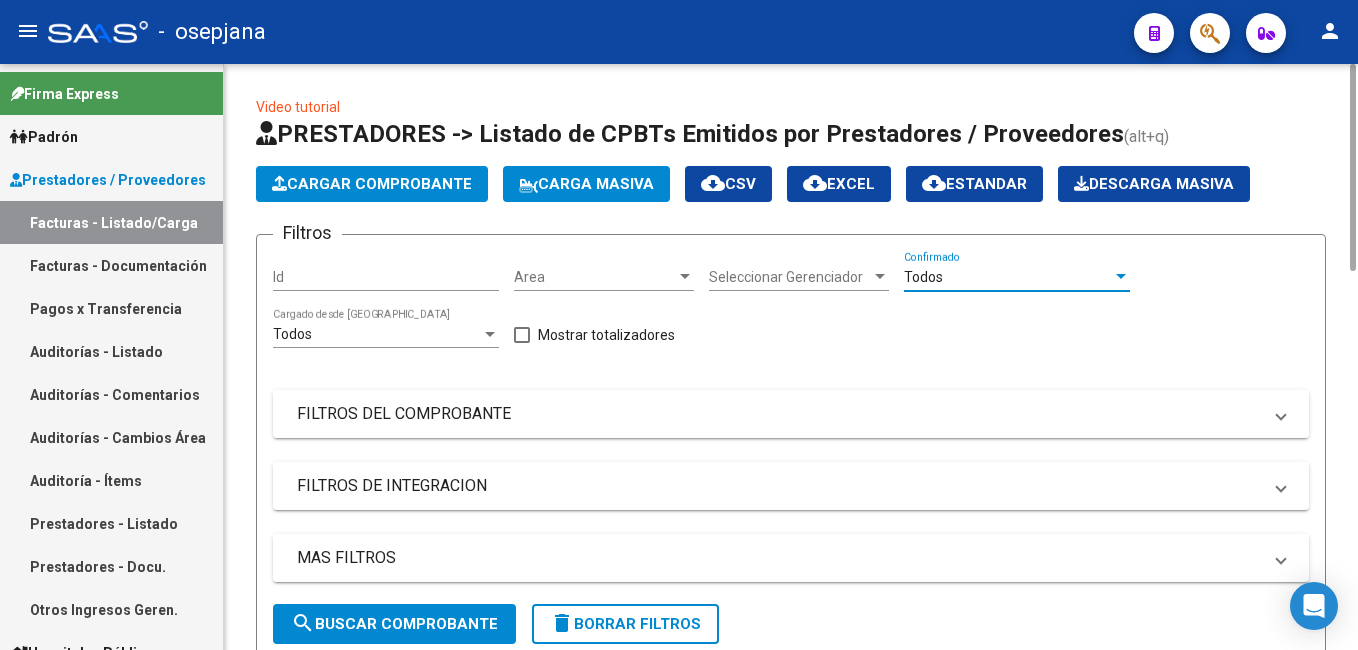 click on "FILTROS DEL COMPROBANTE" at bounding box center (791, 414) 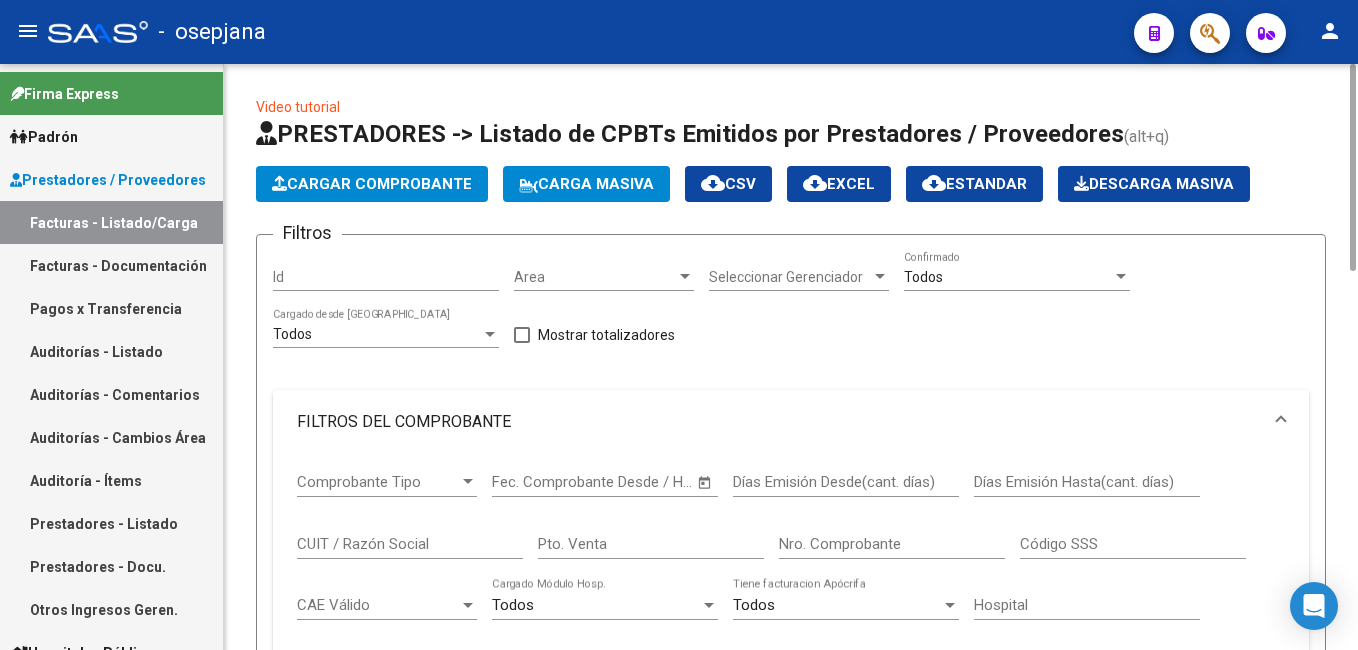 click on "Nro. Comprobante" at bounding box center (892, 544) 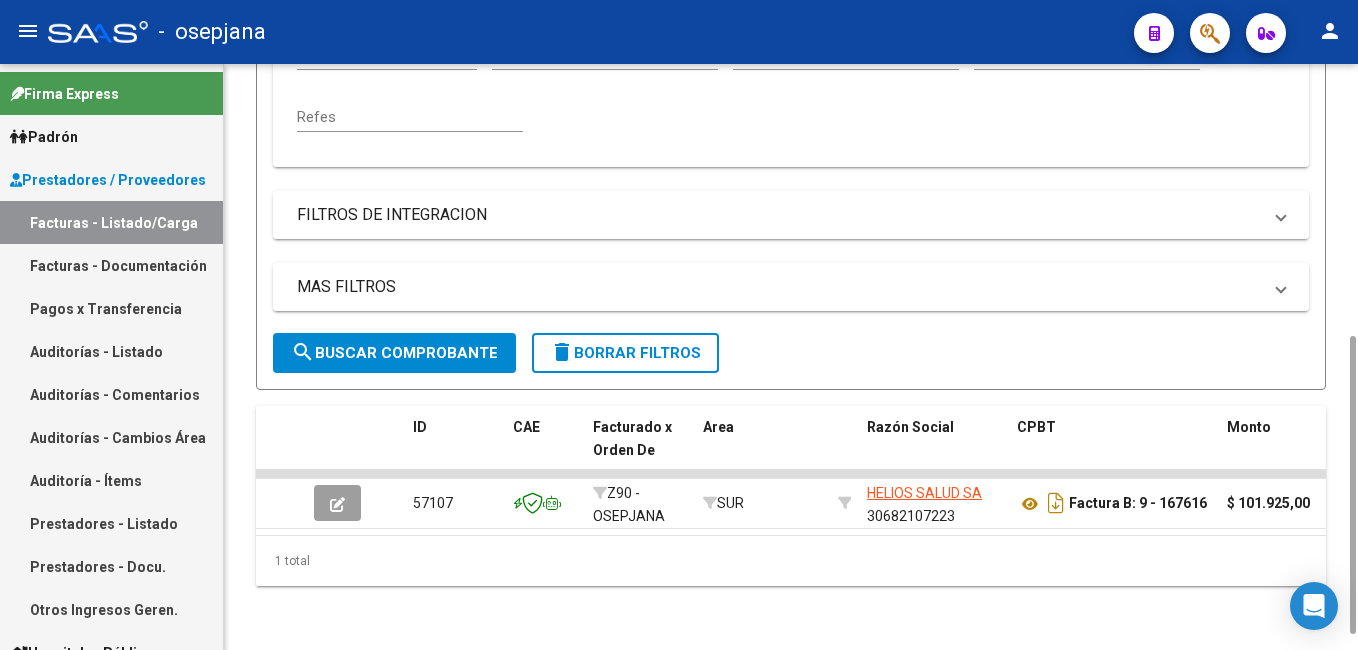 scroll, scrollTop: 565, scrollLeft: 0, axis: vertical 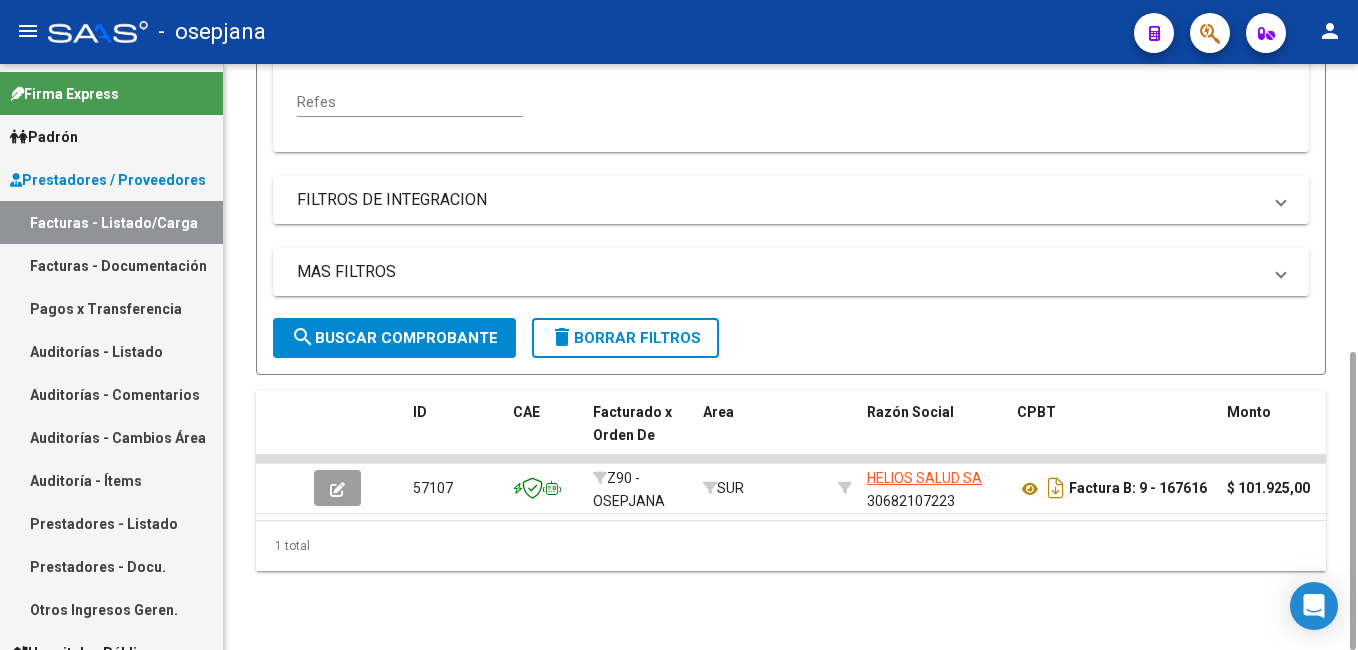 drag, startPoint x: 1353, startPoint y: 215, endPoint x: 1361, endPoint y: 421, distance: 206.15529 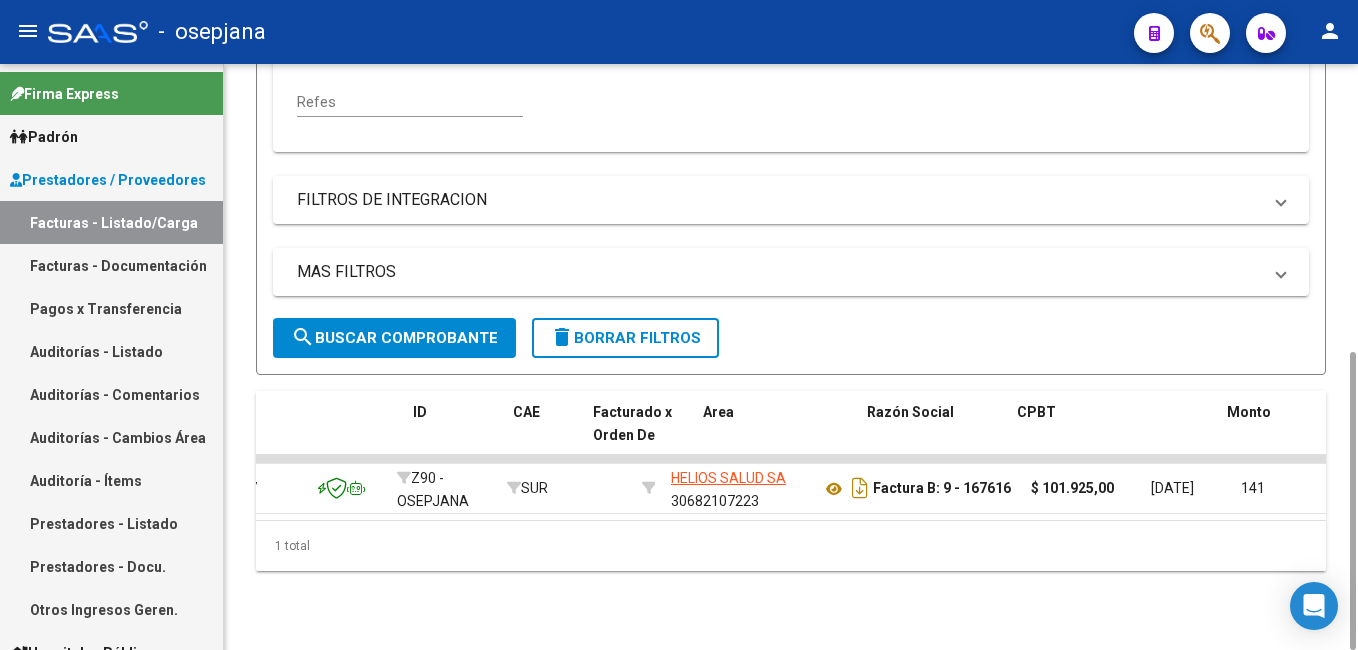 scroll, scrollTop: 0, scrollLeft: 0, axis: both 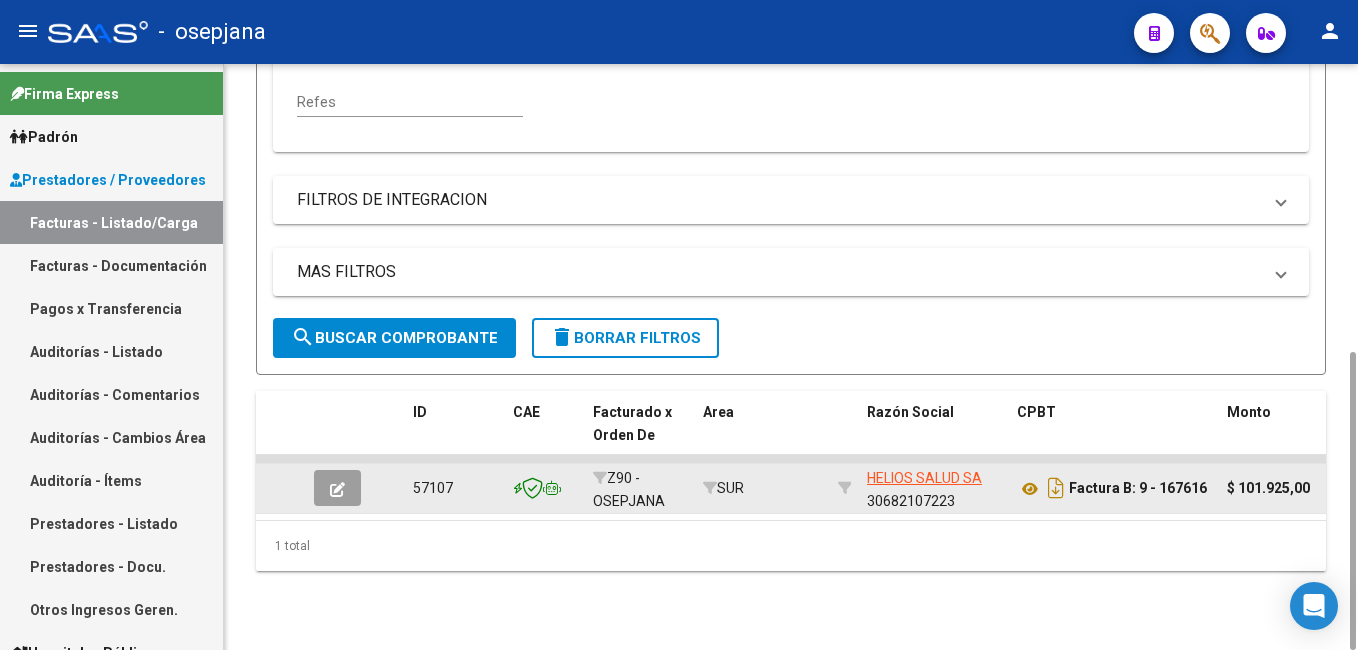 type on "167616" 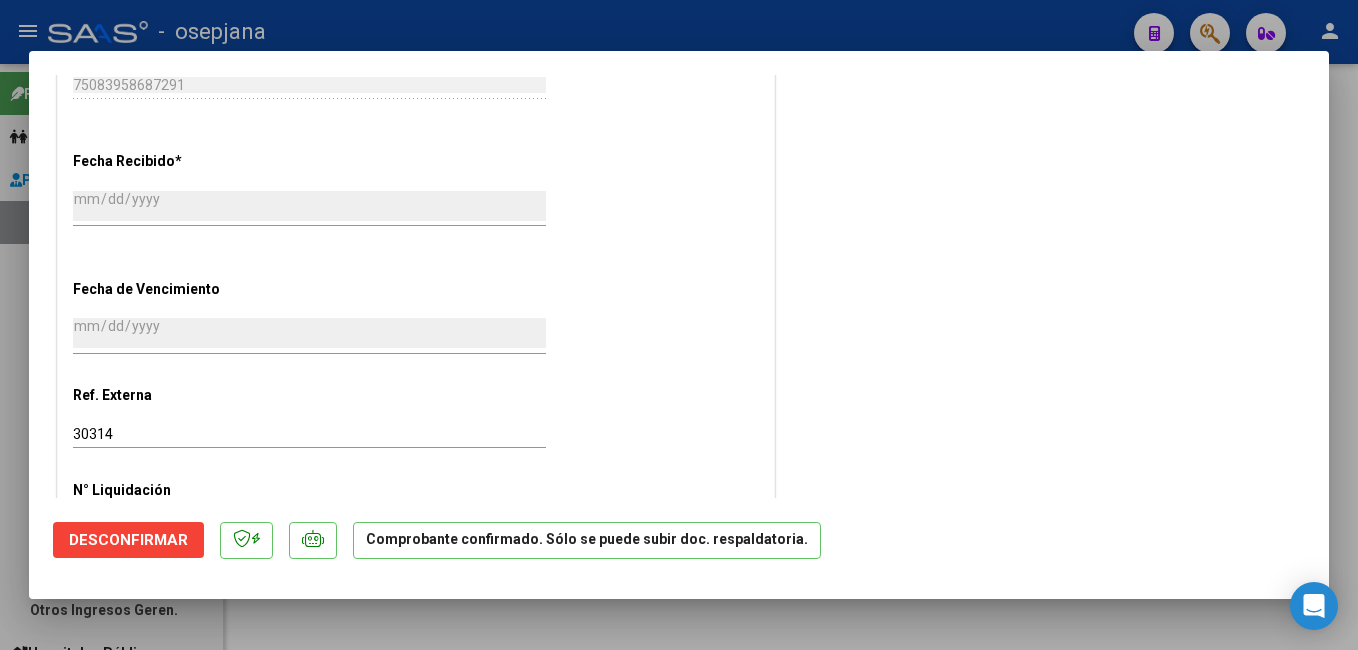scroll, scrollTop: 1213, scrollLeft: 0, axis: vertical 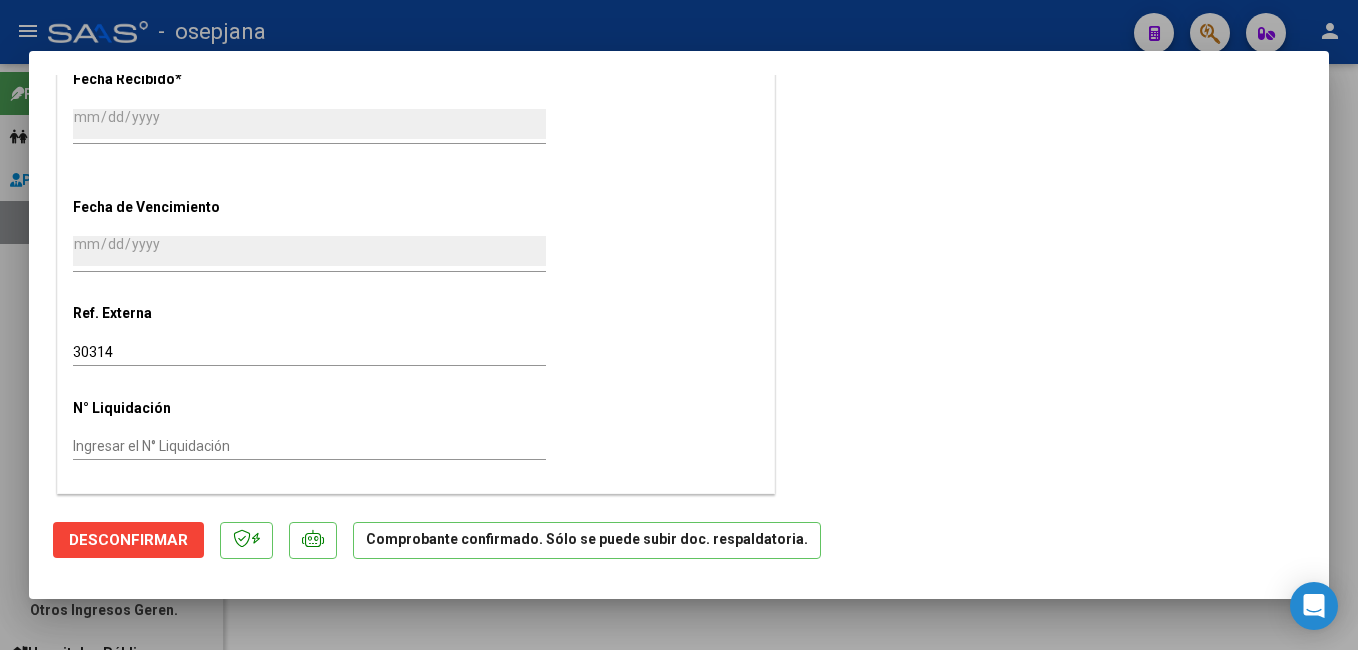 click at bounding box center [679, 325] 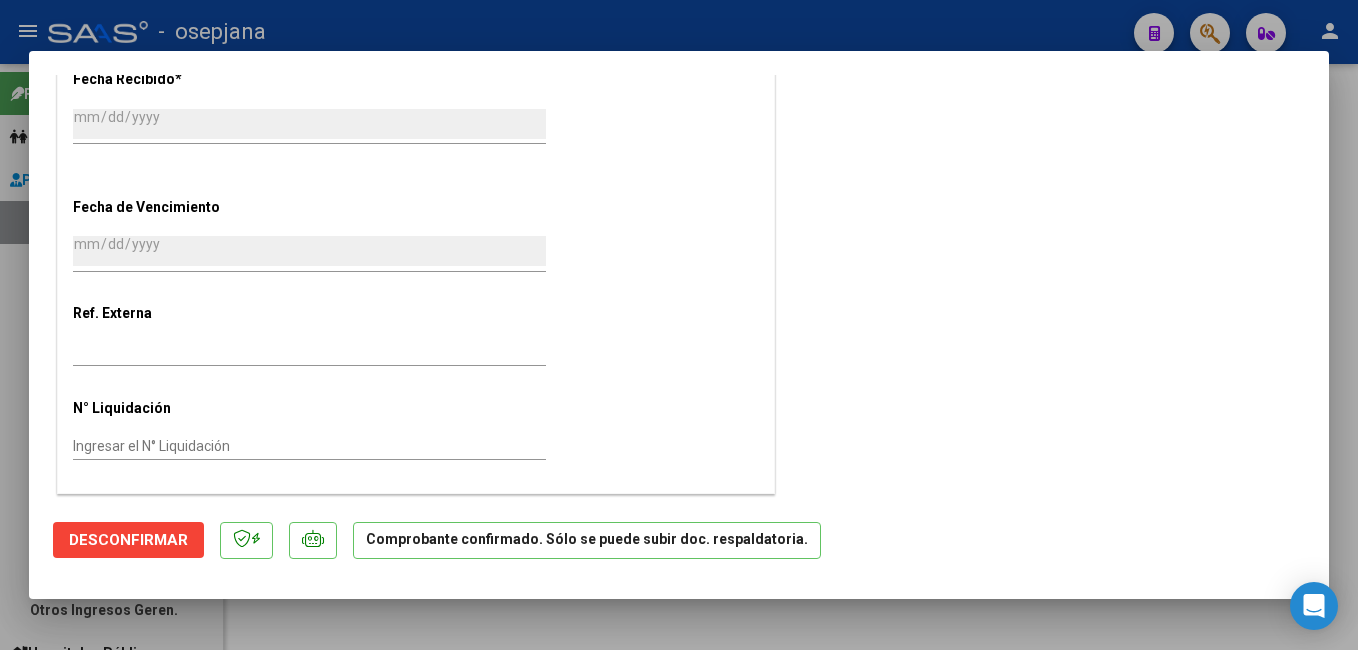 scroll, scrollTop: 0, scrollLeft: 0, axis: both 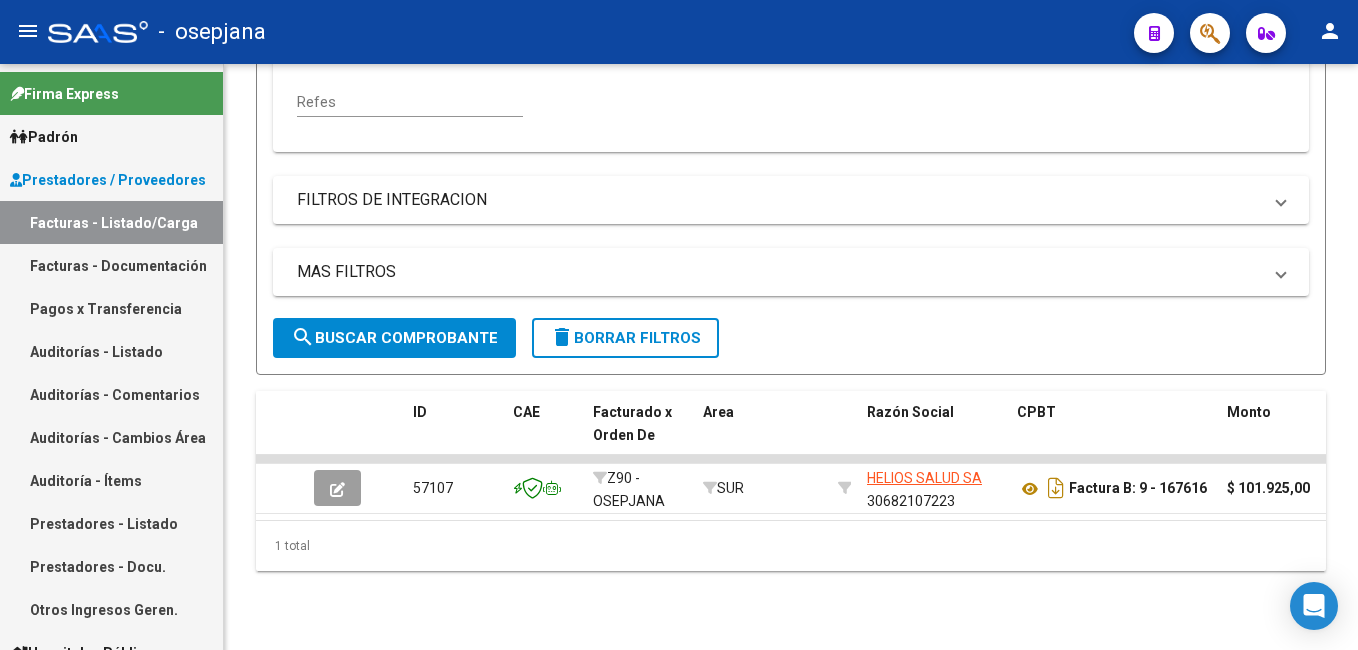 click on "Auditorías - Listado" at bounding box center [111, 351] 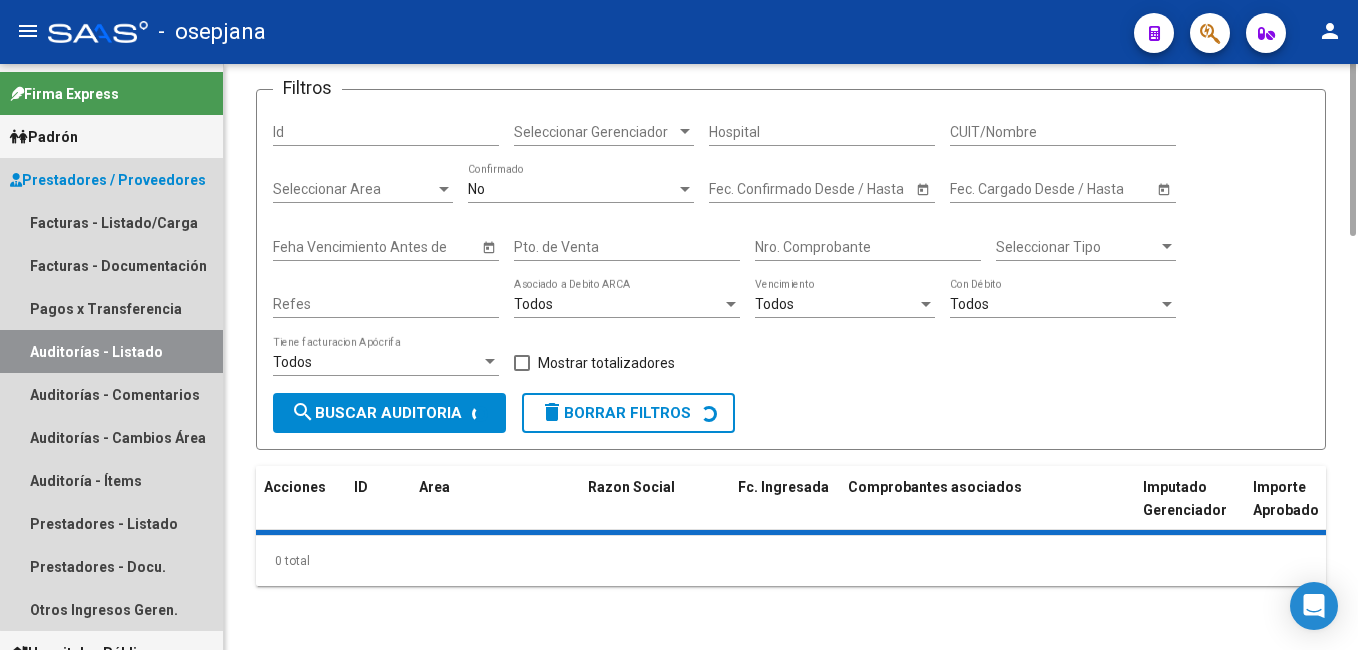 scroll, scrollTop: 0, scrollLeft: 0, axis: both 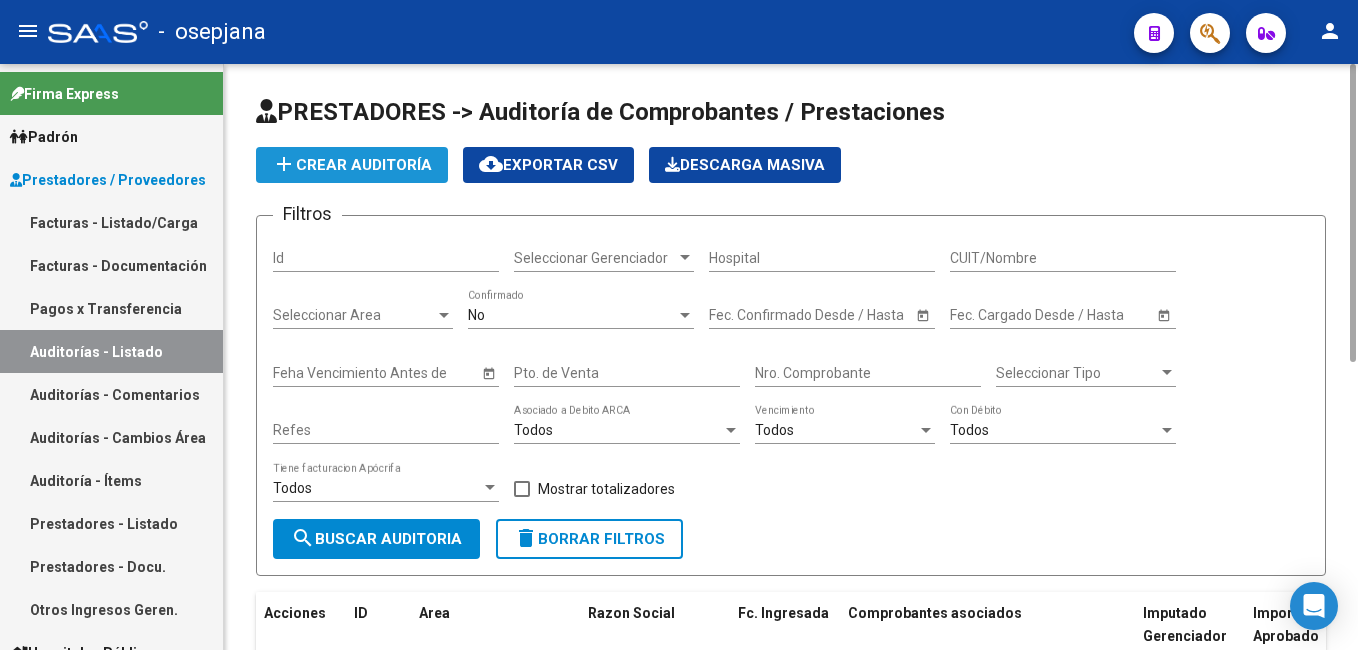 click on "add  Crear Auditoría" 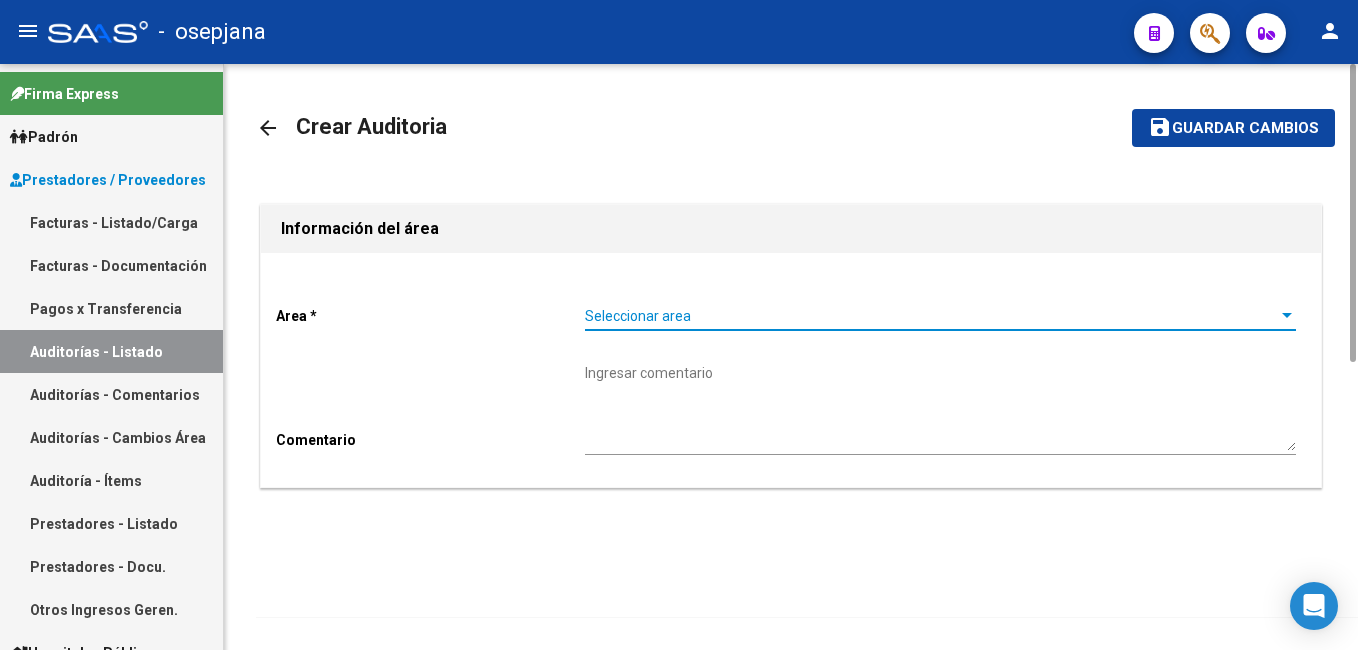 click on "Seleccionar area" at bounding box center [931, 316] 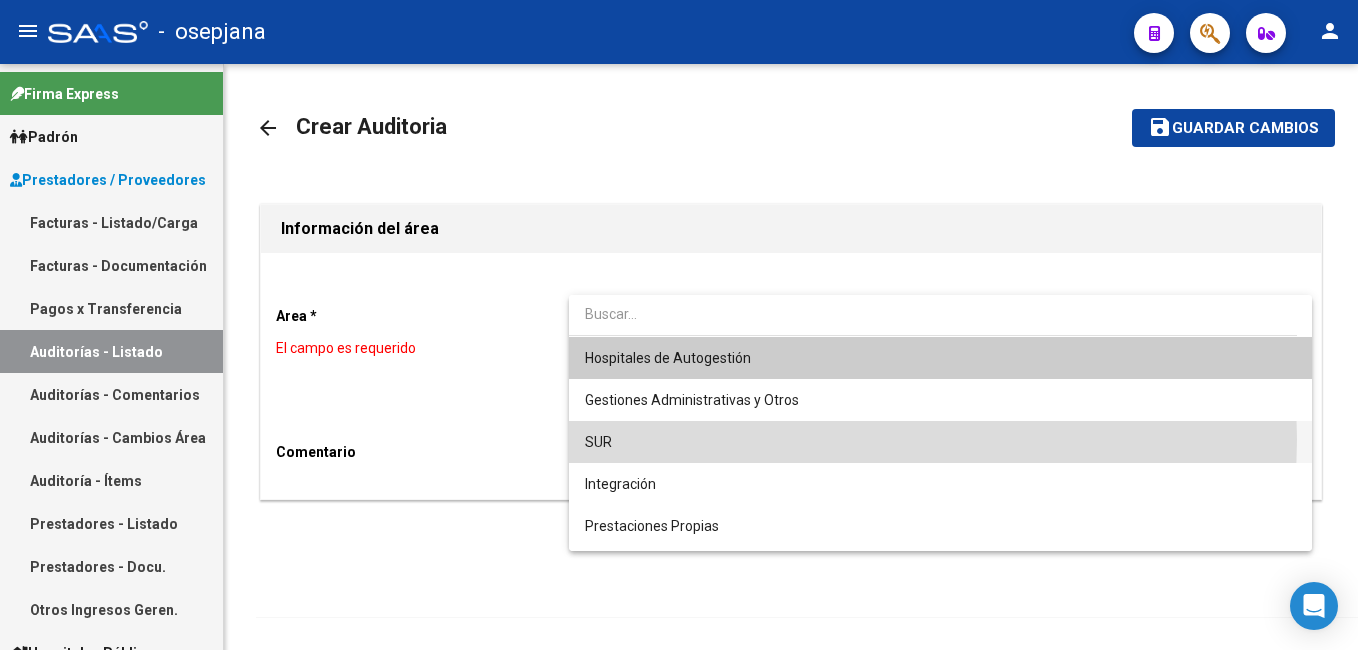 click on "SUR" at bounding box center [940, 442] 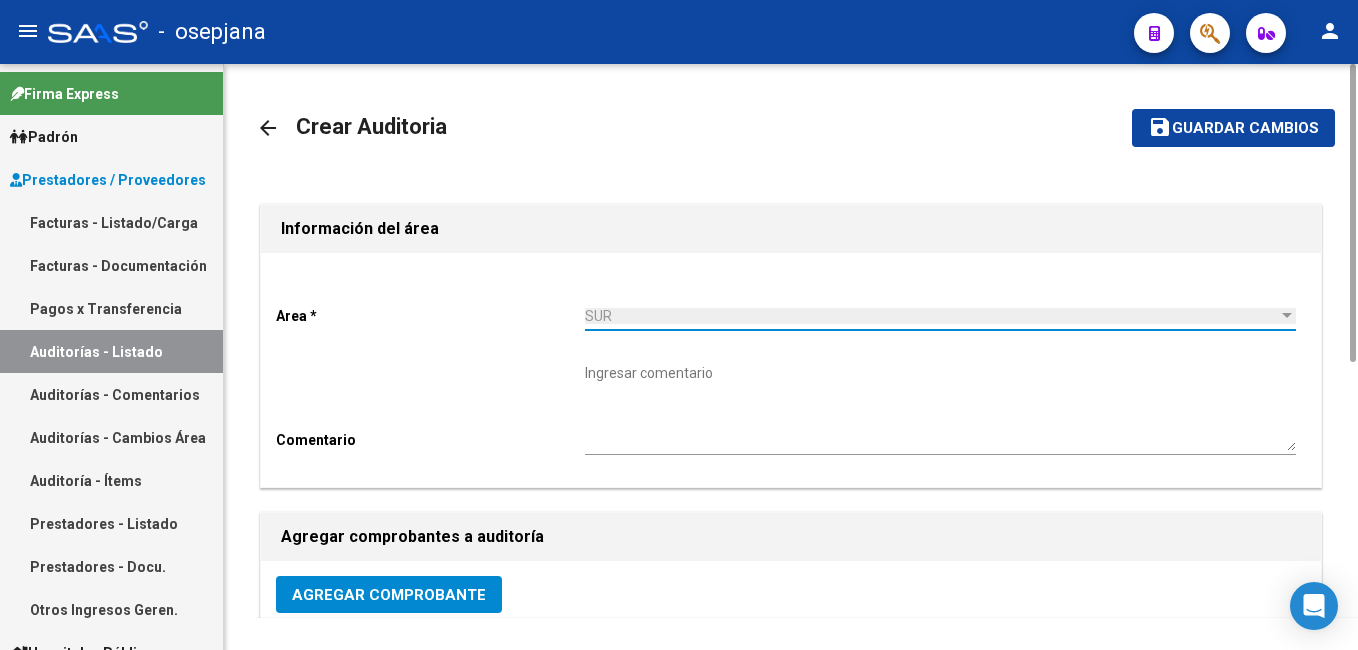 click on "Agregar Comprobante" 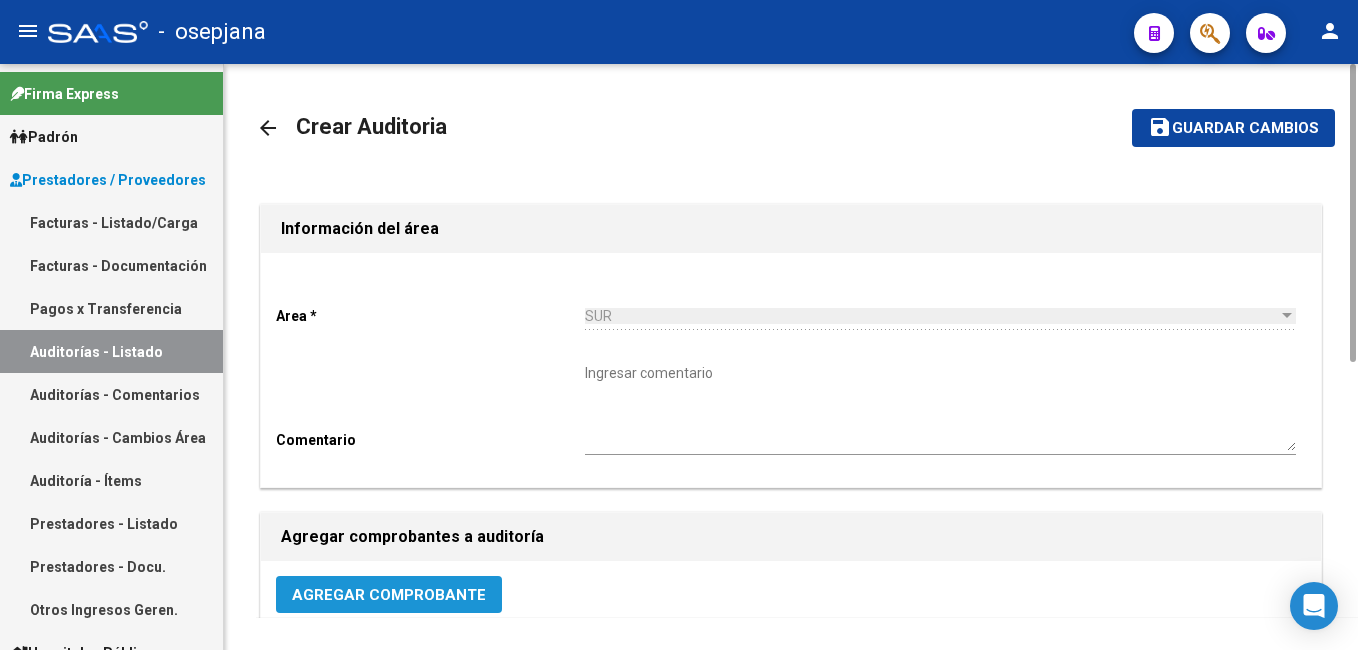 click on "Agregar Comprobante" 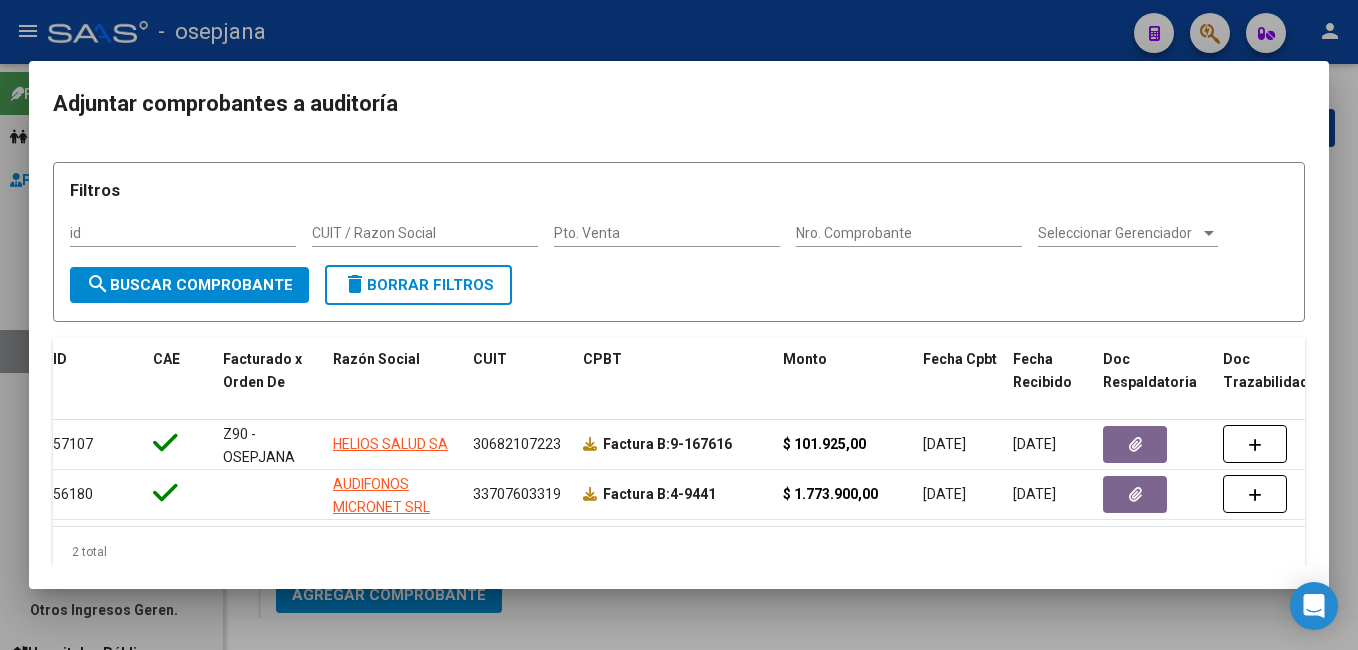 scroll, scrollTop: 0, scrollLeft: 0, axis: both 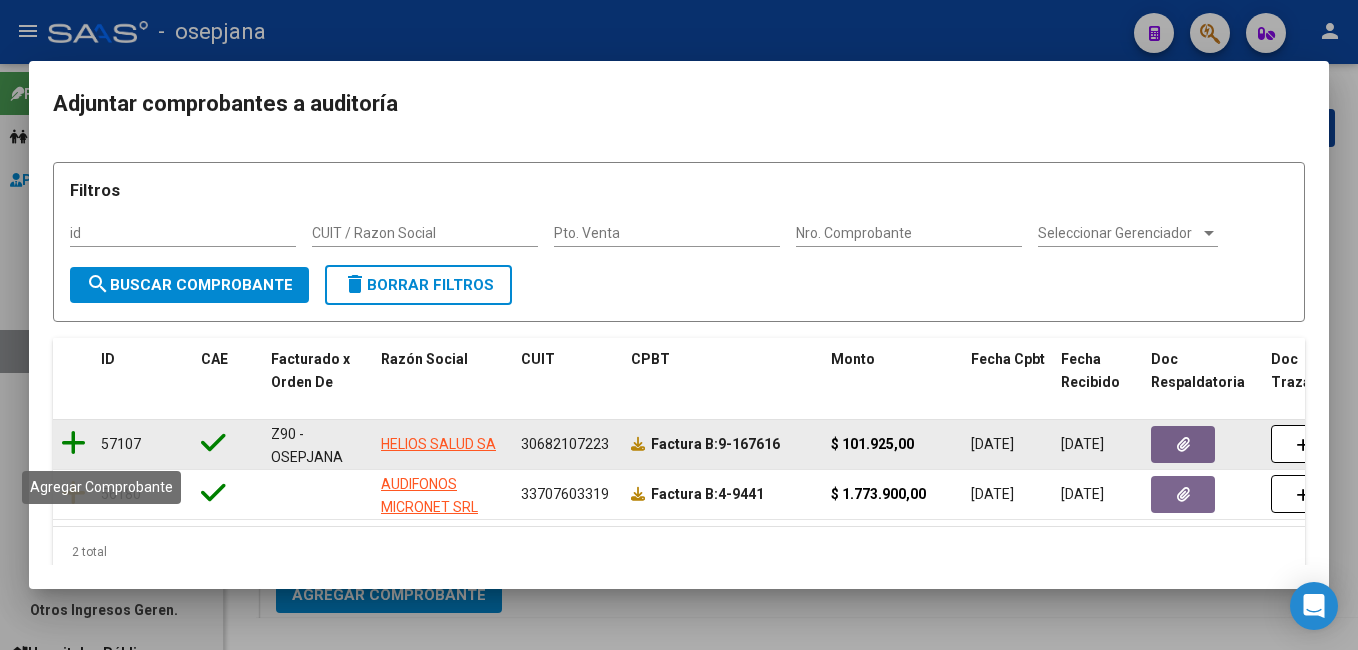 click 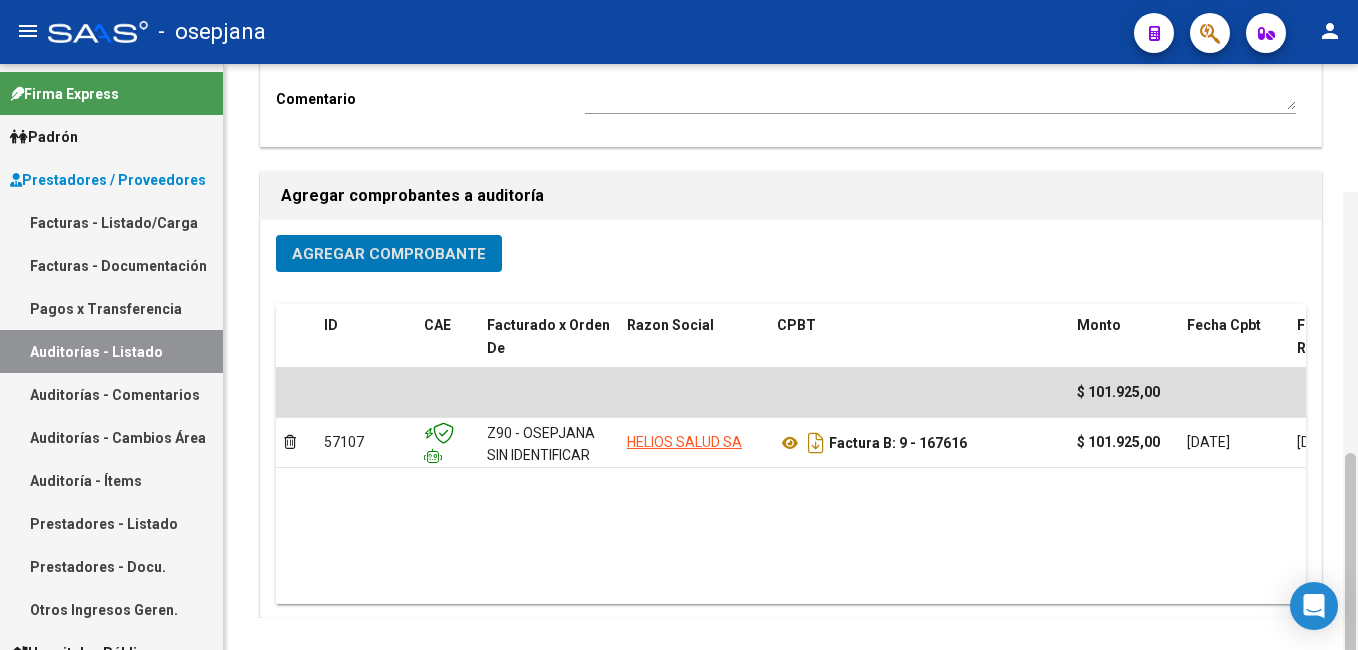 scroll, scrollTop: 0, scrollLeft: 0, axis: both 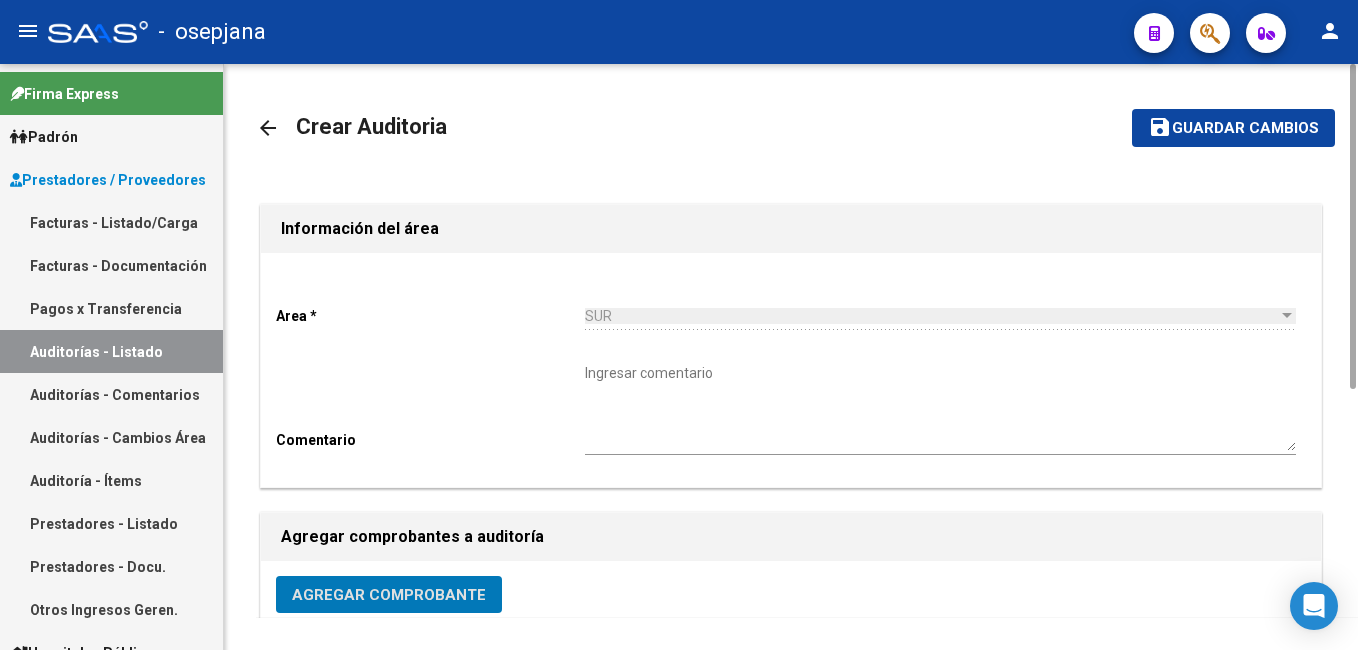 drag, startPoint x: 1351, startPoint y: 175, endPoint x: 1315, endPoint y: 27, distance: 152.31546 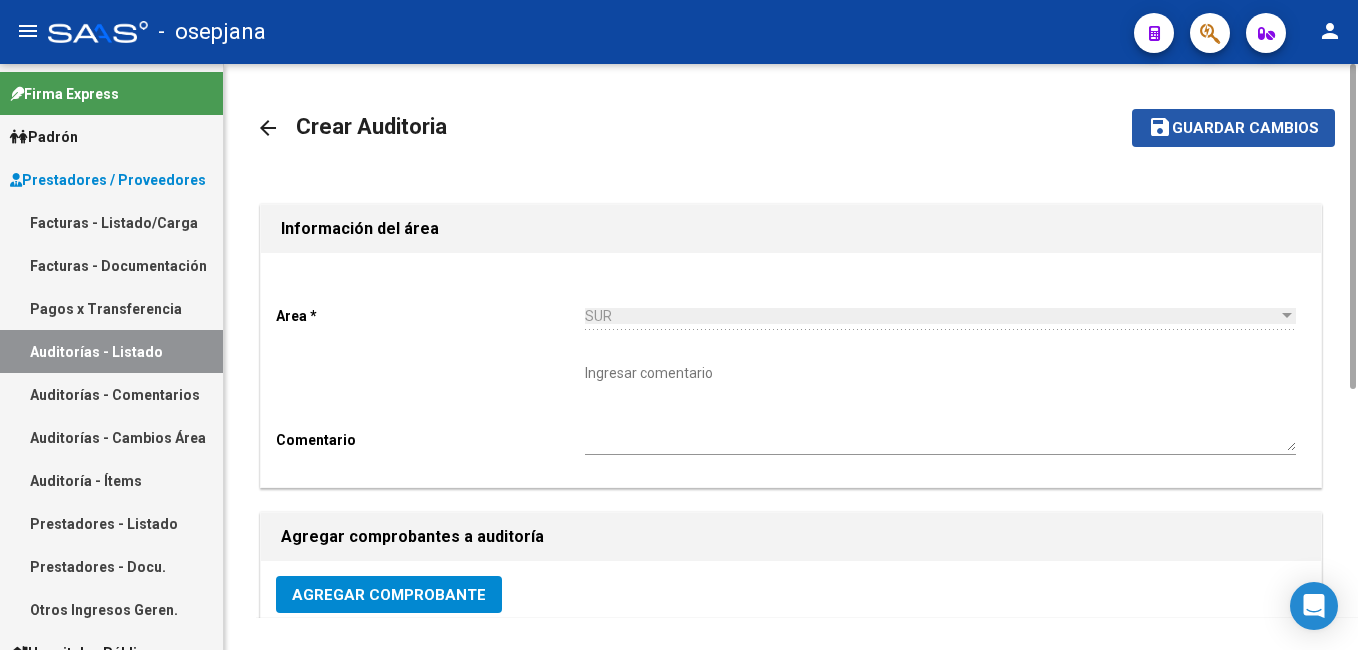 click on "Guardar cambios" 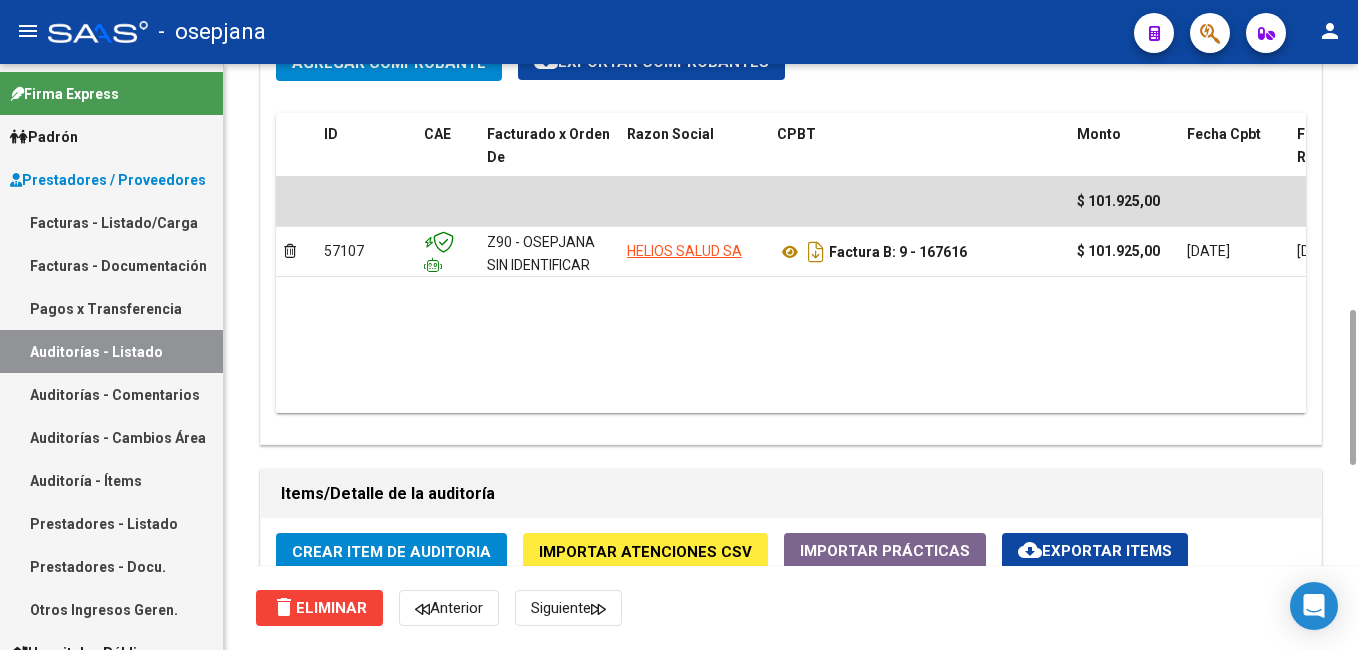 scroll, scrollTop: 1064, scrollLeft: 0, axis: vertical 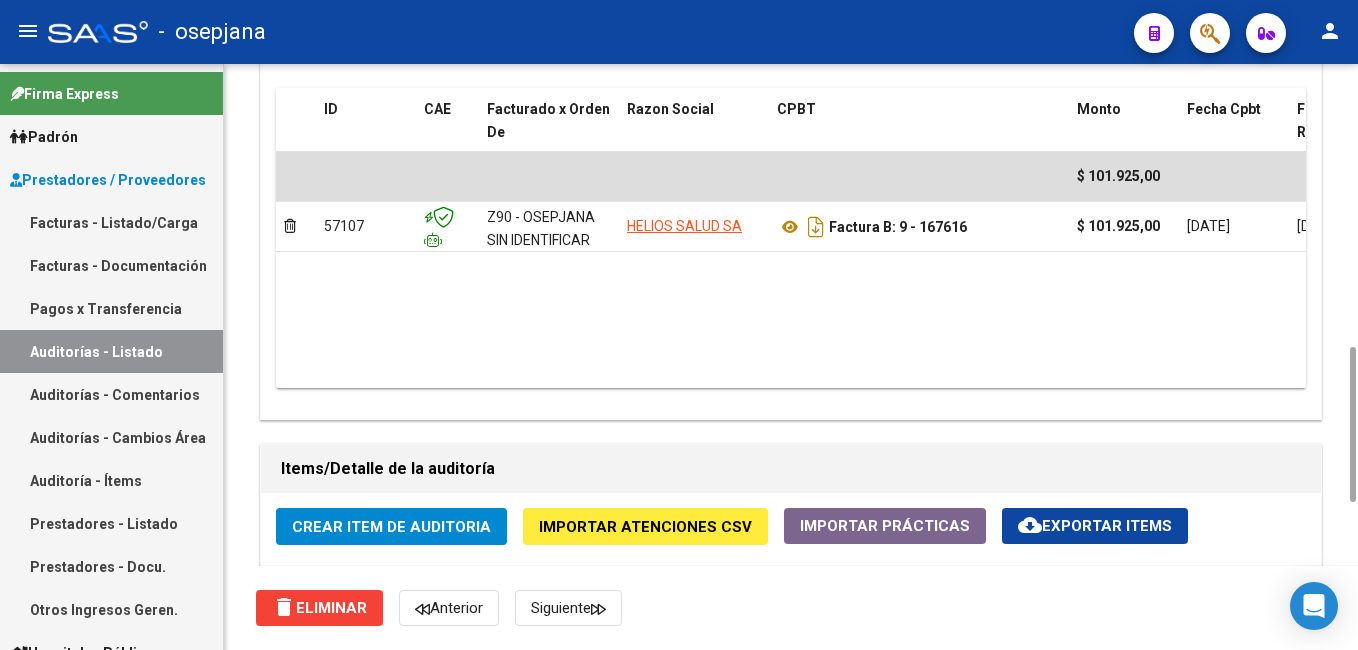 drag, startPoint x: 1346, startPoint y: 101, endPoint x: 1361, endPoint y: 693, distance: 592.19 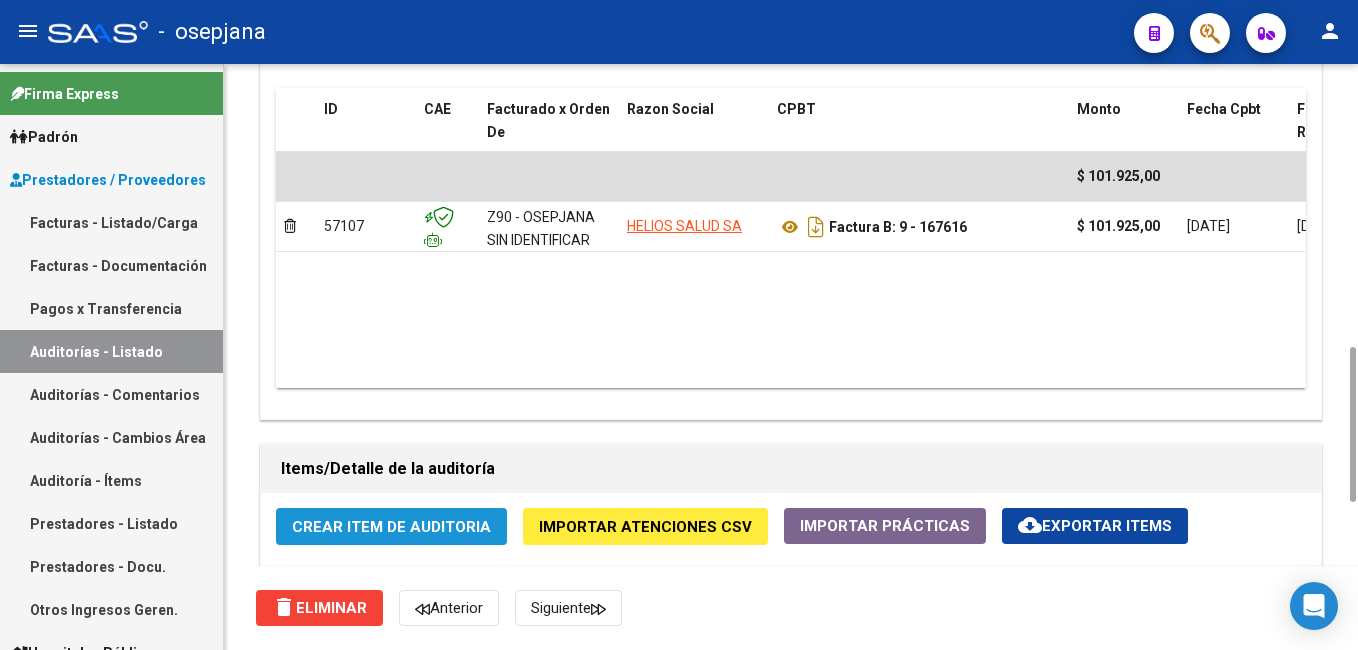 click on "Crear Item de Auditoria" 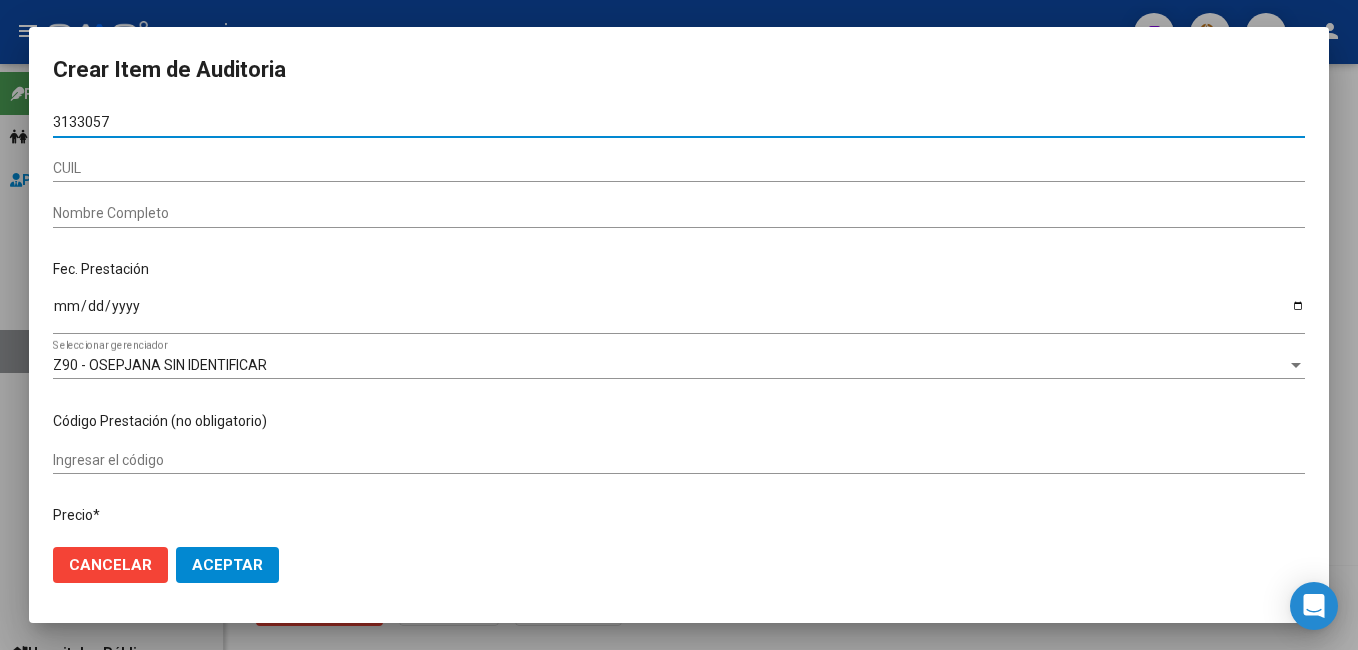type on "31330578" 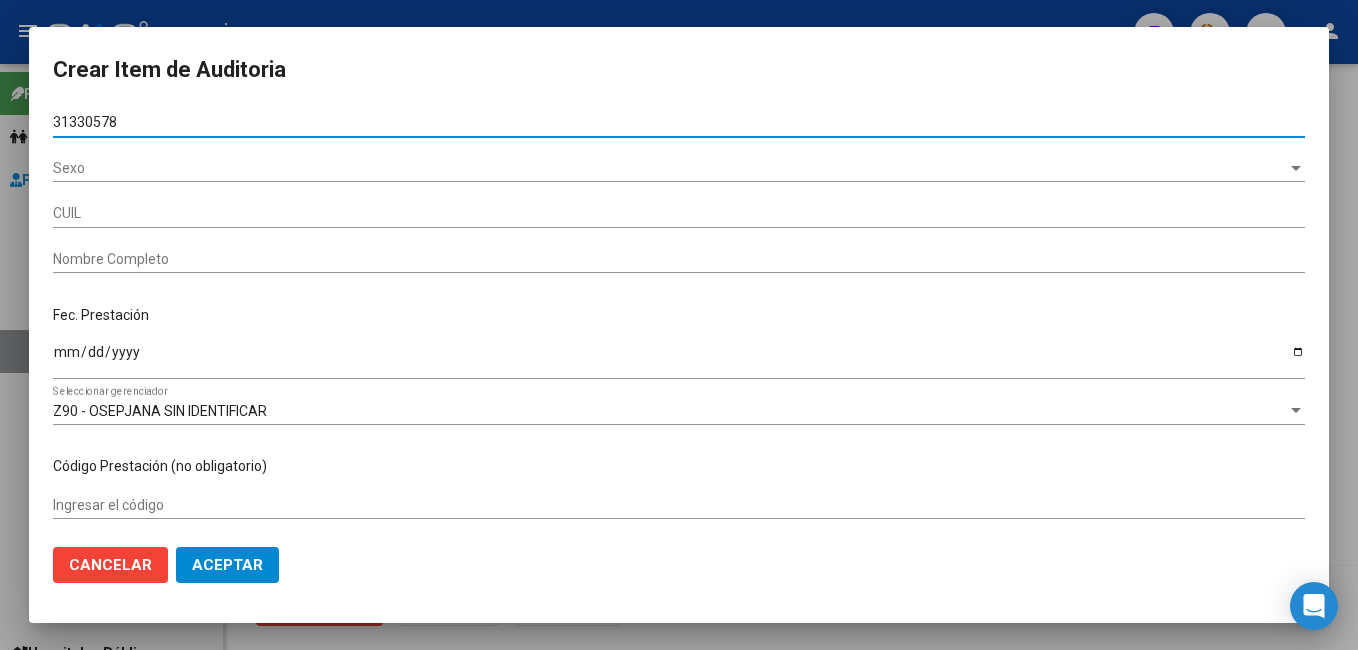 type on "20313305784" 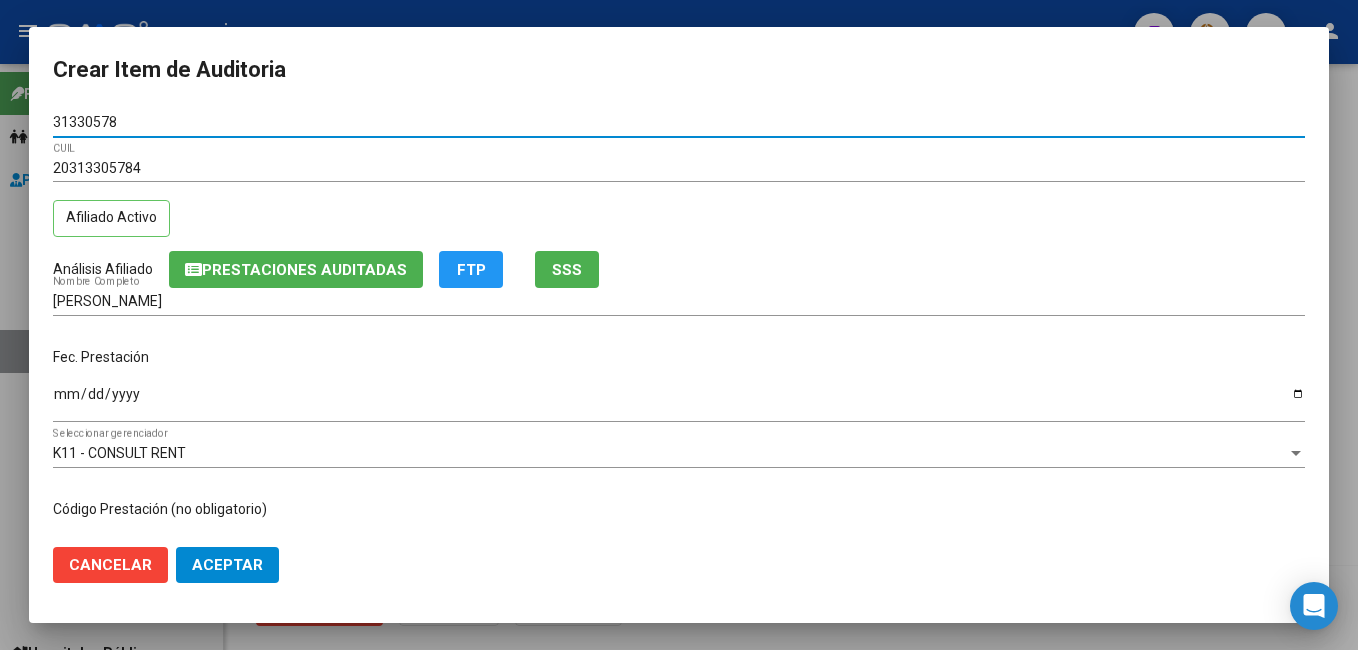 type on "31330578" 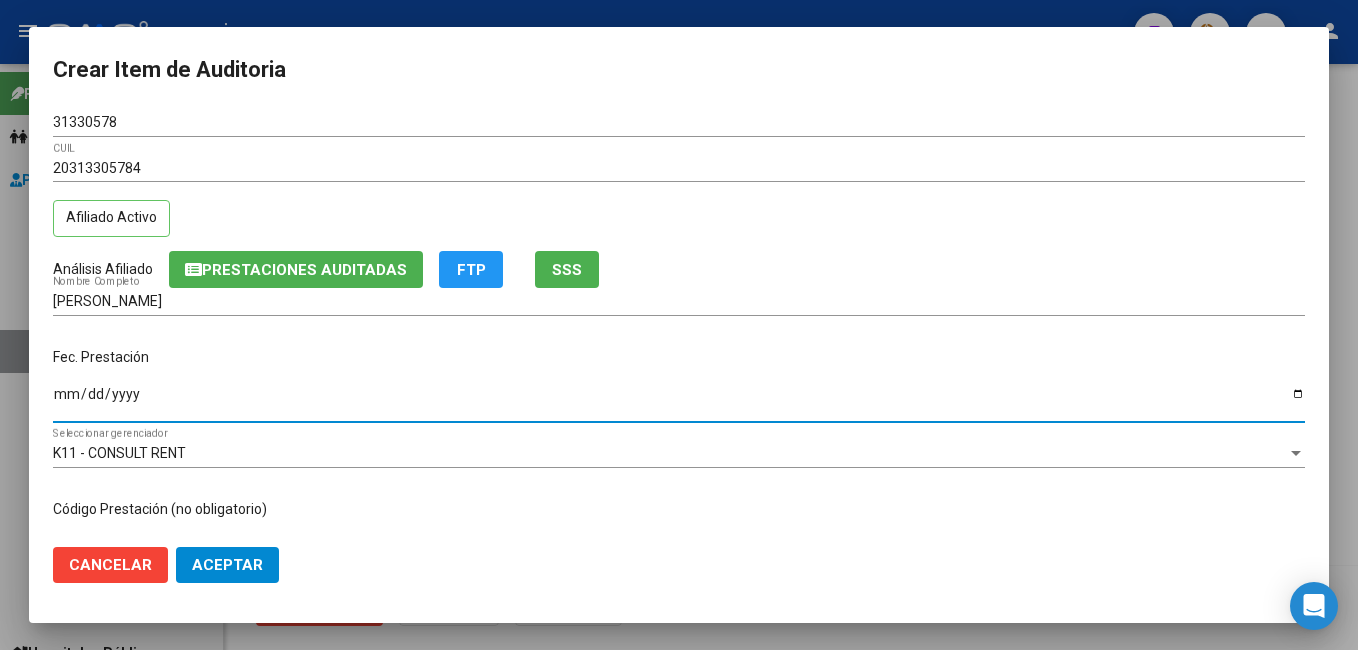 click on "[DATE]" at bounding box center (679, 401) 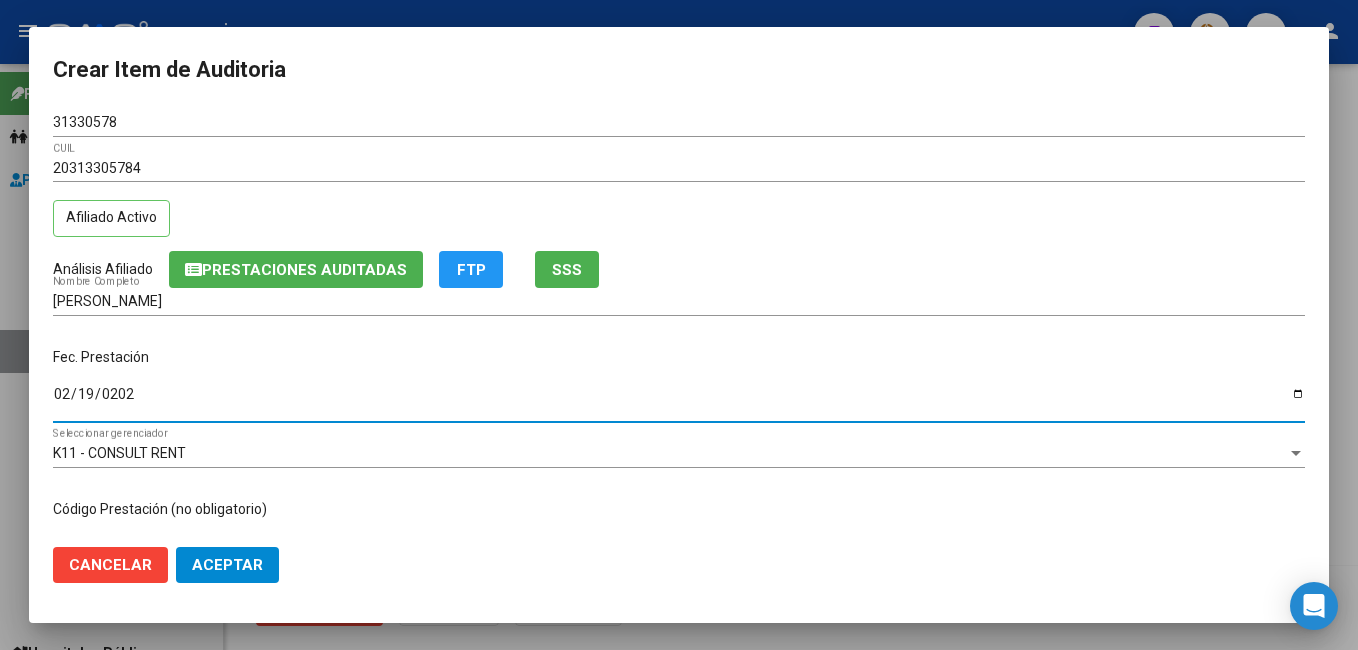 type on "[DATE]" 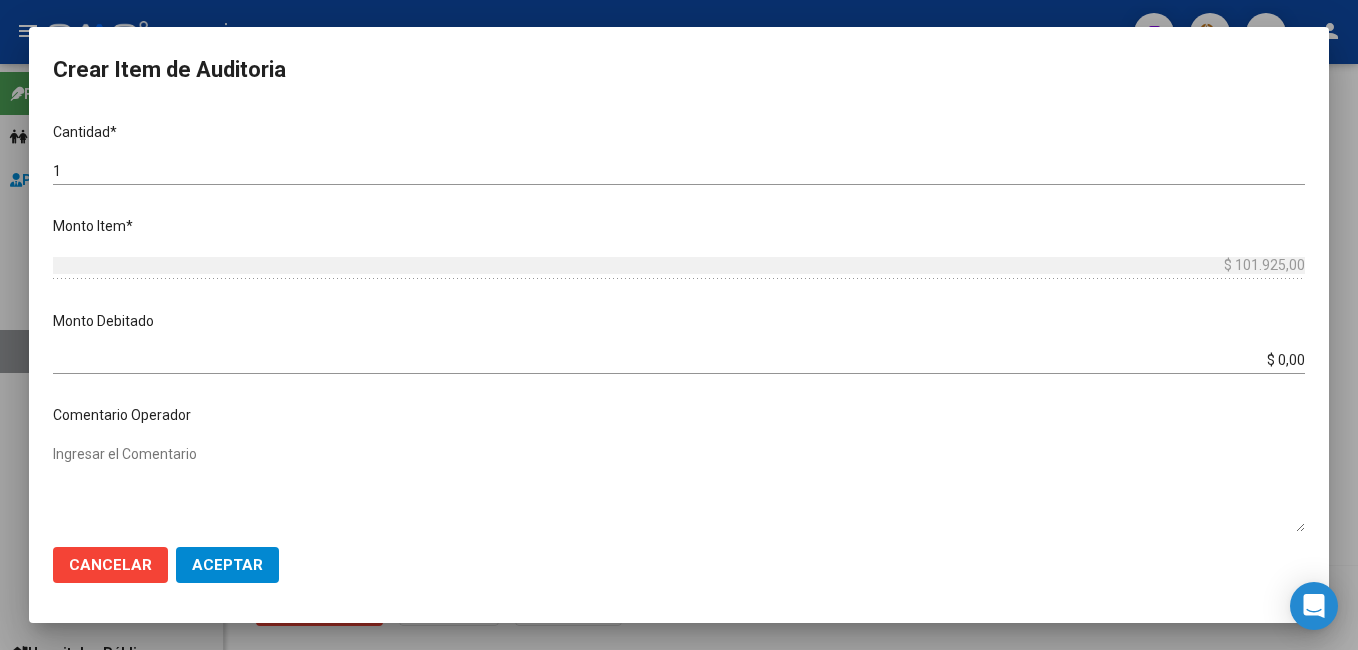 scroll, scrollTop: 574, scrollLeft: 0, axis: vertical 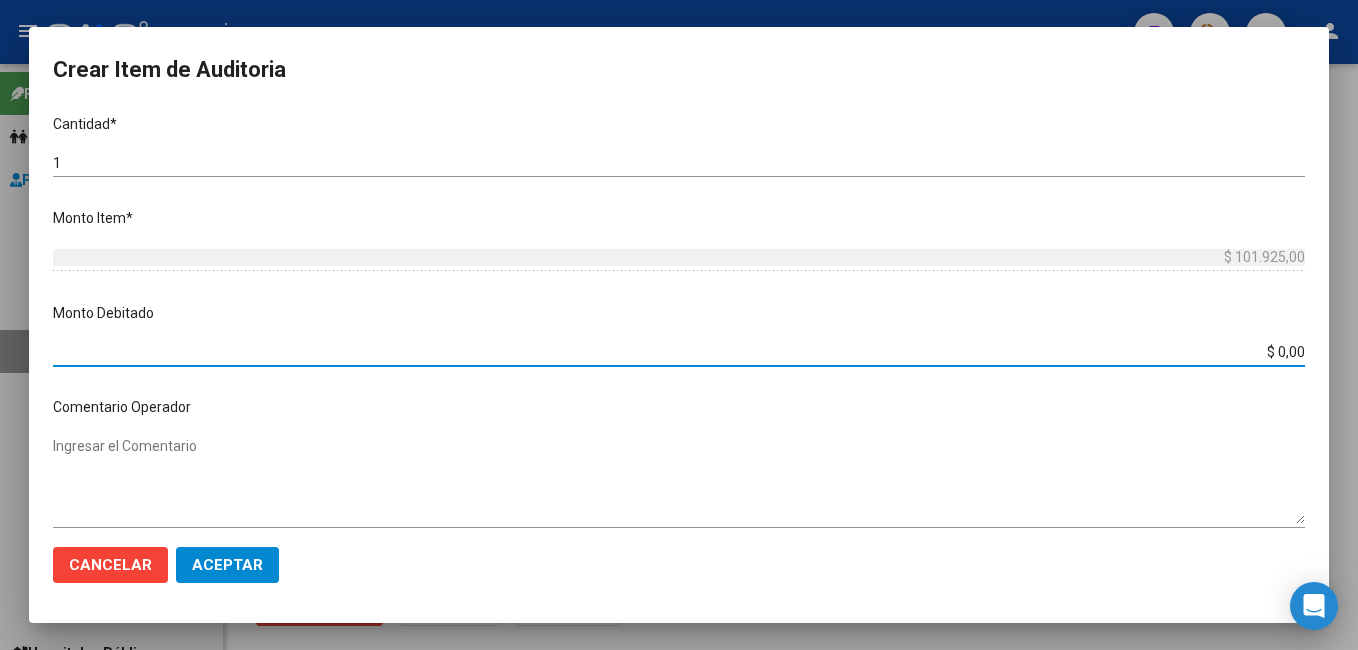 drag, startPoint x: 1260, startPoint y: 351, endPoint x: 1317, endPoint y: 349, distance: 57.035076 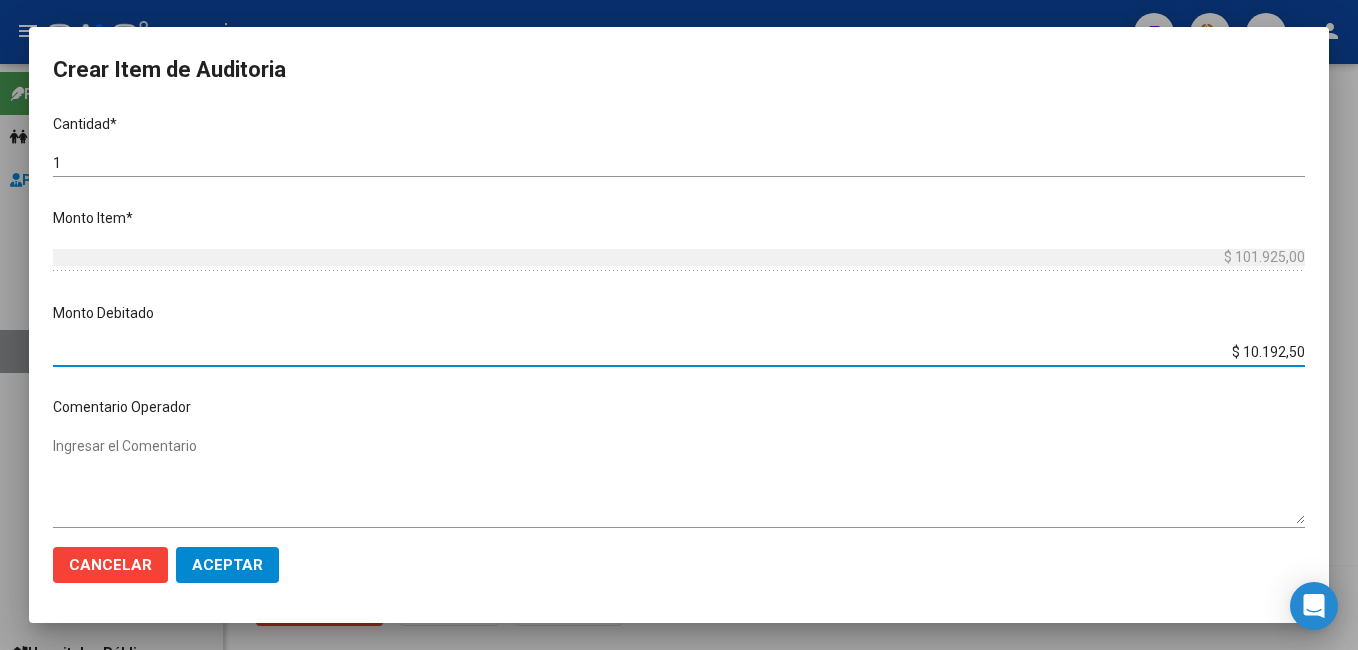 type on "$ 101.925,00" 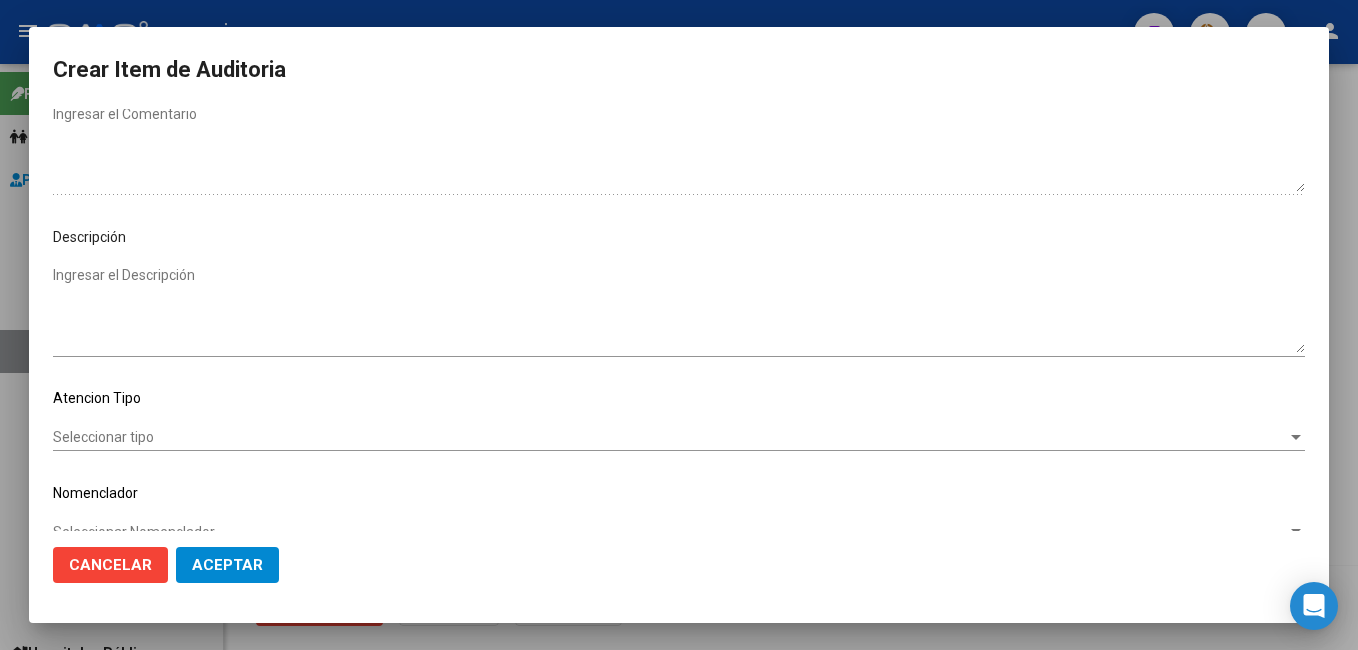 scroll, scrollTop: 1100, scrollLeft: 0, axis: vertical 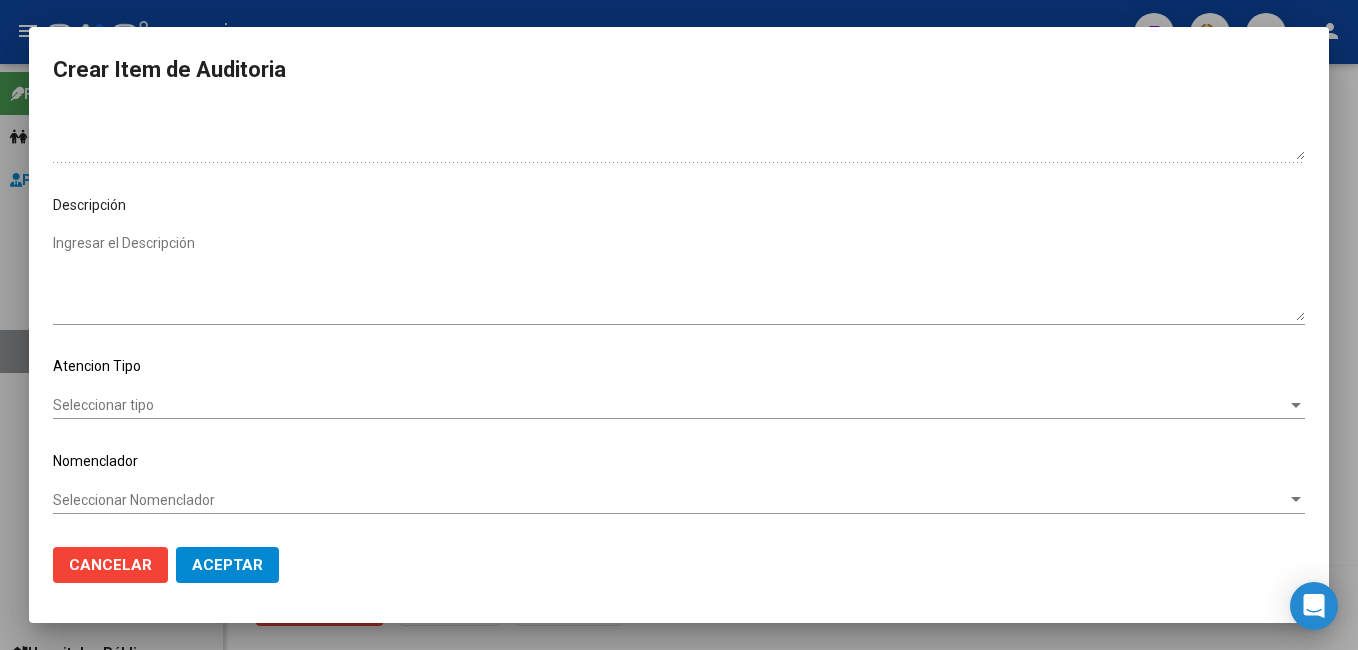 click on "Seleccionar tipo" at bounding box center (670, 405) 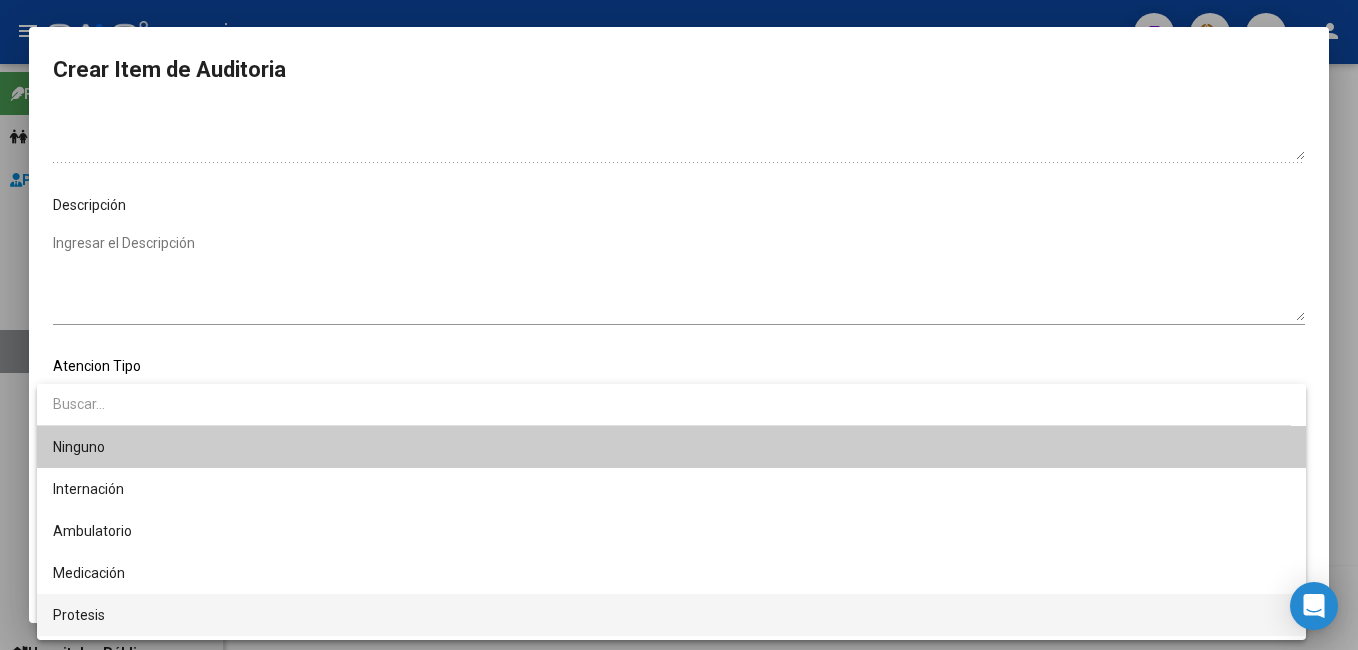 scroll, scrollTop: 38, scrollLeft: 0, axis: vertical 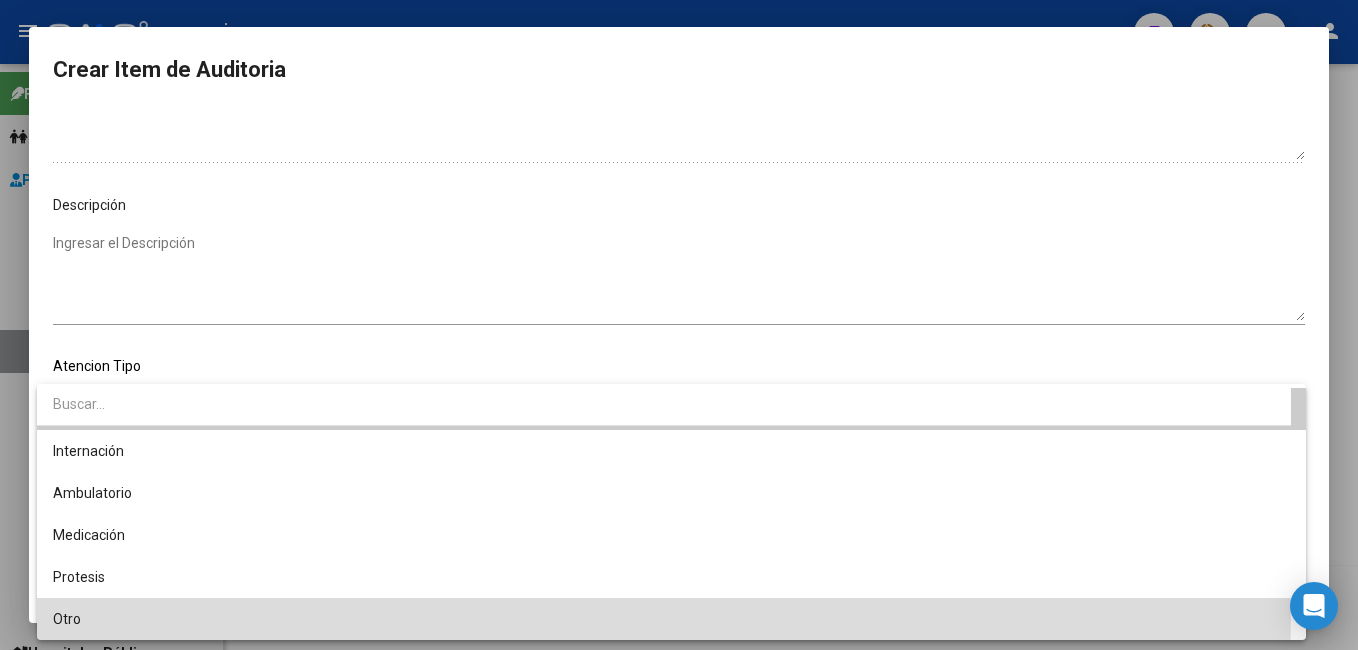 click on "Otro" at bounding box center (671, 619) 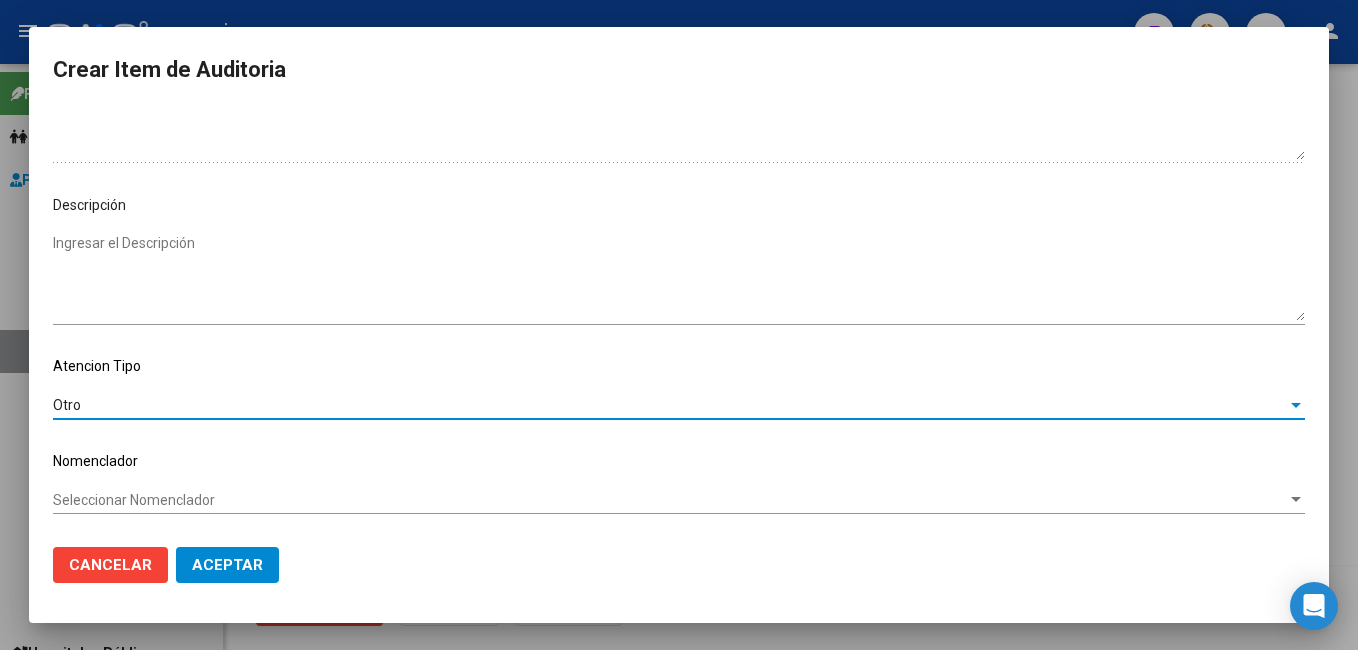 click on "Aceptar" 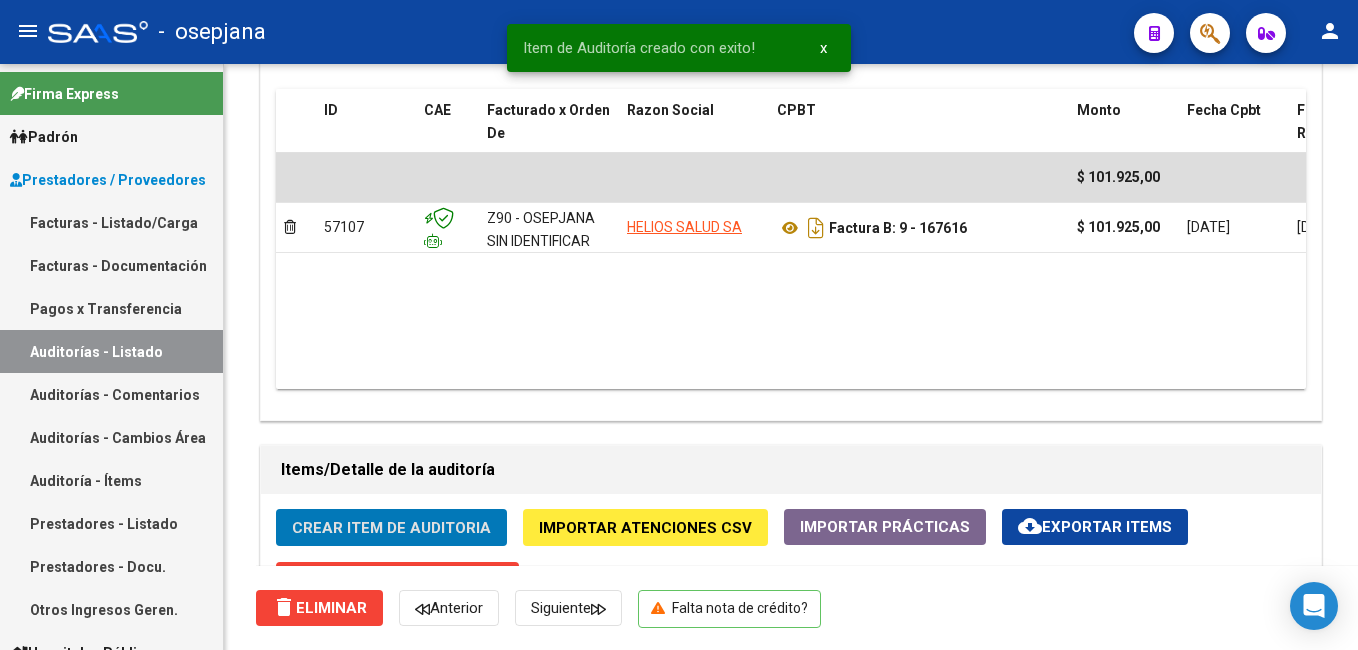 click on "Facturas - Listado/Carga" at bounding box center (111, 222) 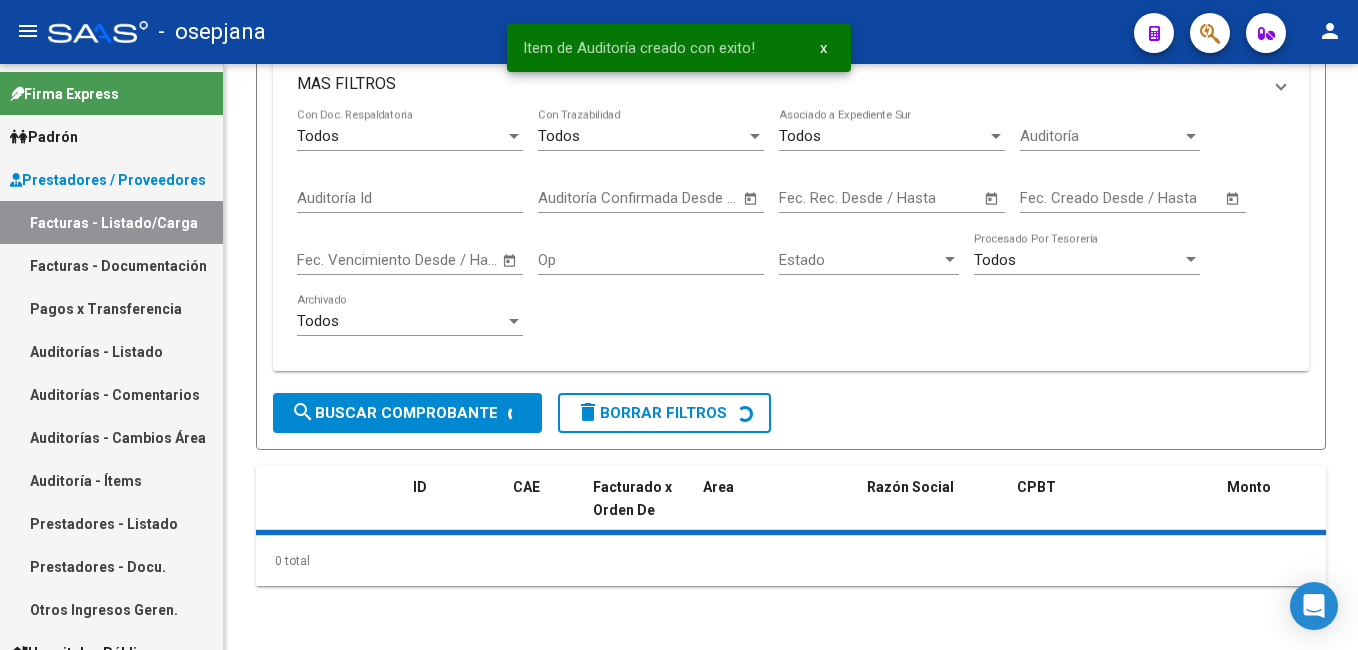 scroll, scrollTop: 0, scrollLeft: 0, axis: both 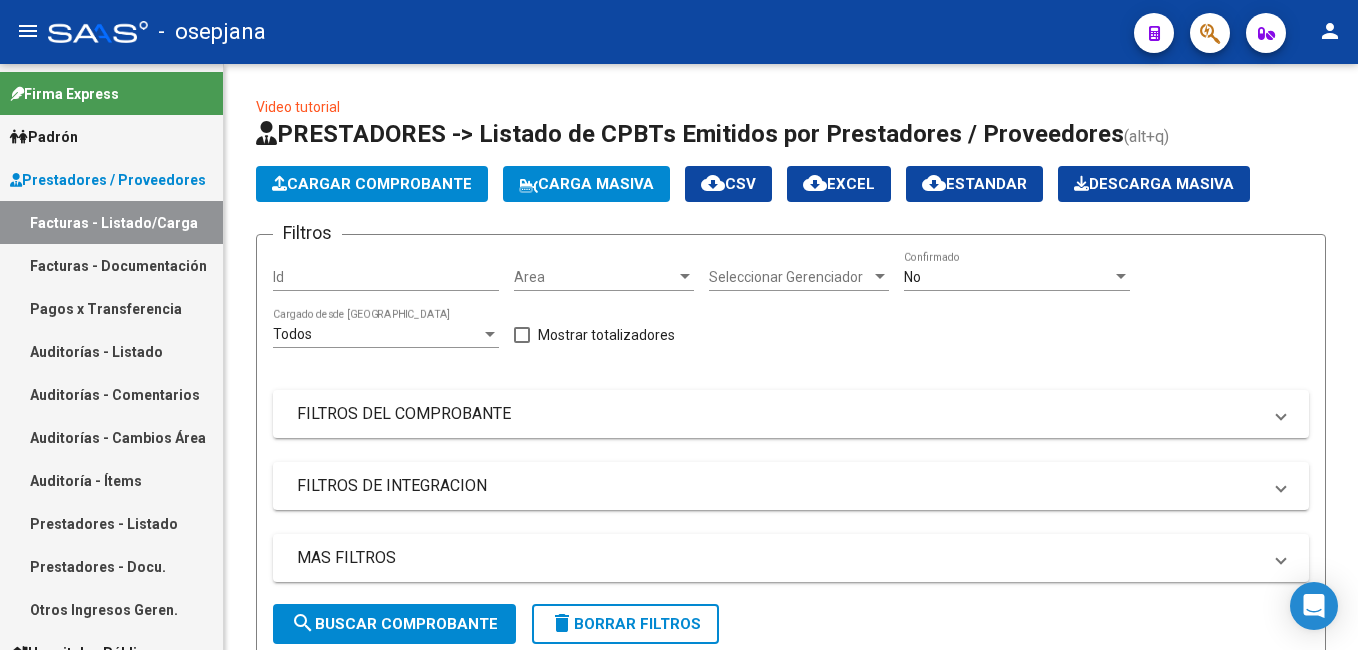 click on "Auditorías - Listado" at bounding box center [111, 351] 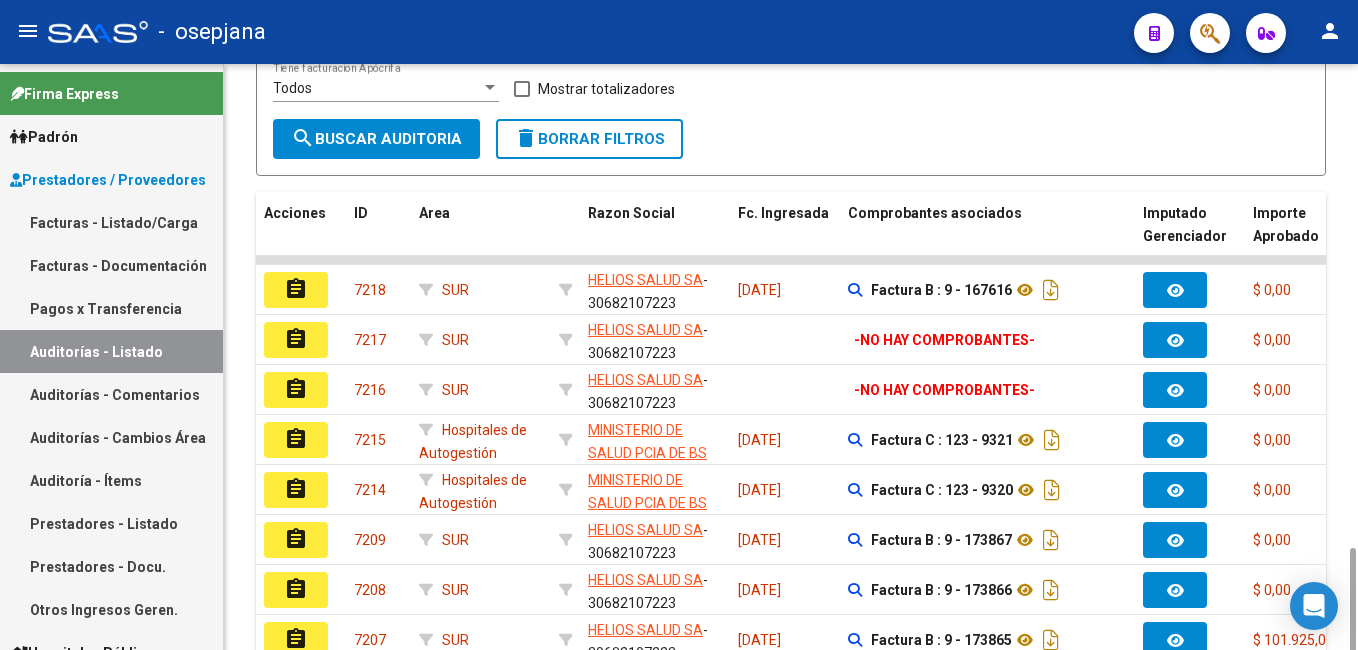 scroll, scrollTop: 600, scrollLeft: 0, axis: vertical 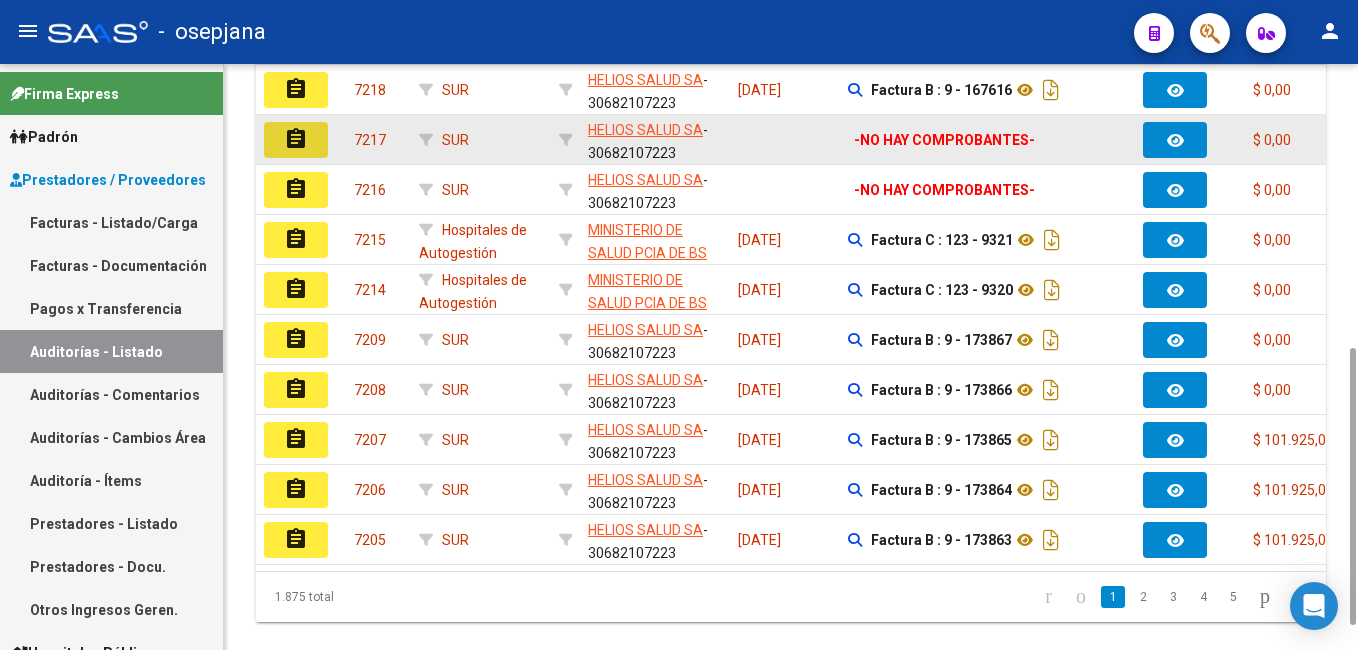 click on "assignment" 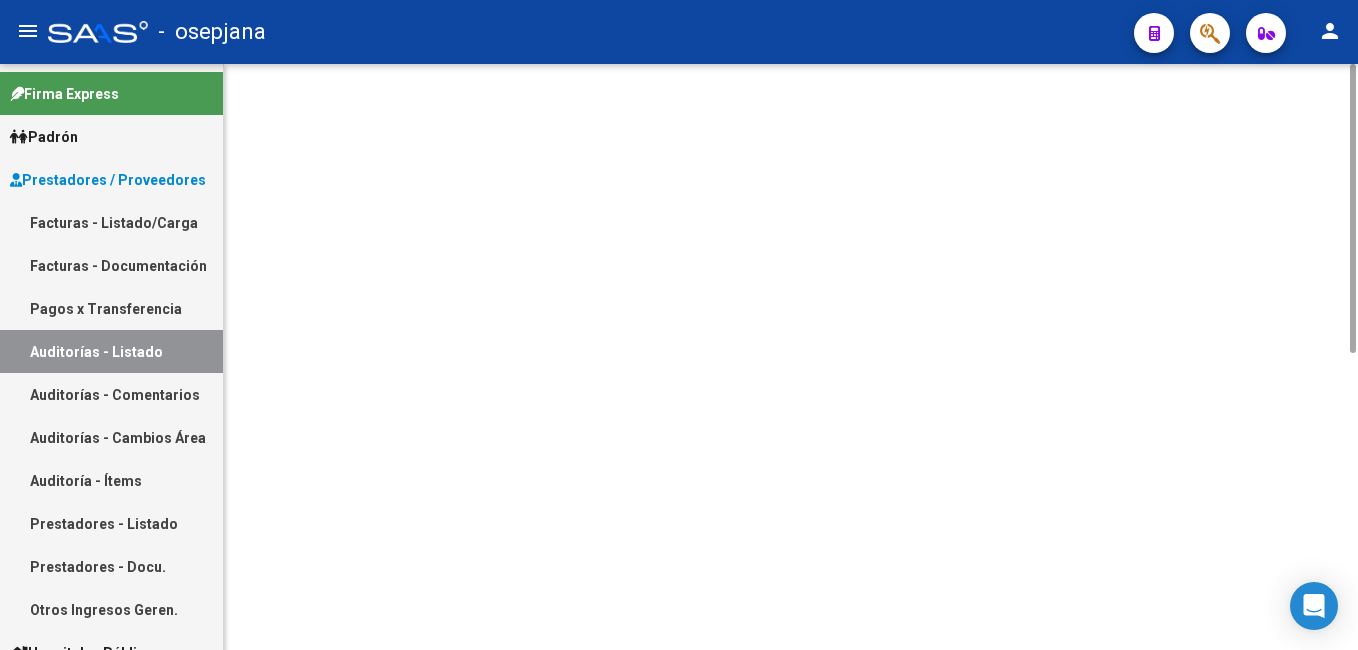 scroll, scrollTop: 0, scrollLeft: 0, axis: both 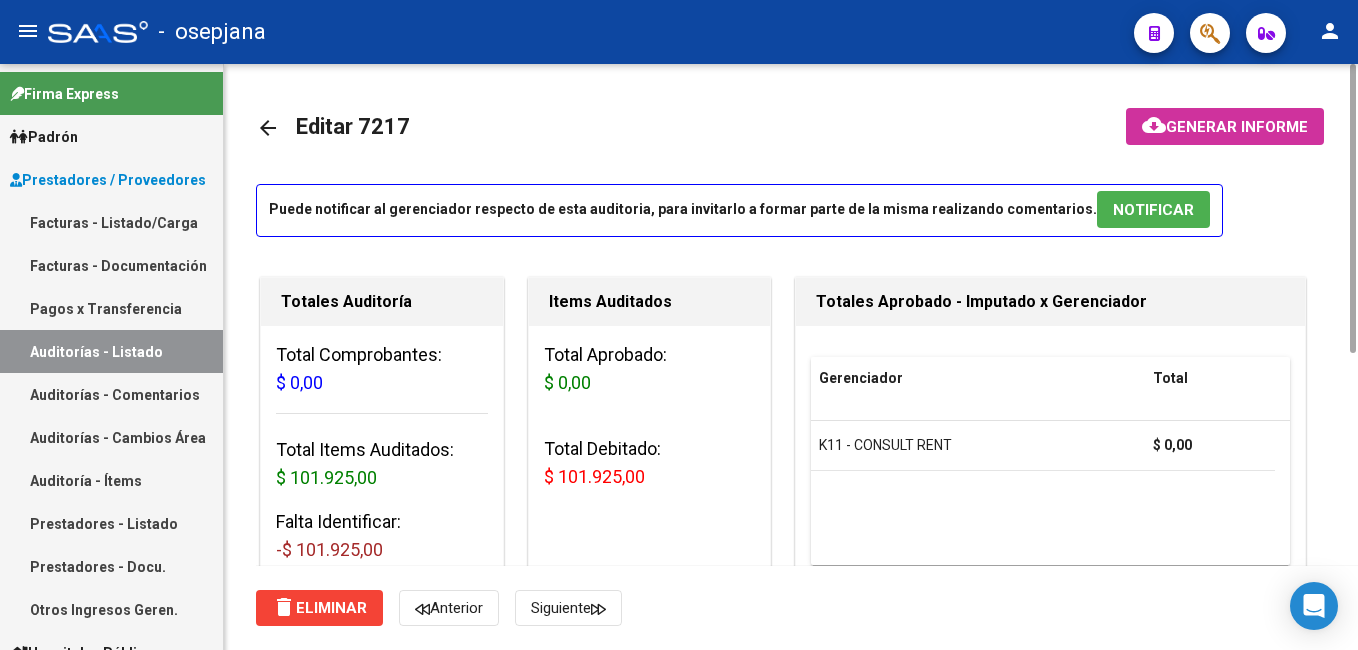 click on "delete  Eliminar   [PERSON_NAME]" 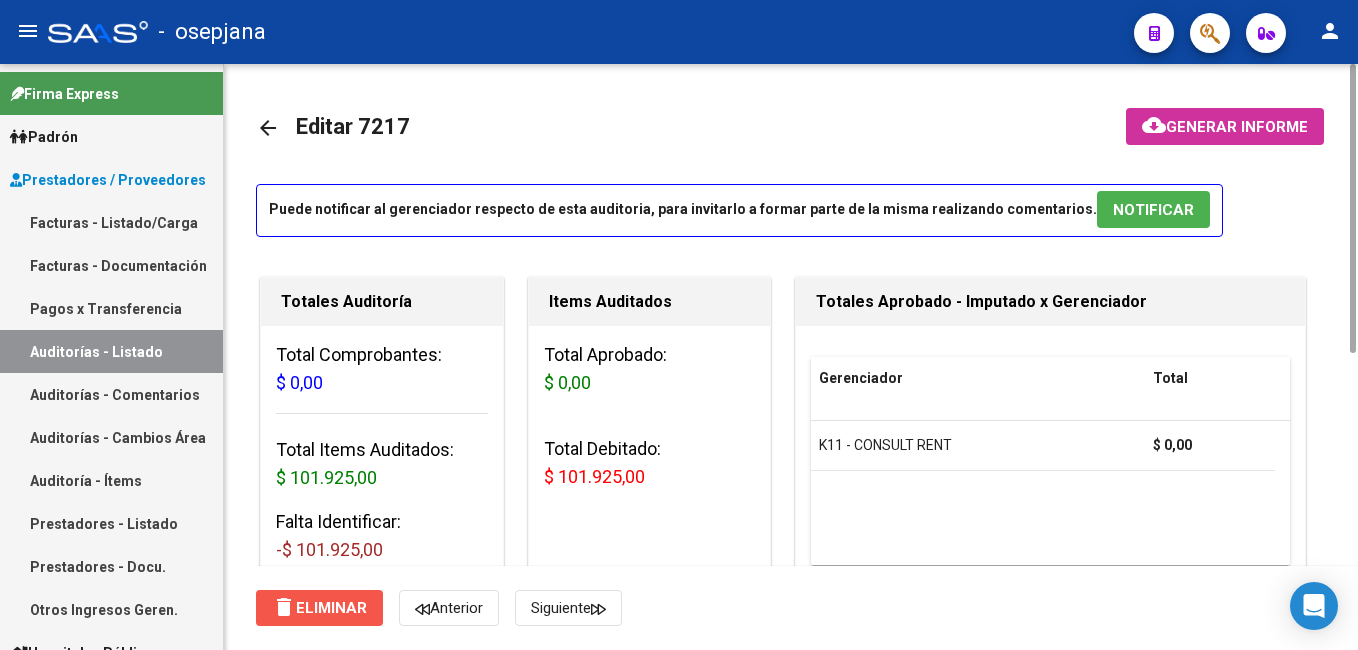 click on "delete  Eliminar" 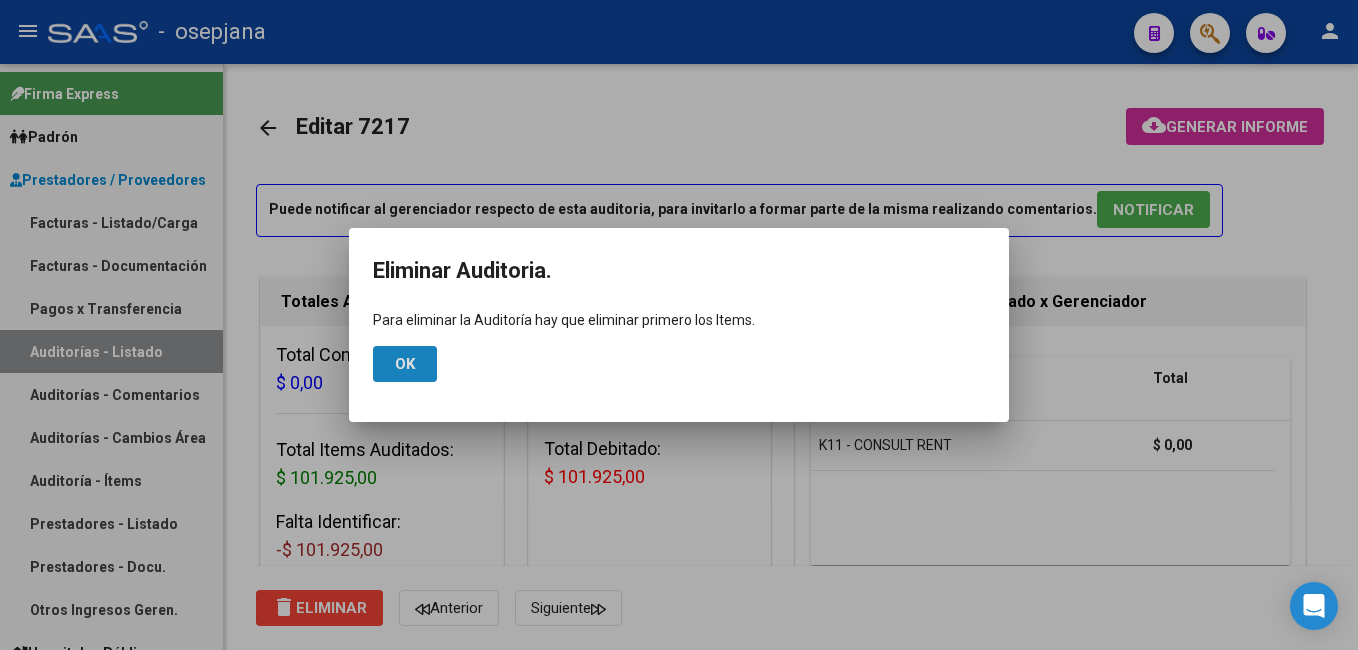click on "Ok" 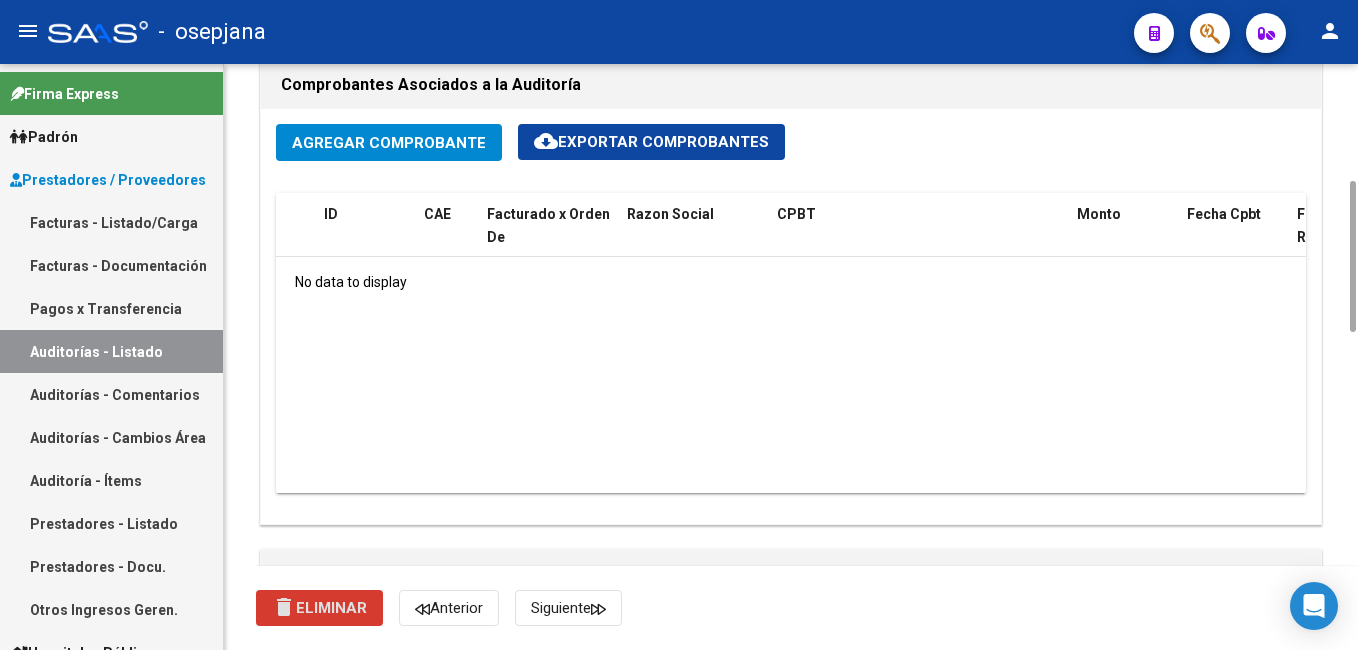 scroll, scrollTop: 1137, scrollLeft: 0, axis: vertical 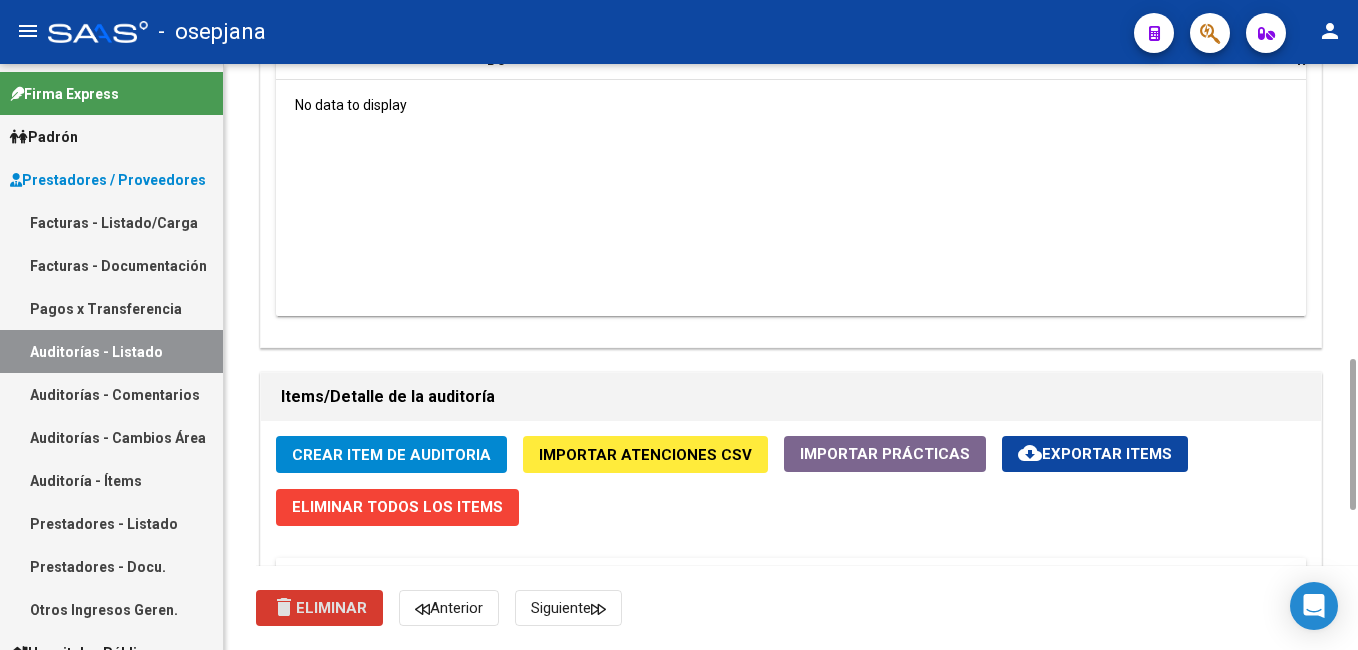 drag, startPoint x: 1352, startPoint y: 130, endPoint x: 1259, endPoint y: 693, distance: 570.62946 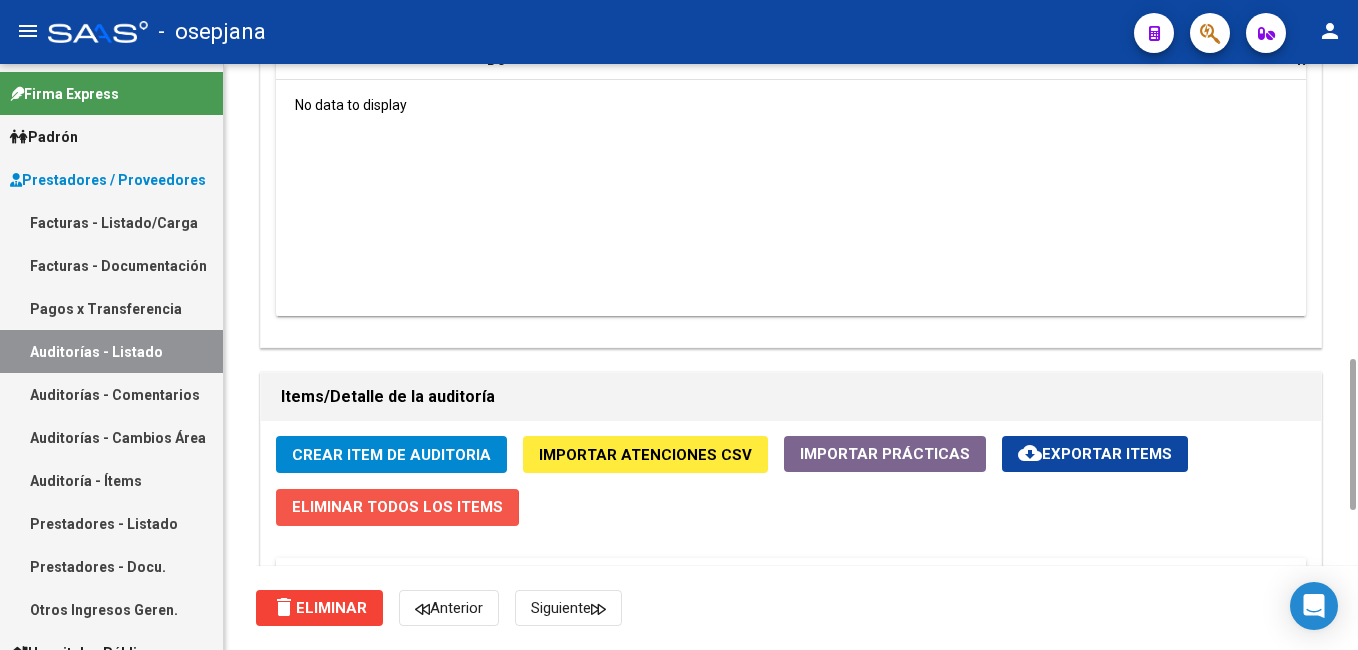 click on "Eliminar Todos los Items" 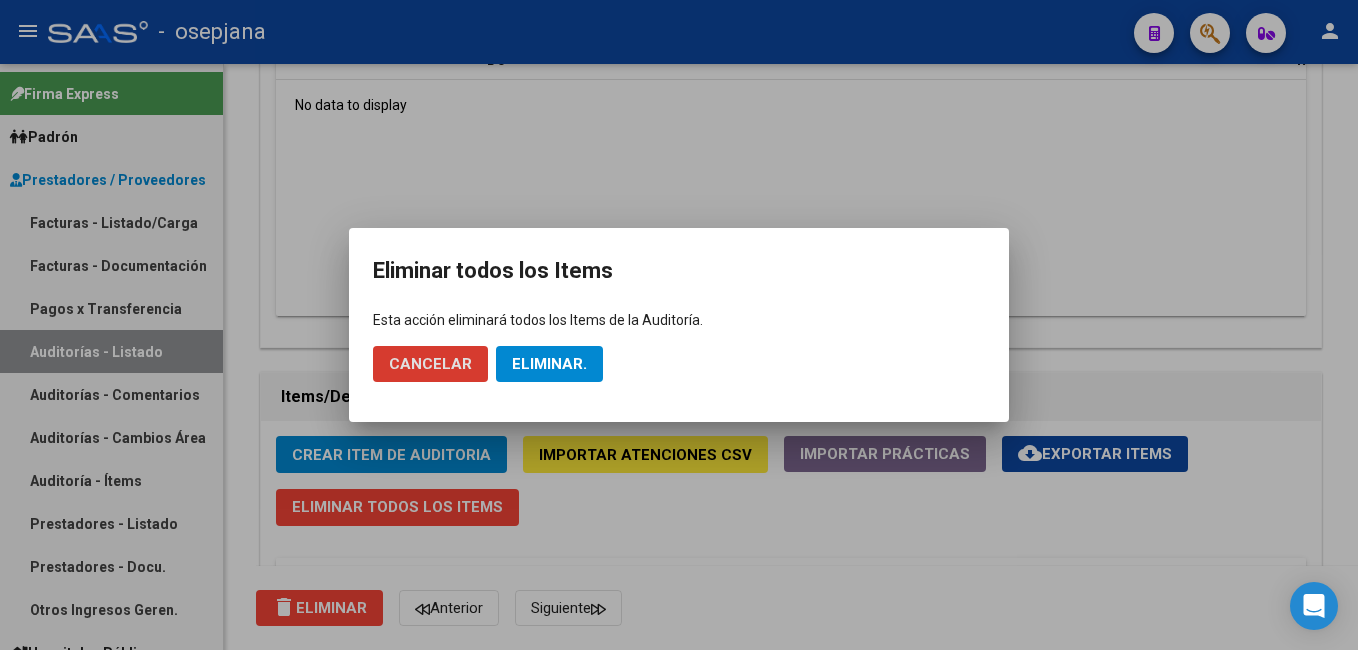 click on "Eliminar." 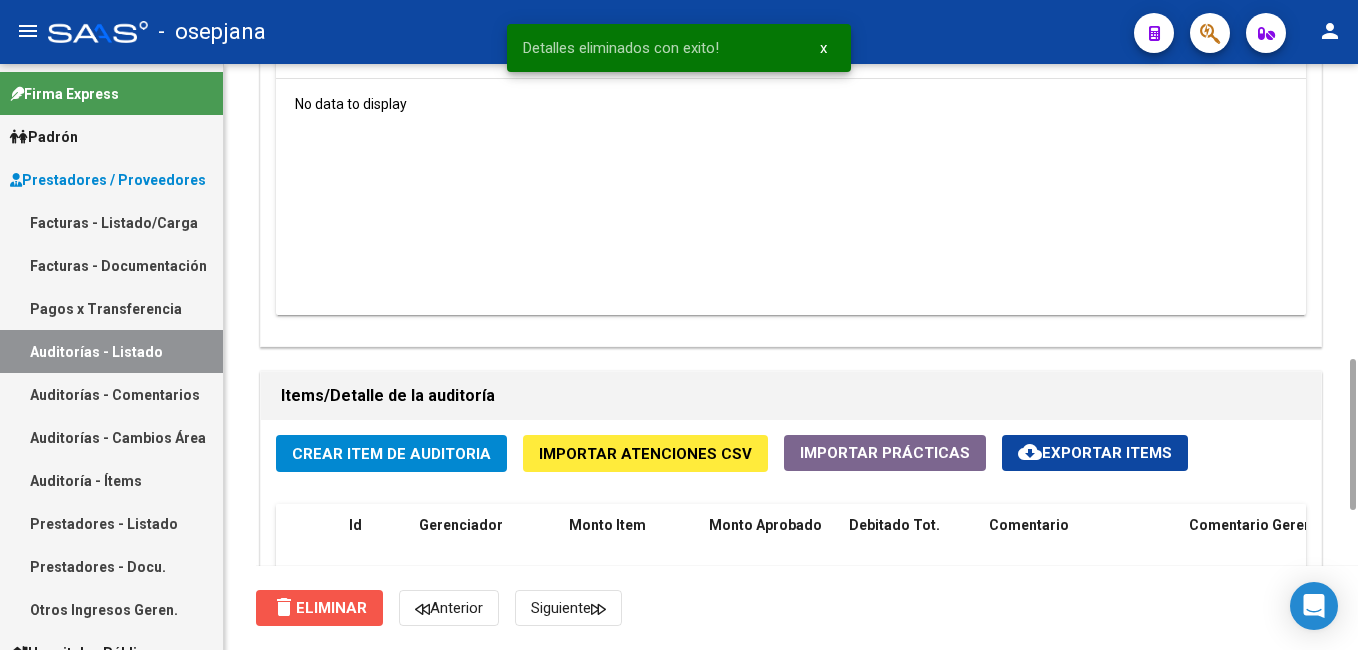 click on "delete  Eliminar" 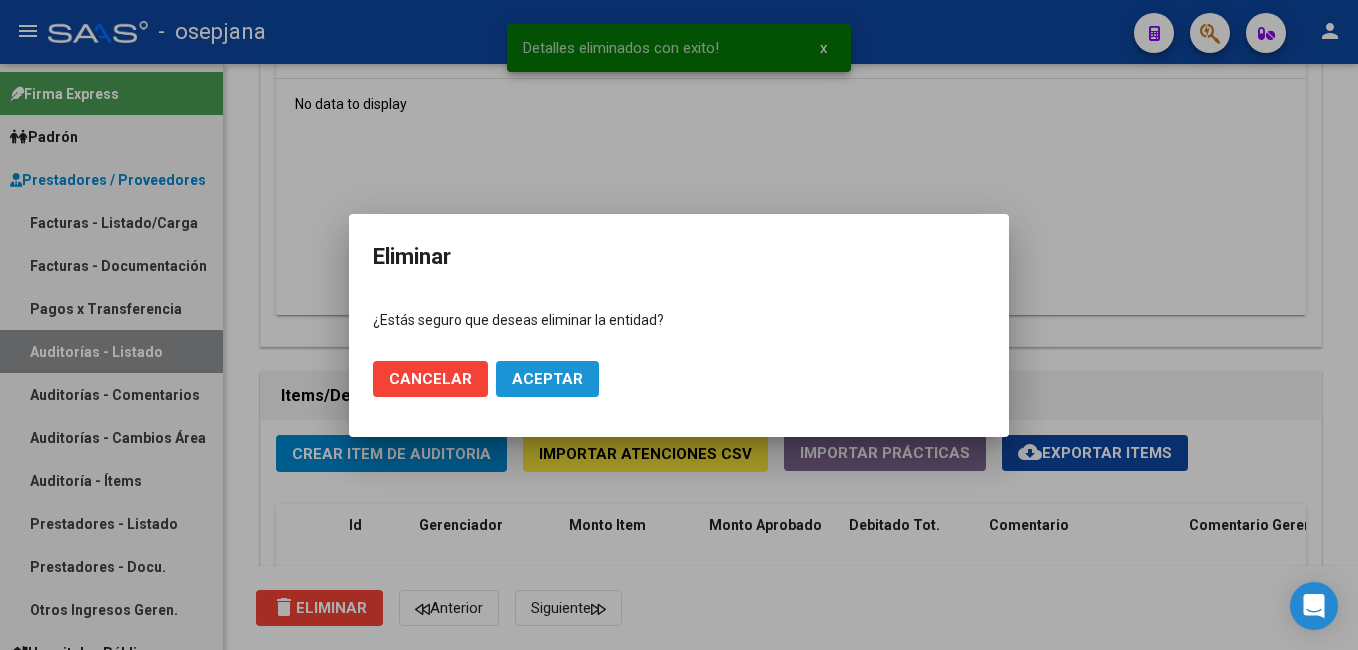 click on "Aceptar" 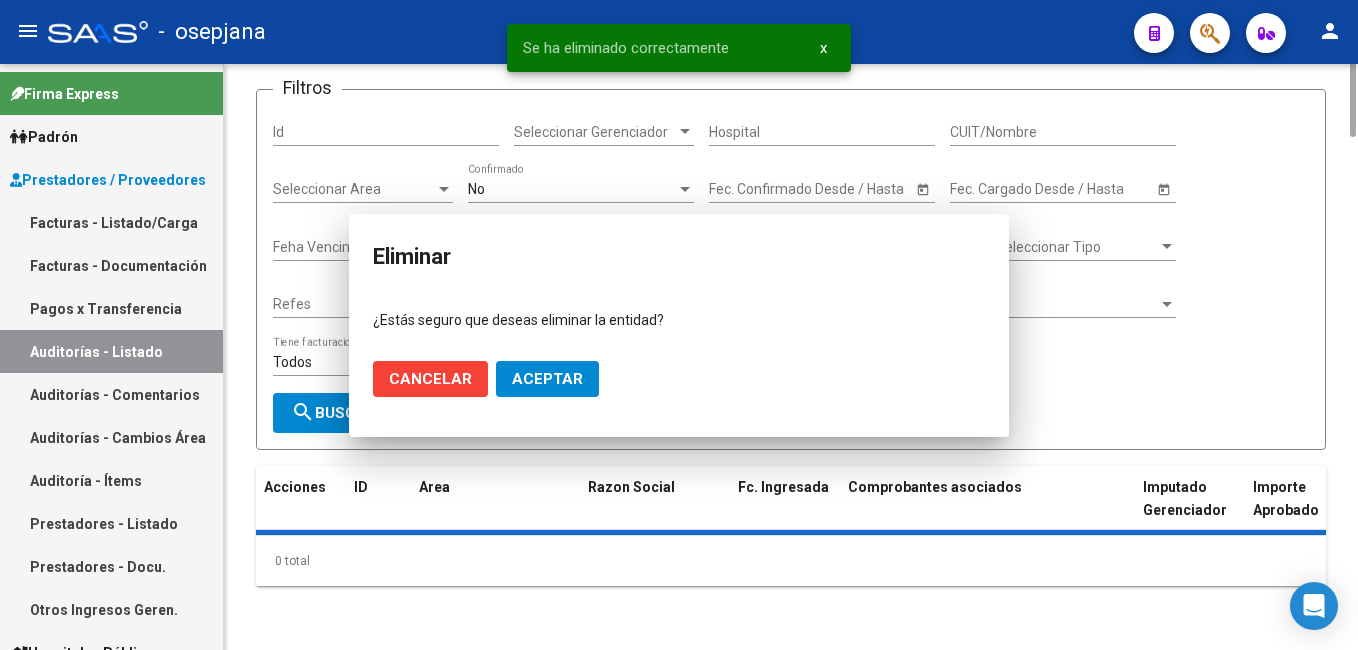 scroll, scrollTop: 0, scrollLeft: 0, axis: both 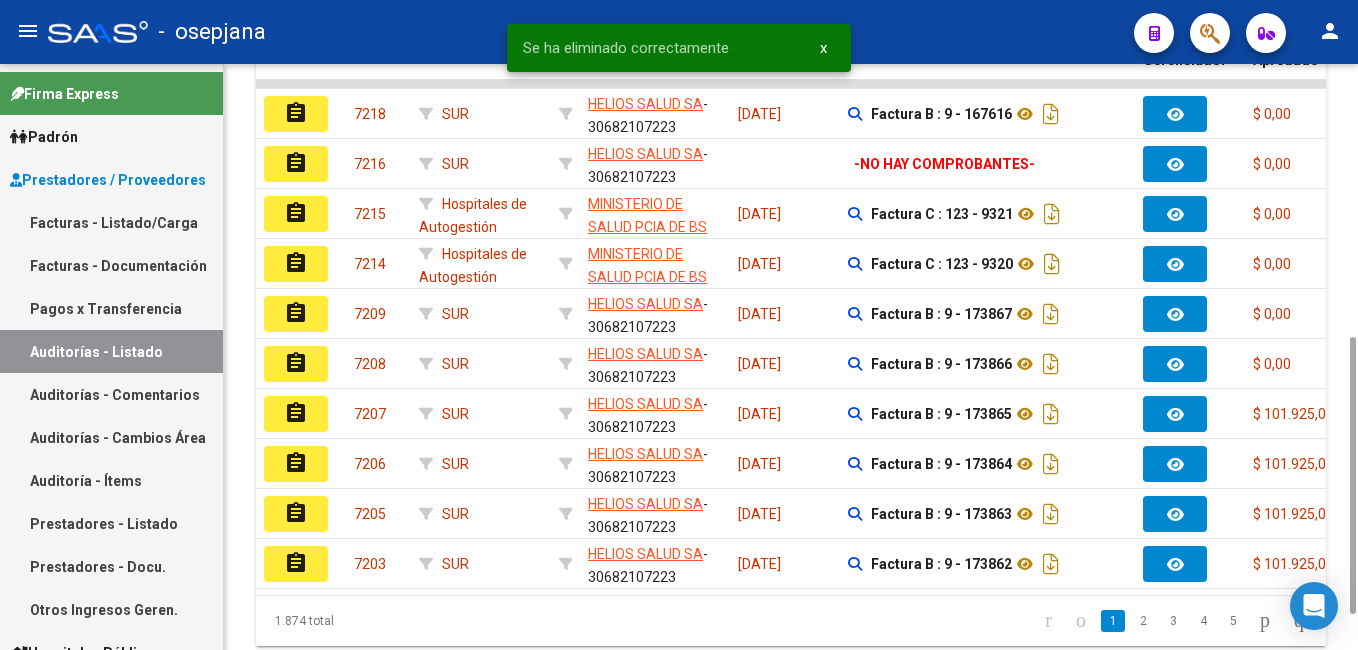 drag, startPoint x: 1347, startPoint y: 90, endPoint x: 1358, endPoint y: 286, distance: 196.30843 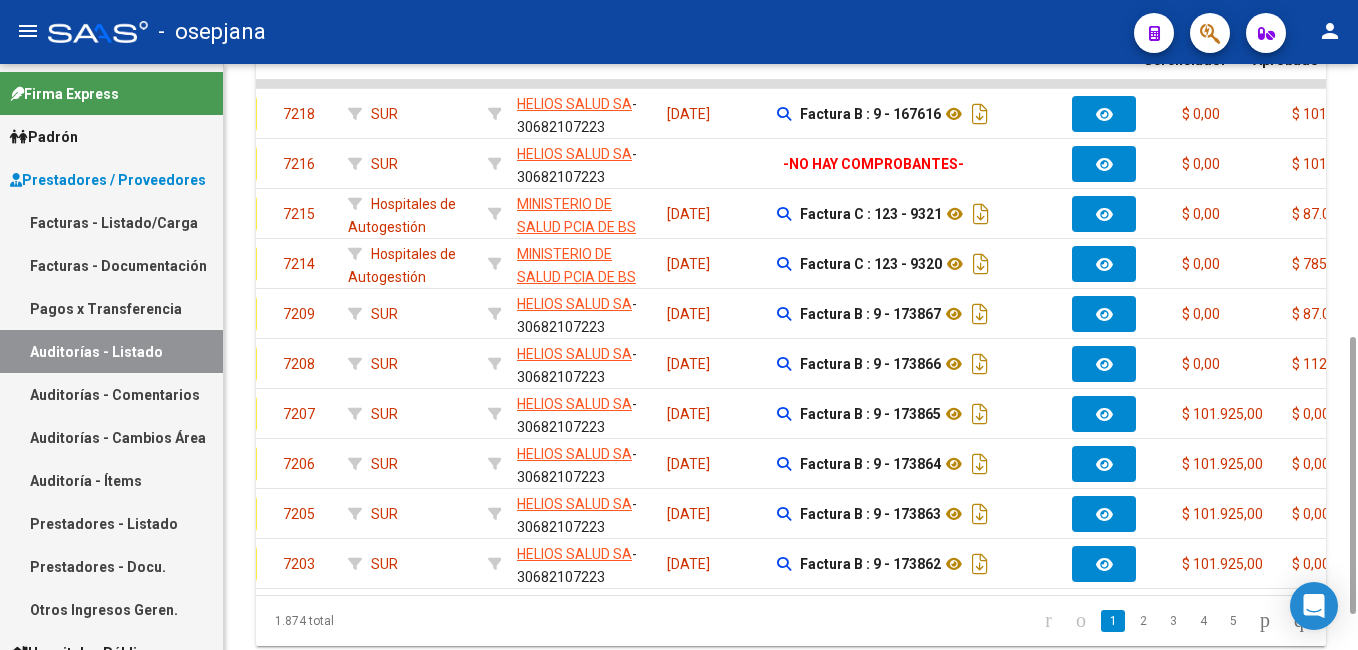 scroll, scrollTop: 0, scrollLeft: 0, axis: both 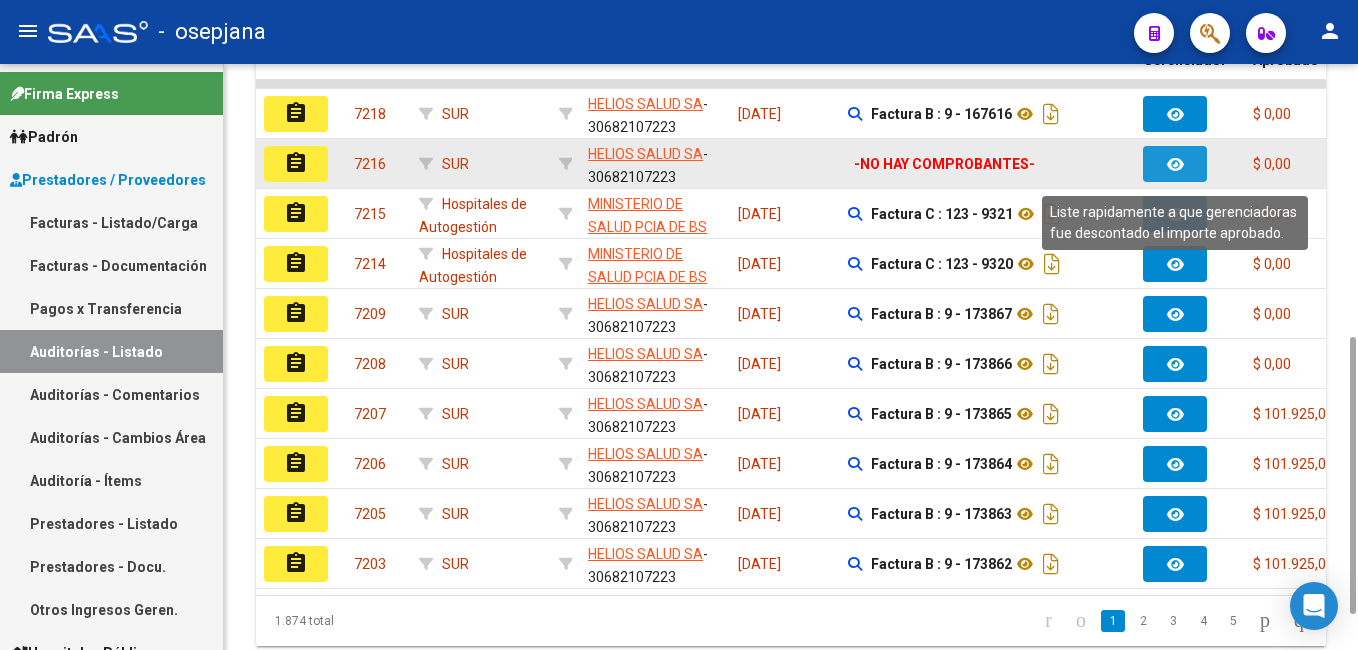 click 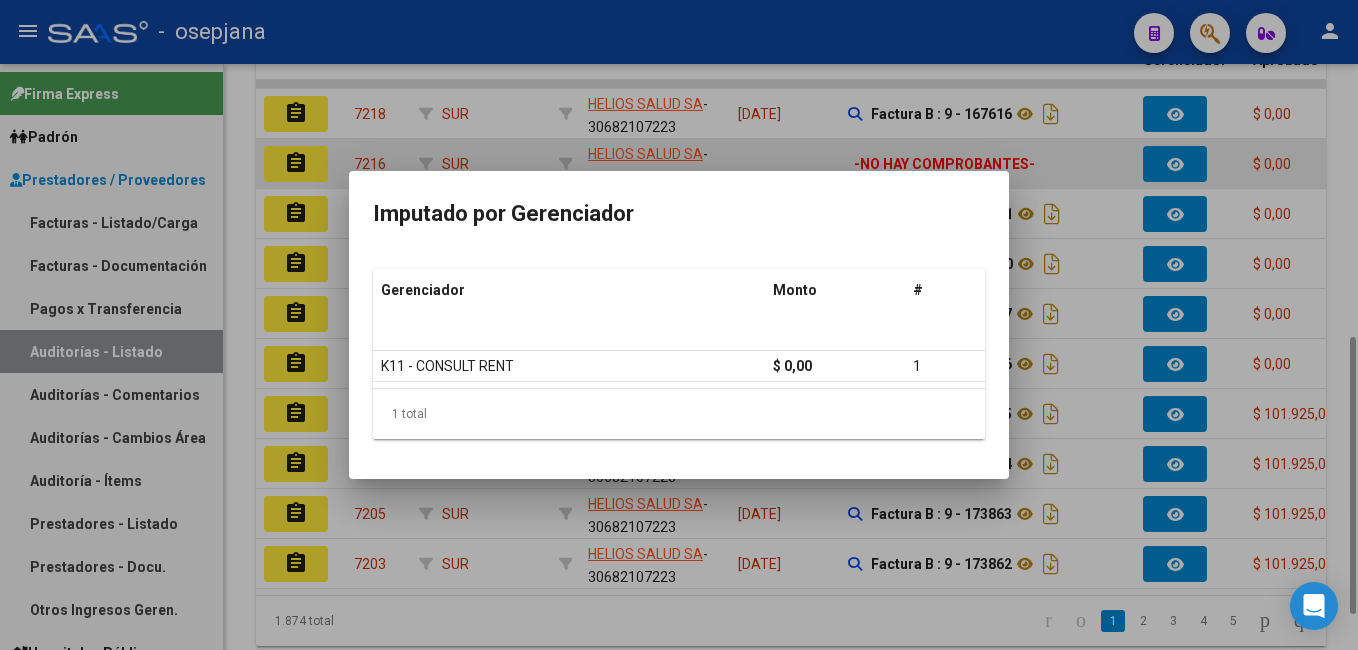 click at bounding box center [679, 325] 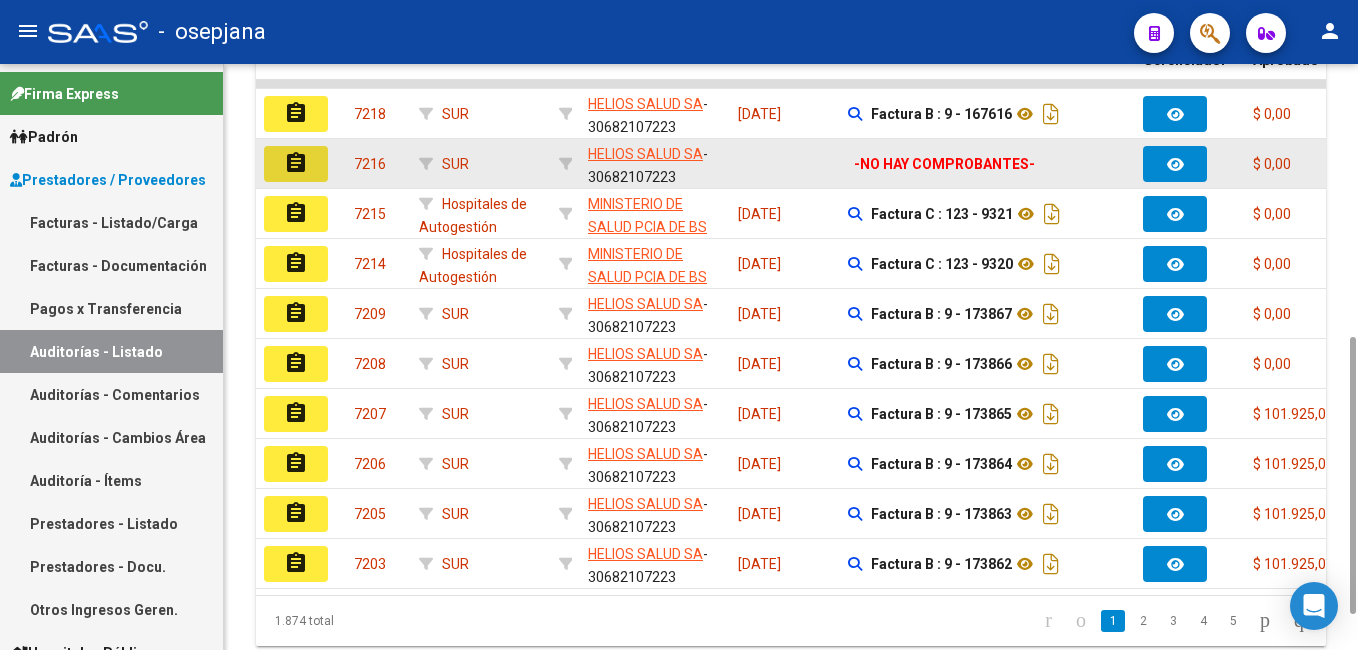 click on "assignment" 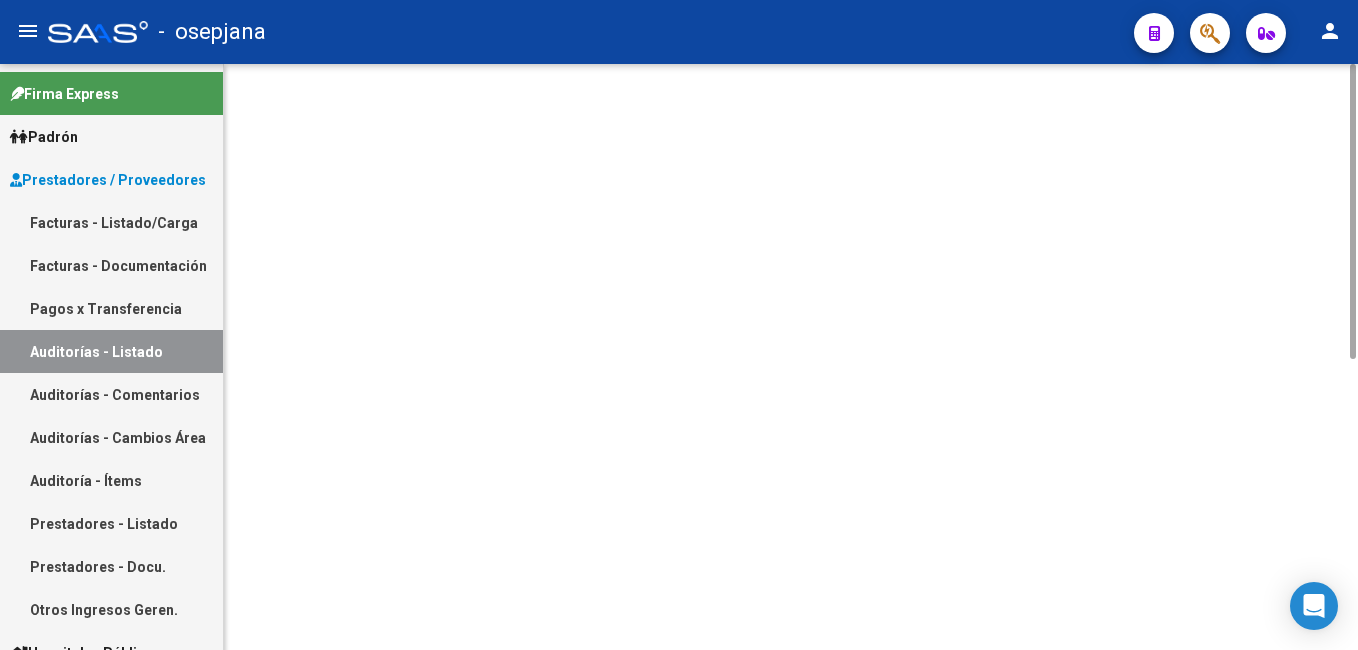 scroll, scrollTop: 0, scrollLeft: 0, axis: both 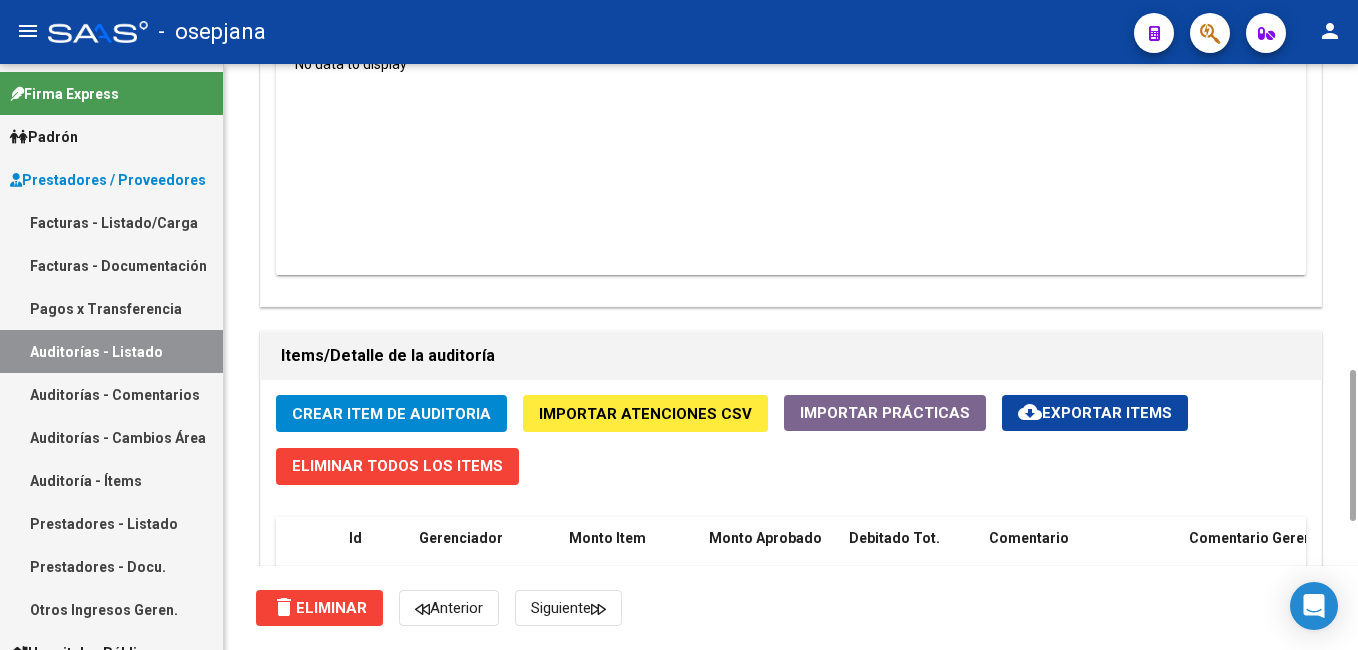 drag, startPoint x: 1352, startPoint y: 87, endPoint x: 1361, endPoint y: 681, distance: 594.0682 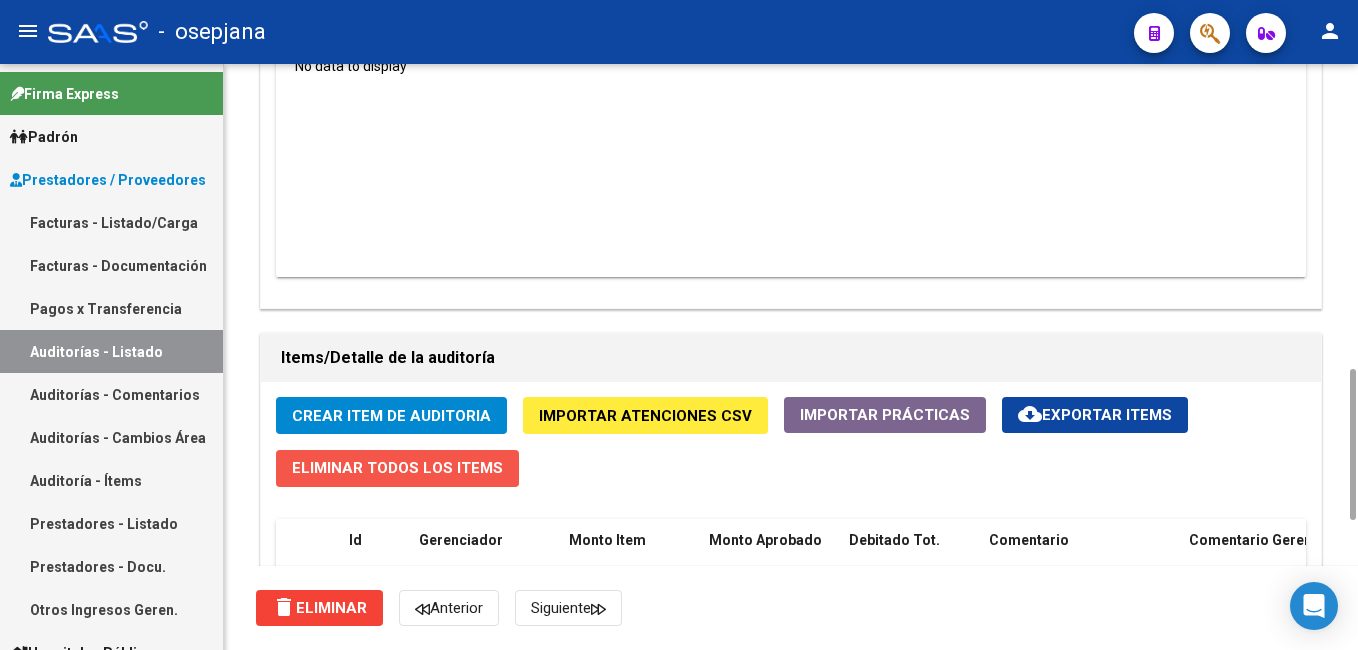 click on "Eliminar Todos los Items" 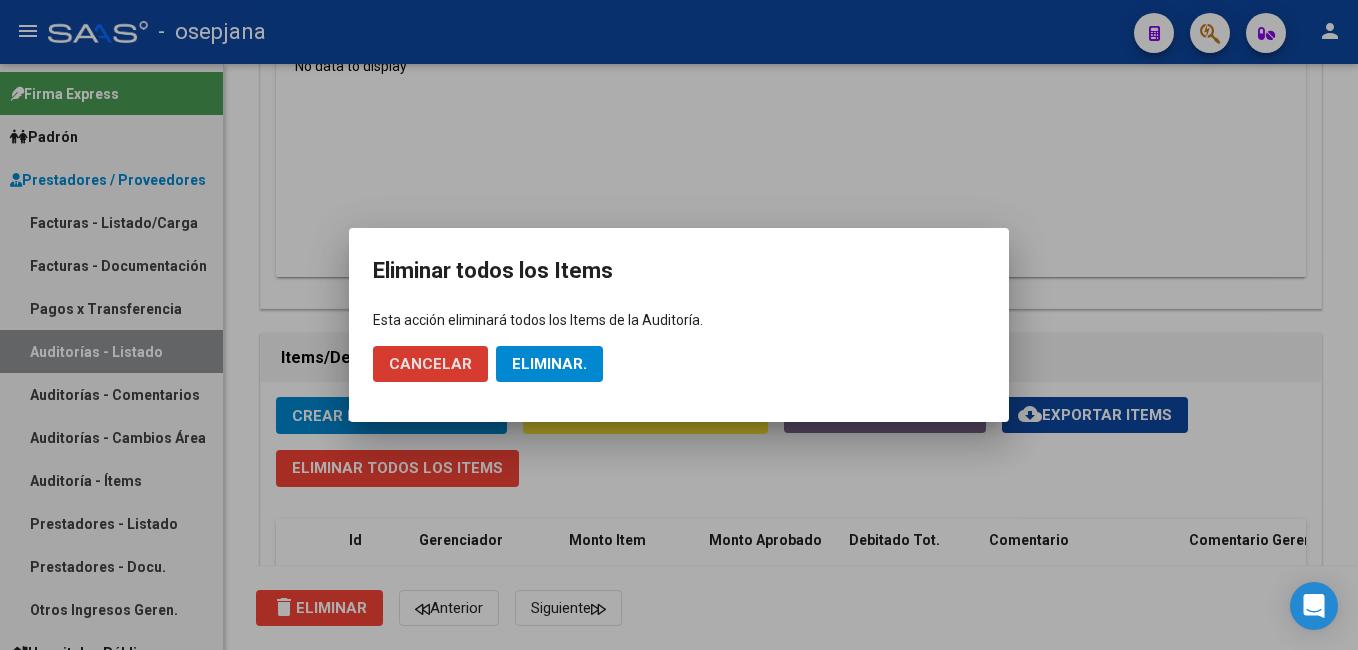 click on "Eliminar." 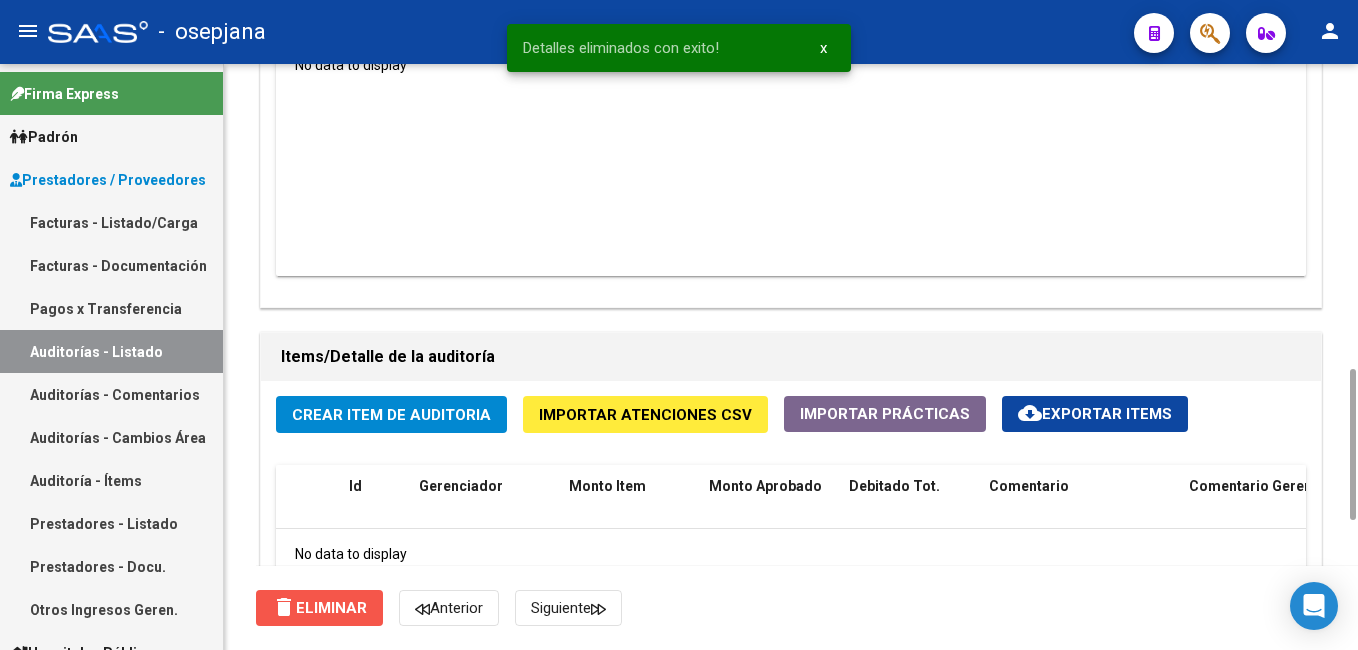 click on "delete  Eliminar" 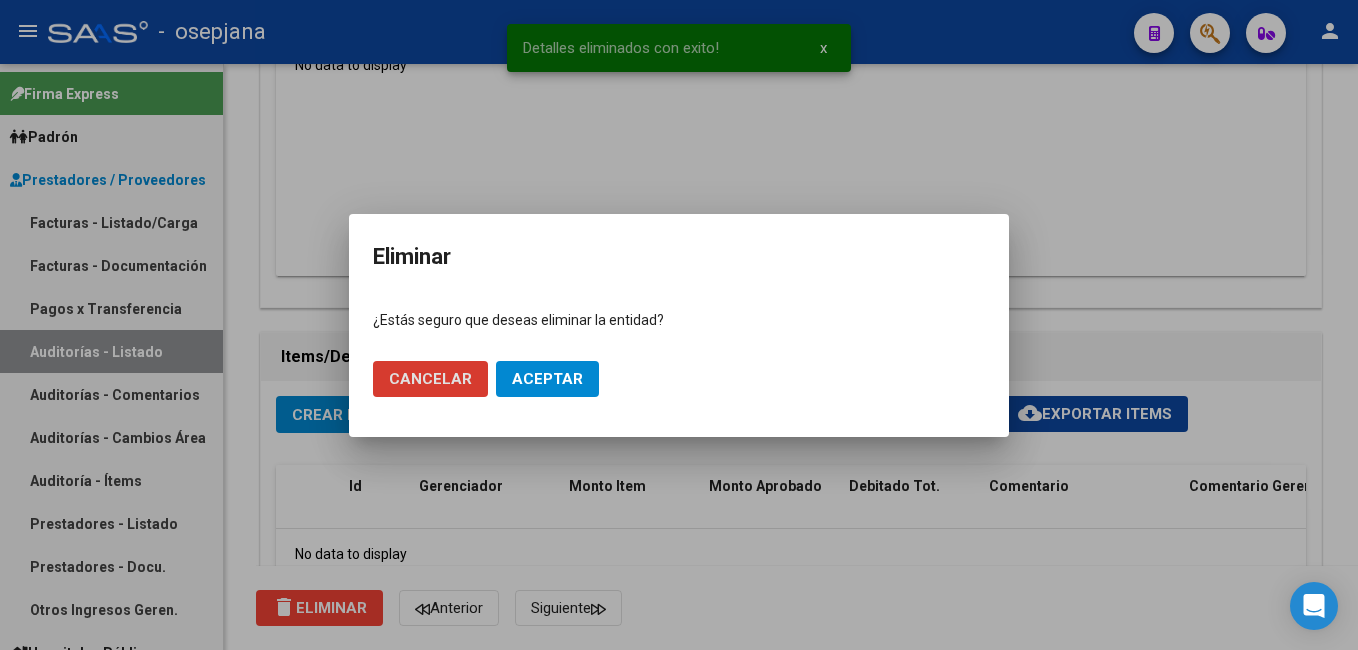 click on "Aceptar" 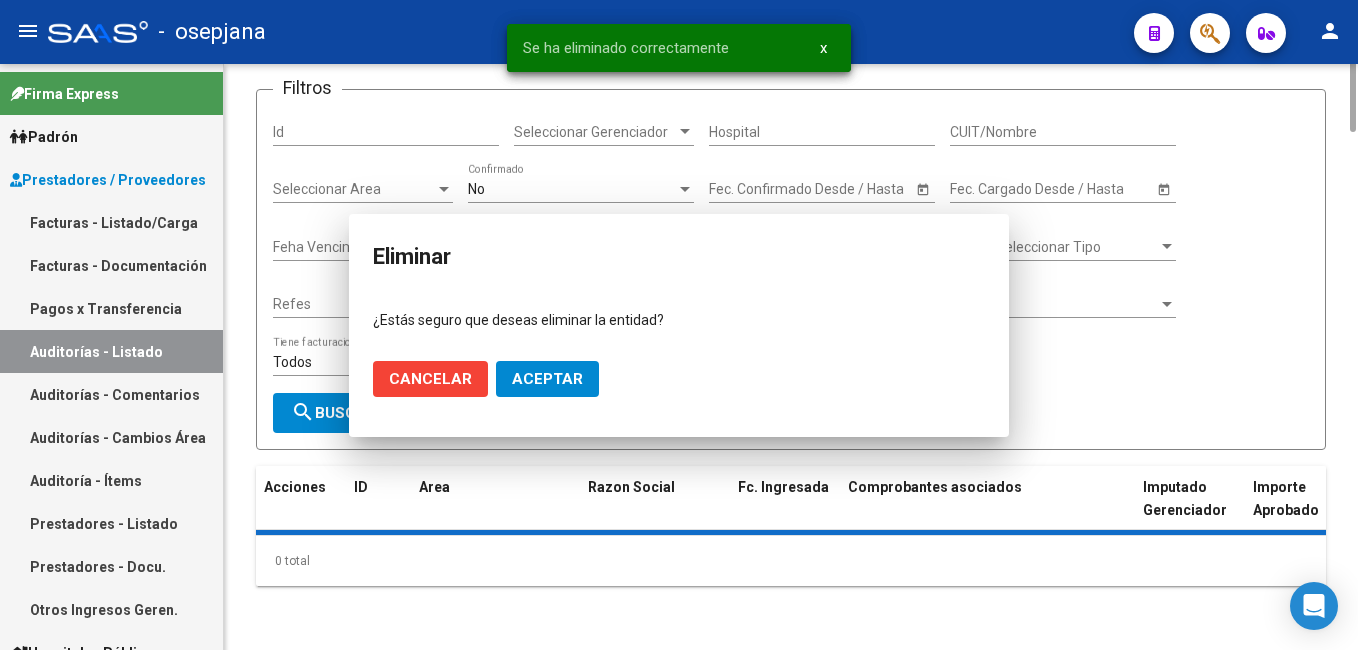 scroll, scrollTop: 0, scrollLeft: 0, axis: both 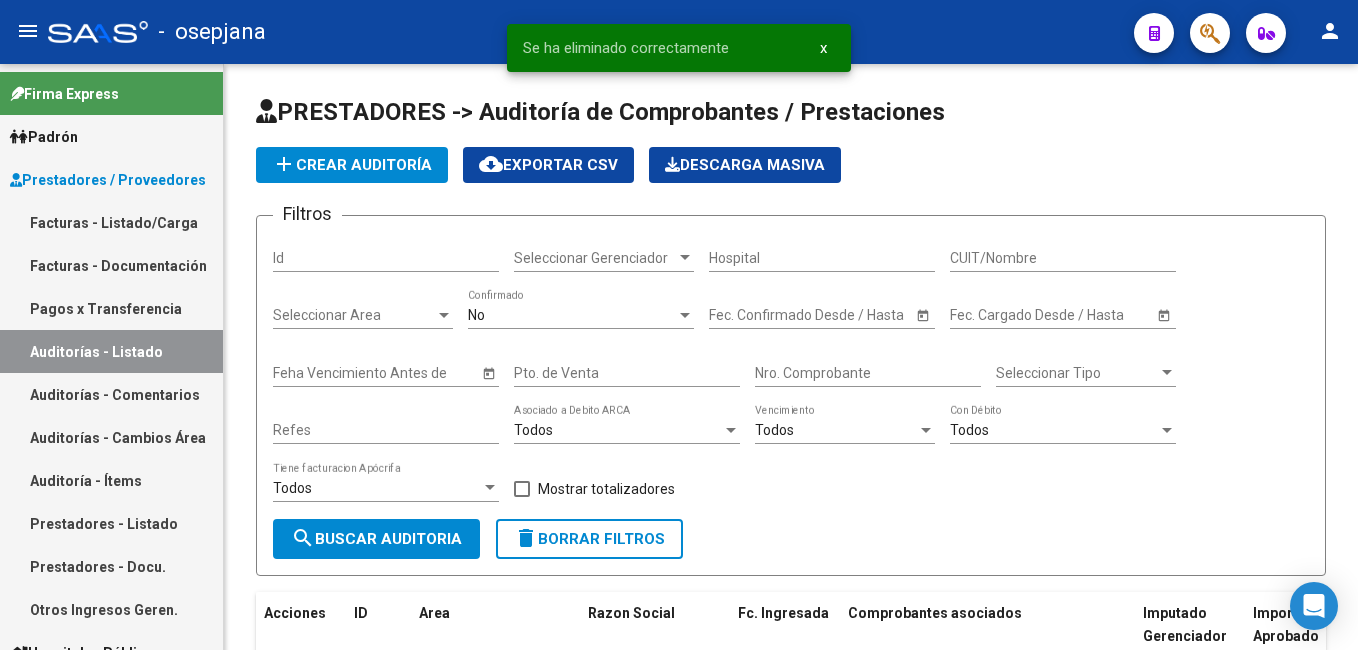 click on "Facturas - Listado/Carga" at bounding box center (111, 222) 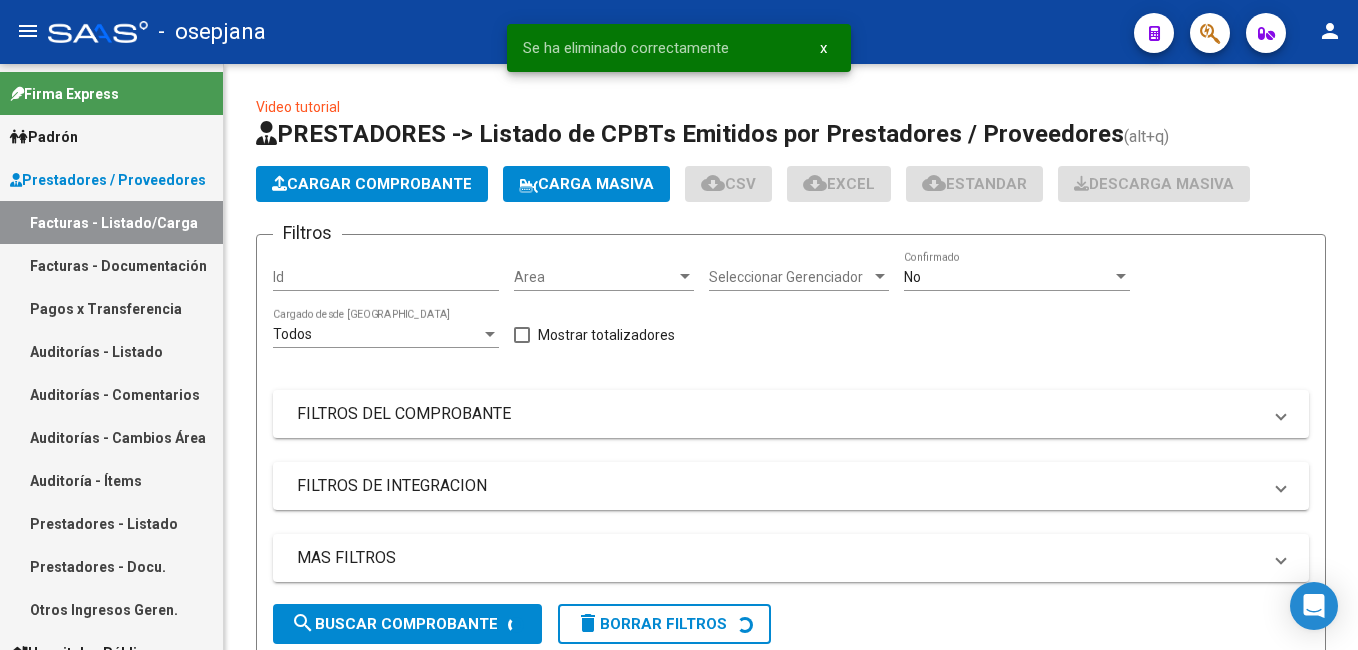 click on "Auditorías - Listado" at bounding box center [111, 351] 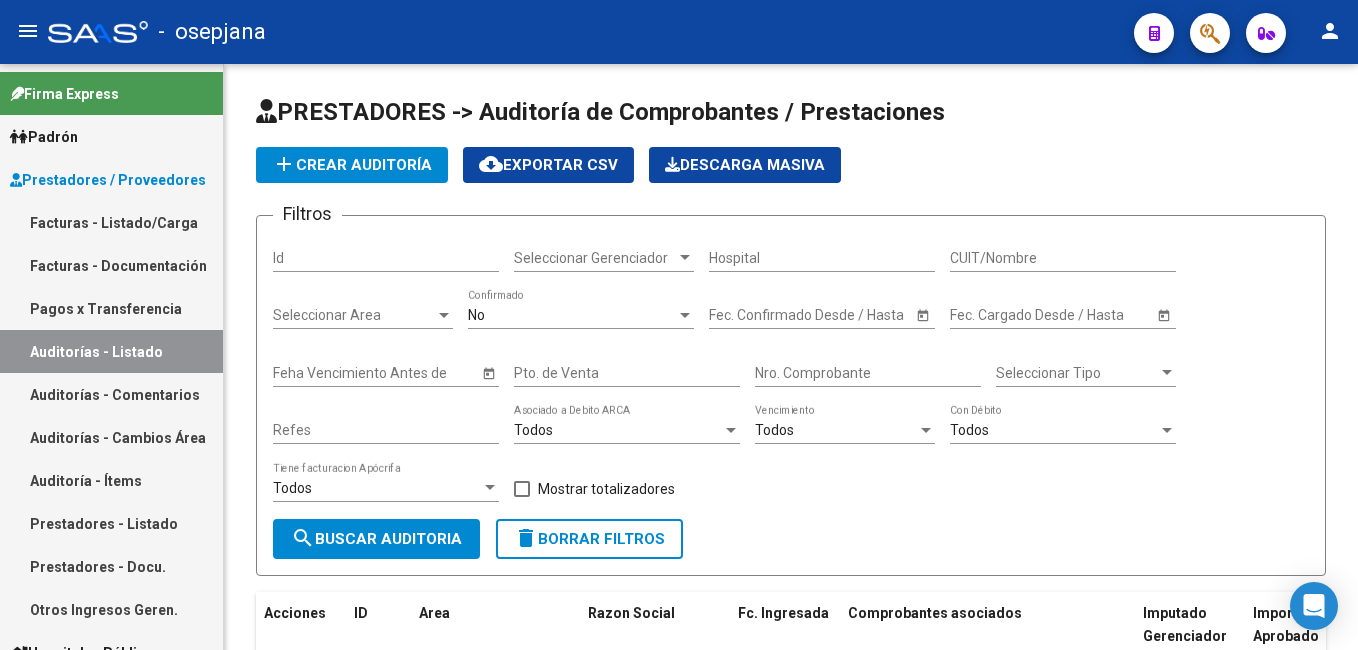 scroll, scrollTop: 586, scrollLeft: 0, axis: vertical 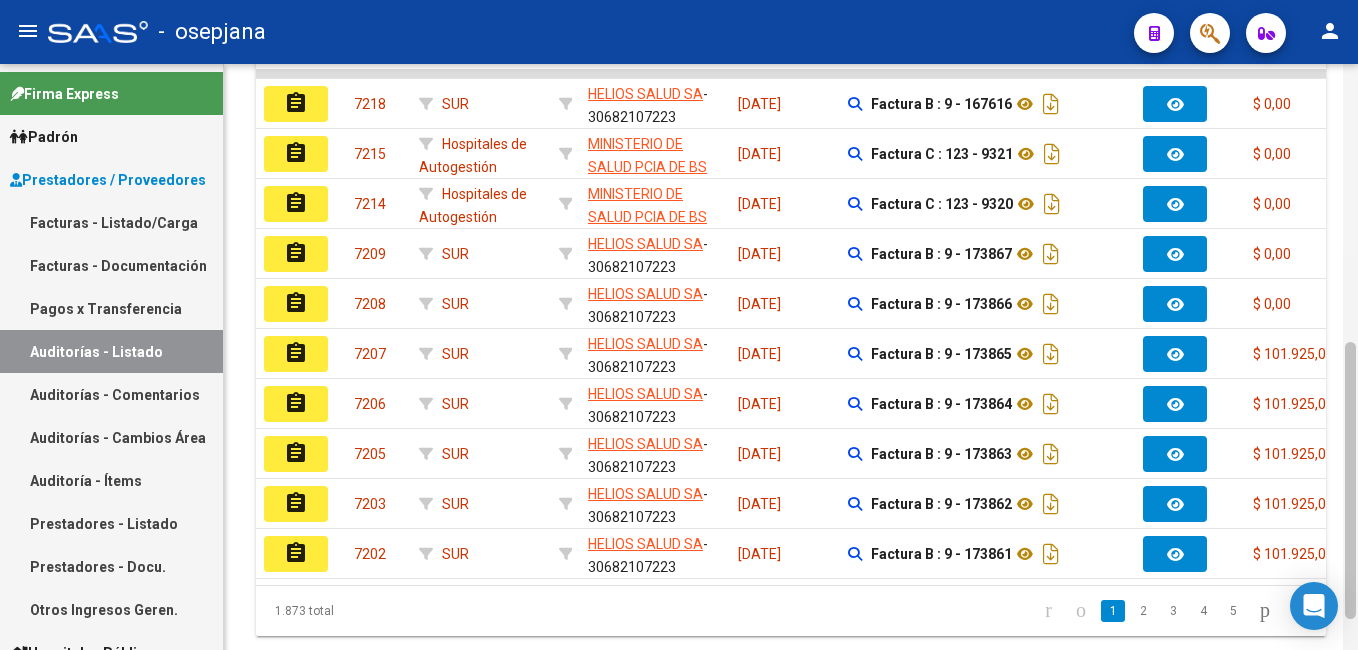 drag, startPoint x: 1356, startPoint y: 190, endPoint x: 1350, endPoint y: 294, distance: 104.172935 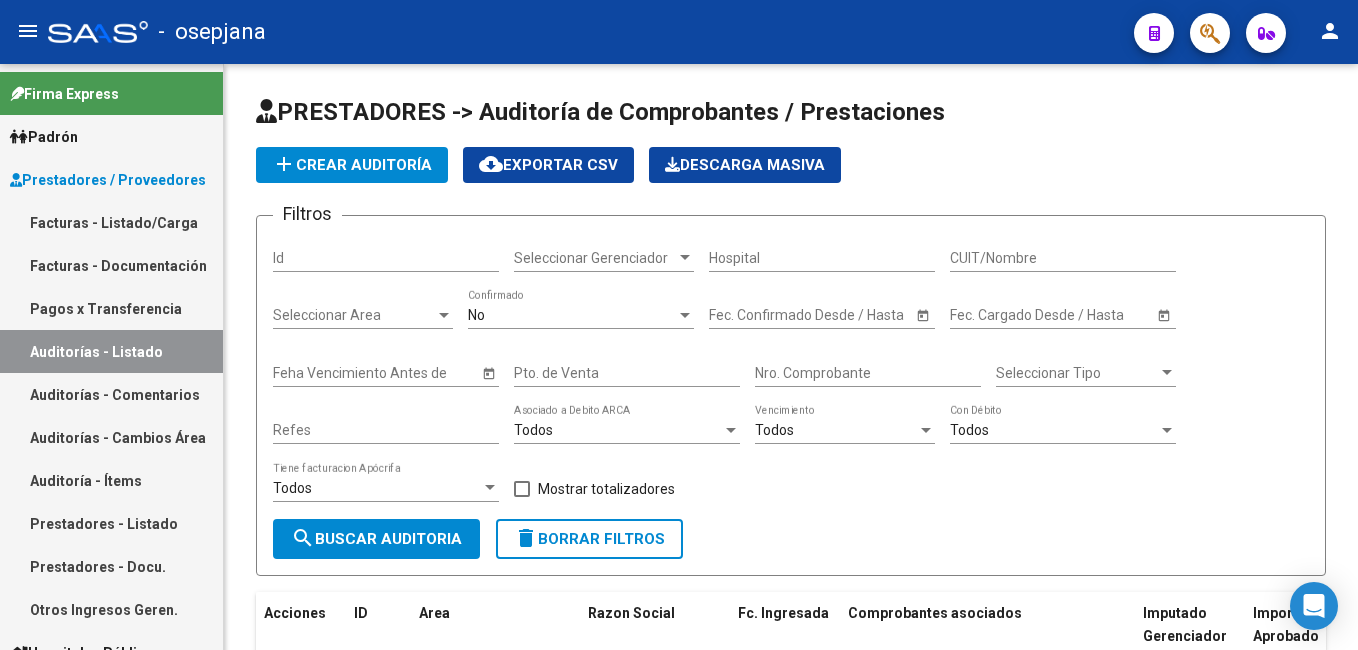 click 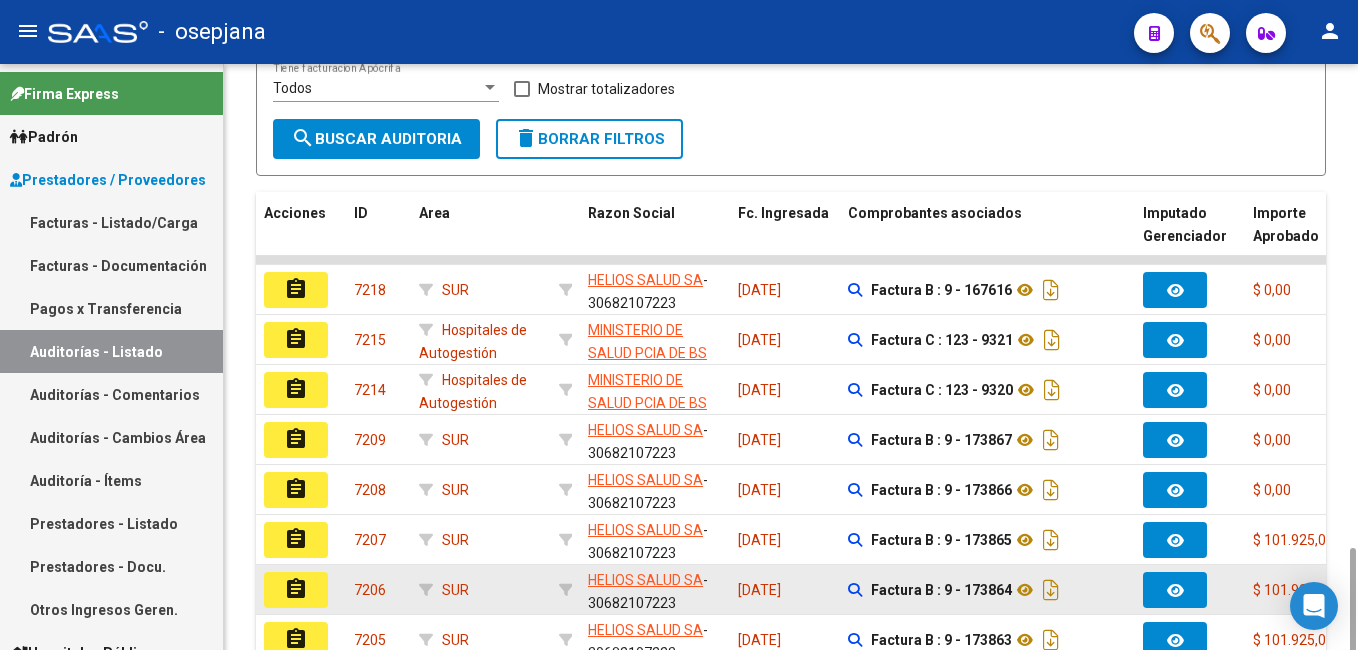 scroll, scrollTop: 600, scrollLeft: 0, axis: vertical 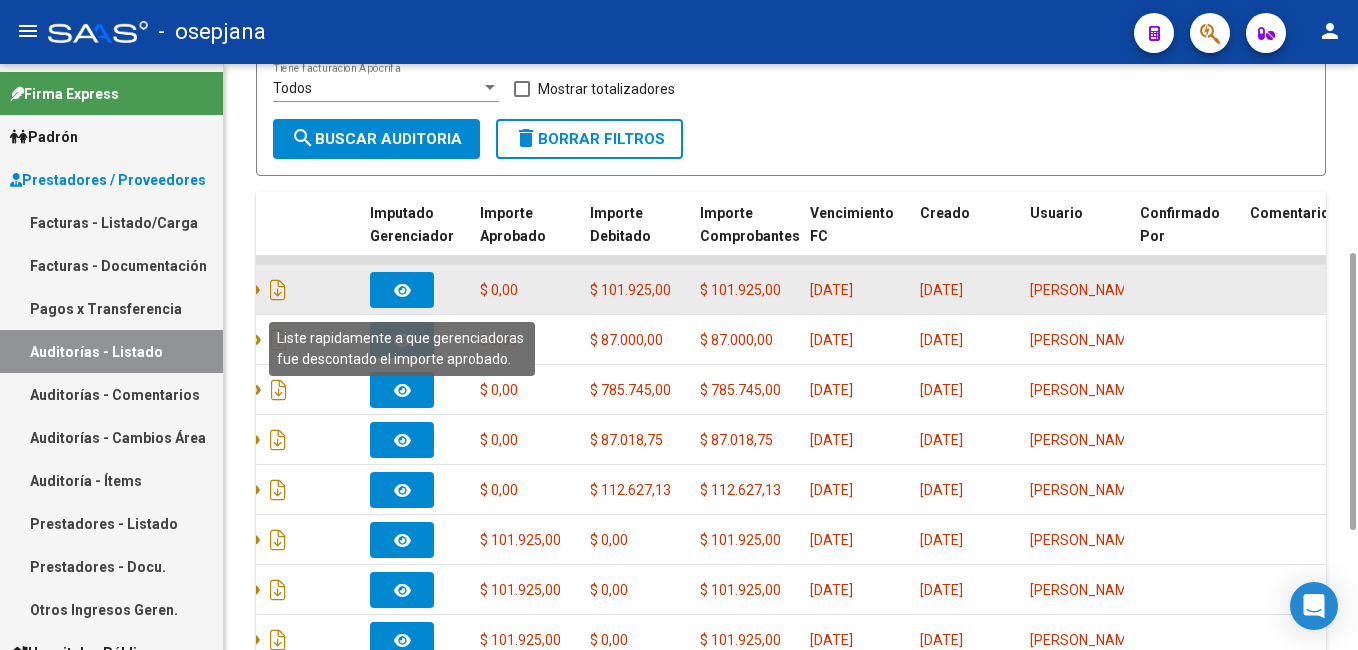 click 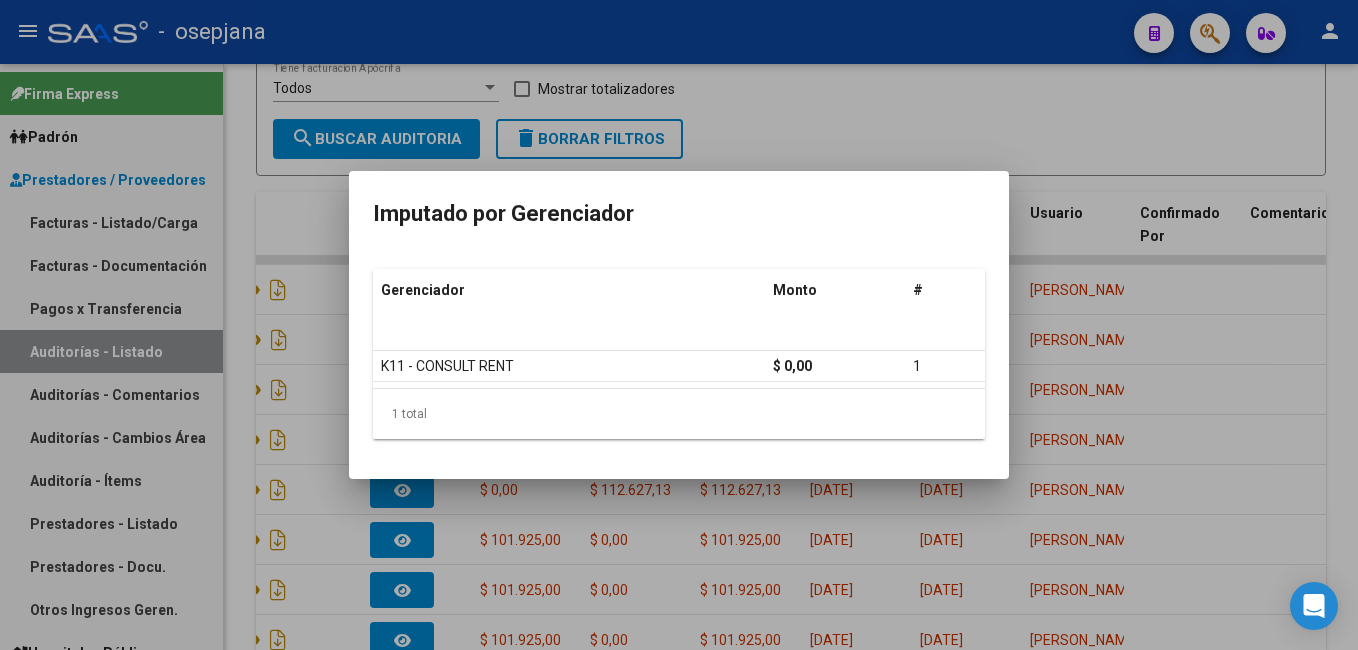 click at bounding box center [679, 325] 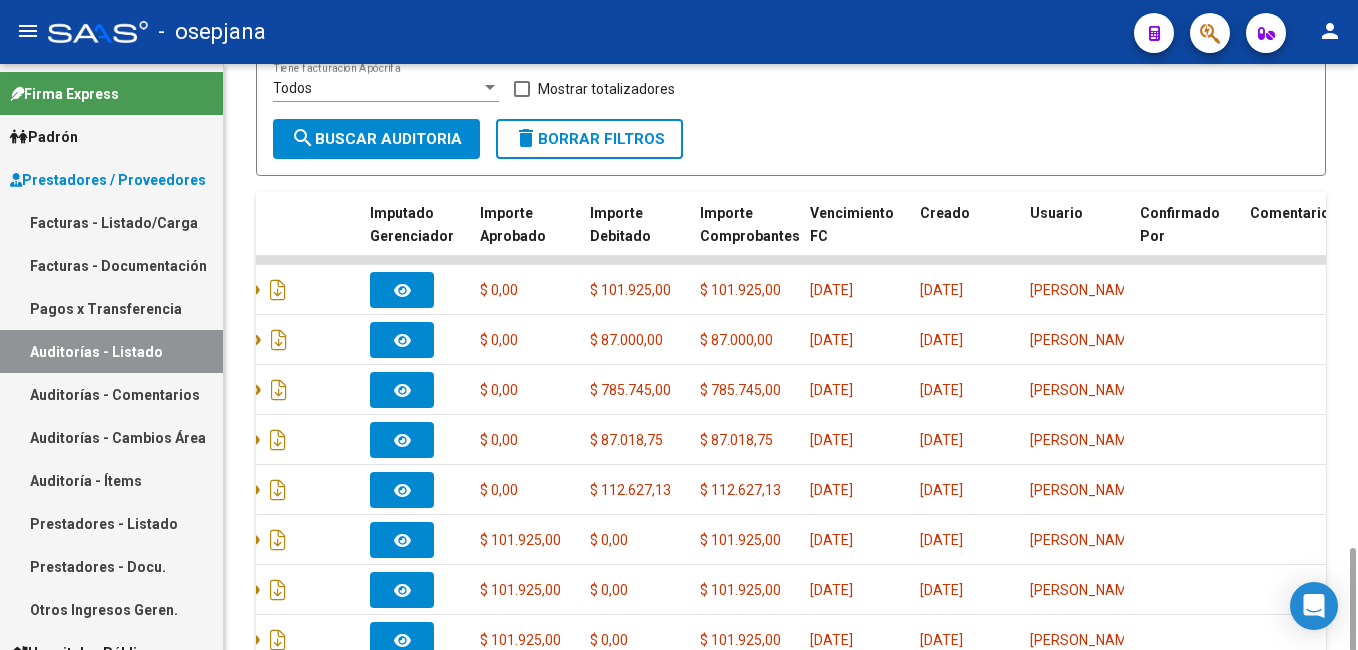scroll, scrollTop: 651, scrollLeft: 0, axis: vertical 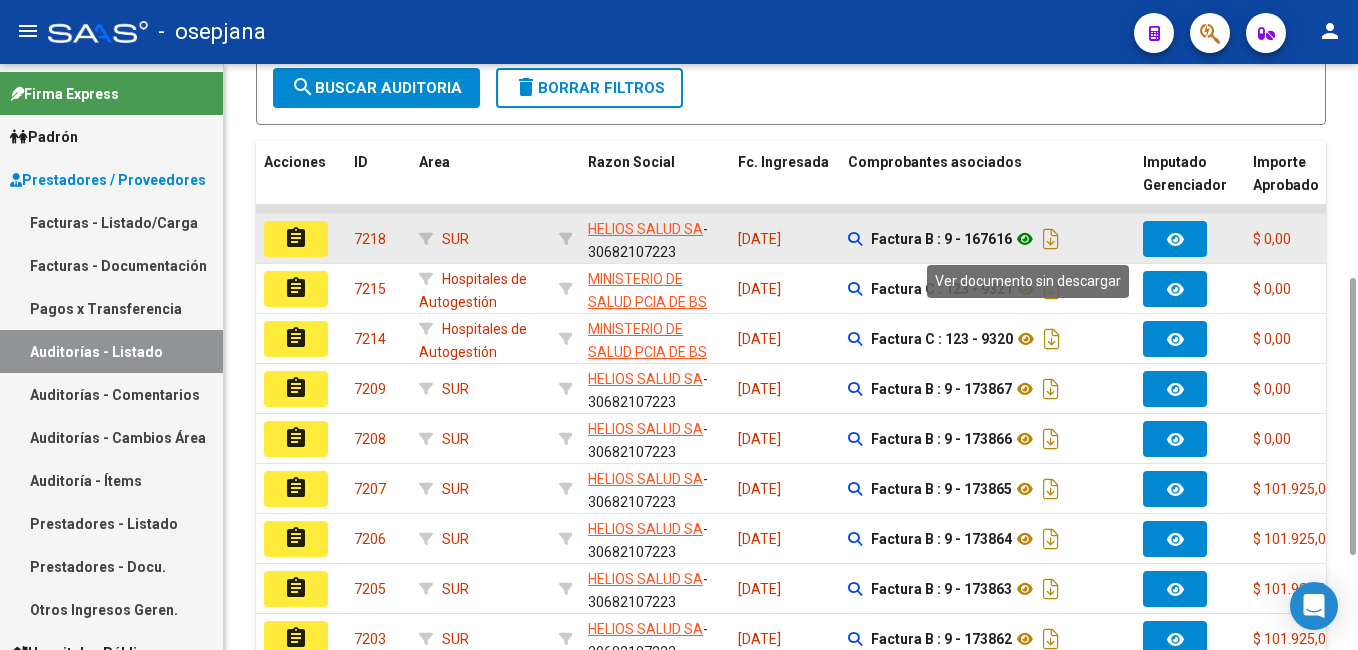 click 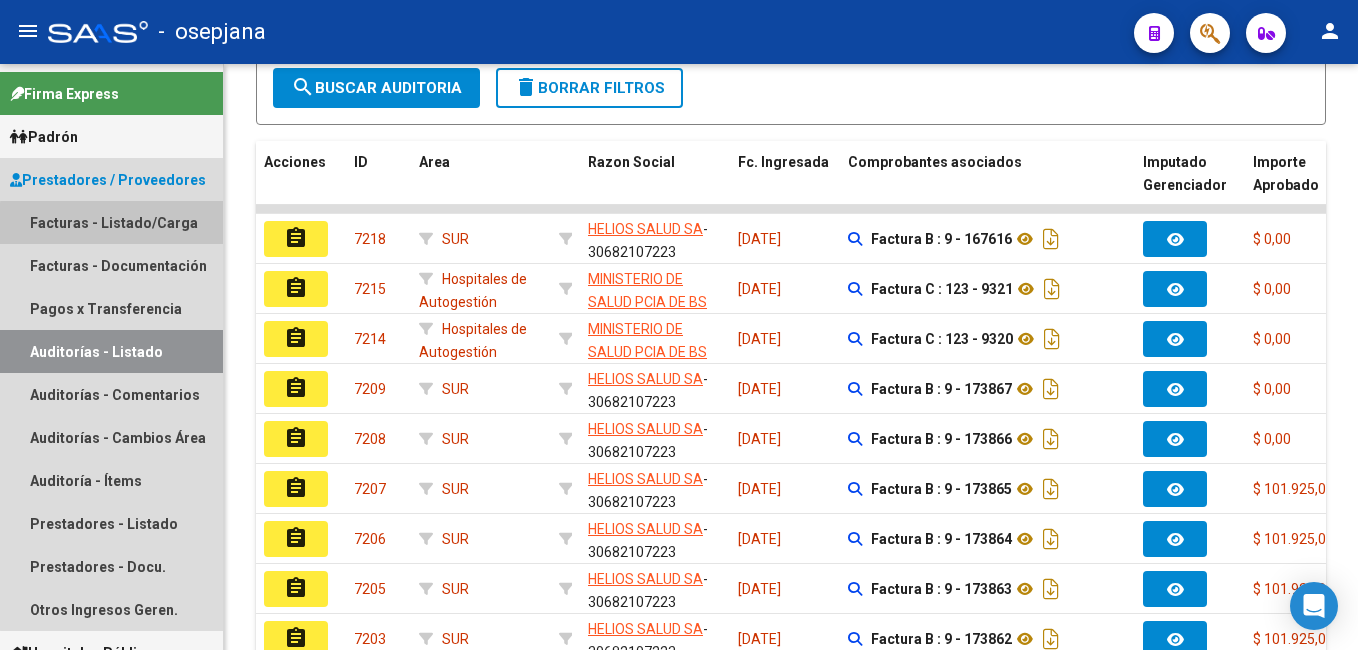 click on "Facturas - Listado/Carga" at bounding box center (111, 222) 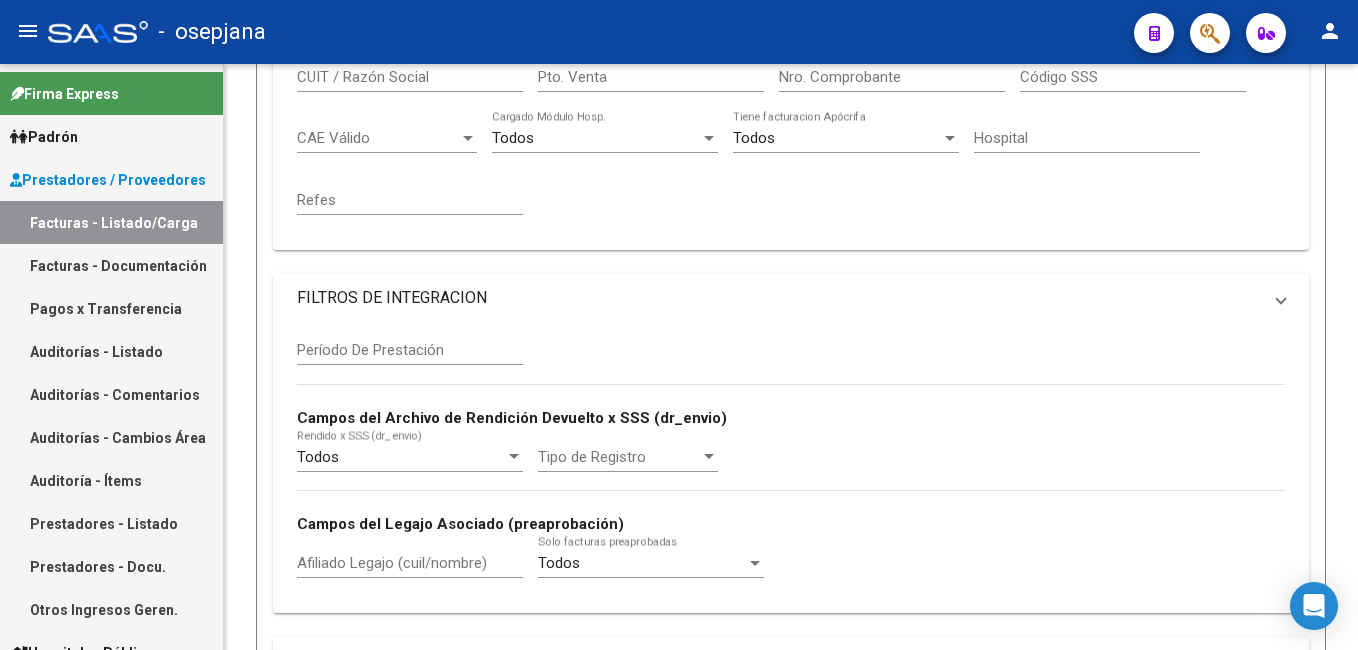 scroll, scrollTop: 0, scrollLeft: 0, axis: both 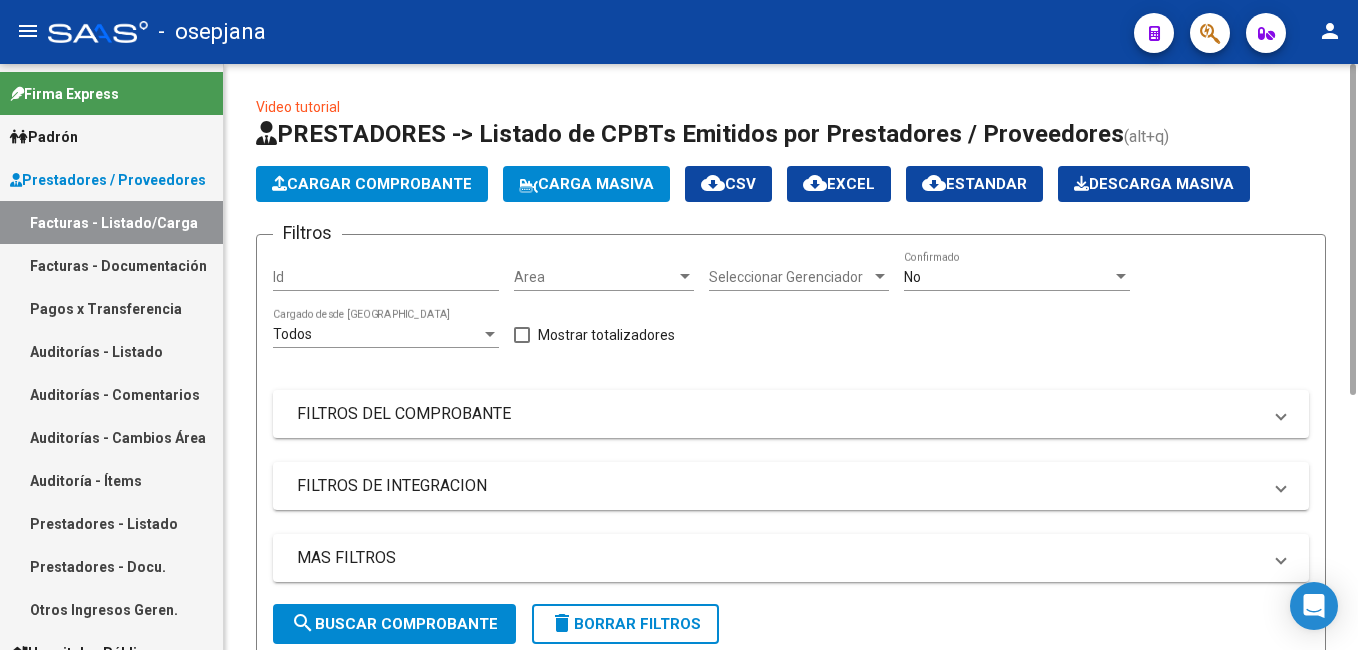 click on "No  Confirmado" 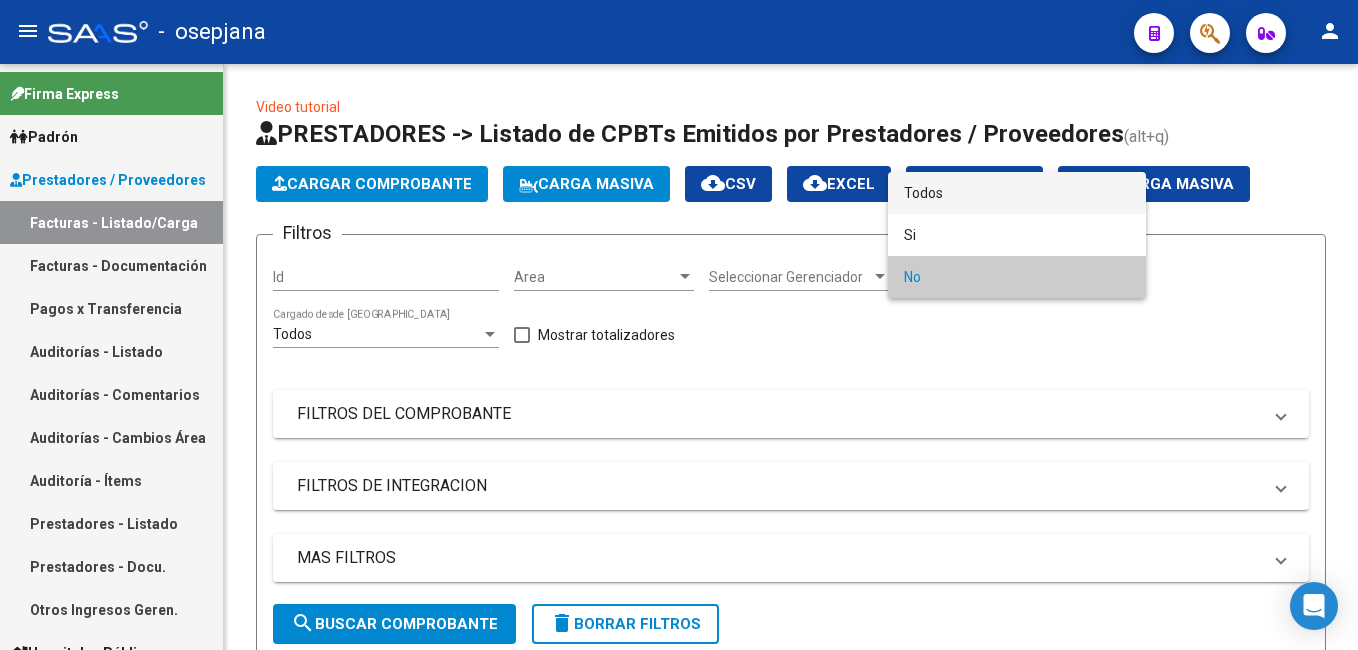 click on "Todos" at bounding box center (1017, 193) 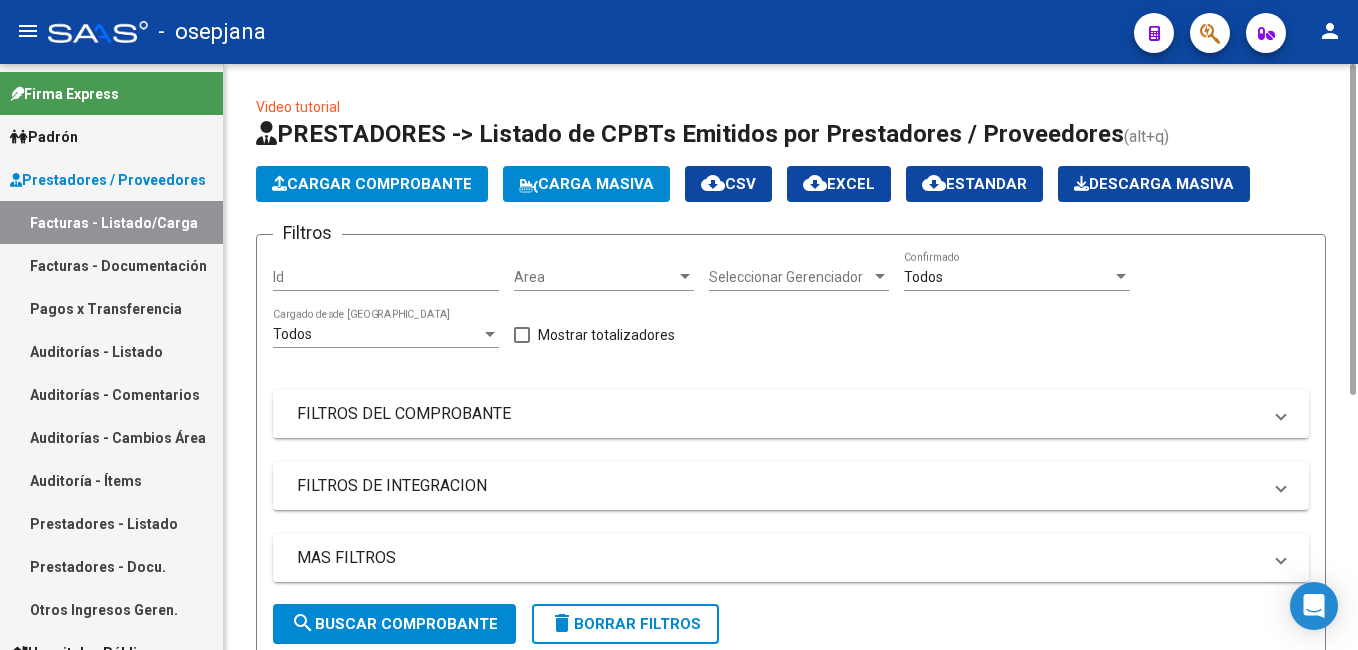 click on "FILTROS DEL COMPROBANTE" at bounding box center (779, 414) 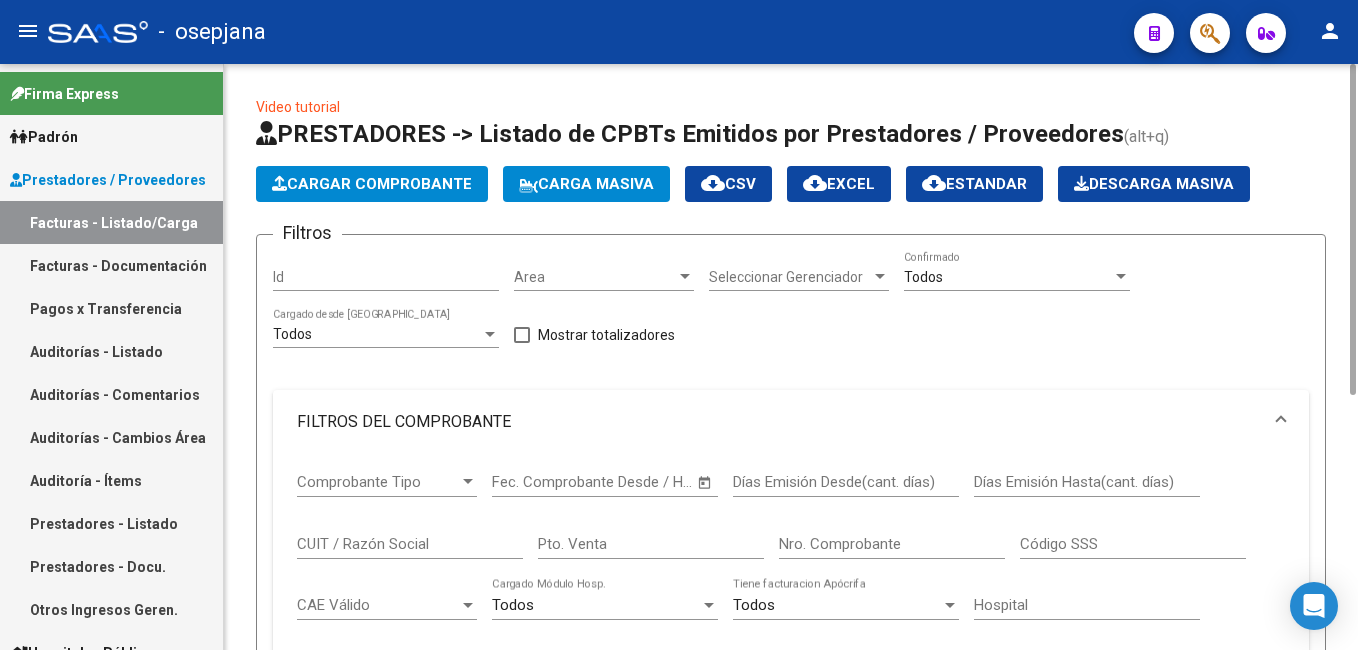 click on "Nro. Comprobante" at bounding box center (892, 544) 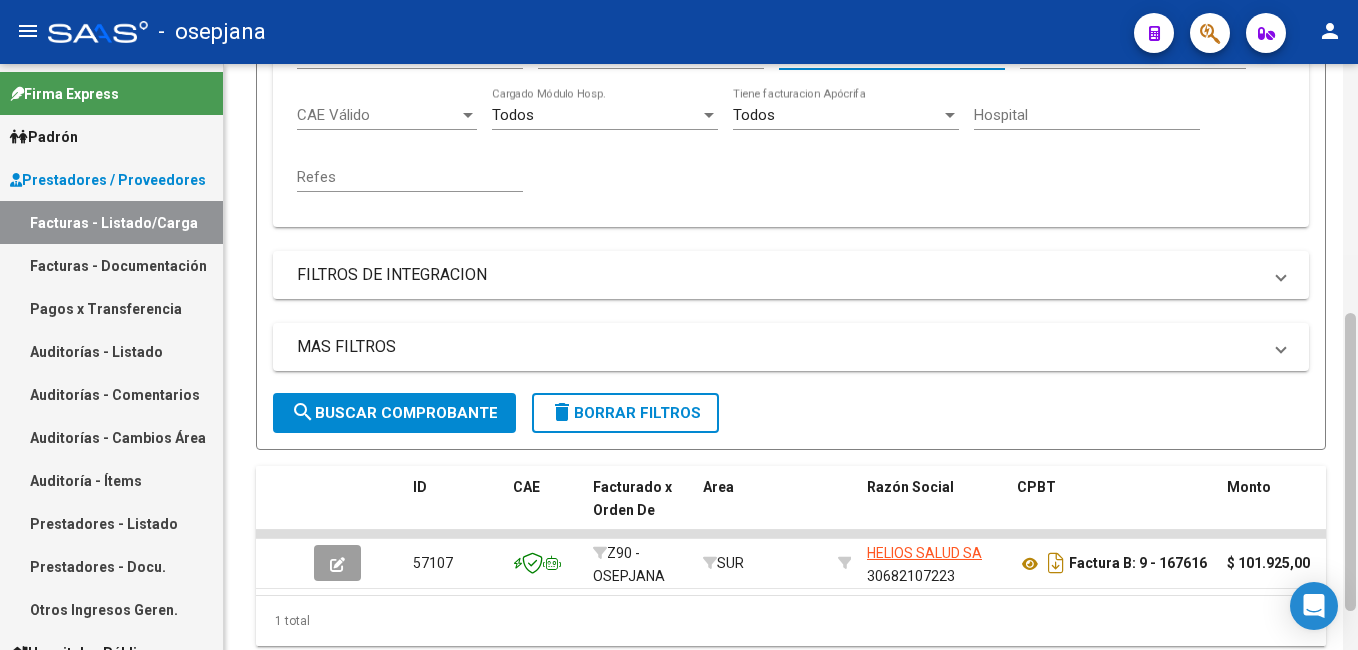 scroll, scrollTop: 493, scrollLeft: 0, axis: vertical 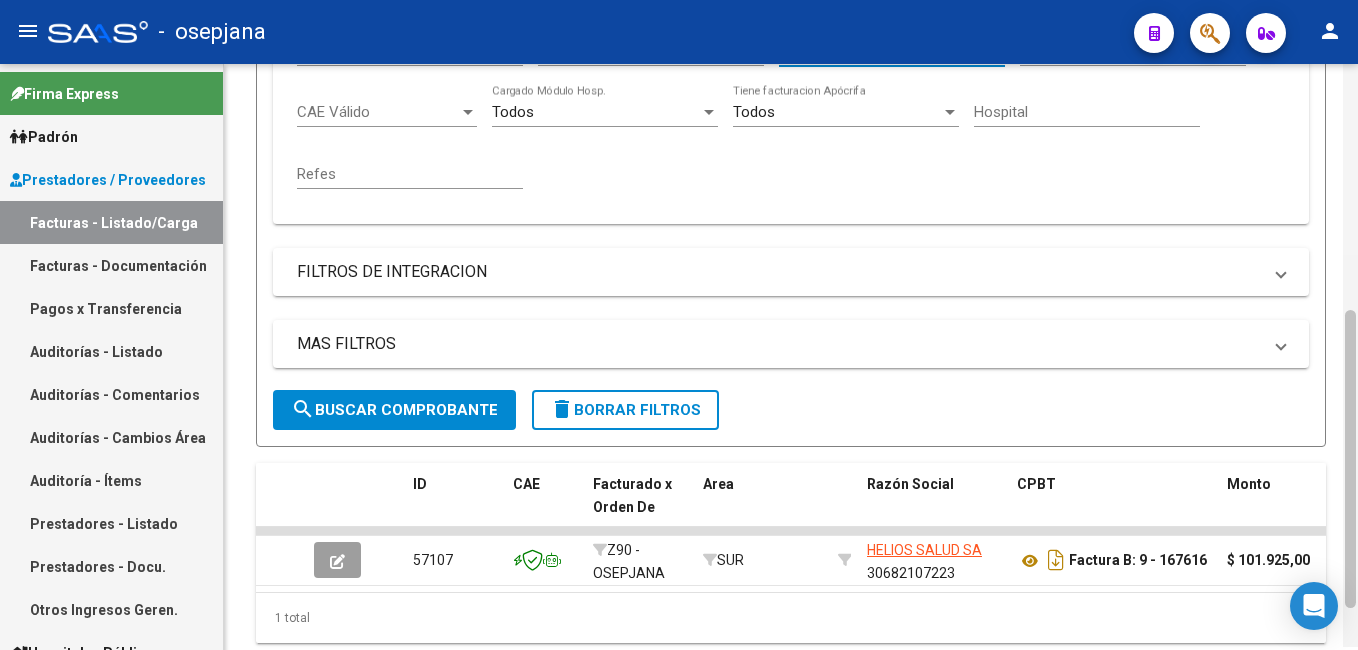 drag, startPoint x: 1349, startPoint y: 82, endPoint x: 1357, endPoint y: 361, distance: 279.1147 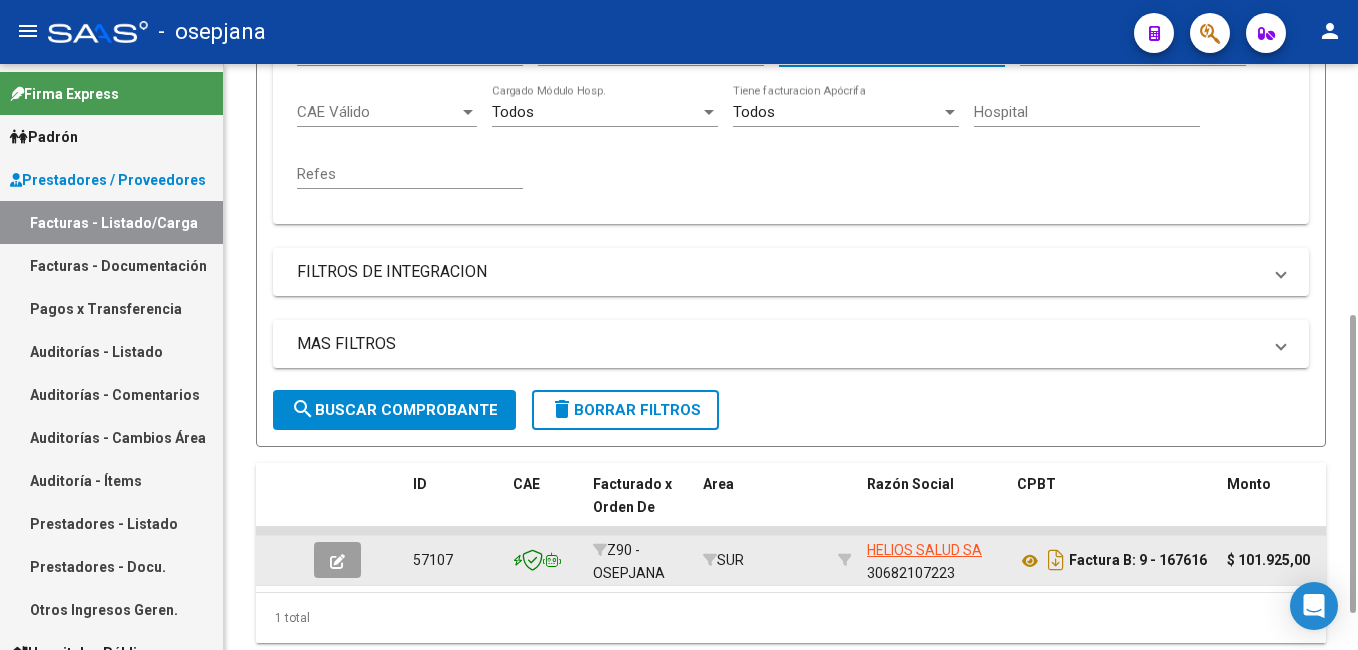 type on "167616" 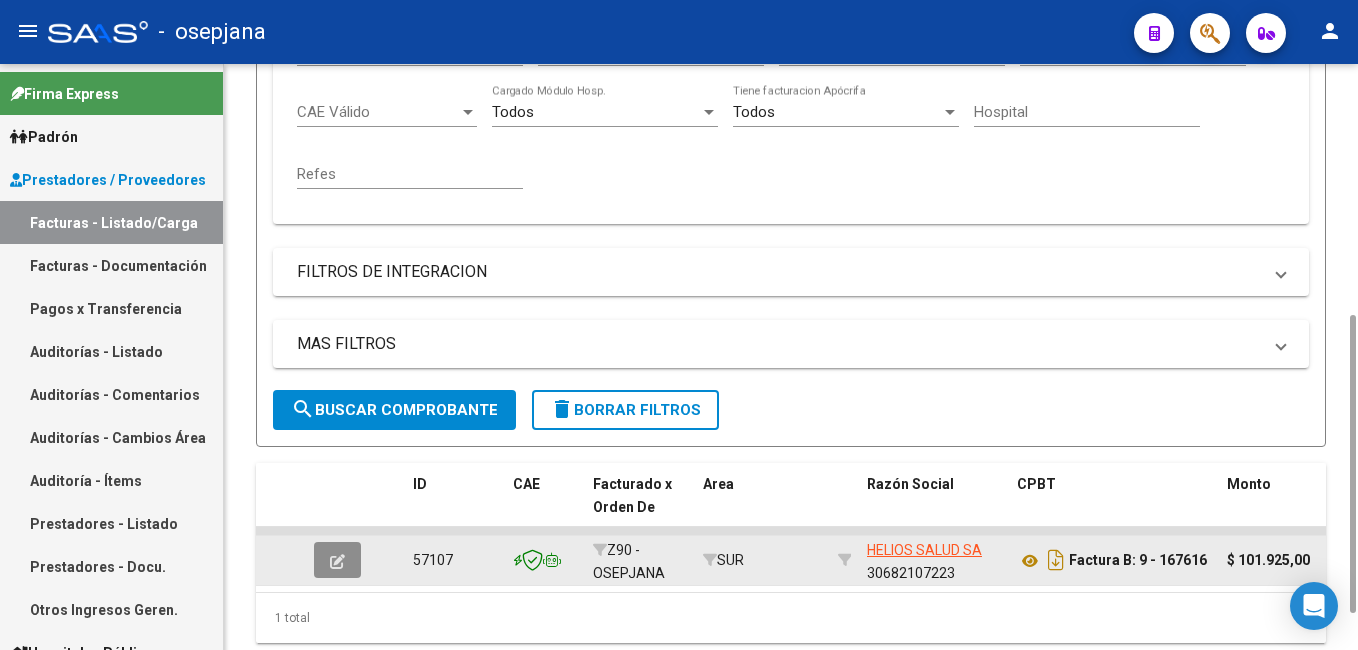 click 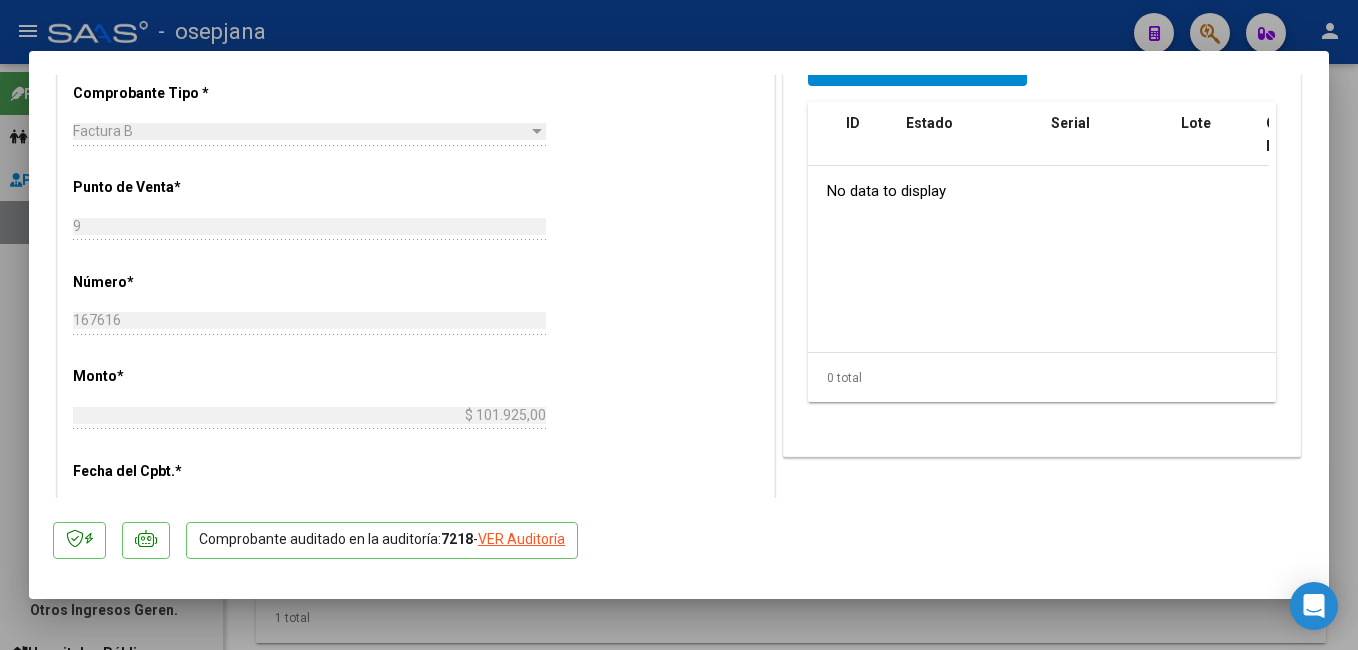 scroll, scrollTop: 500, scrollLeft: 0, axis: vertical 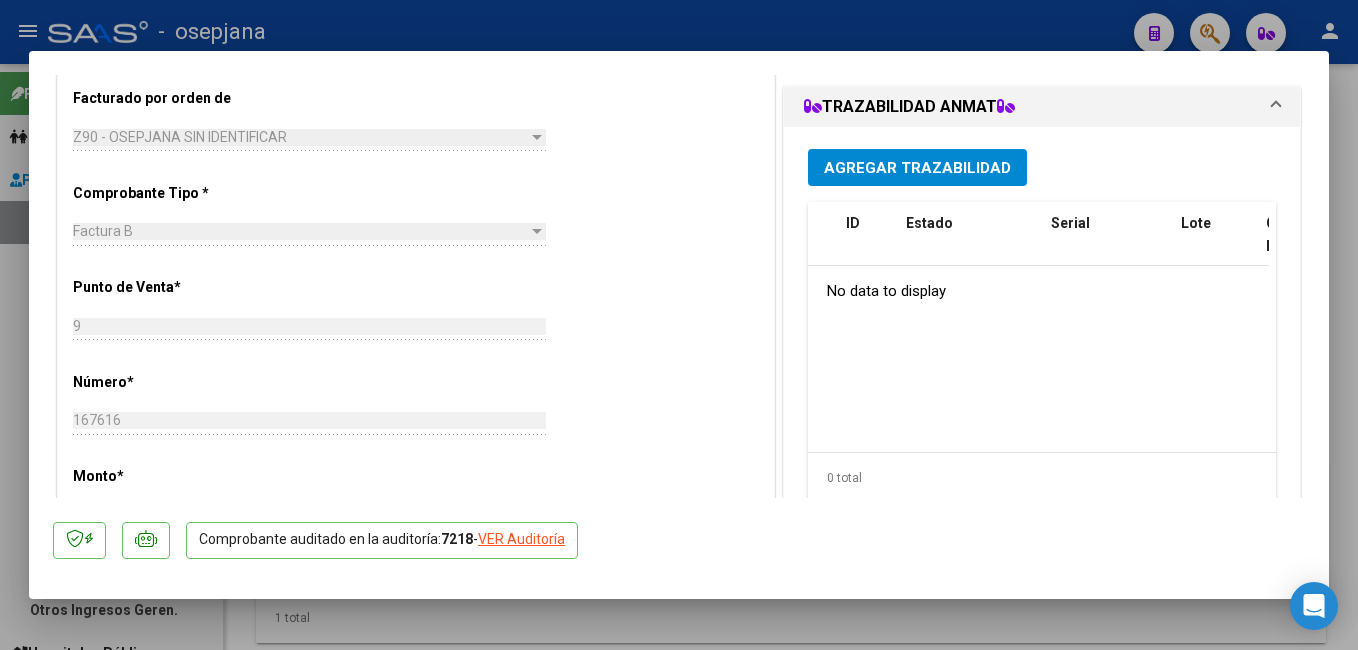 click at bounding box center [679, 325] 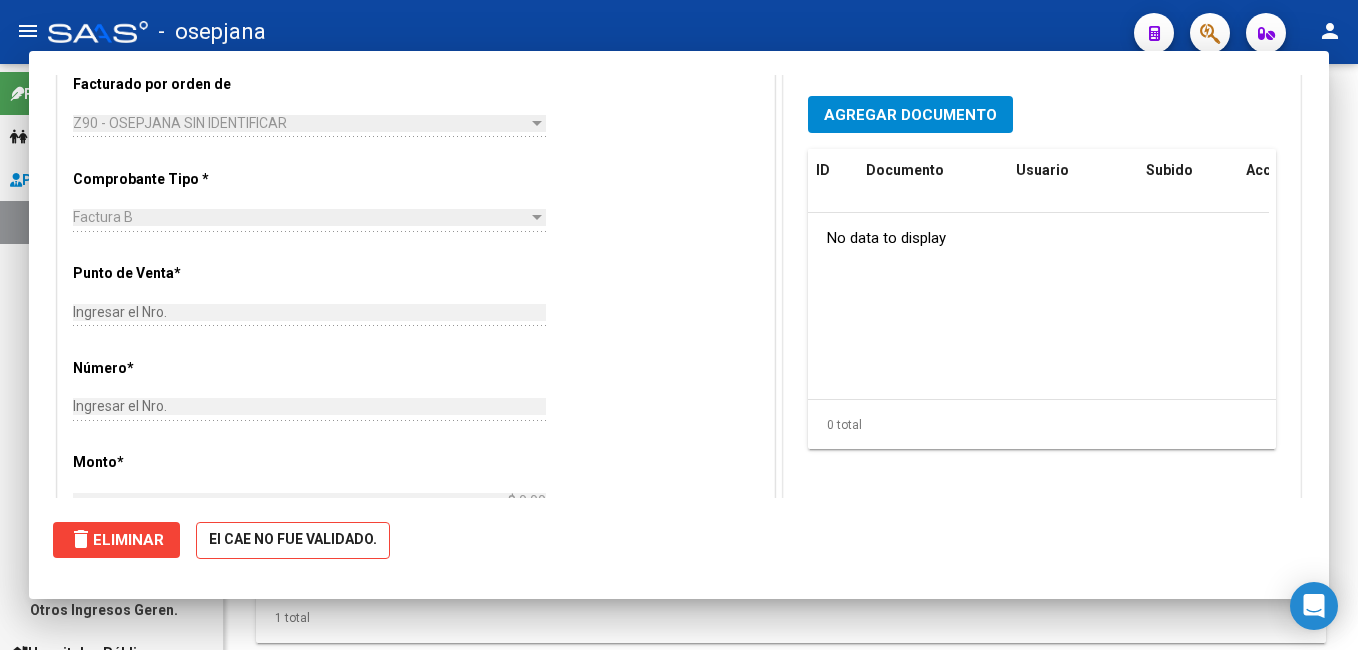 scroll, scrollTop: 0, scrollLeft: 0, axis: both 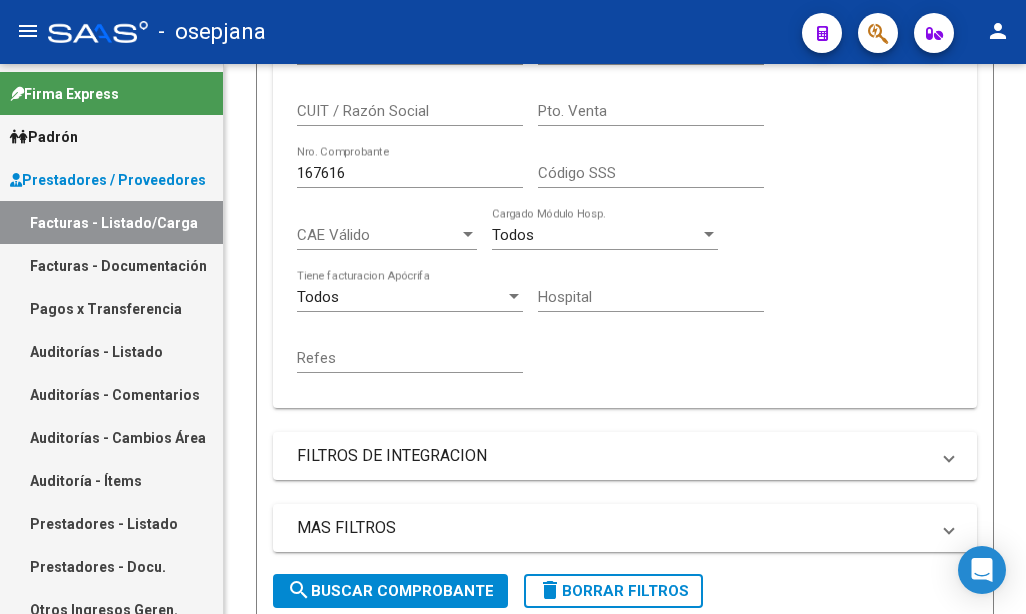 click on "Auditorías - Listado" at bounding box center (111, 351) 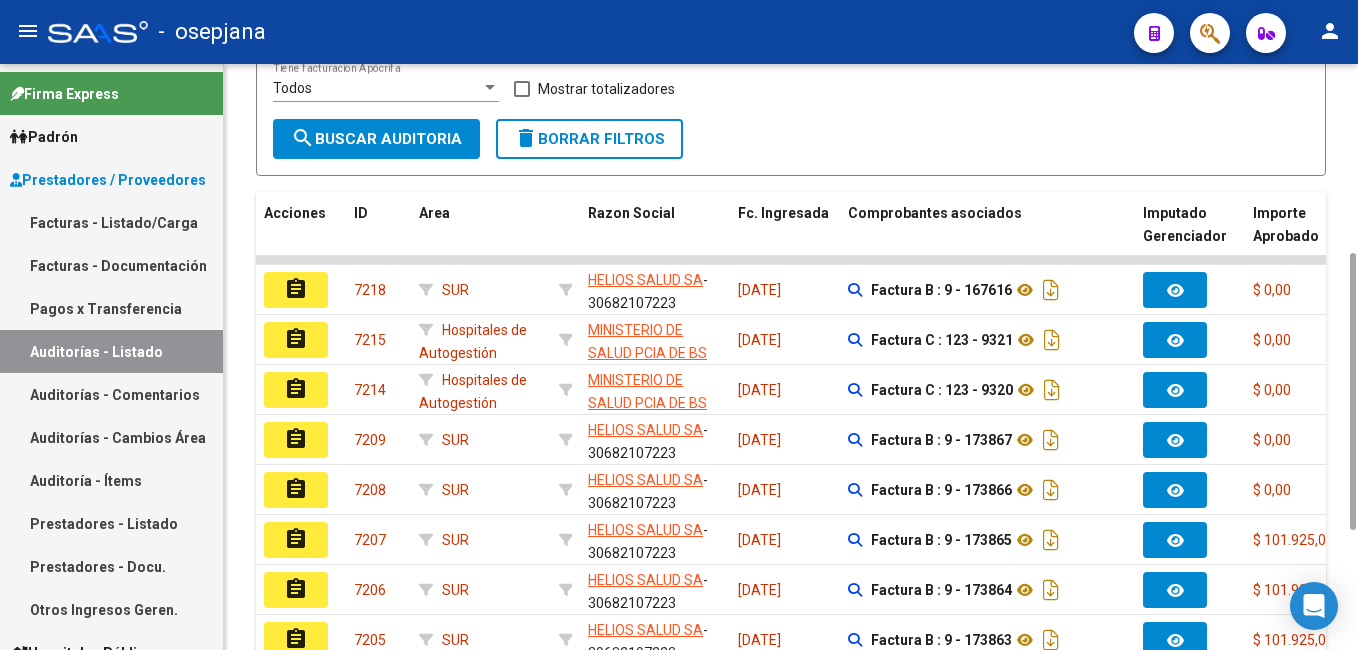 scroll, scrollTop: 651, scrollLeft: 0, axis: vertical 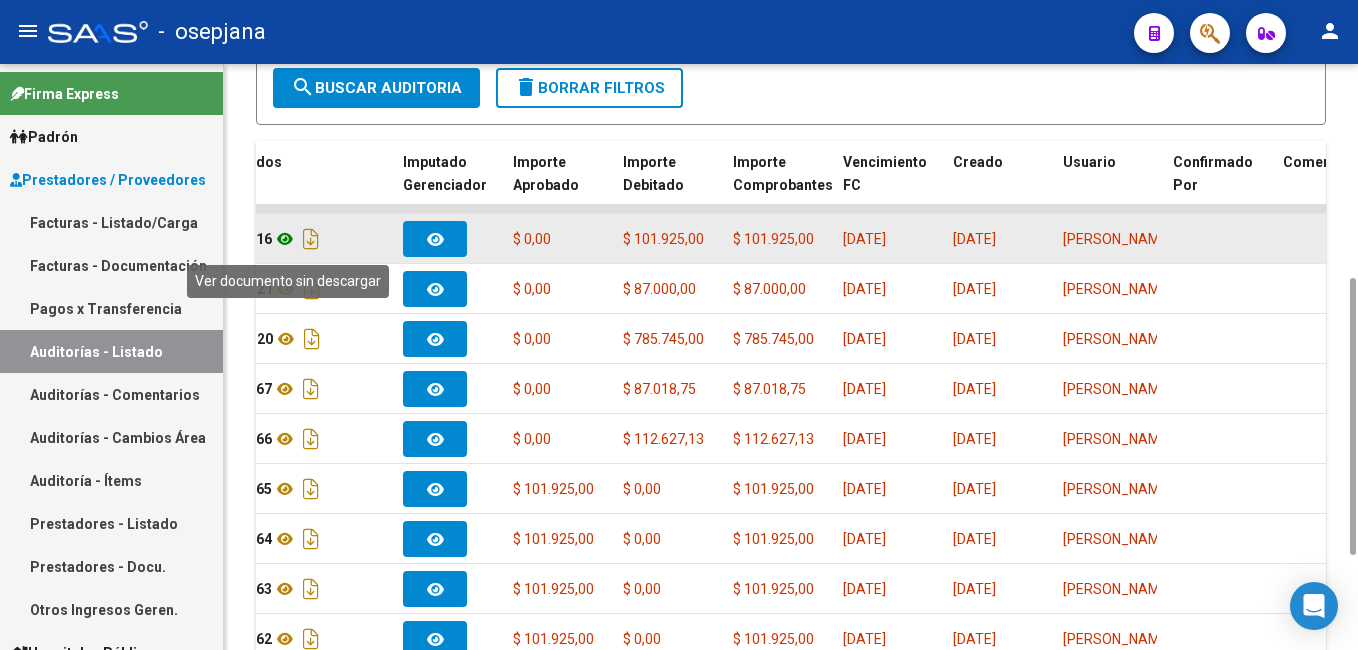 click 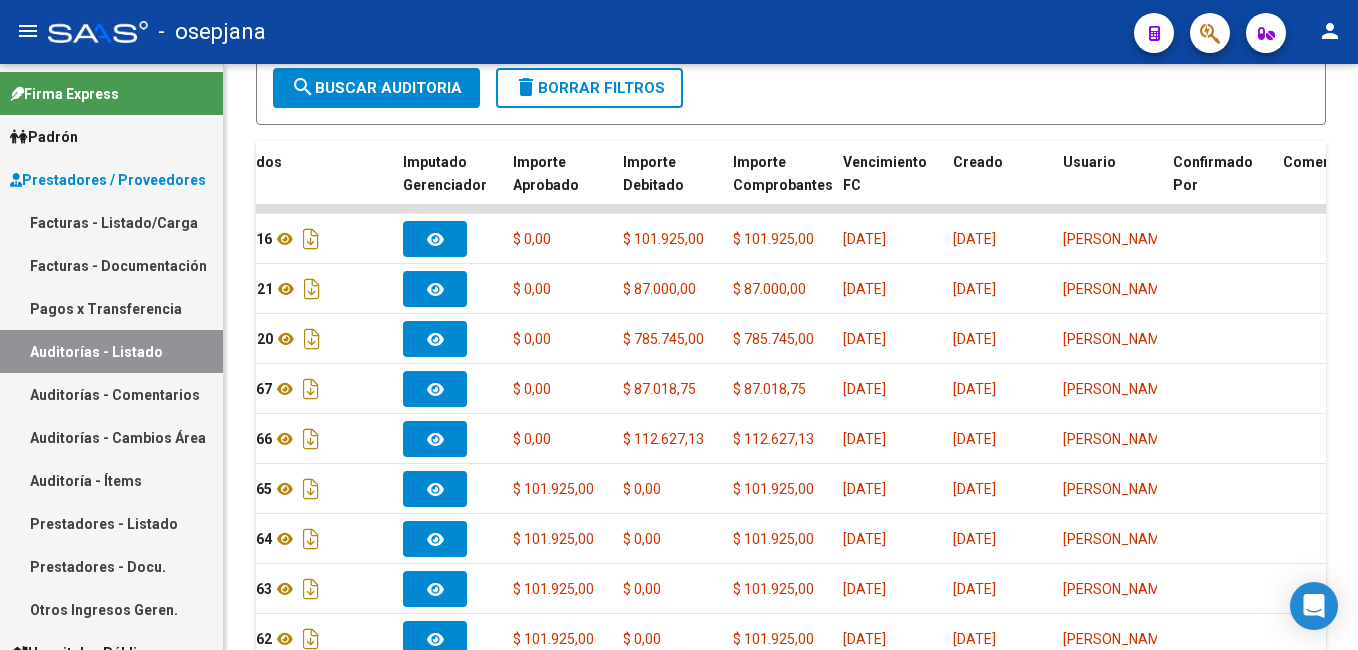 click on "Facturas - Listado/Carga" at bounding box center [111, 222] 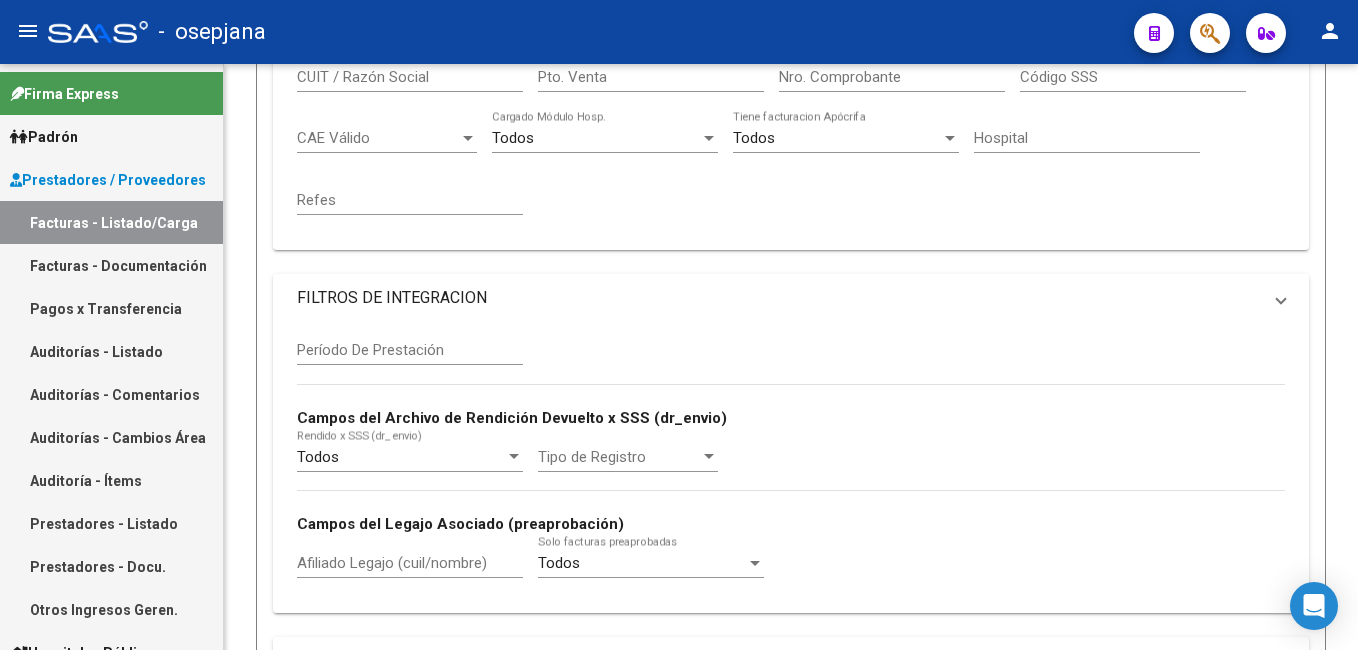 scroll, scrollTop: 0, scrollLeft: 0, axis: both 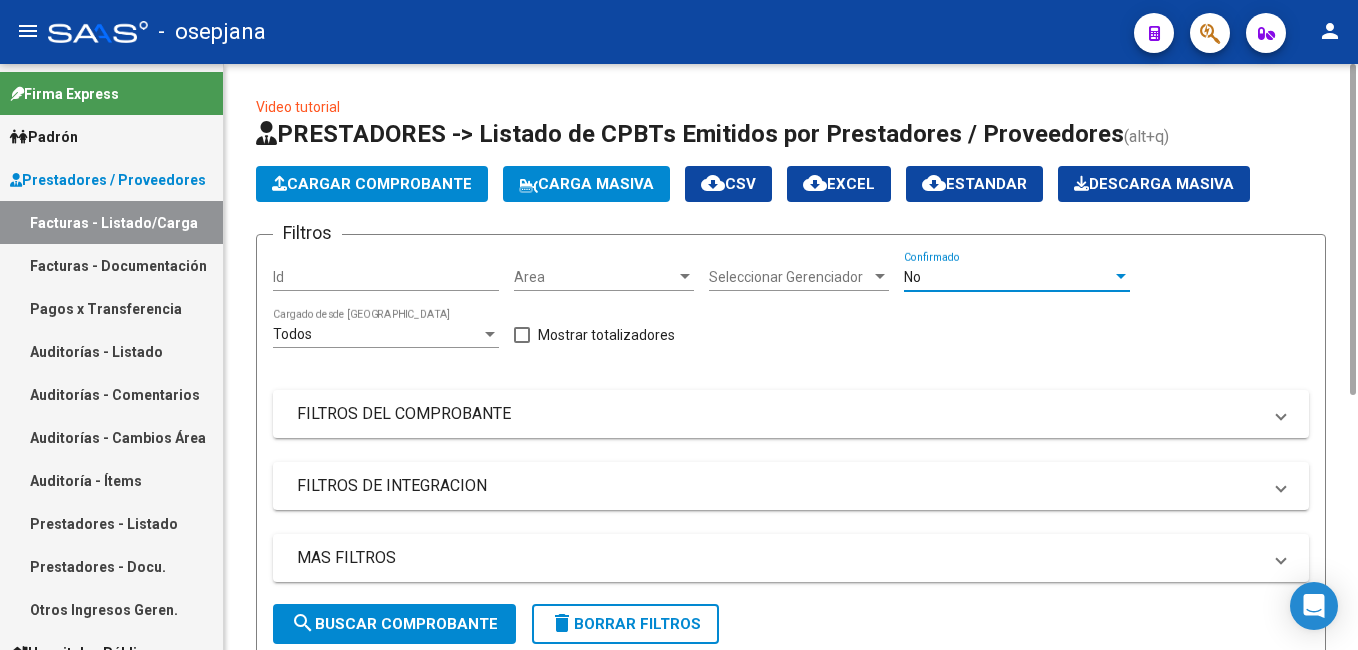 click on "No" at bounding box center (1008, 277) 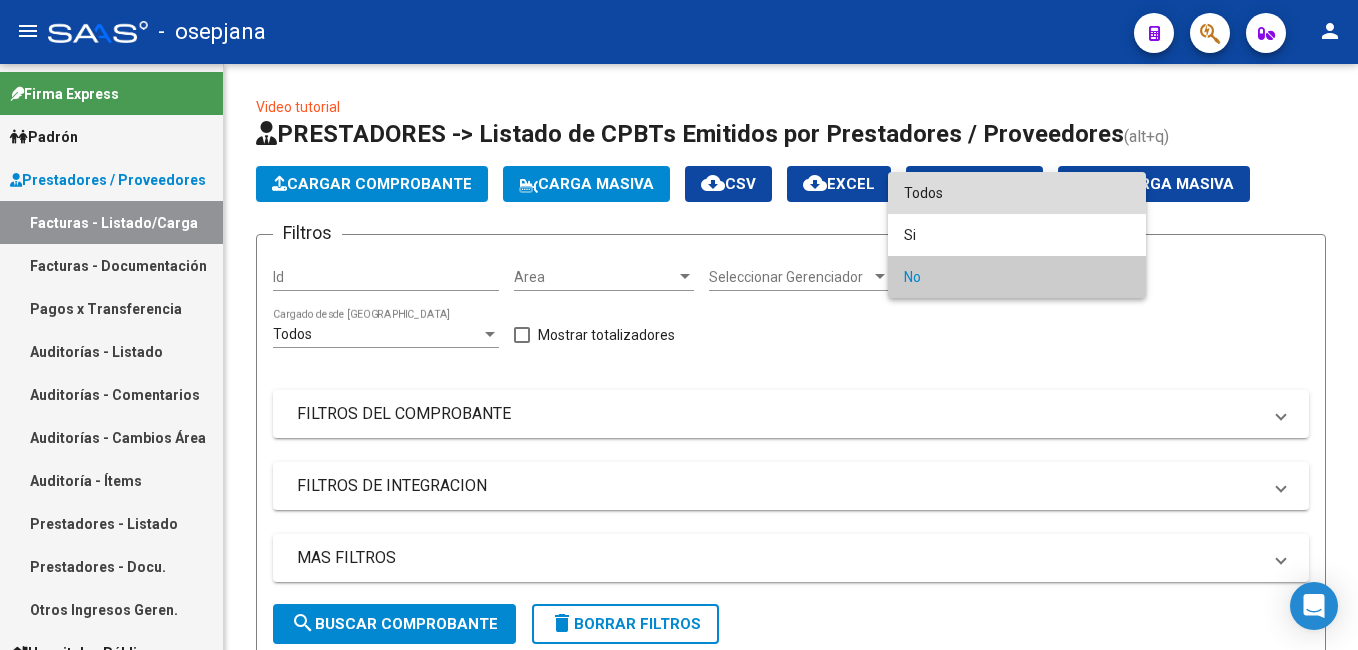 click on "Todos" at bounding box center (1017, 193) 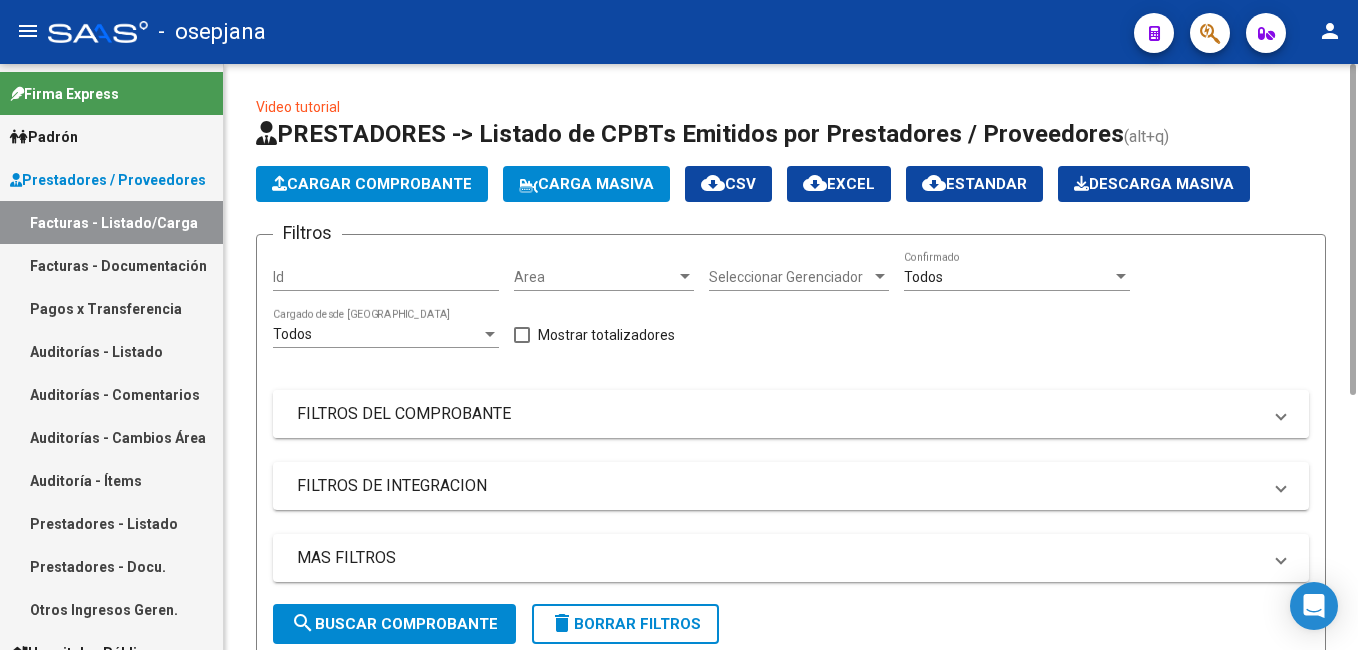 click on "FILTROS DEL COMPROBANTE" at bounding box center (779, 414) 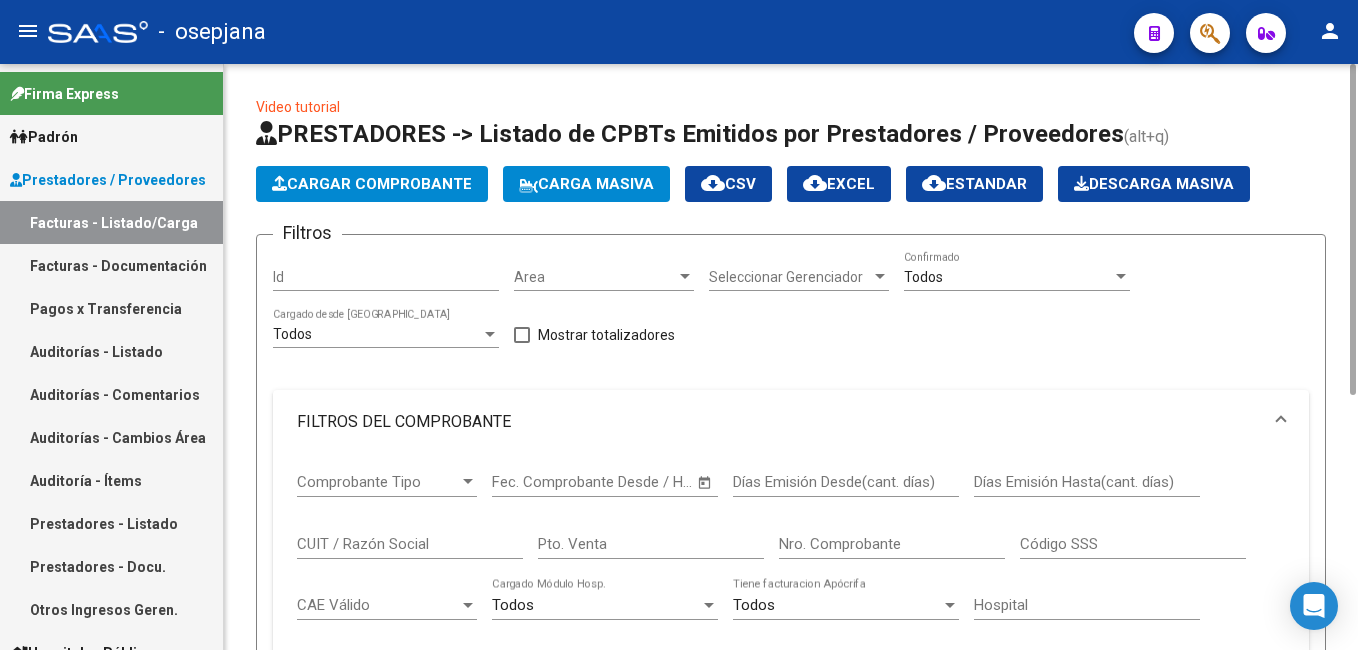 click on "Nro. Comprobante" at bounding box center (892, 544) 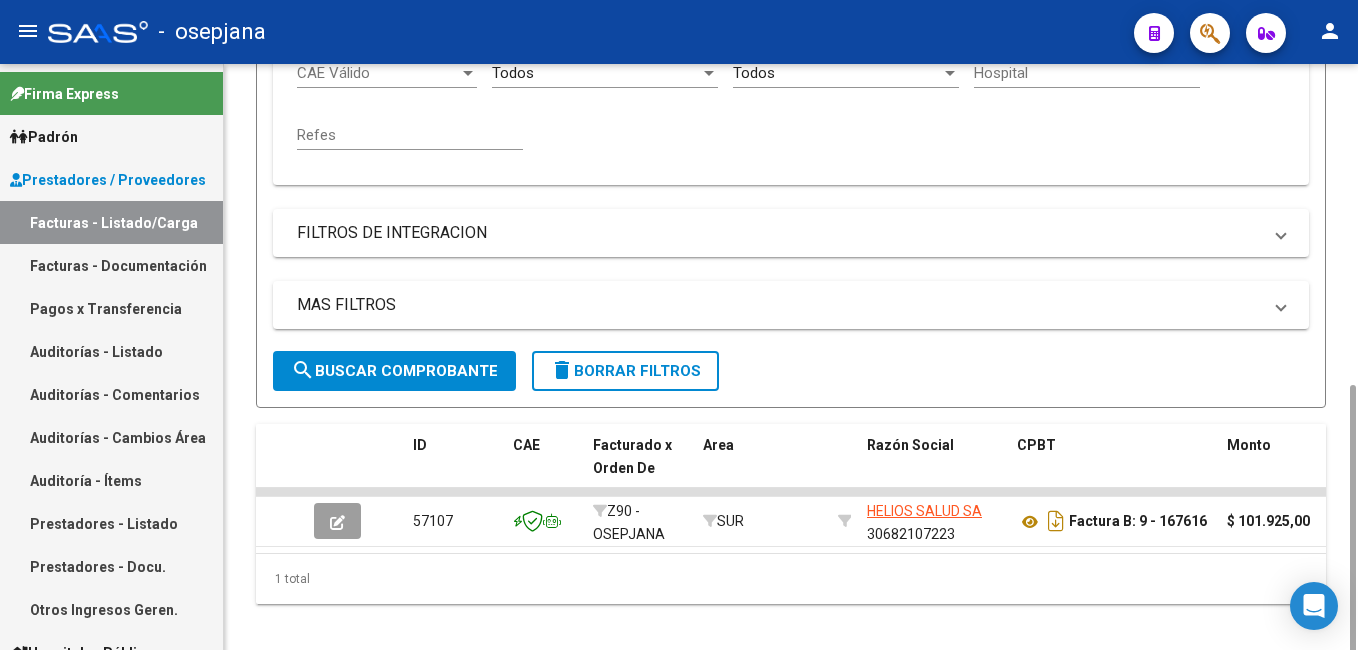 scroll, scrollTop: 565, scrollLeft: 0, axis: vertical 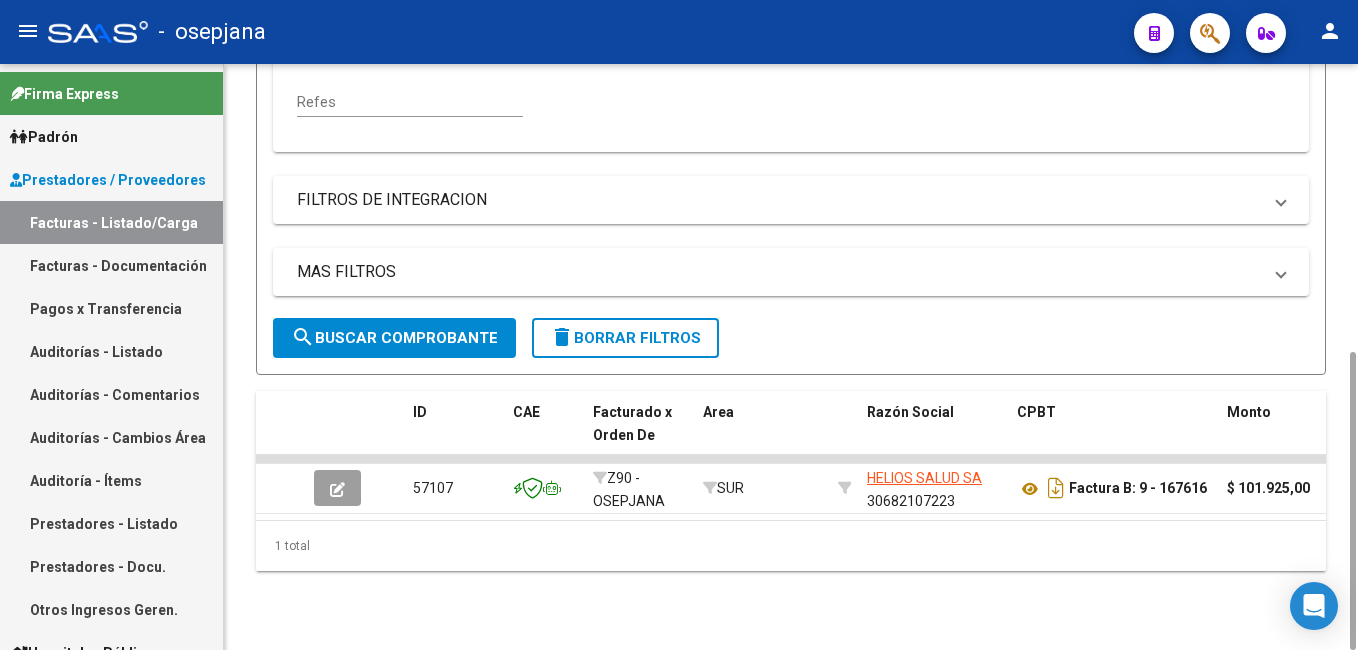 drag, startPoint x: 1352, startPoint y: 202, endPoint x: 1361, endPoint y: 541, distance: 339.11945 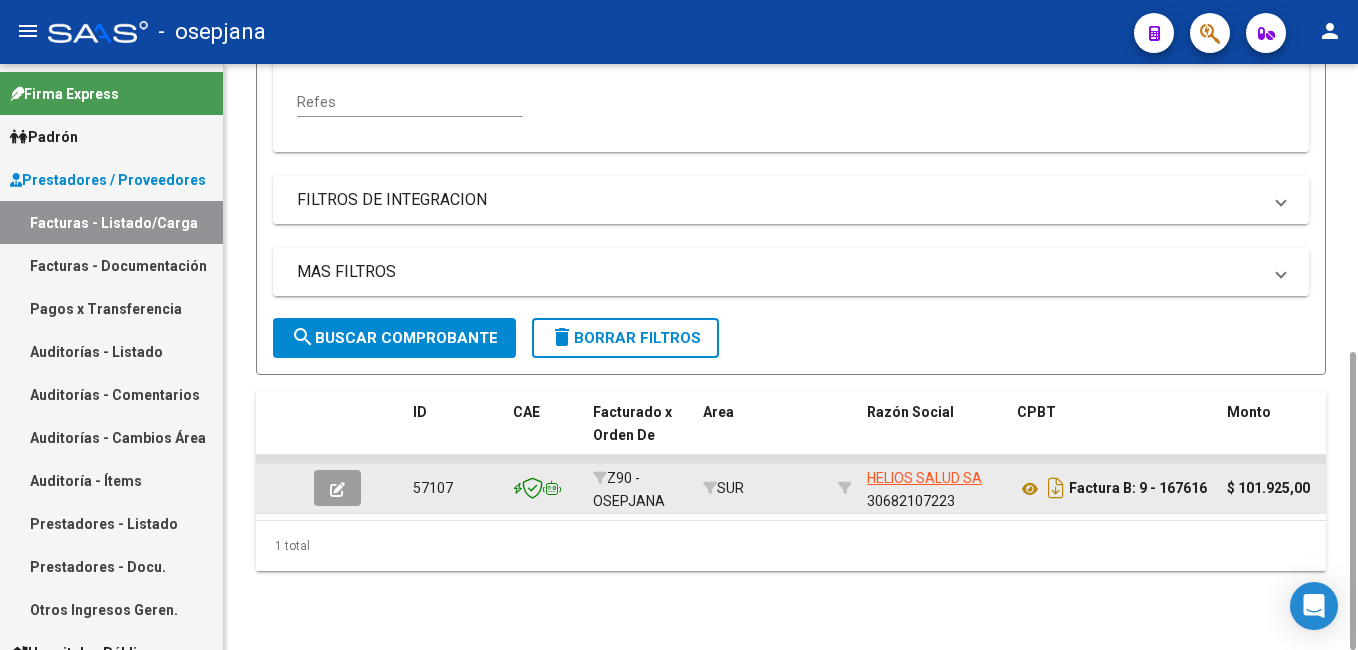 type on "167616" 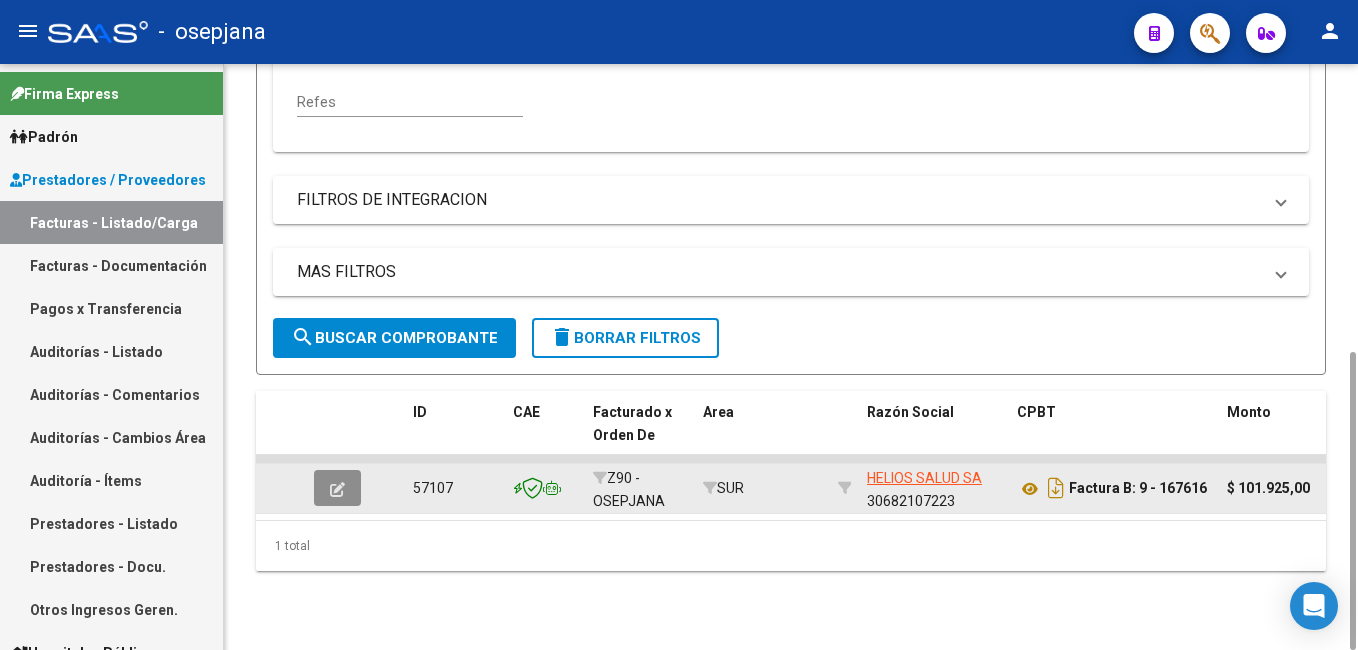 click 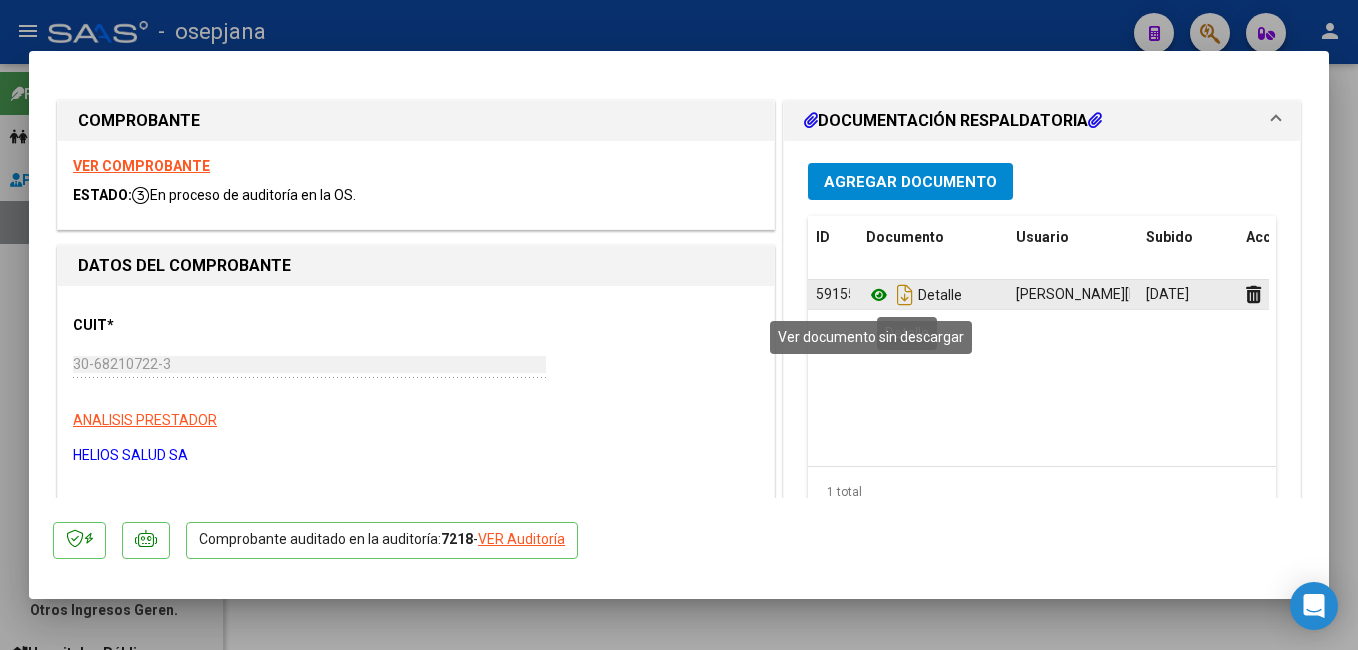 click 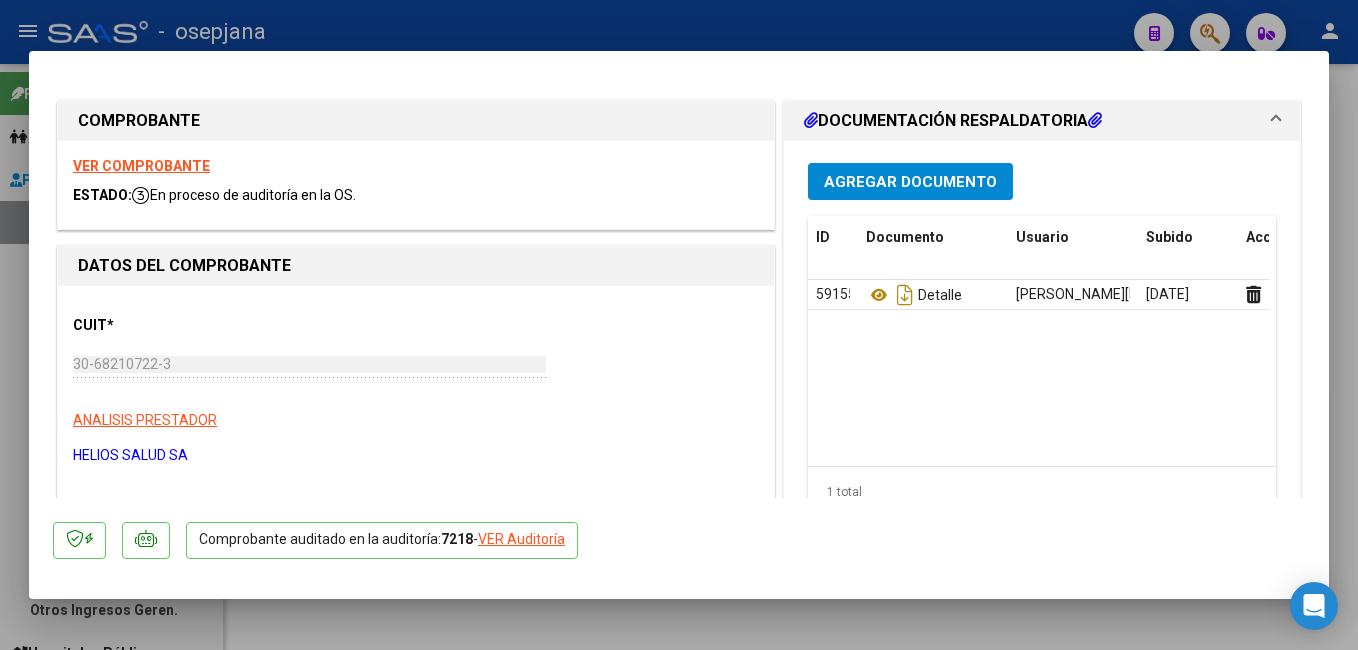 click at bounding box center (679, 325) 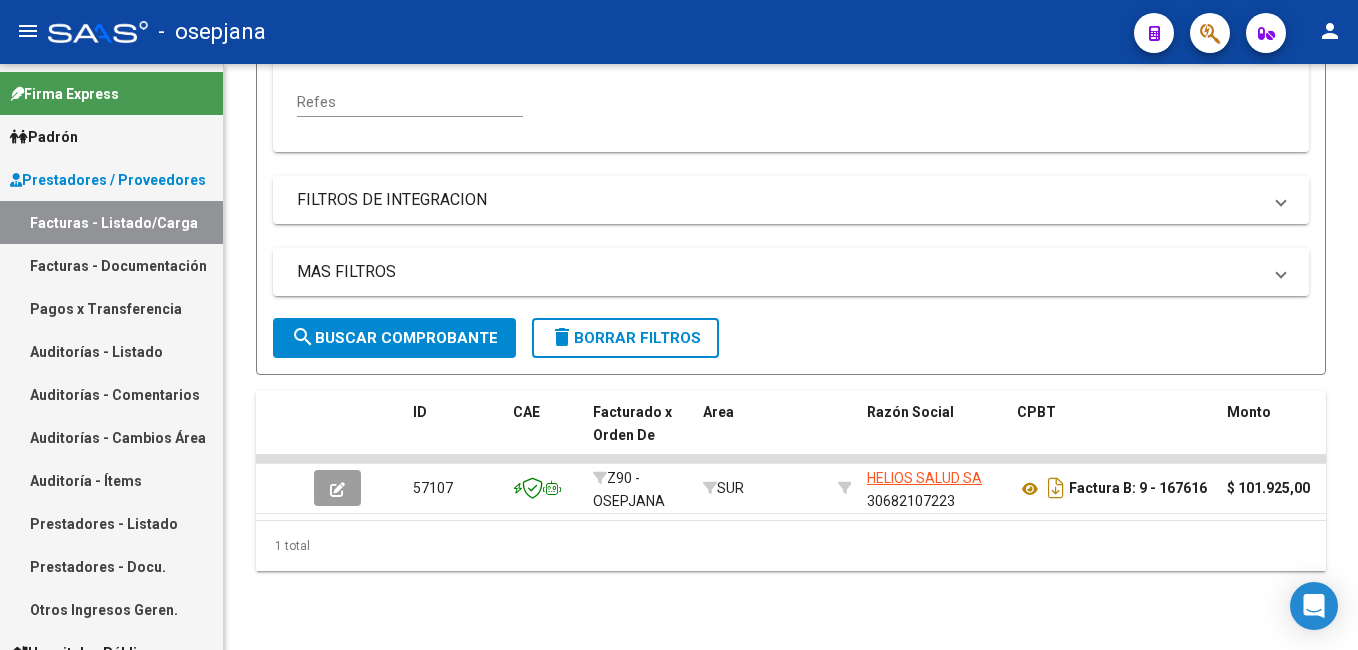 click on "Prestadores / Proveedores" at bounding box center (108, 180) 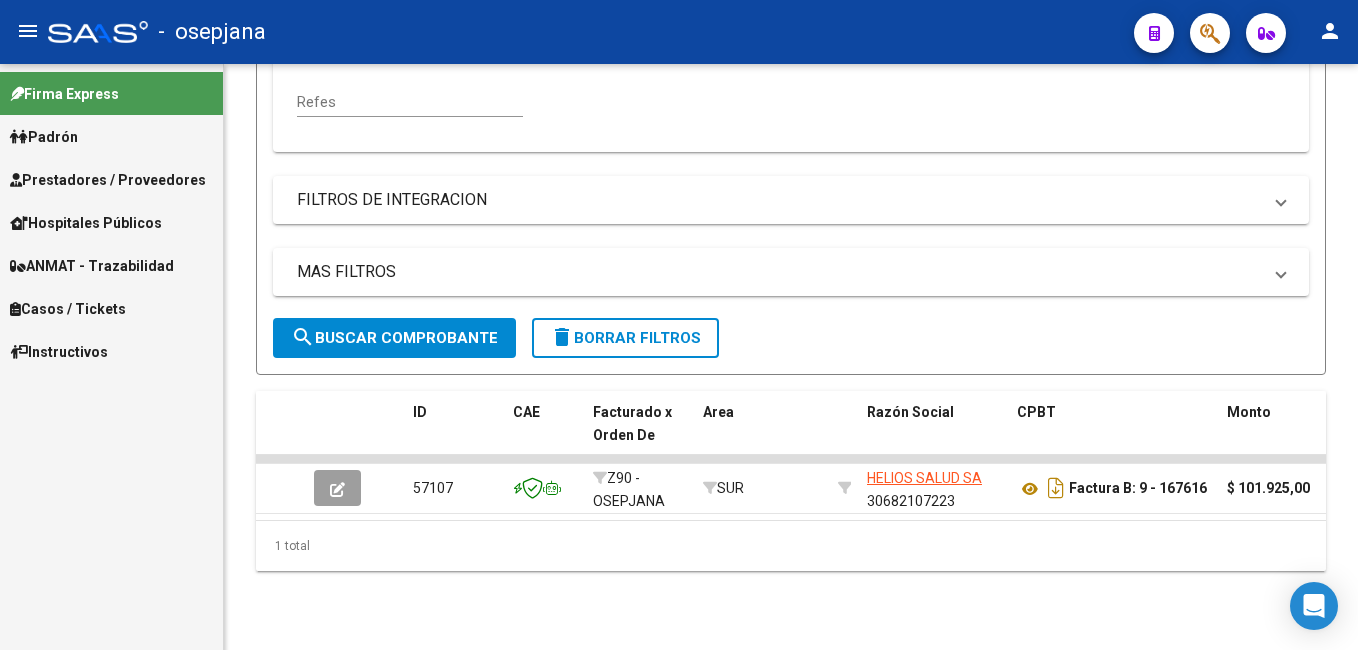 click on "ANMAT - Trazabilidad" at bounding box center [92, 266] 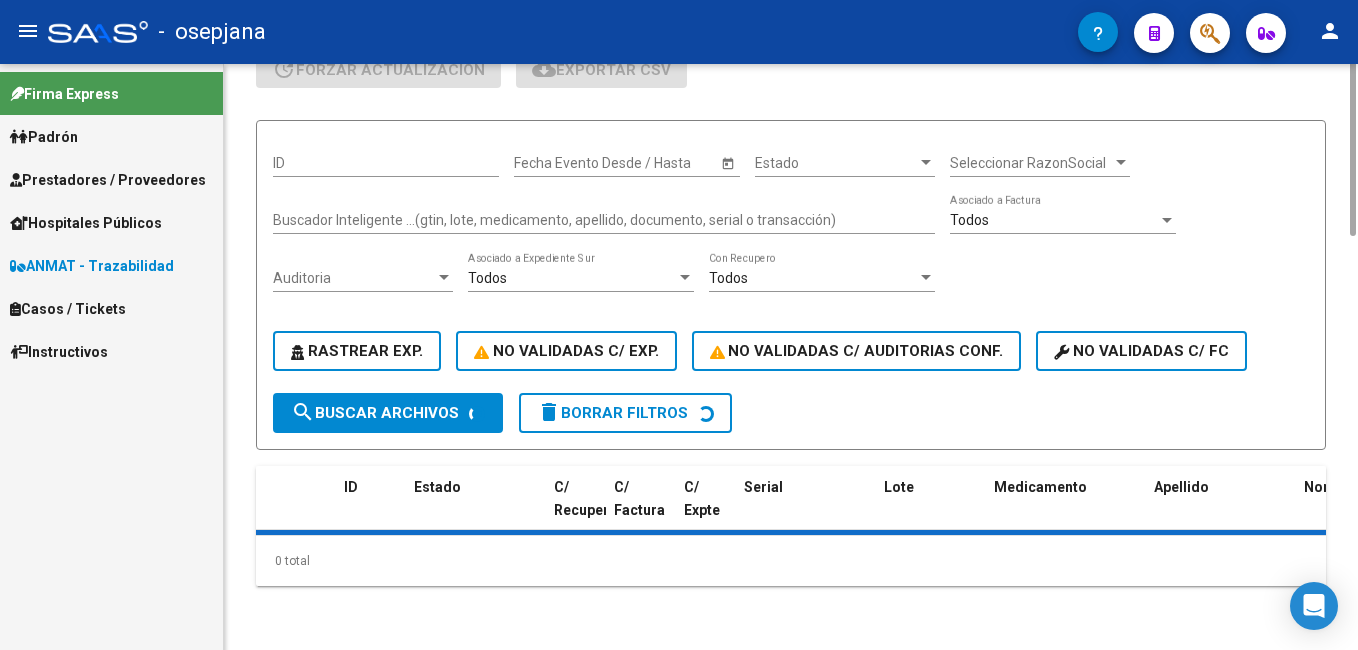 scroll, scrollTop: 0, scrollLeft: 0, axis: both 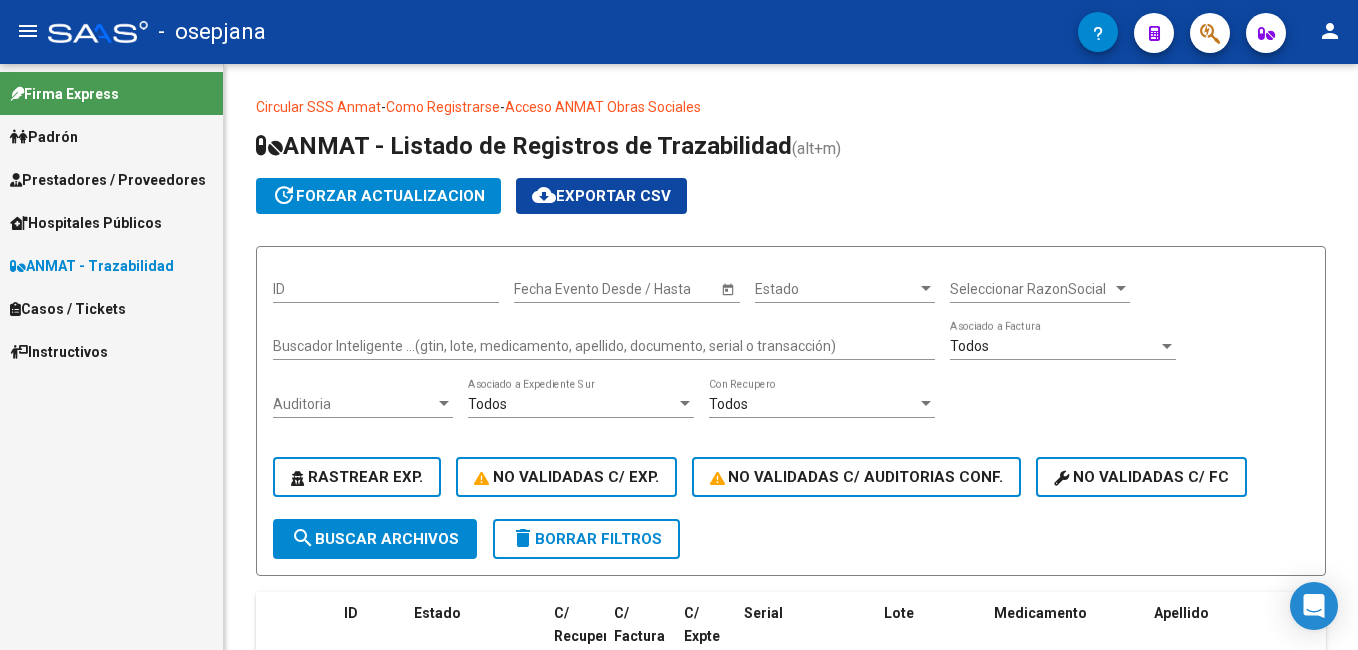 click on "Prestadores / Proveedores" at bounding box center (108, 180) 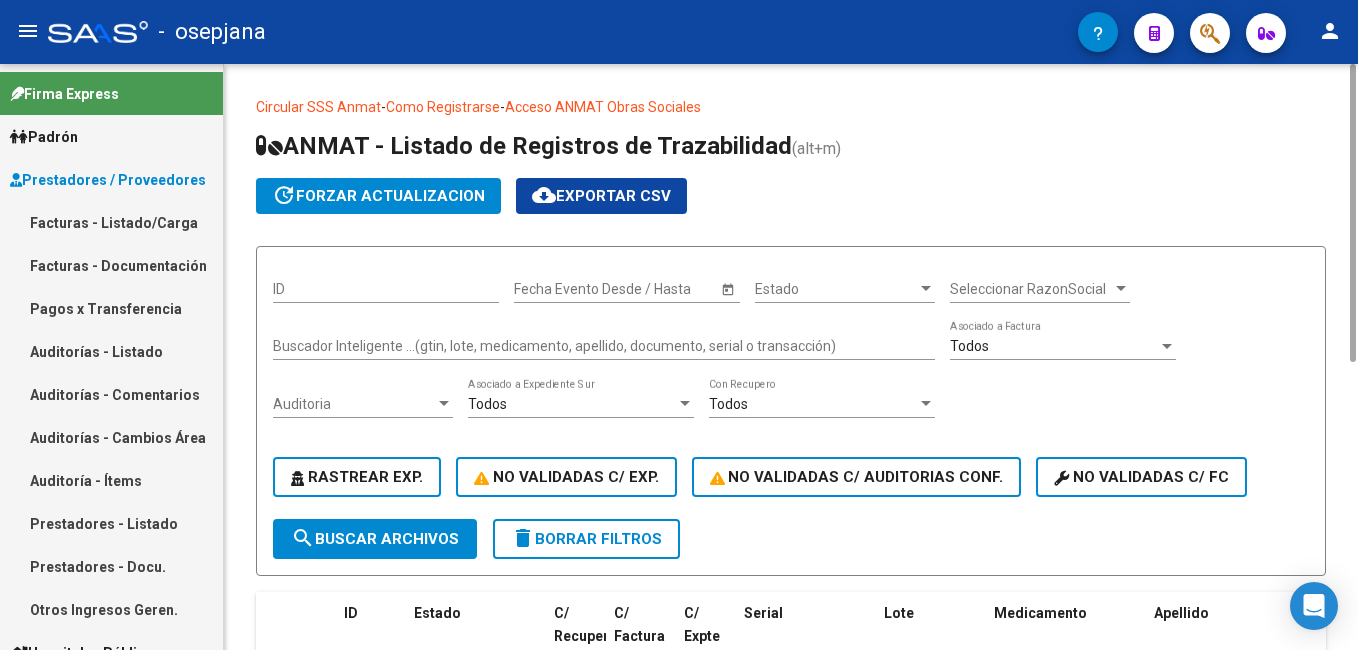 click on "Buscador Inteligente ...(gtin, lote, medicamento, apellido, documento, serial o transacción)" at bounding box center [604, 346] 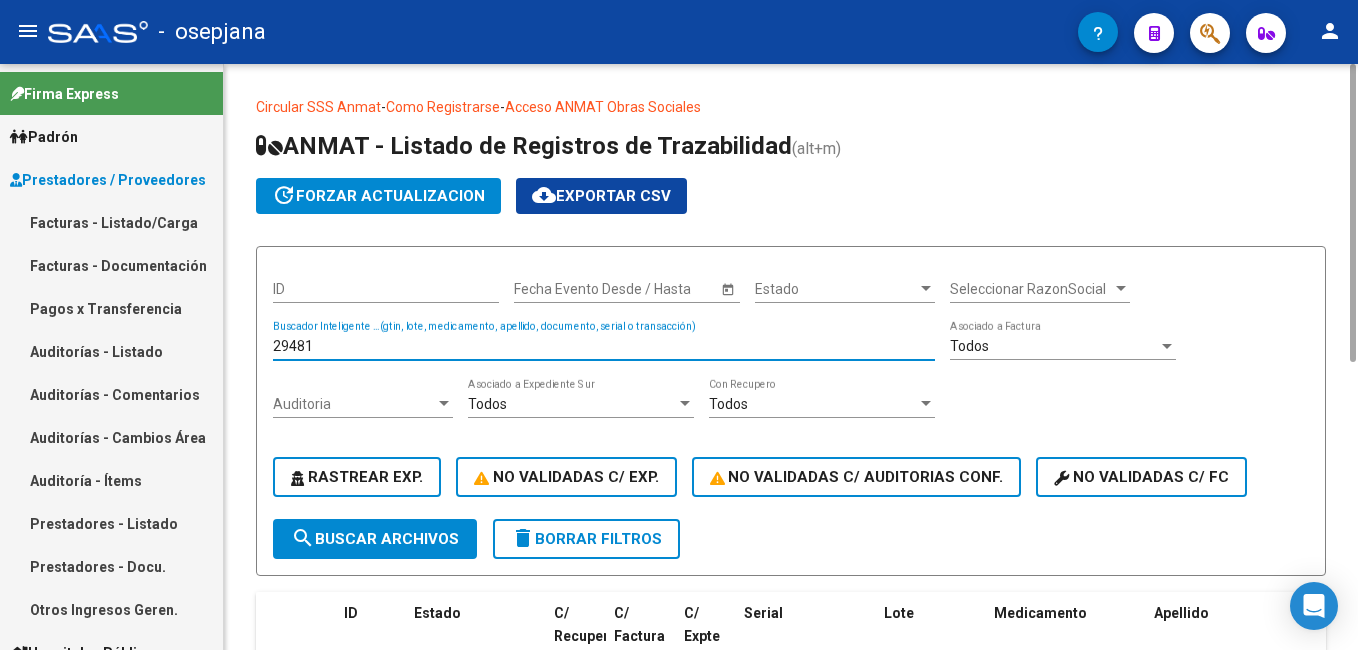 scroll, scrollTop: 292, scrollLeft: 0, axis: vertical 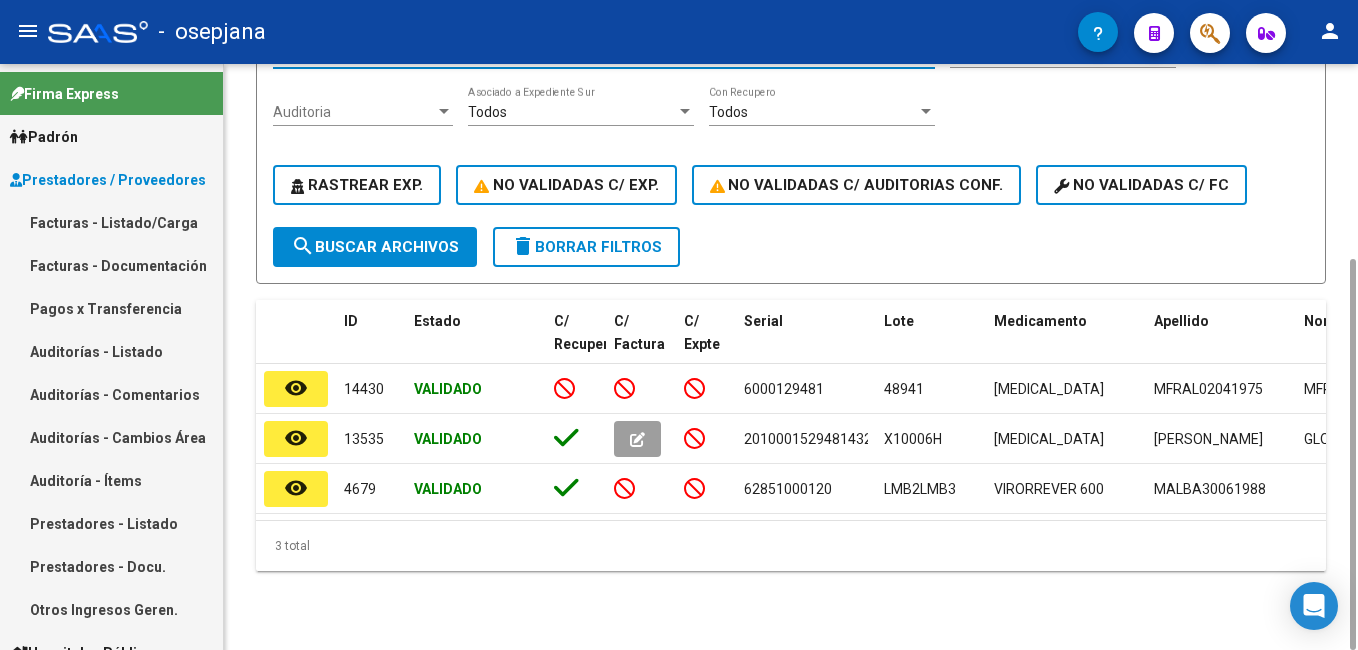 type on "29481" 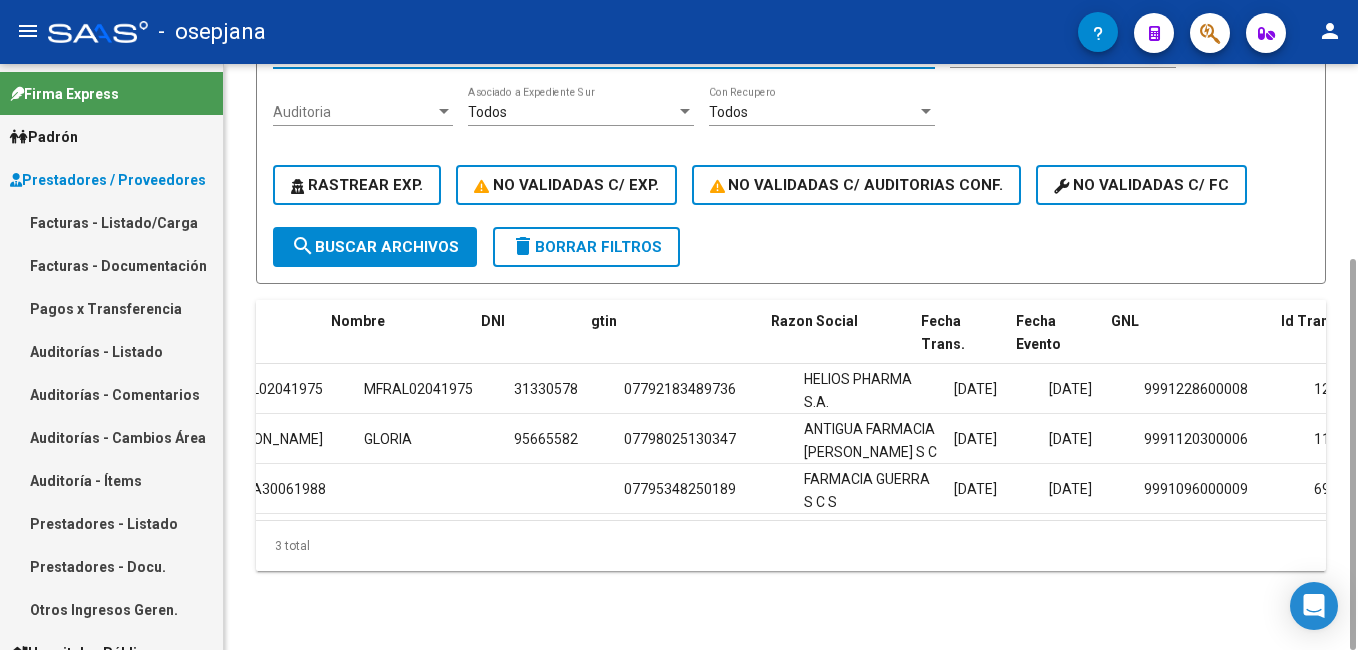 scroll, scrollTop: 0, scrollLeft: 1030, axis: horizontal 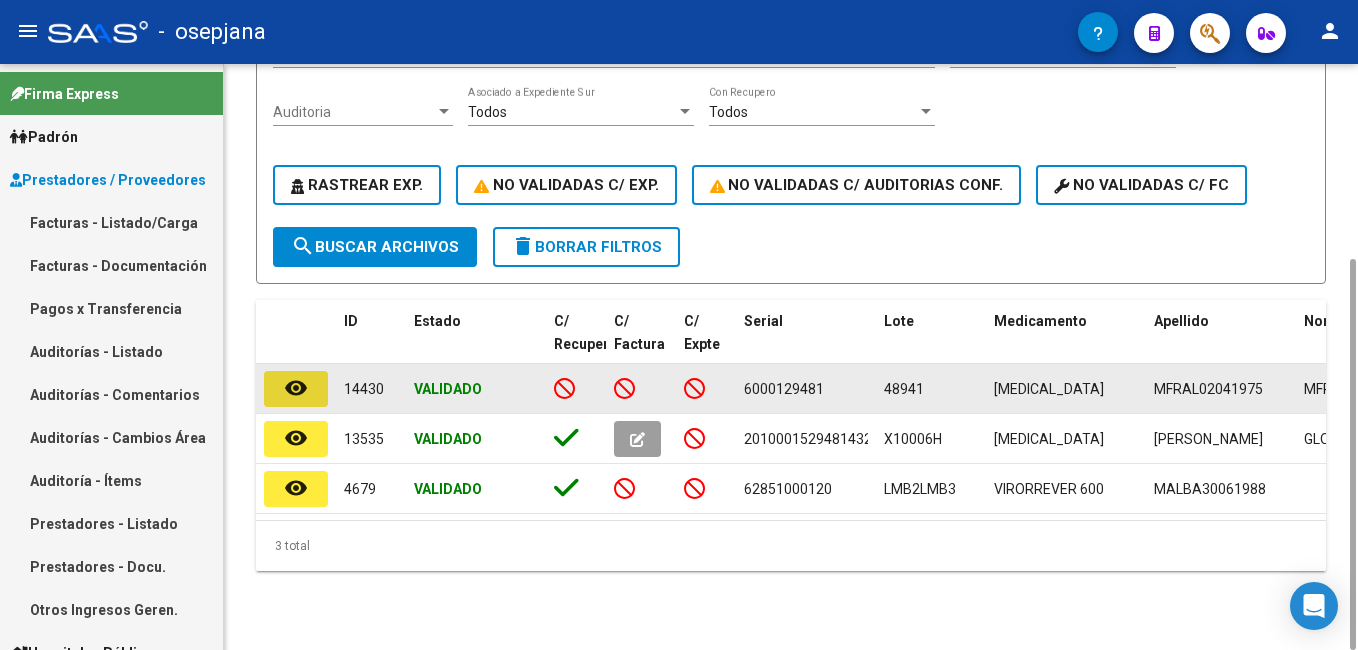 click on "remove_red_eye" 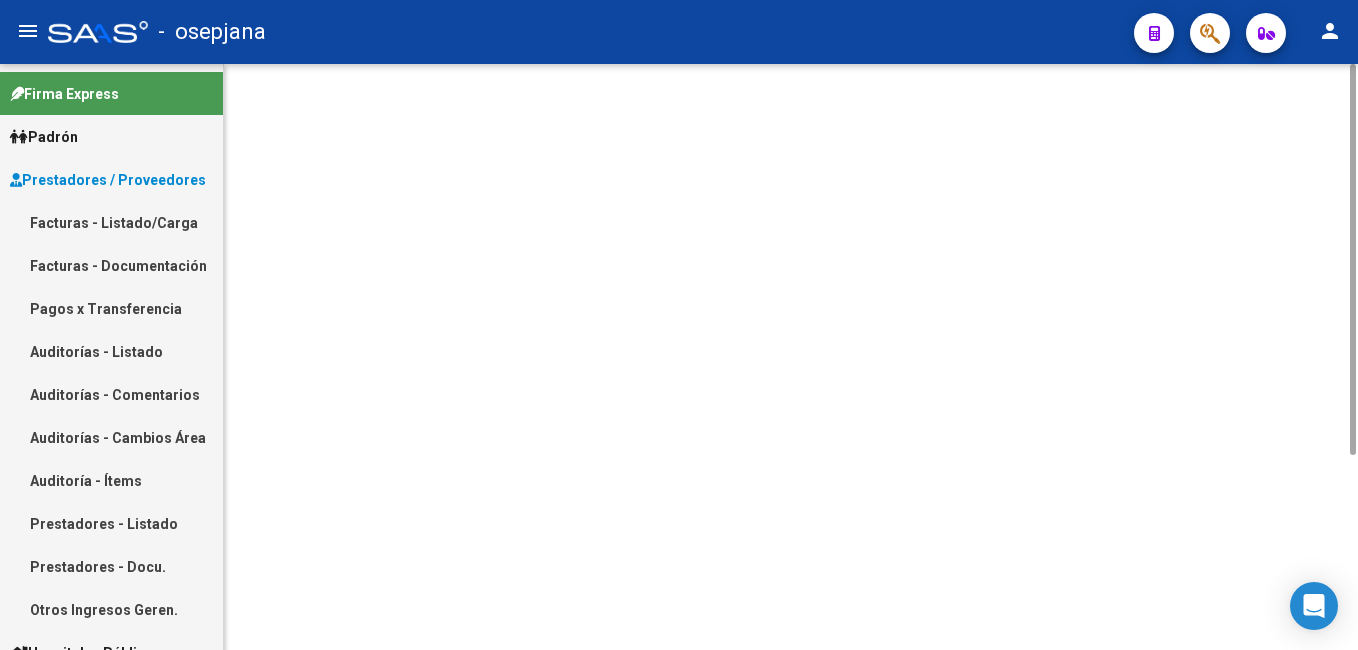scroll, scrollTop: 0, scrollLeft: 0, axis: both 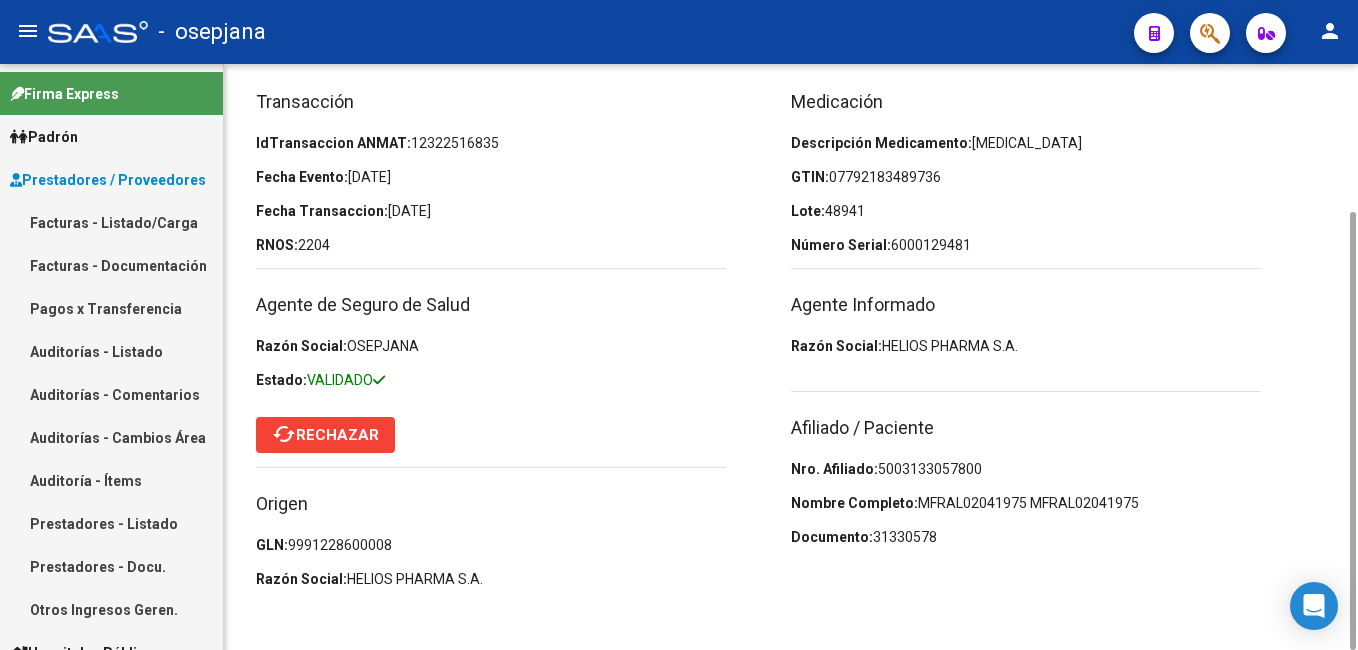 drag, startPoint x: 1352, startPoint y: 199, endPoint x: 1361, endPoint y: 340, distance: 141.28694 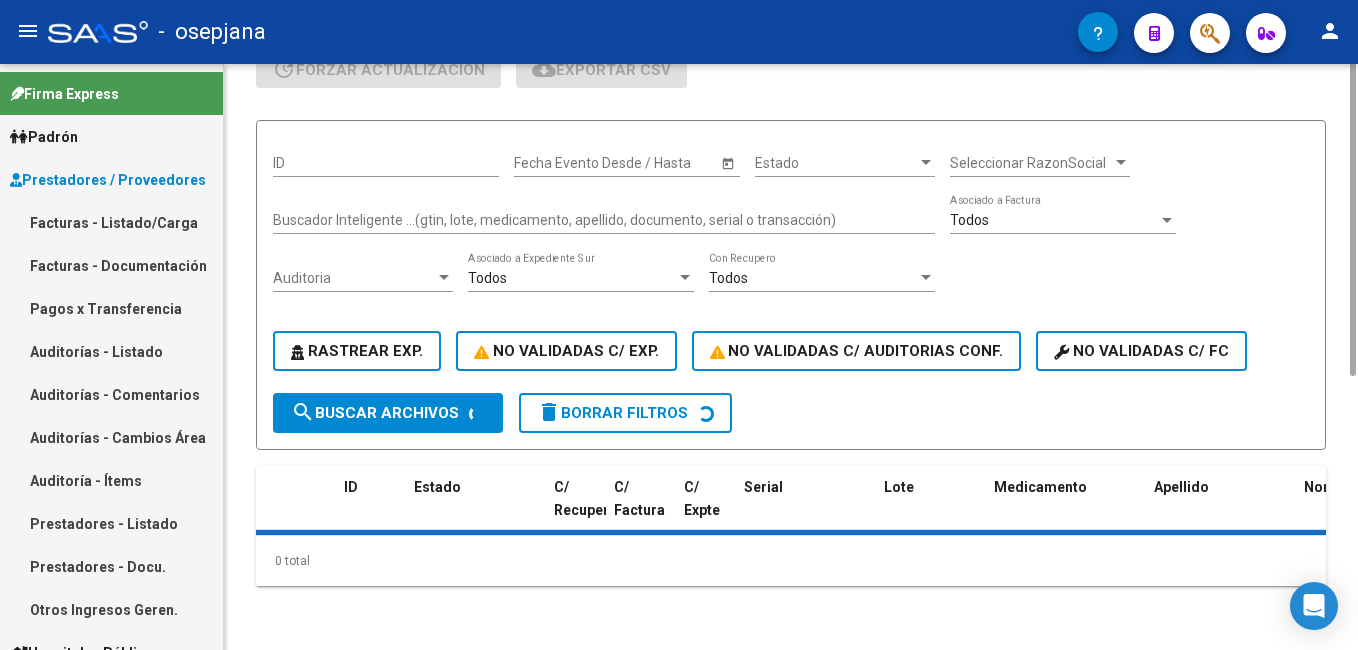 scroll, scrollTop: 0, scrollLeft: 0, axis: both 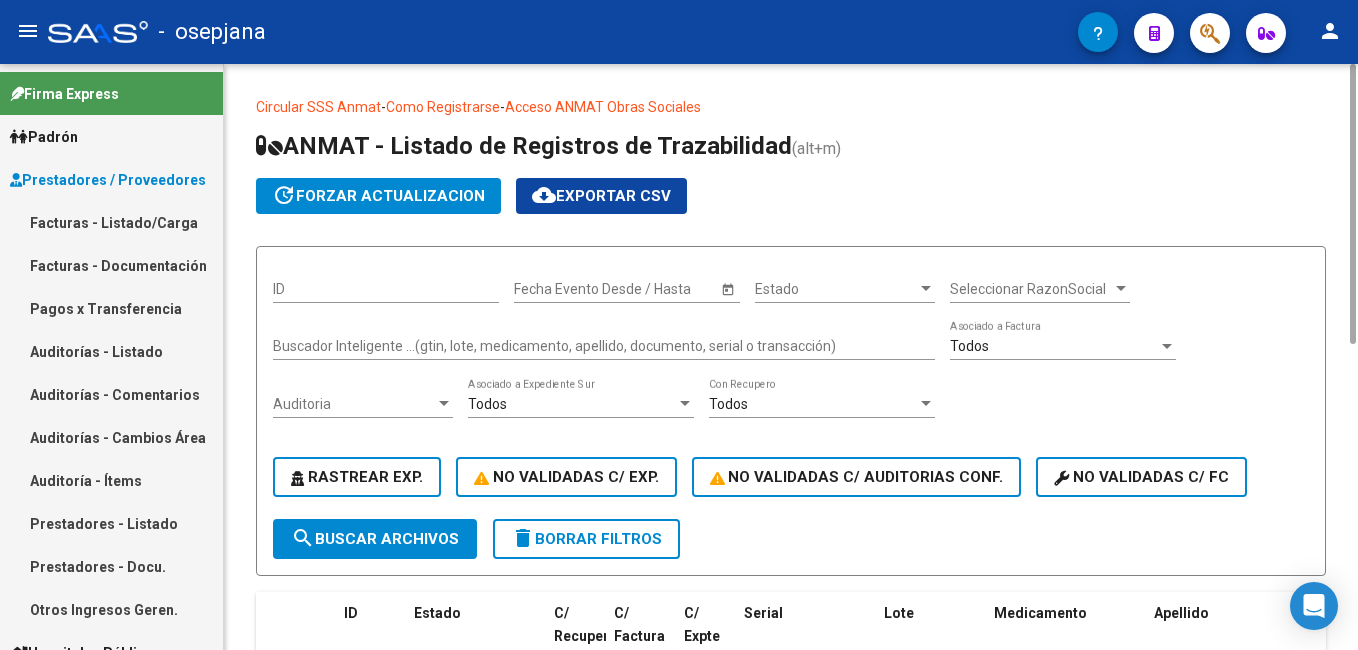 drag, startPoint x: 1353, startPoint y: 103, endPoint x: 1351, endPoint y: 24, distance: 79.025314 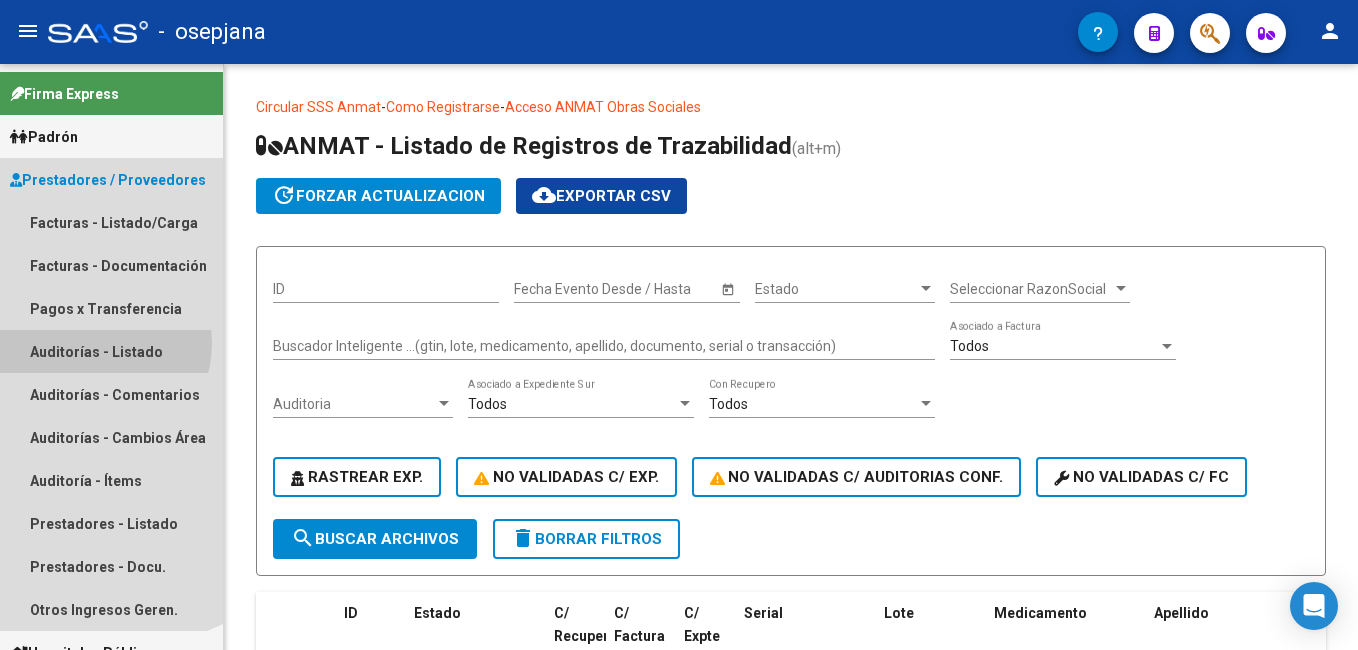 click on "Auditorías - Listado" at bounding box center (111, 351) 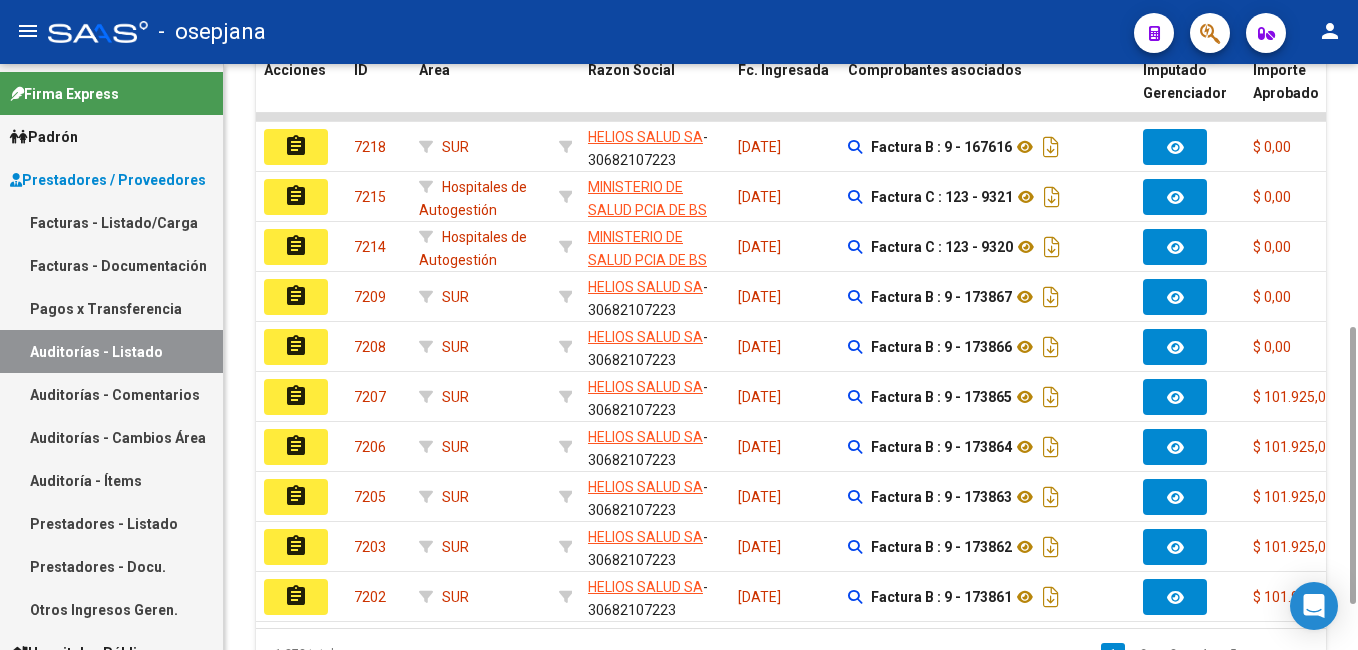 scroll, scrollTop: 531, scrollLeft: 0, axis: vertical 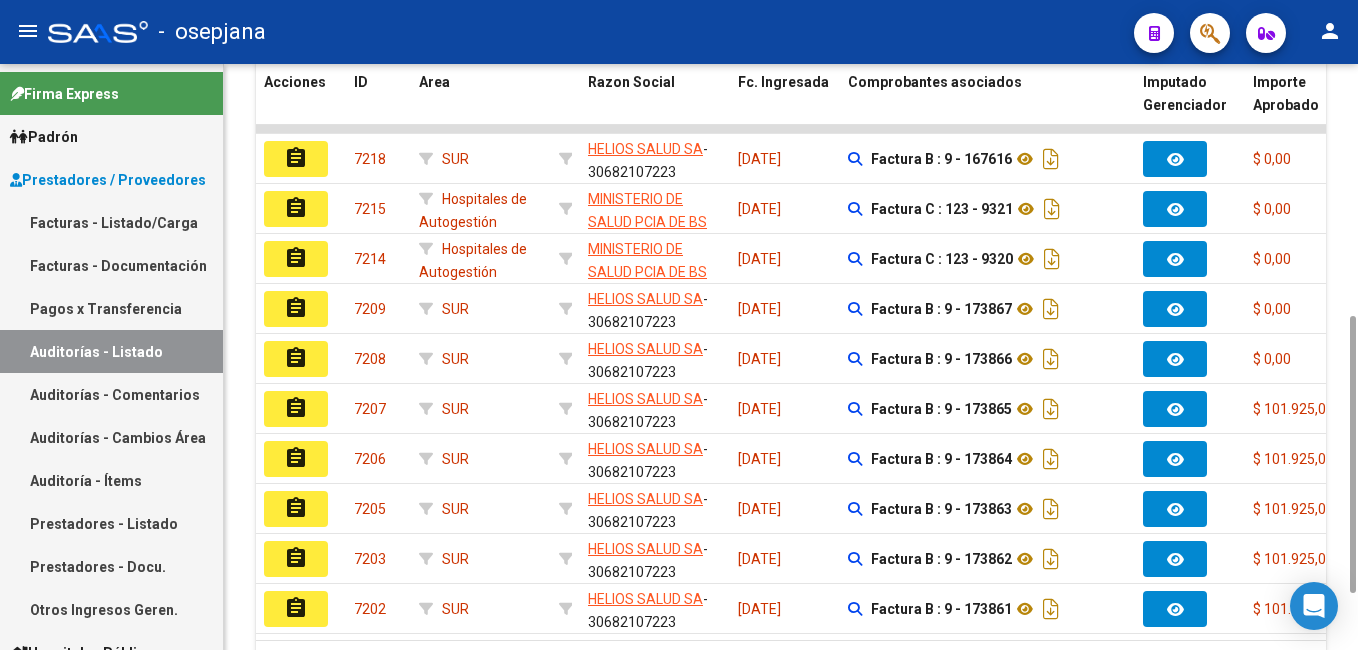 drag, startPoint x: 1350, startPoint y: 248, endPoint x: 1361, endPoint y: 503, distance: 255.23715 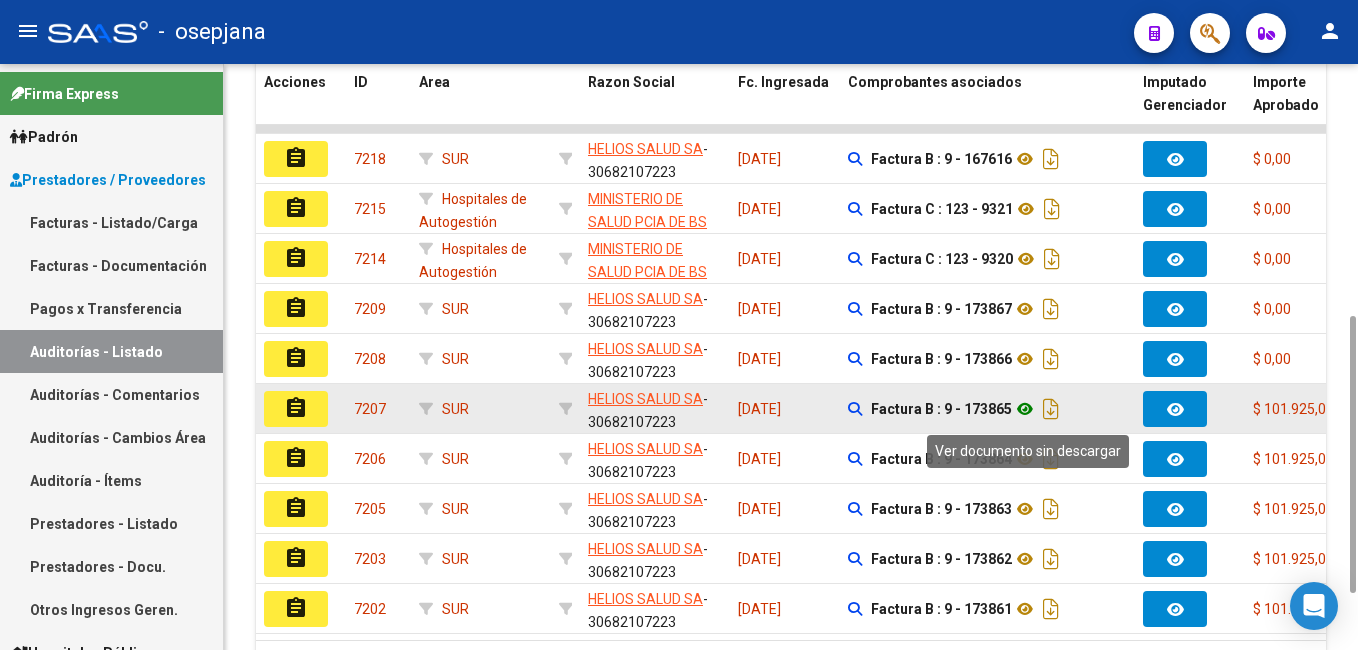click 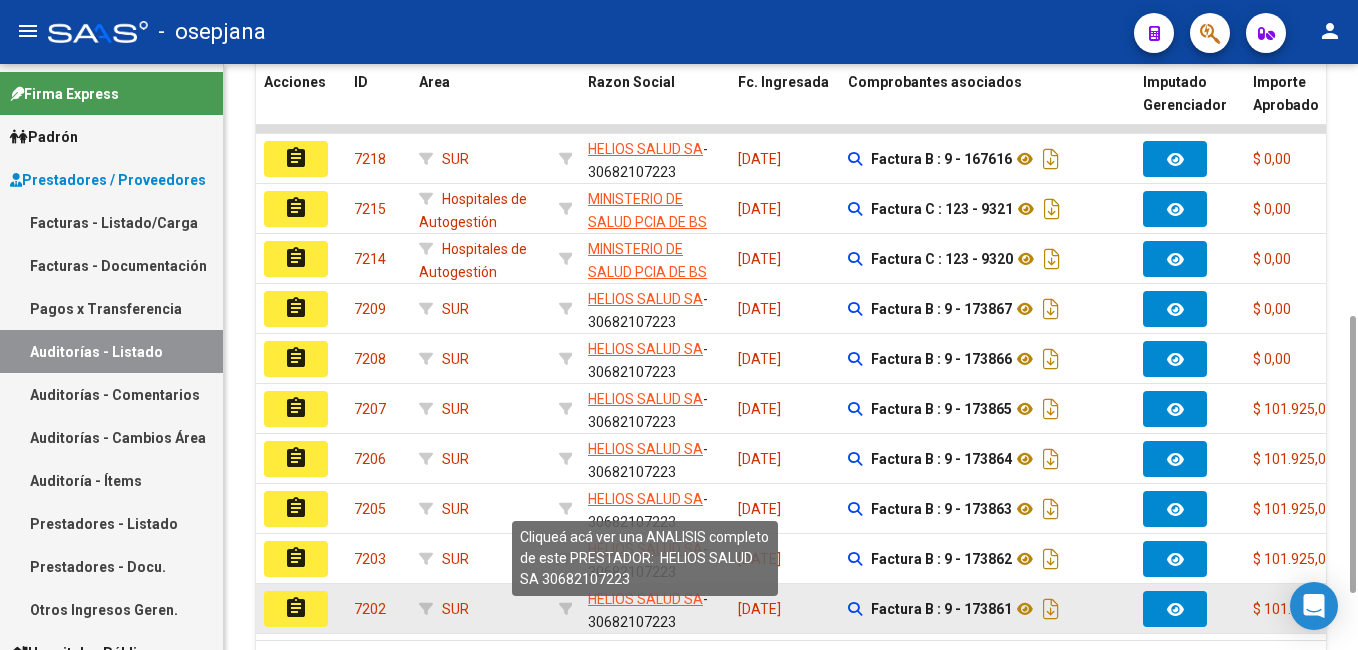 scroll, scrollTop: 651, scrollLeft: 0, axis: vertical 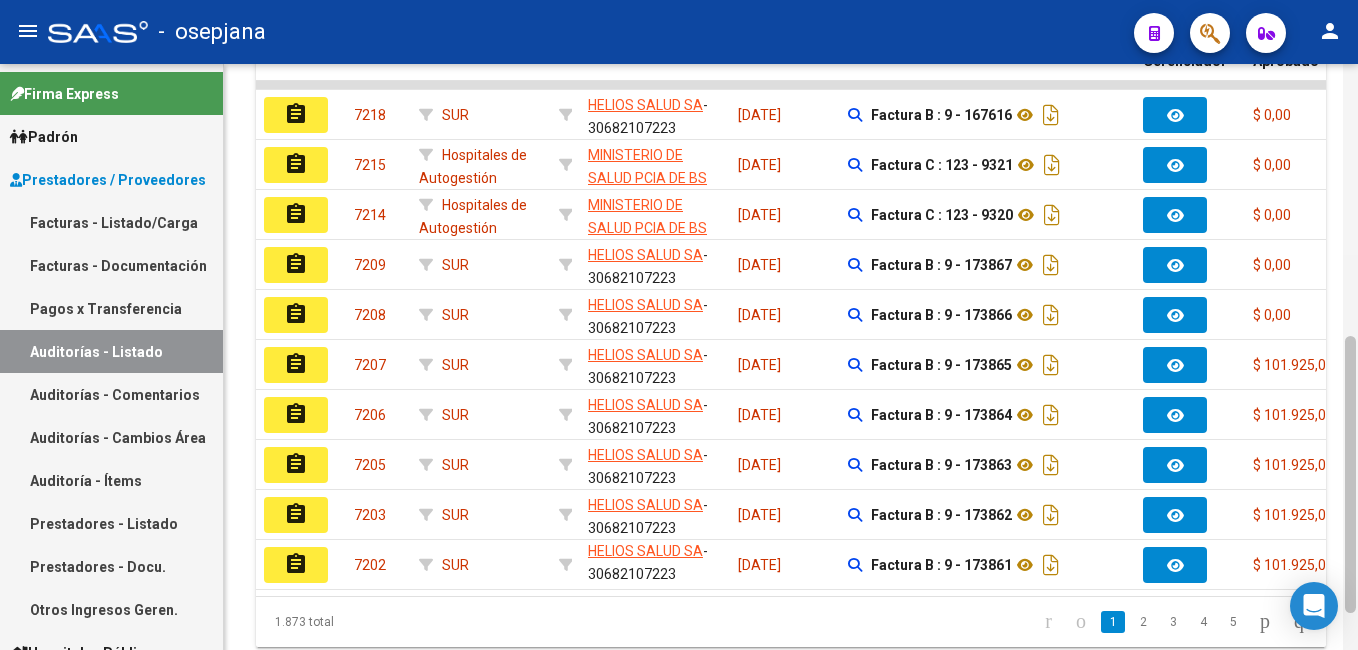 drag, startPoint x: 1355, startPoint y: 446, endPoint x: 1349, endPoint y: 410, distance: 36.496574 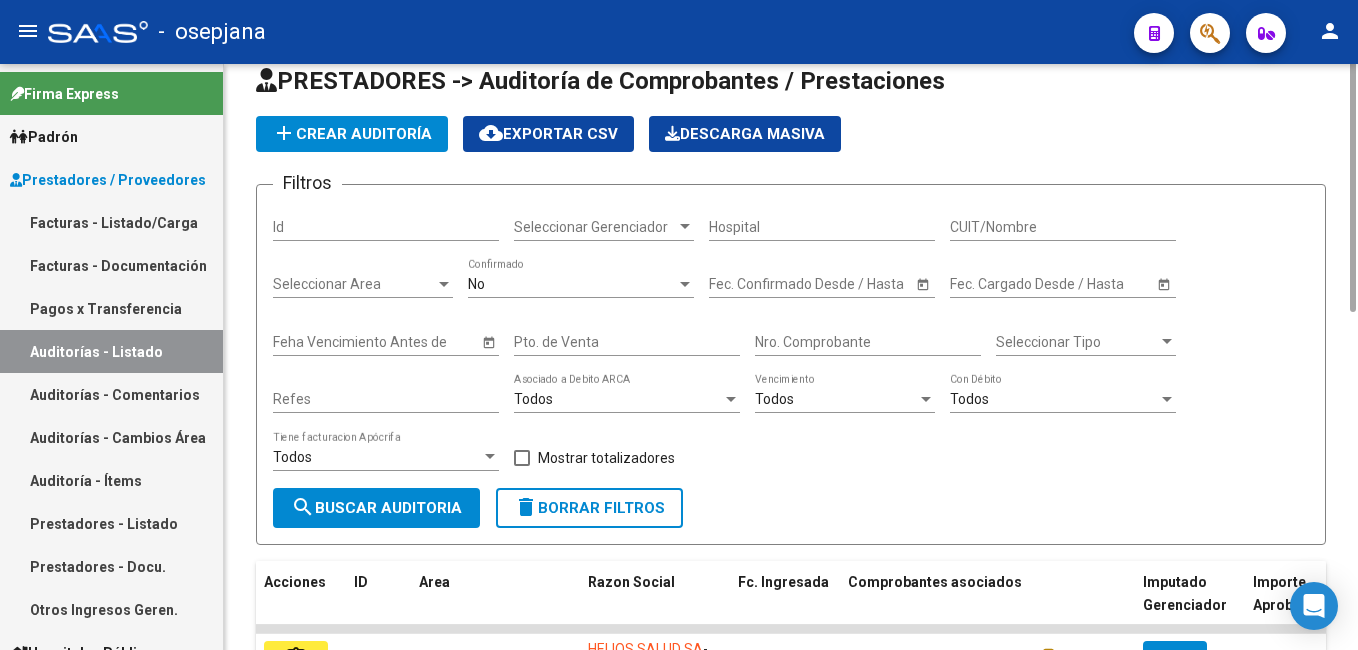 scroll, scrollTop: 0, scrollLeft: 0, axis: both 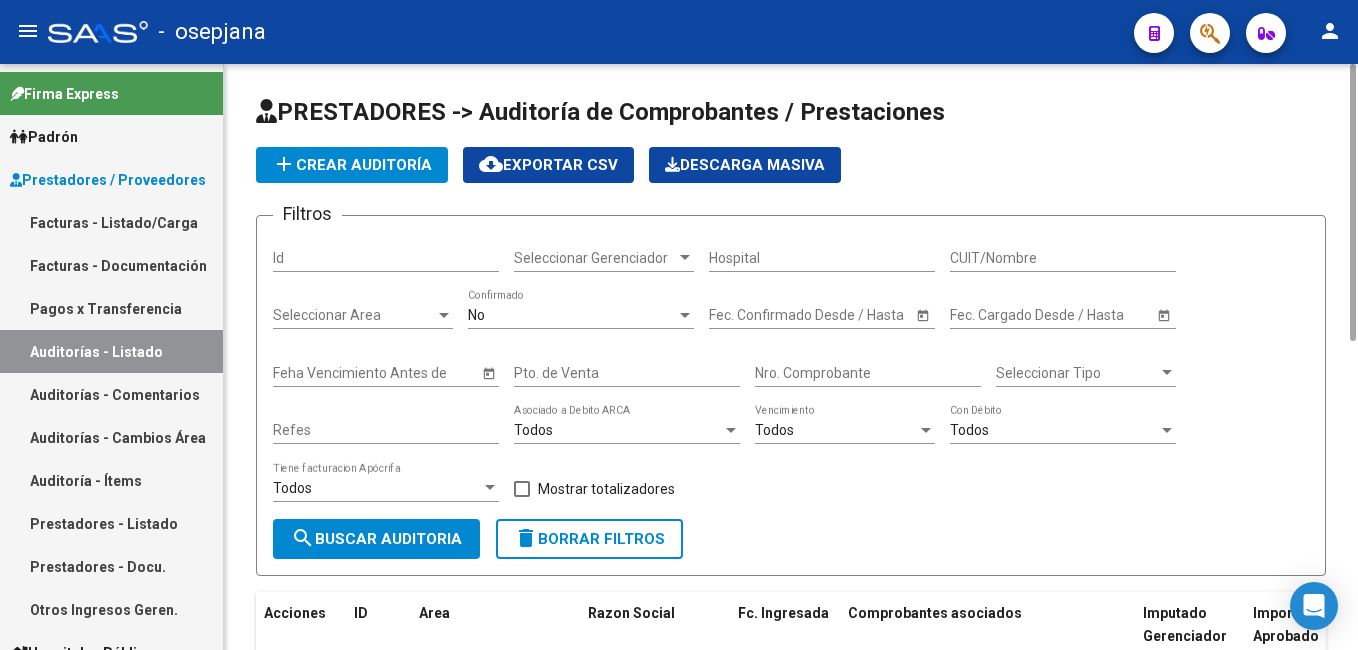 drag, startPoint x: 1345, startPoint y: 415, endPoint x: 1263, endPoint y: 88, distance: 337.1246 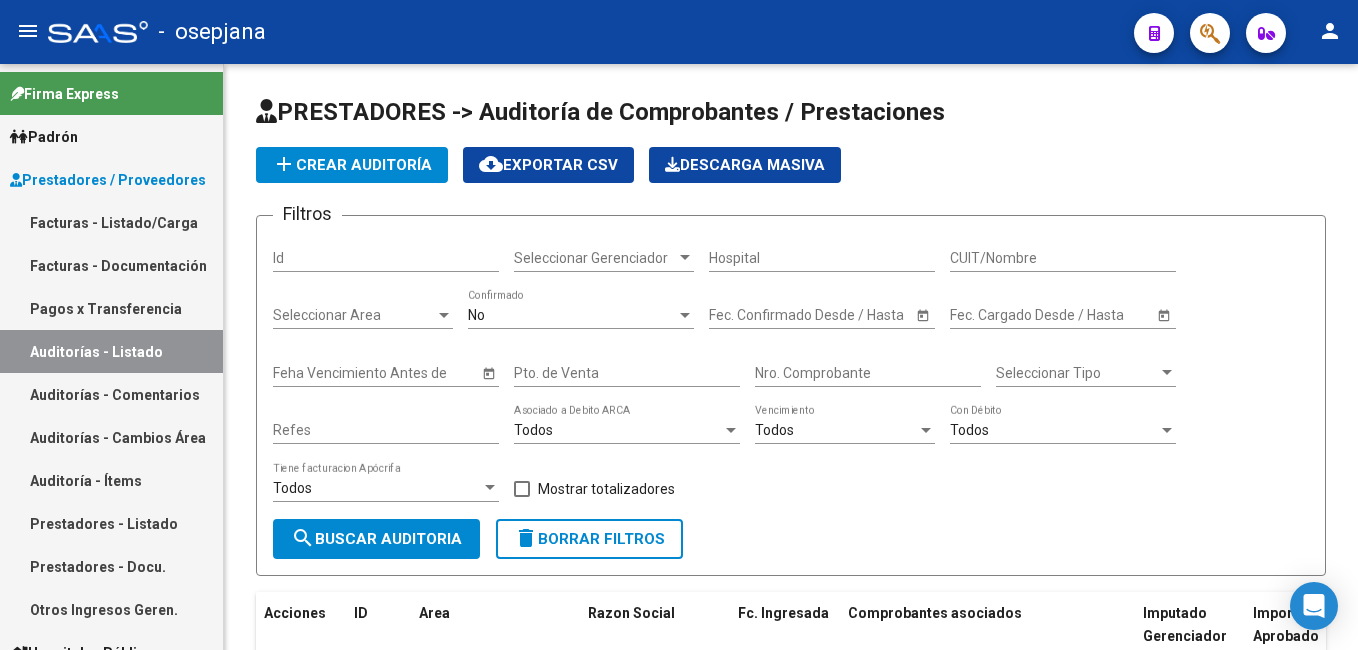 click on "Facturas - Listado/Carga" at bounding box center (111, 222) 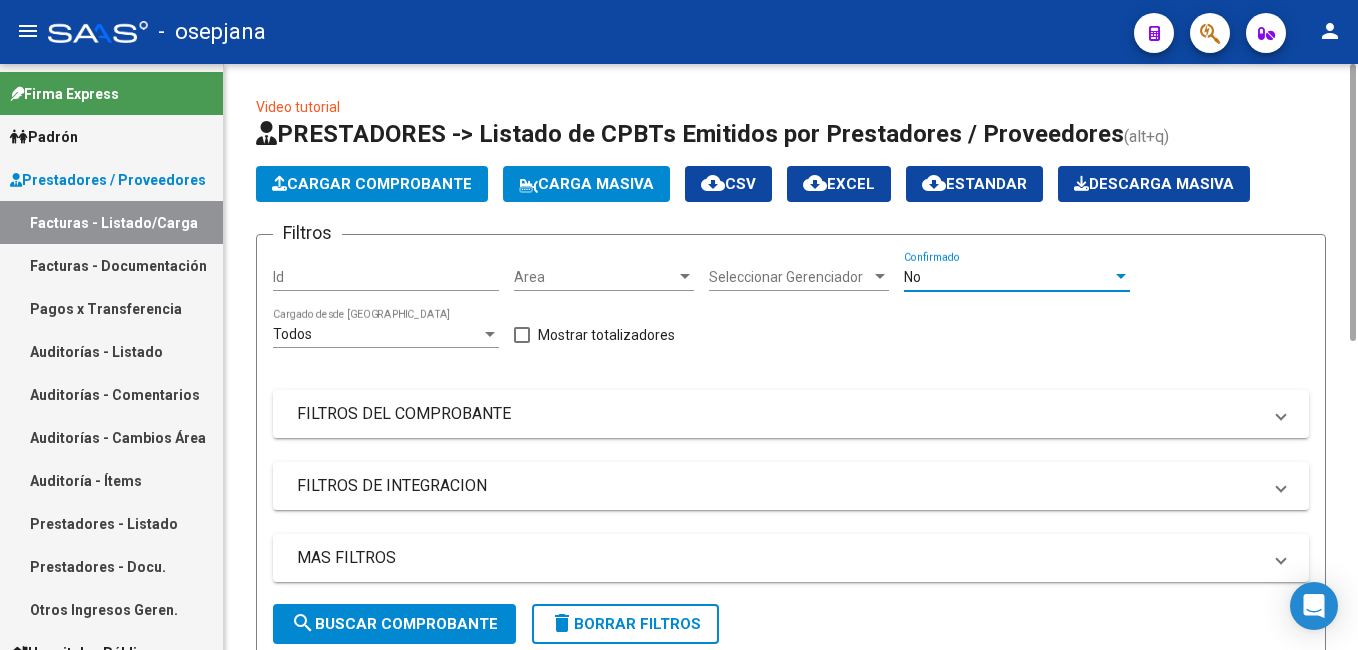 click on "No" at bounding box center [1008, 277] 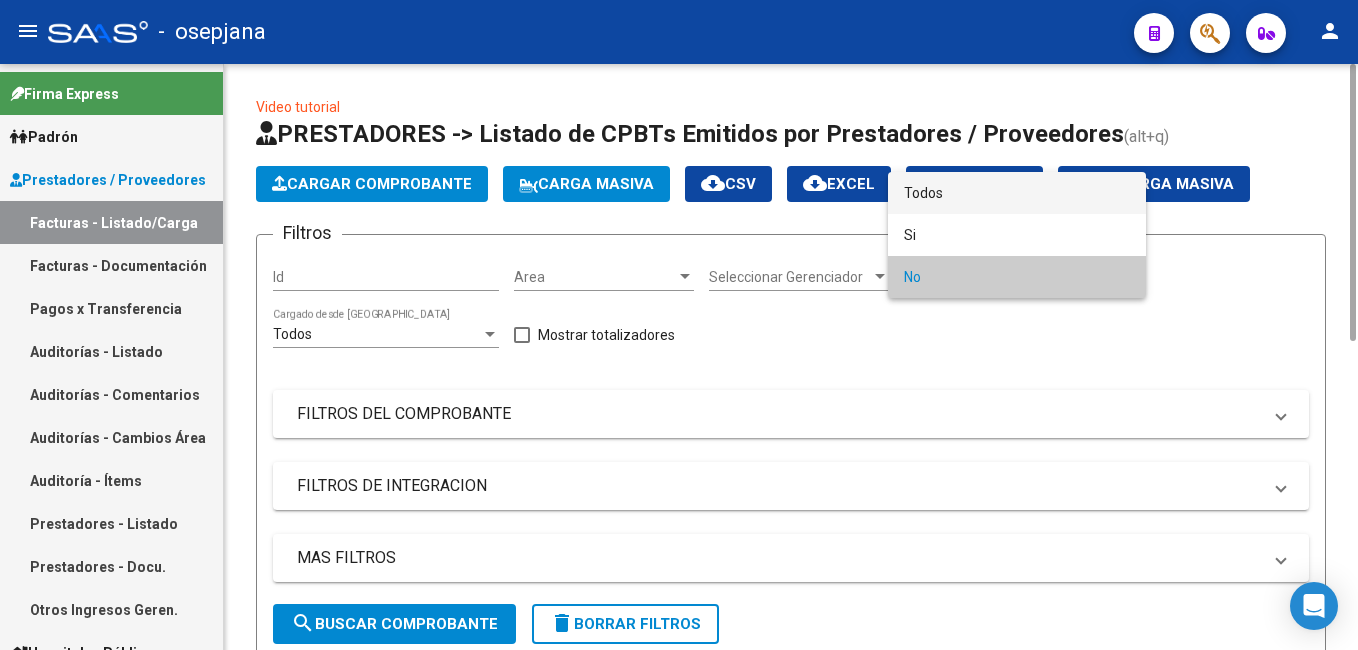 drag, startPoint x: 939, startPoint y: 192, endPoint x: 872, endPoint y: 251, distance: 89.27486 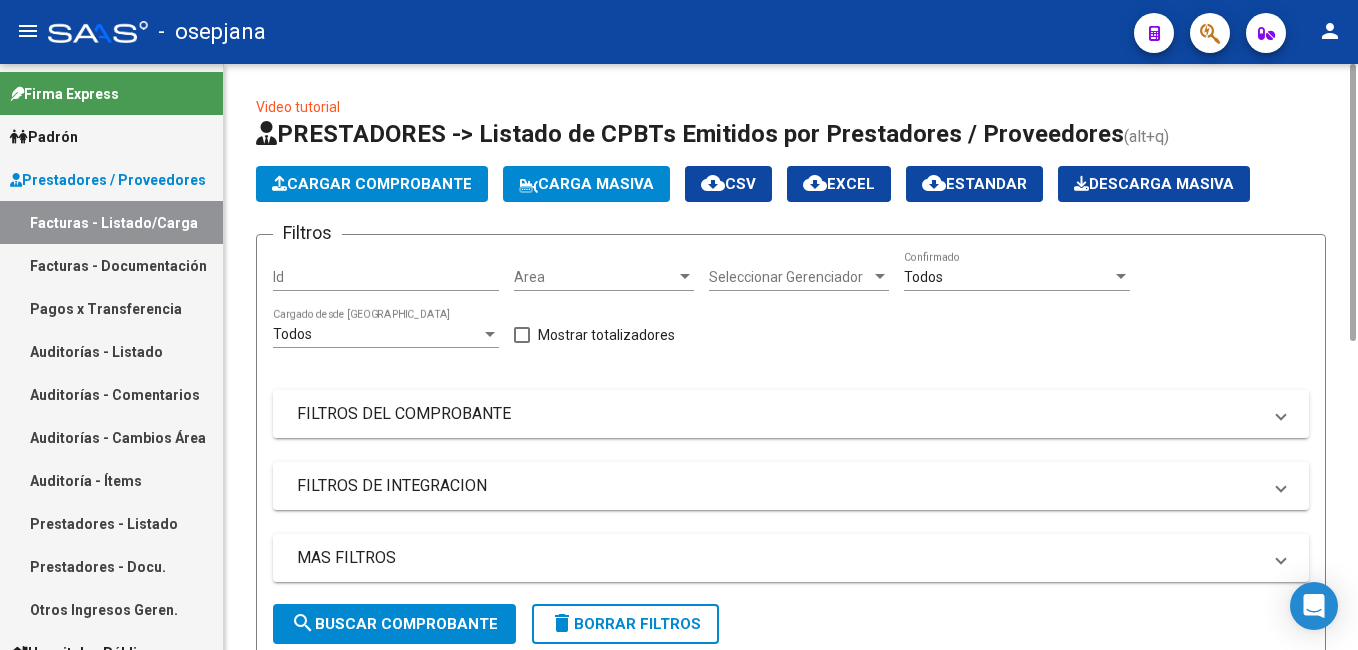 click on "FILTROS DEL COMPROBANTE" at bounding box center (779, 414) 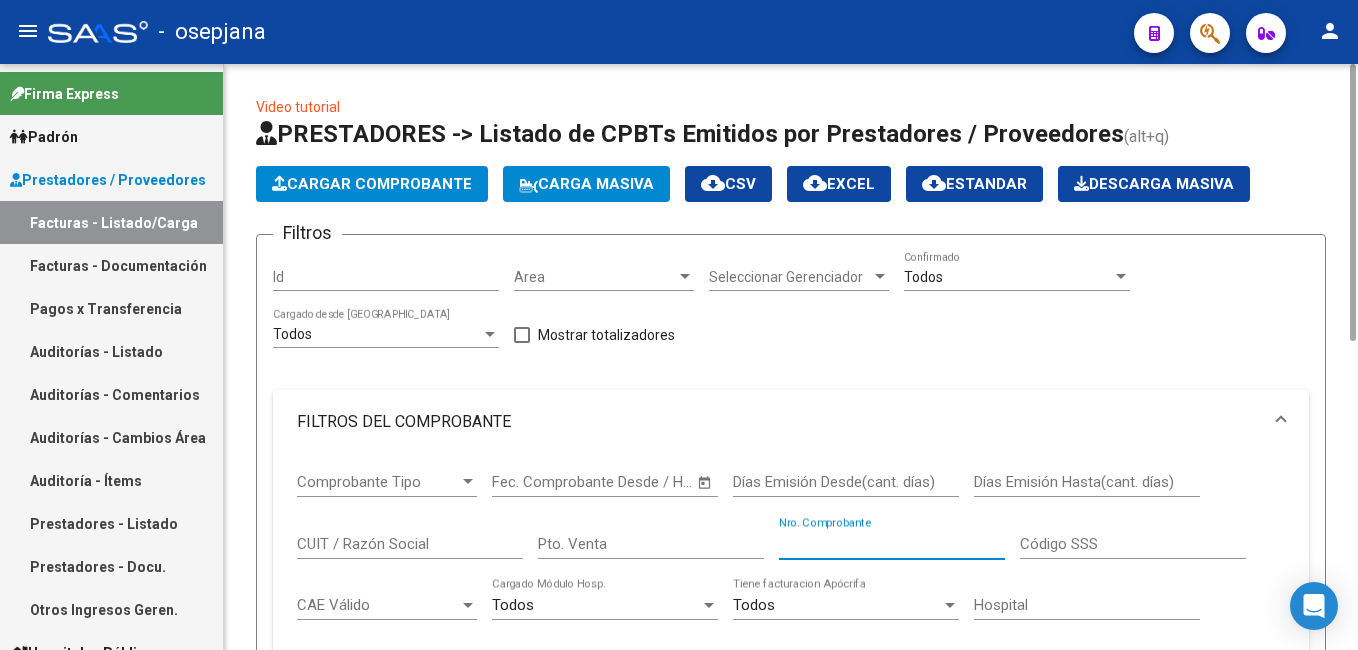 click on "Nro. Comprobante" at bounding box center [892, 544] 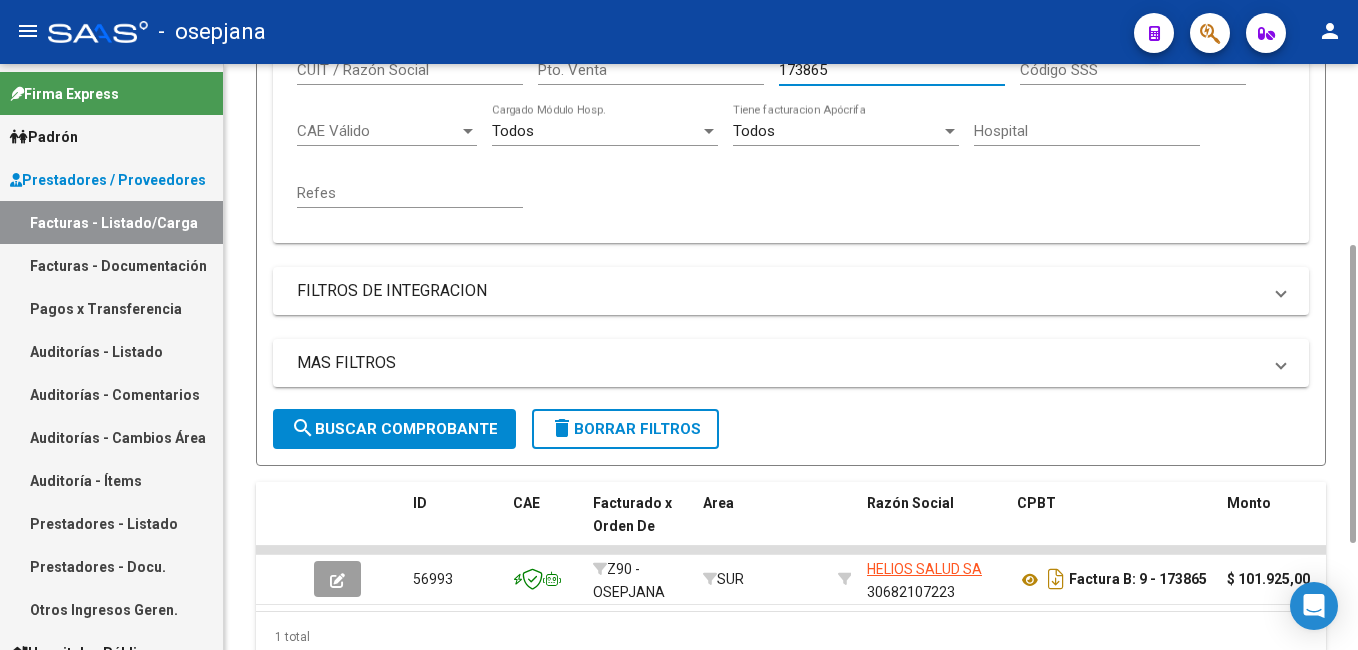 scroll, scrollTop: 565, scrollLeft: 0, axis: vertical 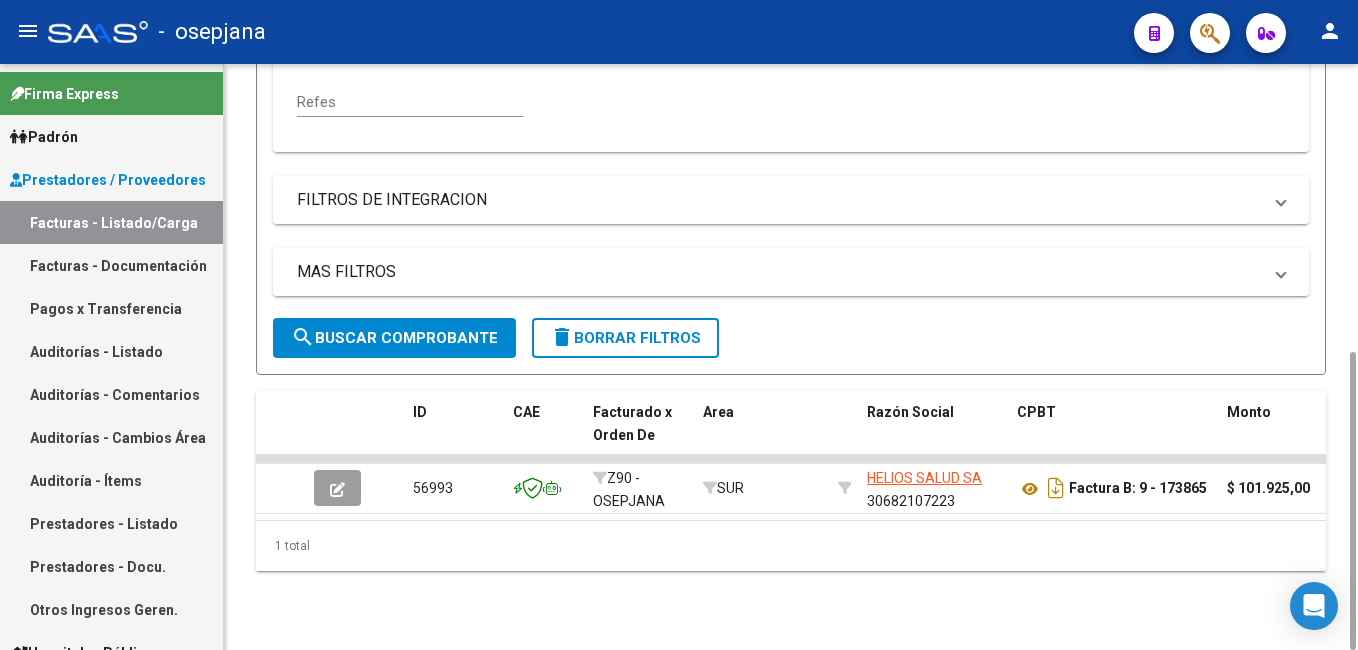 drag, startPoint x: 1353, startPoint y: 234, endPoint x: 1361, endPoint y: 594, distance: 360.08887 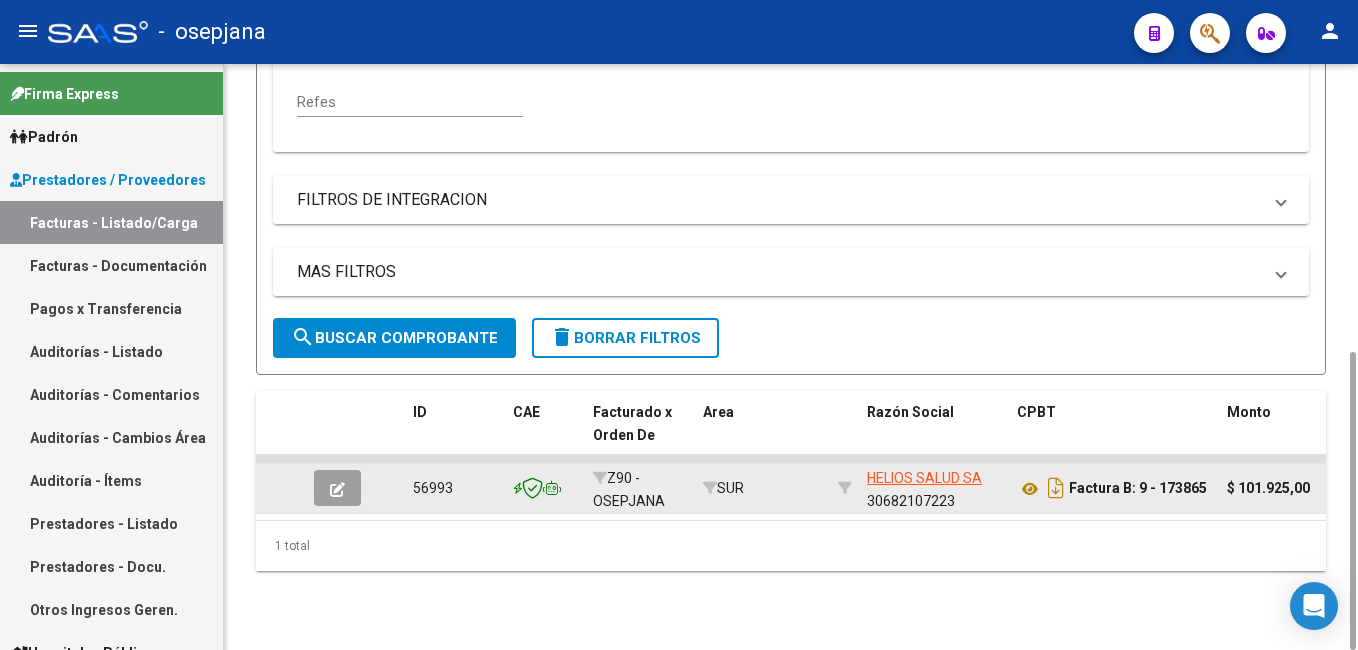 type on "173865" 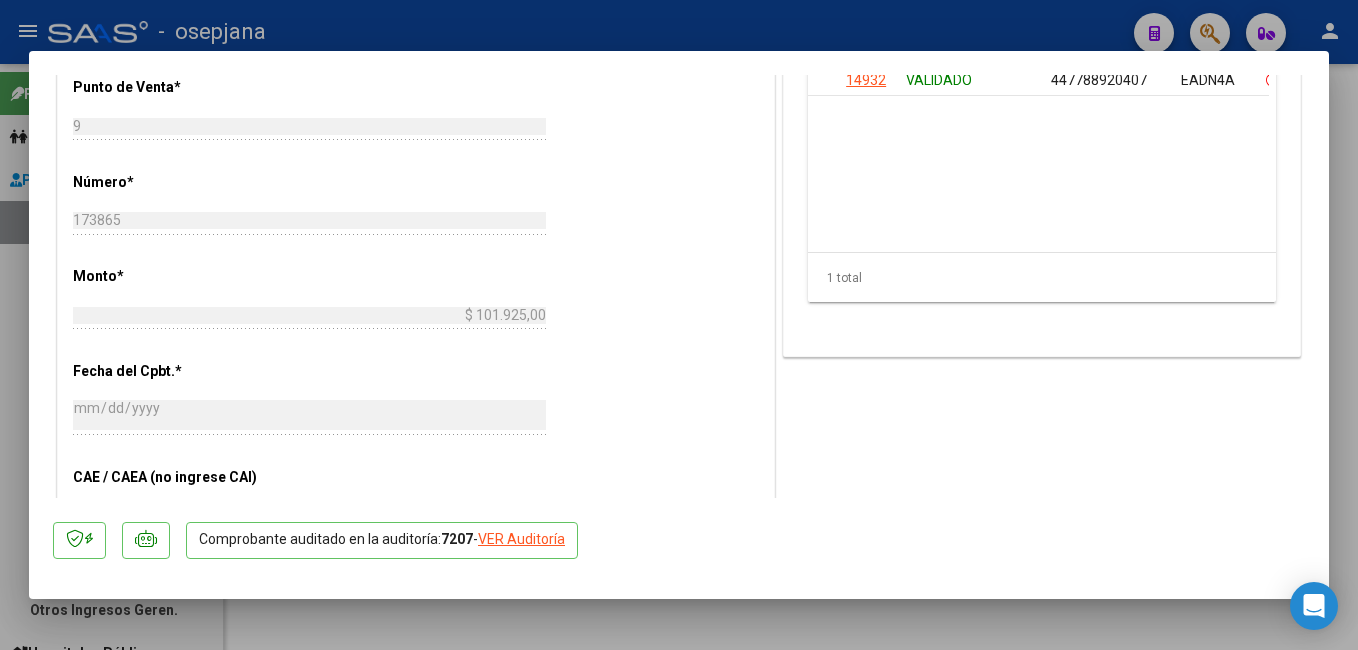 scroll, scrollTop: 800, scrollLeft: 0, axis: vertical 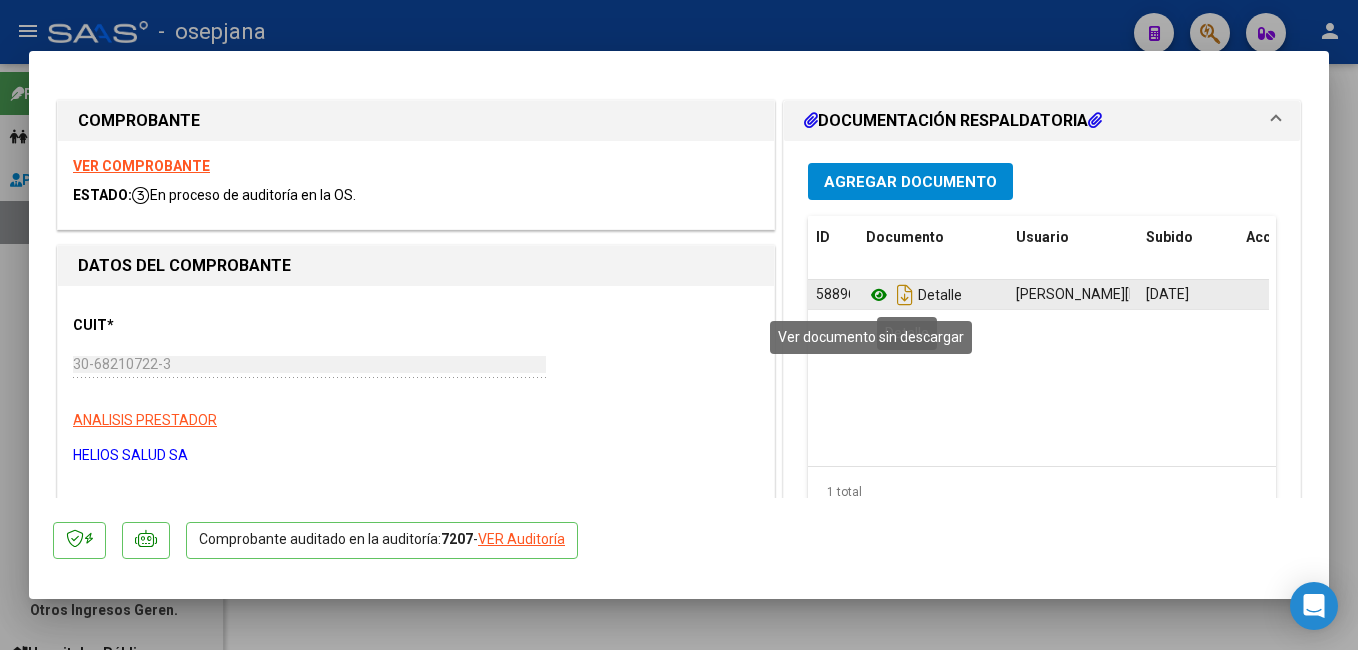 click 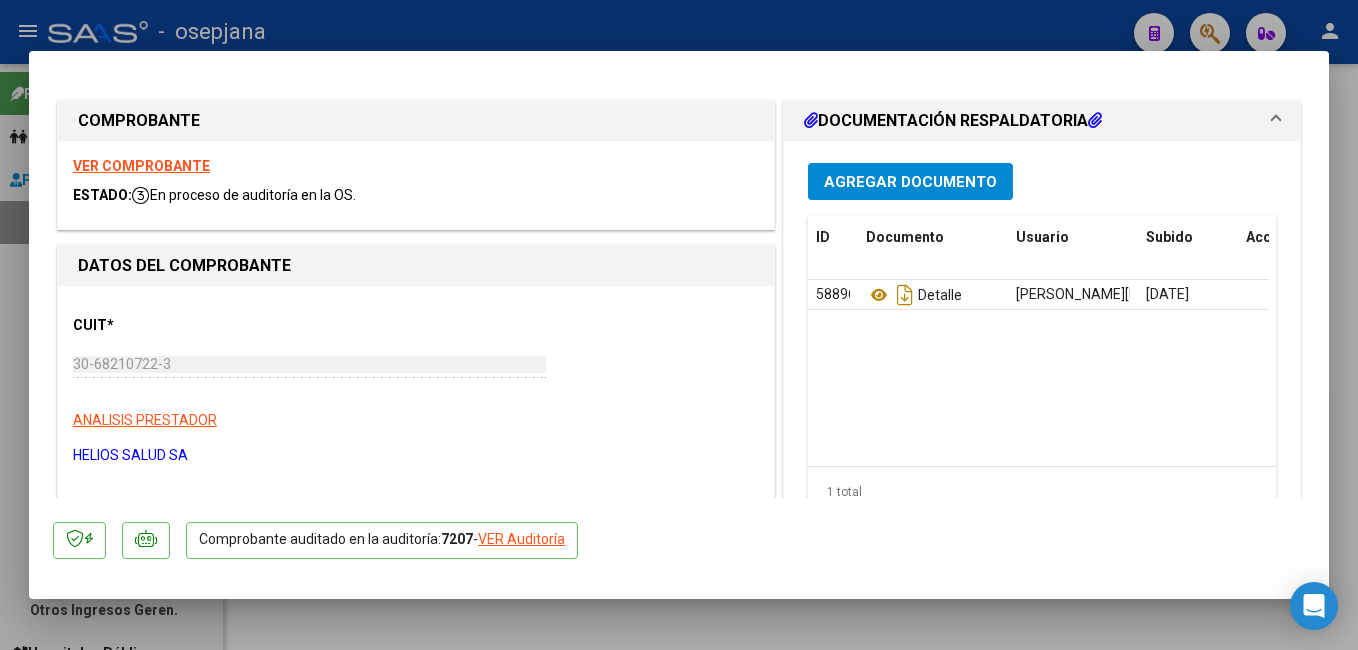 click on "COMPROBANTE VER COMPROBANTE       ESTADO:   En proceso de auditoría en la OS.  DATOS DEL COMPROBANTE CUIT  *   30-68210722-3 Ingresar CUIT  ANALISIS PRESTADOR  HELIOS SALUD SA  ARCA Padrón  Area destinado * SUR Seleccionar Area  Facturado por orden de  Z90 - OSEPJANA SIN IDENTIFICAR Seleccionar Gerenciador  Comprobante Tipo * Factura B Seleccionar Tipo Punto de Venta  *   9 Ingresar el Nro.  Número  *   173865 Ingresar el Nro.  Monto  *   $ 101.925,00 Ingresar el [GEOGRAPHIC_DATA].  *   [DATE] Ingresar la fecha  CAE / CAEA (no ingrese CAI)    75193309246187 Ingresar el CAE o CAEA (no ingrese CAI)  Fecha Recibido  *   [DATE] Ingresar la fecha  Fecha de Vencimiento    [DATE] Ingresar la fecha  Ref. Externa    29047 Ingresar la ref.  N° Liquidación    Ingresar el N° Liquidación   DOCUMENTACIÓN RESPALDATORIA  Agregar Documento ID Documento Usuario Subido Acción 58896  Detalle   [PERSON_NAME][EMAIL_ADDRESS][PERSON_NAME][DOMAIN_NAME] - [PERSON_NAME]   [DATE]   1 total   1   TRAZABILIDAD ANMAT  ID Estado Lote" at bounding box center [679, 325] 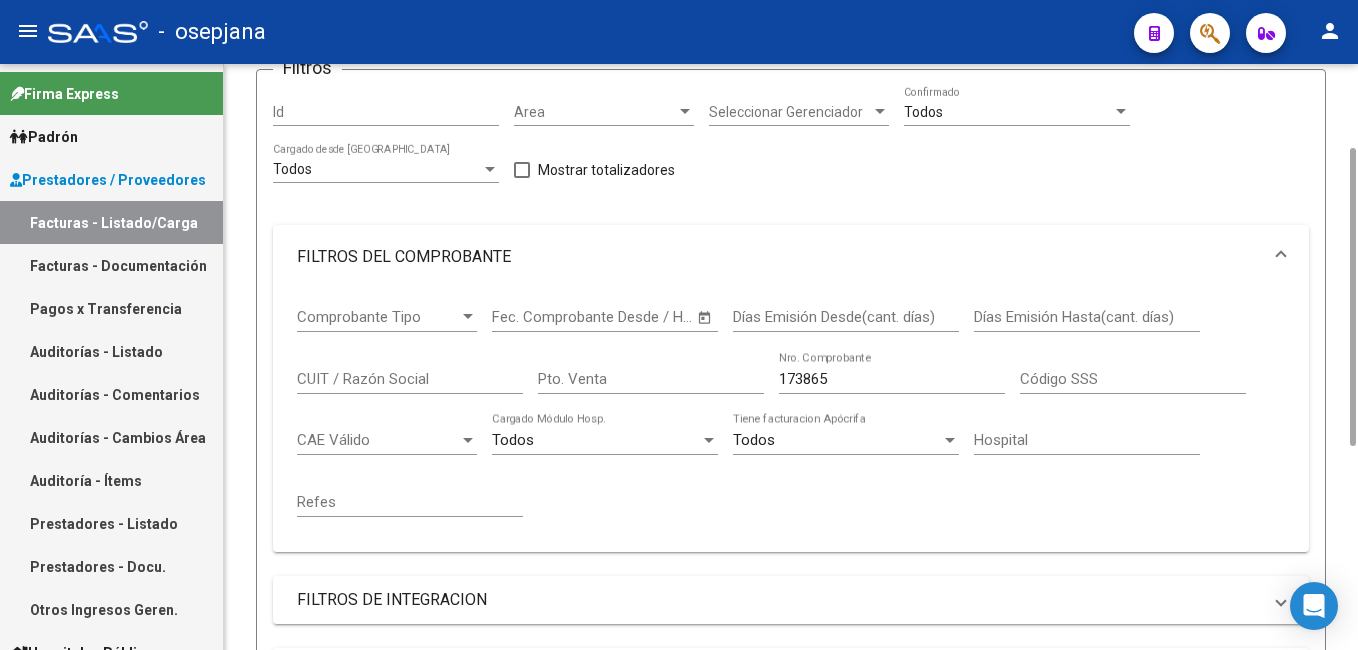 scroll, scrollTop: 0, scrollLeft: 0, axis: both 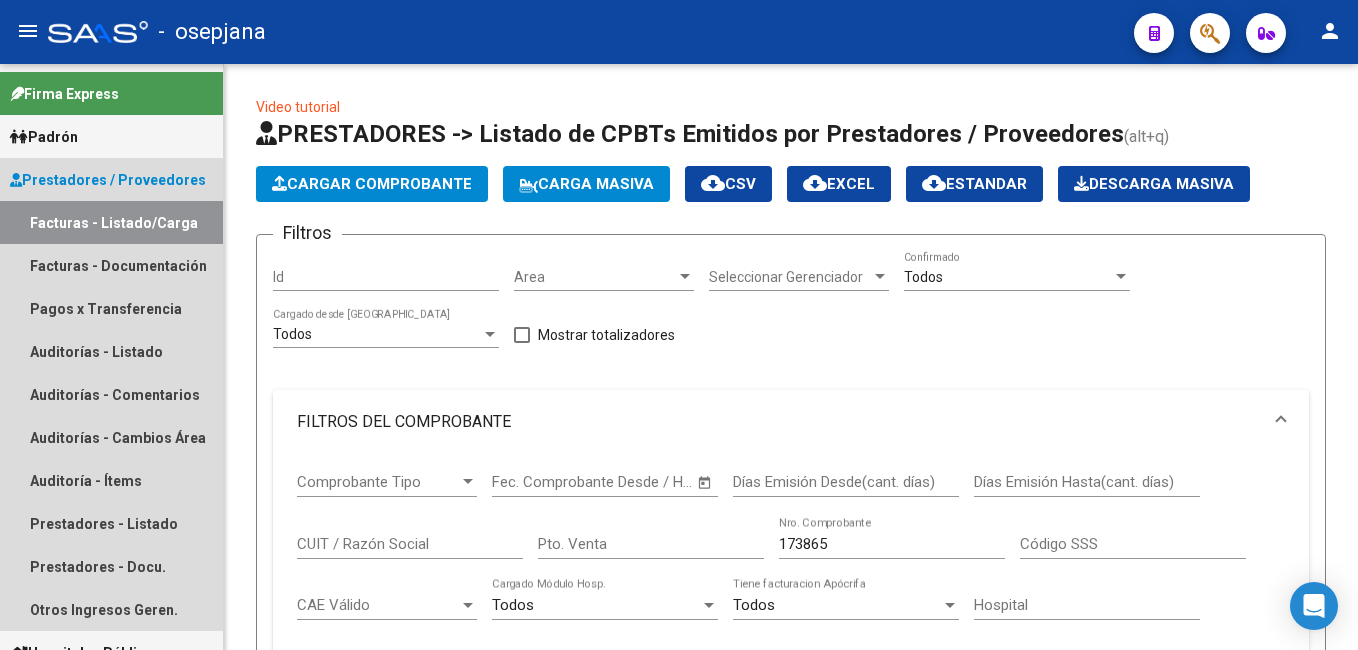 click on "Facturas - Listado/Carga" at bounding box center [111, 222] 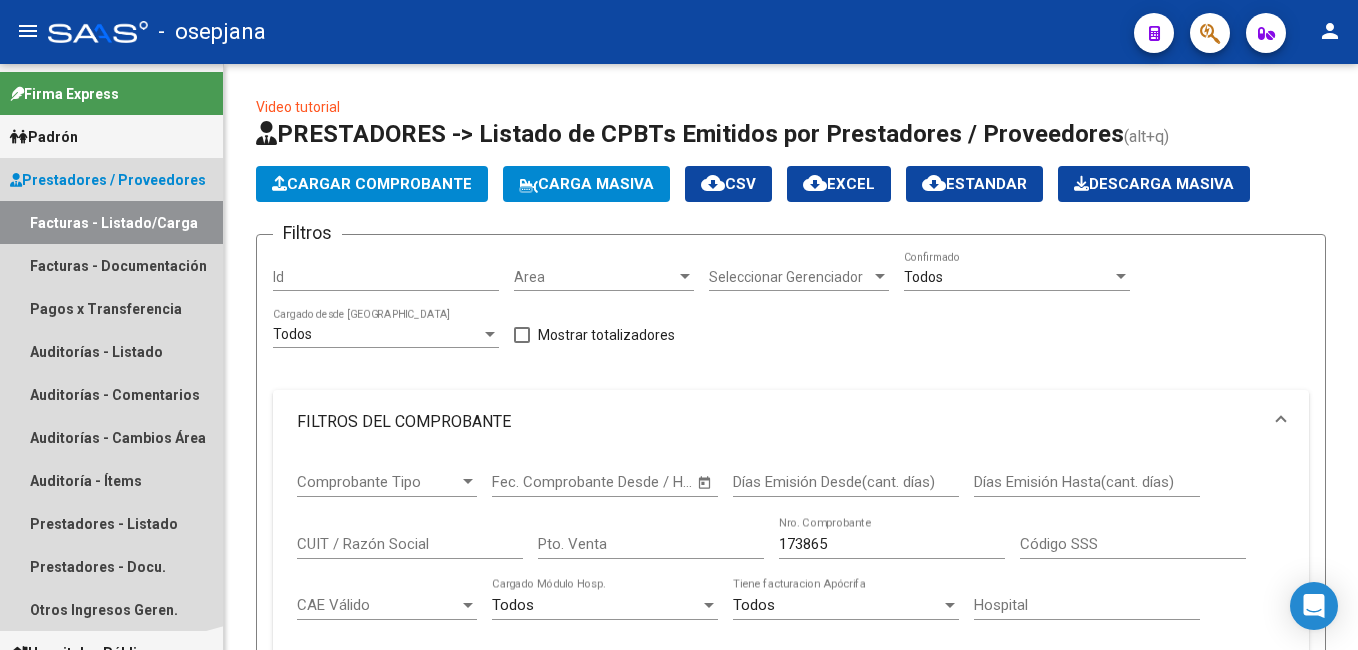 click on "Prestadores / Proveedores" at bounding box center [108, 180] 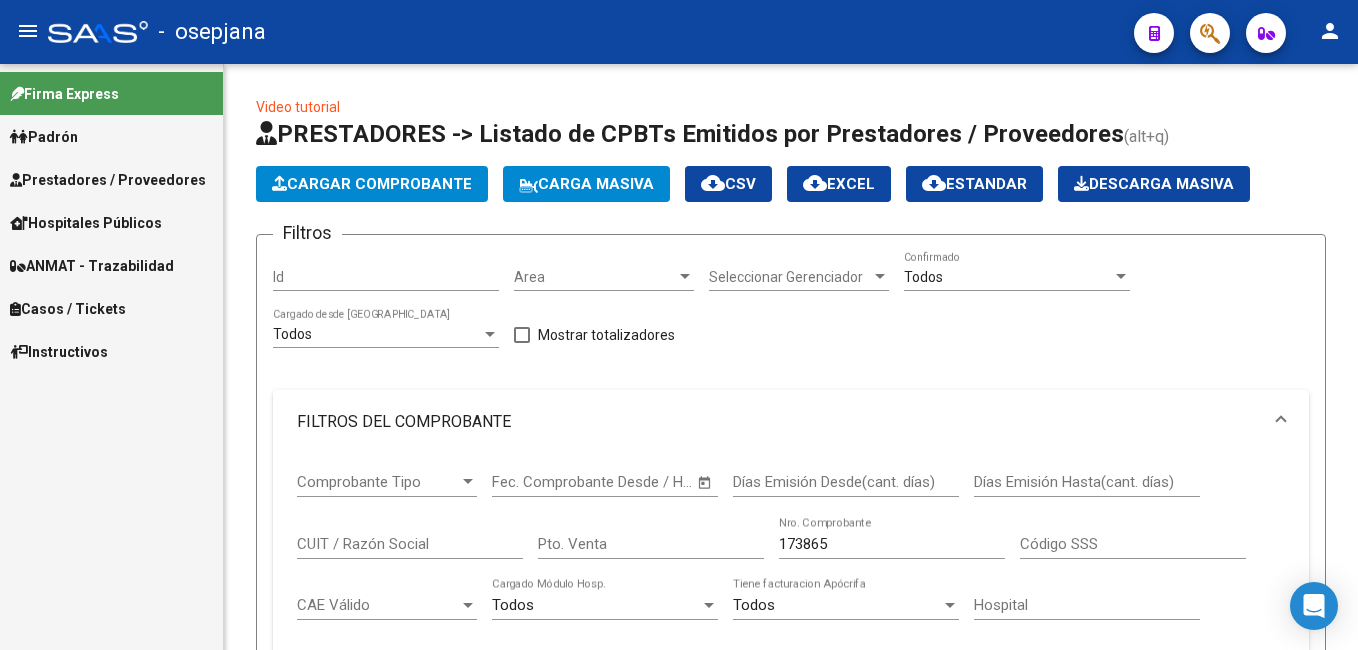 drag, startPoint x: 83, startPoint y: 265, endPoint x: 99, endPoint y: 207, distance: 60.166435 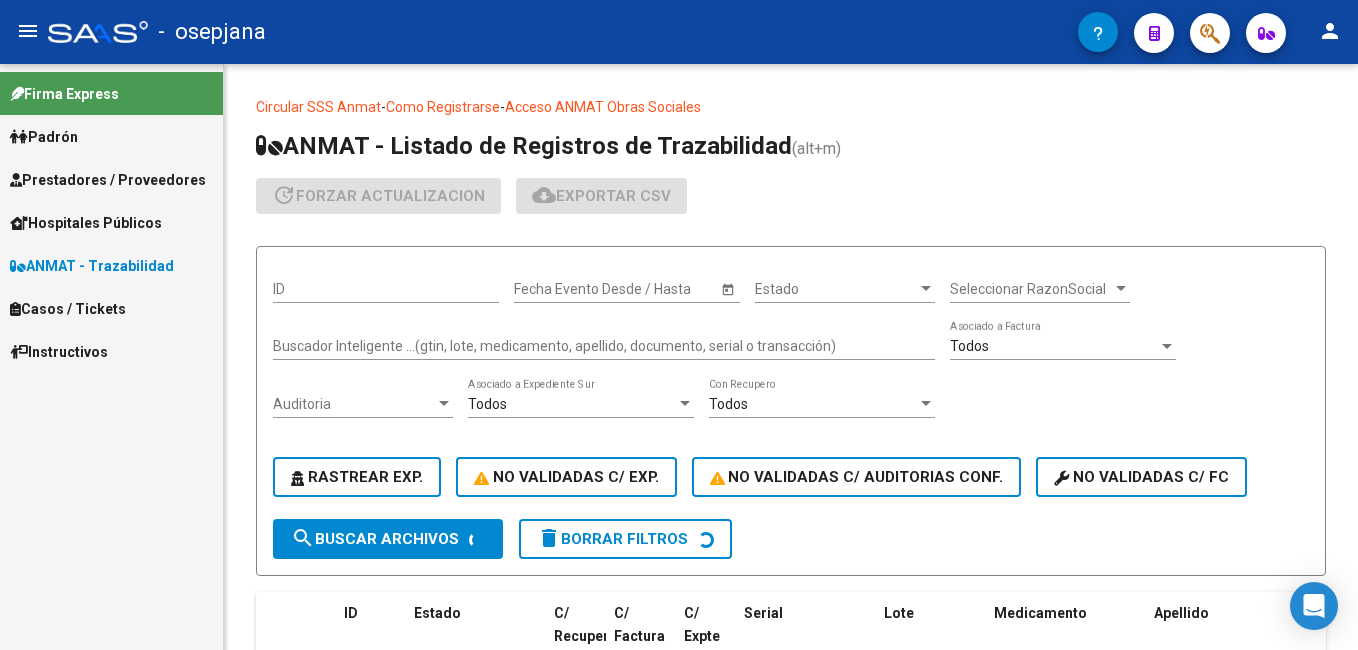 click on "Prestadores / Proveedores" at bounding box center [108, 180] 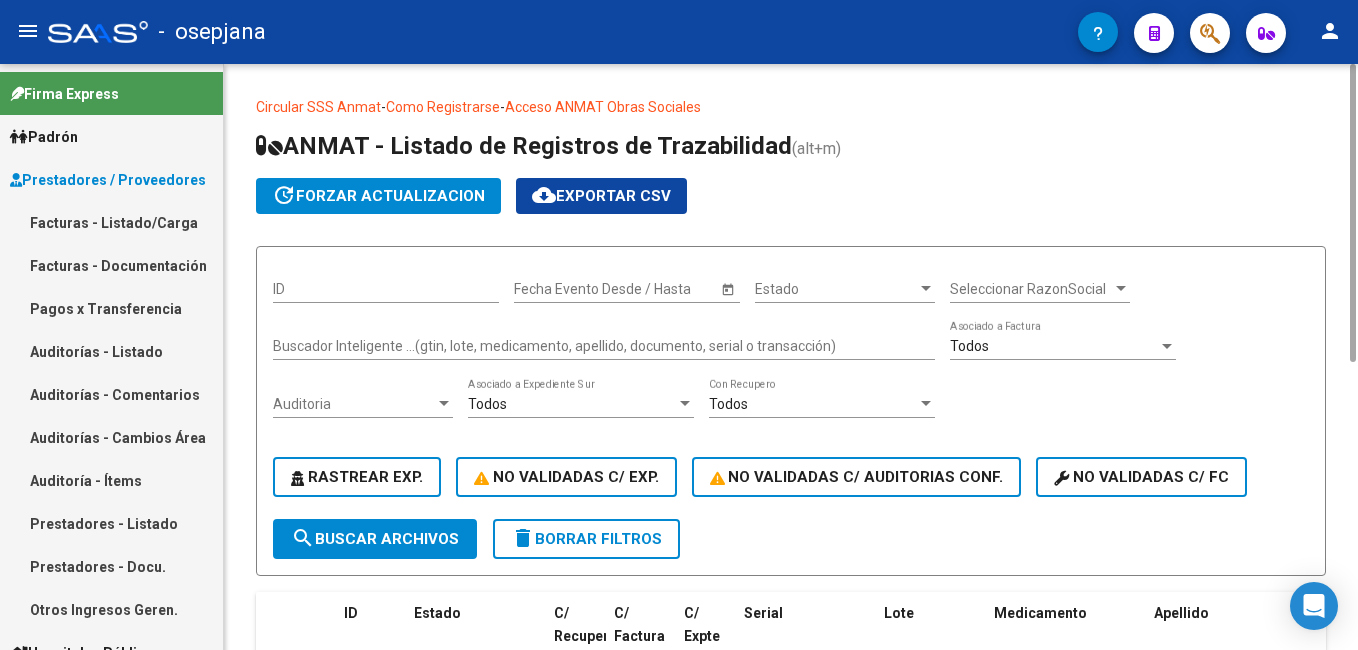 click on "Buscador Inteligente ...(gtin, lote, medicamento, apellido, documento, serial o transacción)" at bounding box center [604, 346] 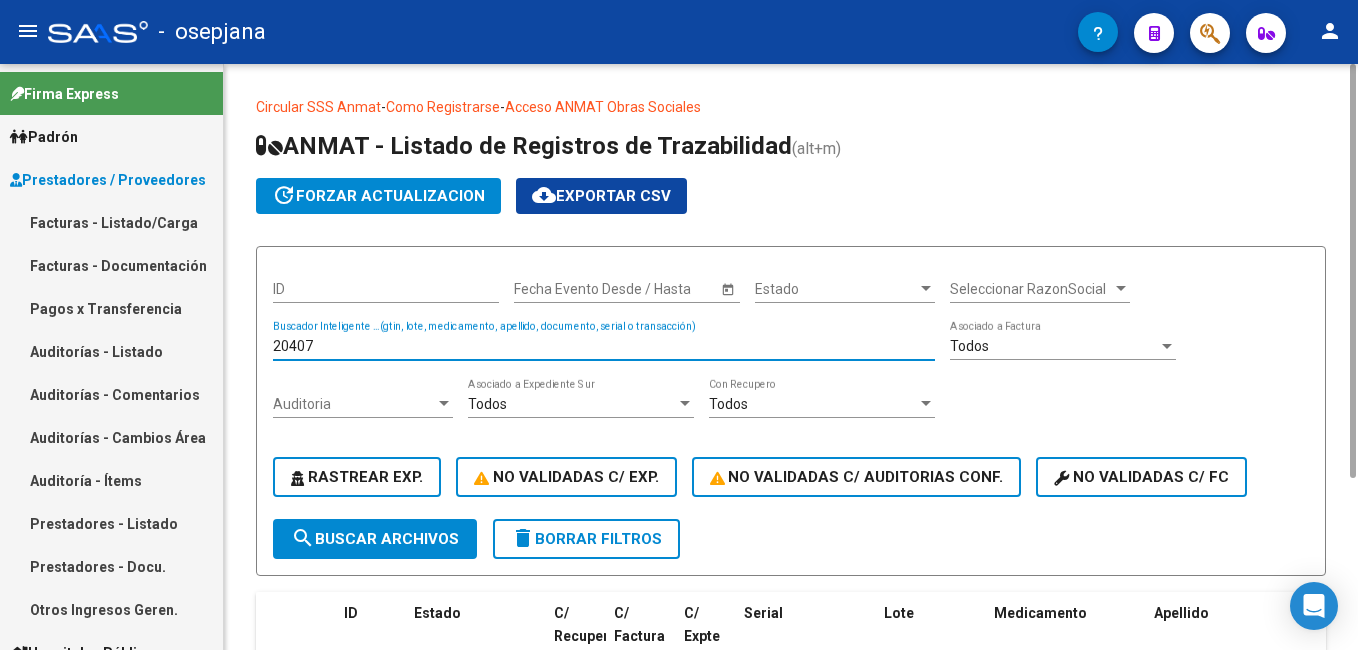 scroll, scrollTop: 200, scrollLeft: 0, axis: vertical 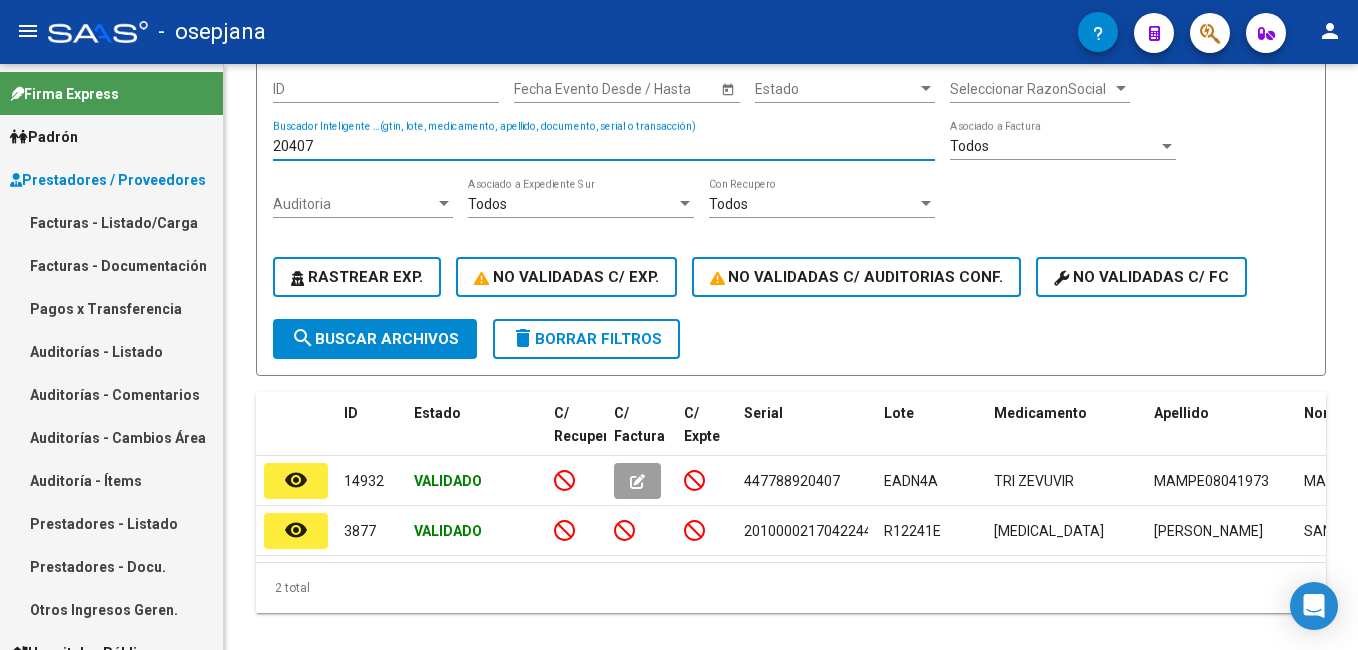 type on "20407" 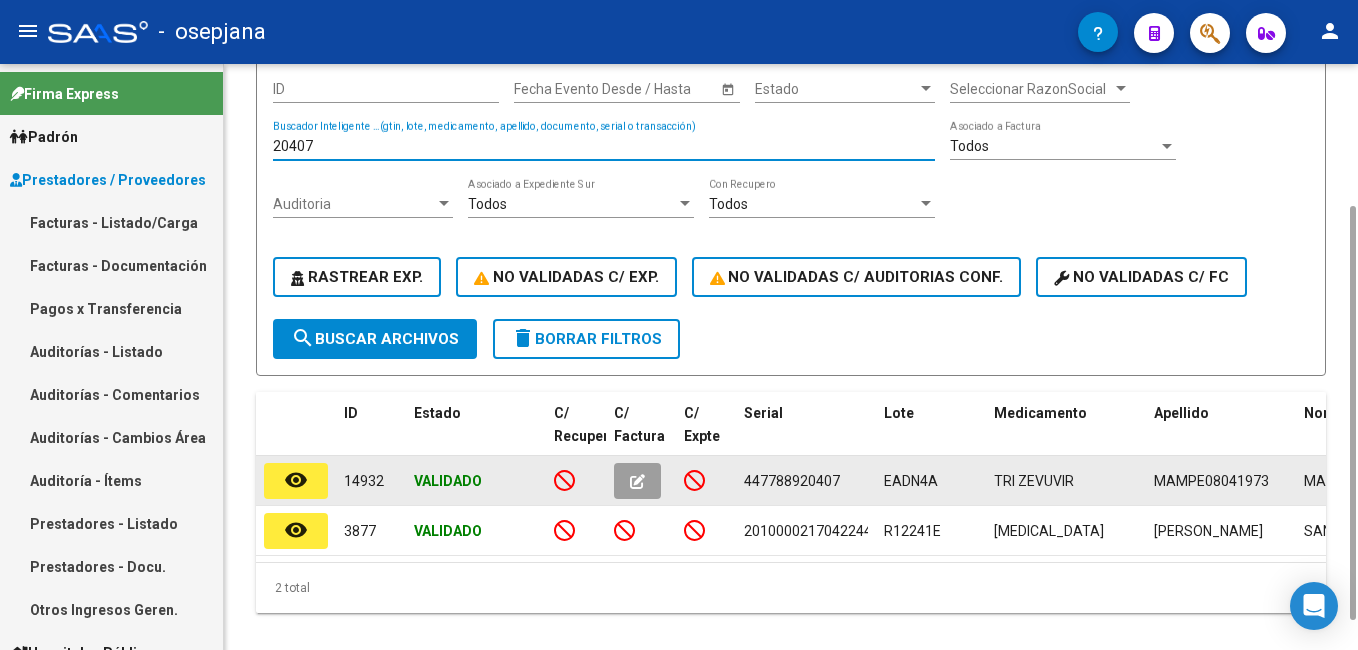click on "remove_red_eye" 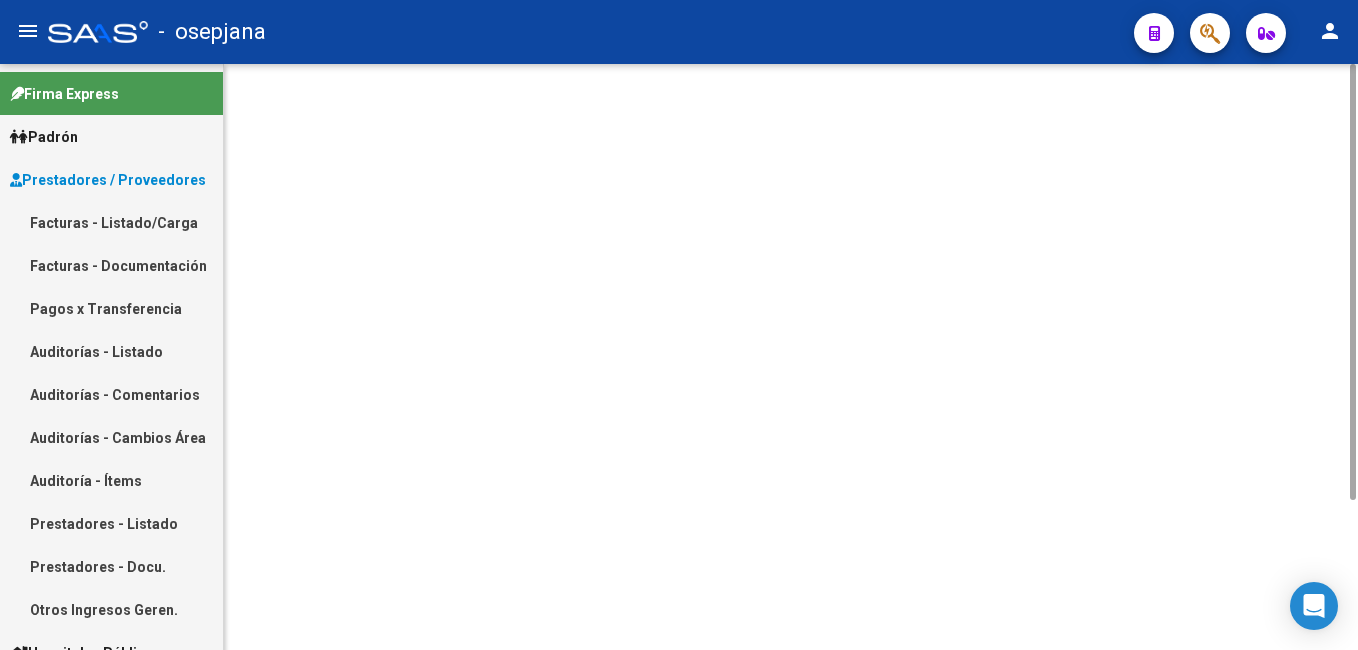 scroll, scrollTop: 0, scrollLeft: 0, axis: both 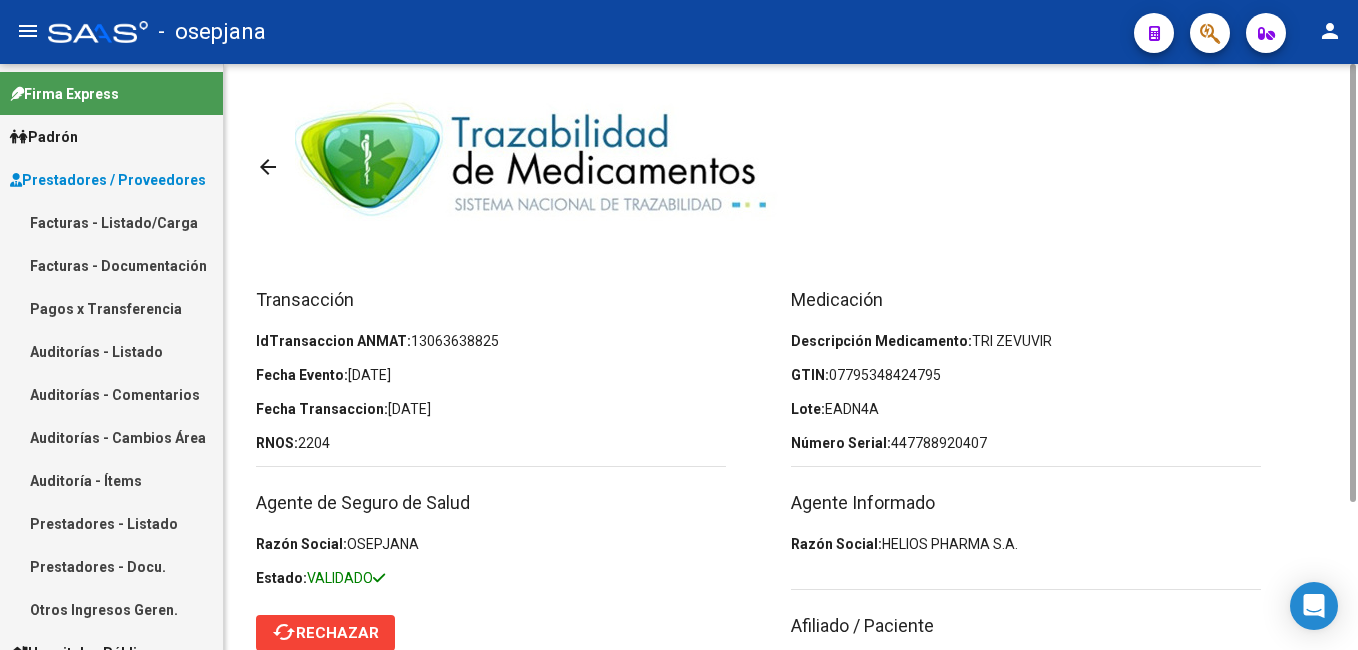 drag, startPoint x: 1350, startPoint y: 212, endPoint x: 1321, endPoint y: 144, distance: 73.92564 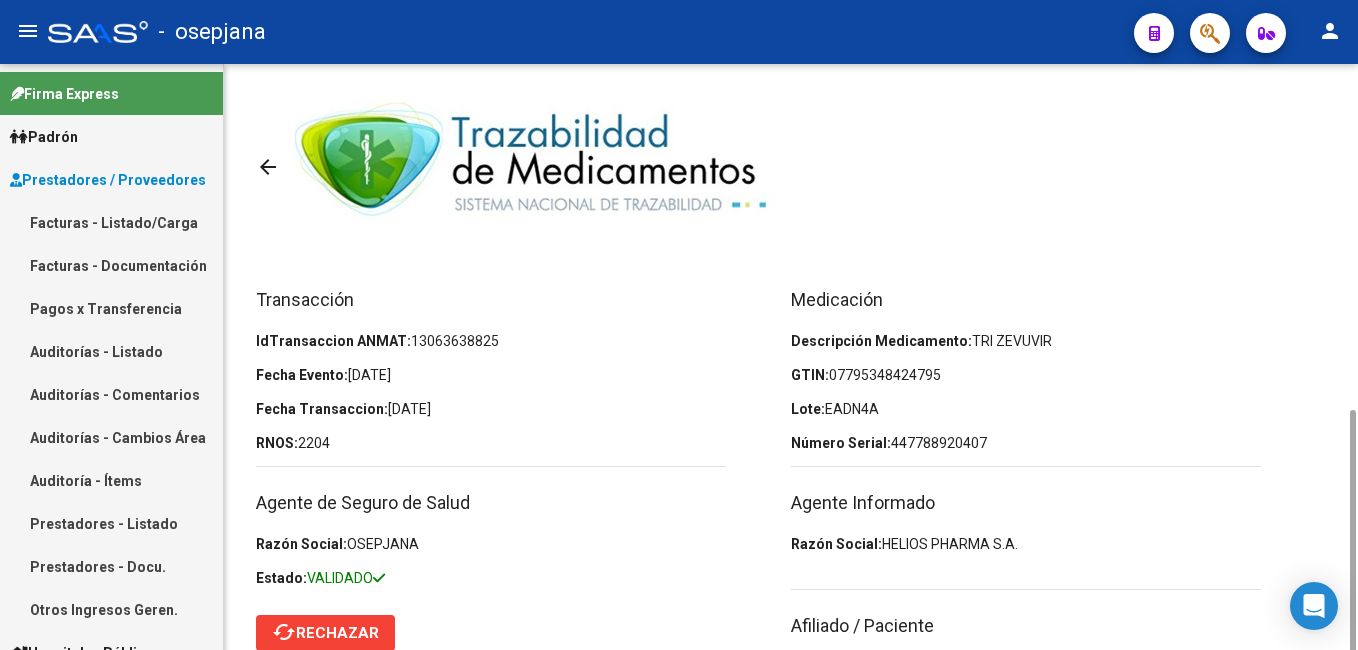 scroll, scrollTop: 198, scrollLeft: 0, axis: vertical 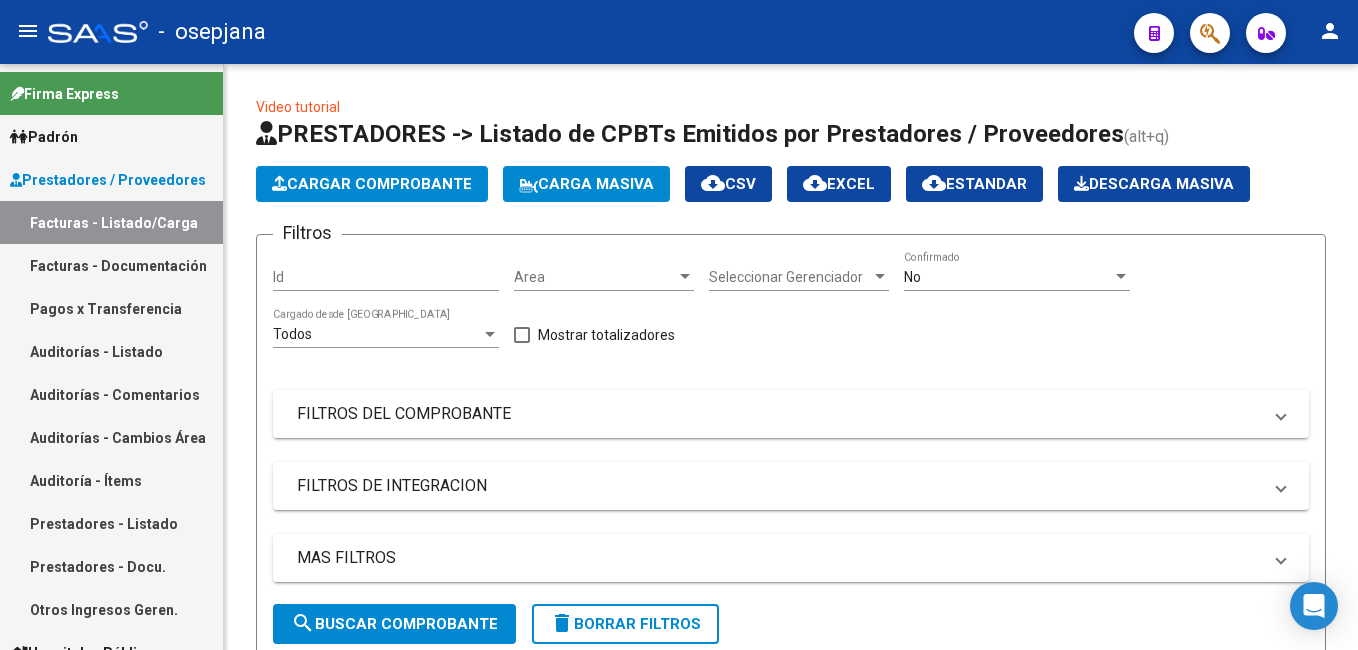 click on "Auditorías - Listado" at bounding box center (111, 351) 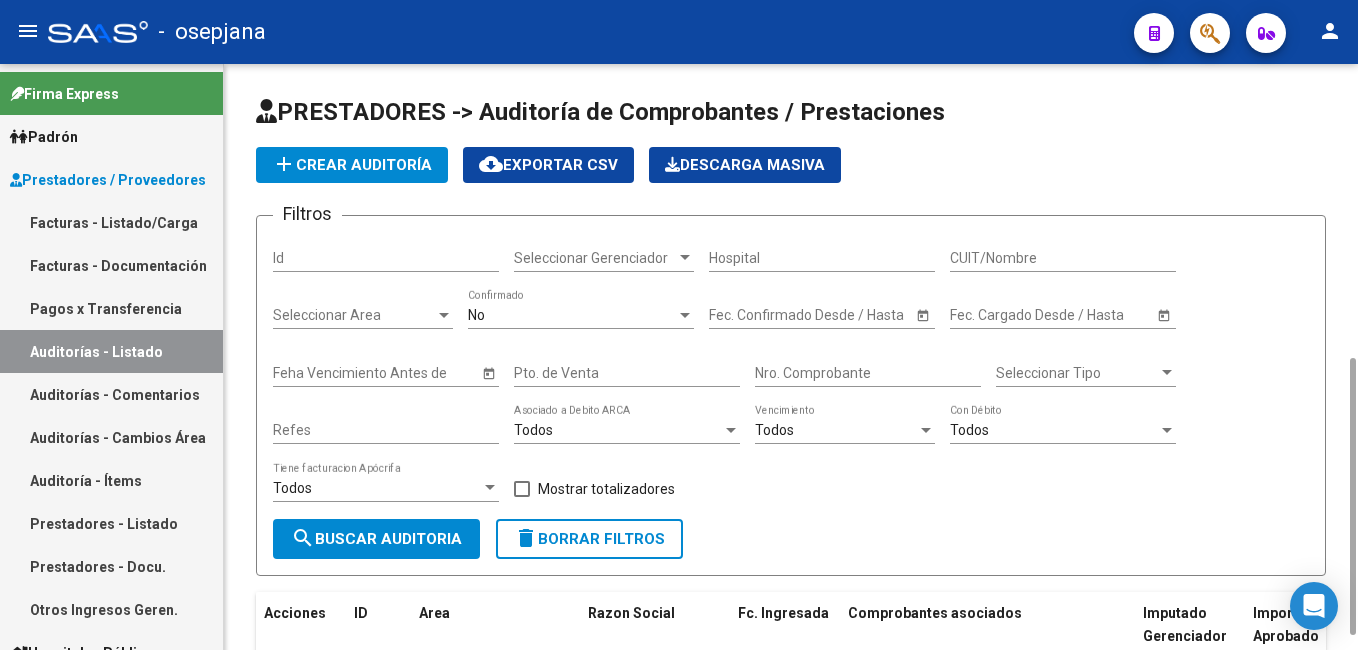 scroll, scrollTop: 651, scrollLeft: 0, axis: vertical 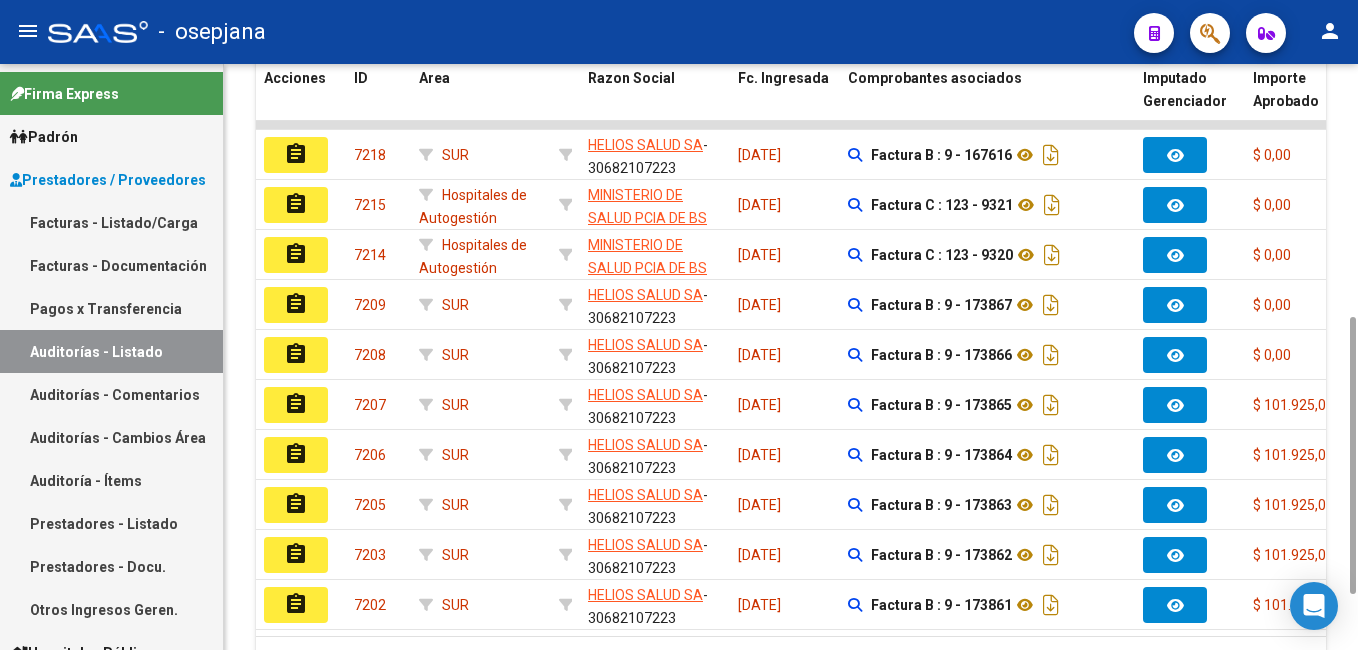 drag, startPoint x: 1352, startPoint y: 292, endPoint x: 1327, endPoint y: 355, distance: 67.77905 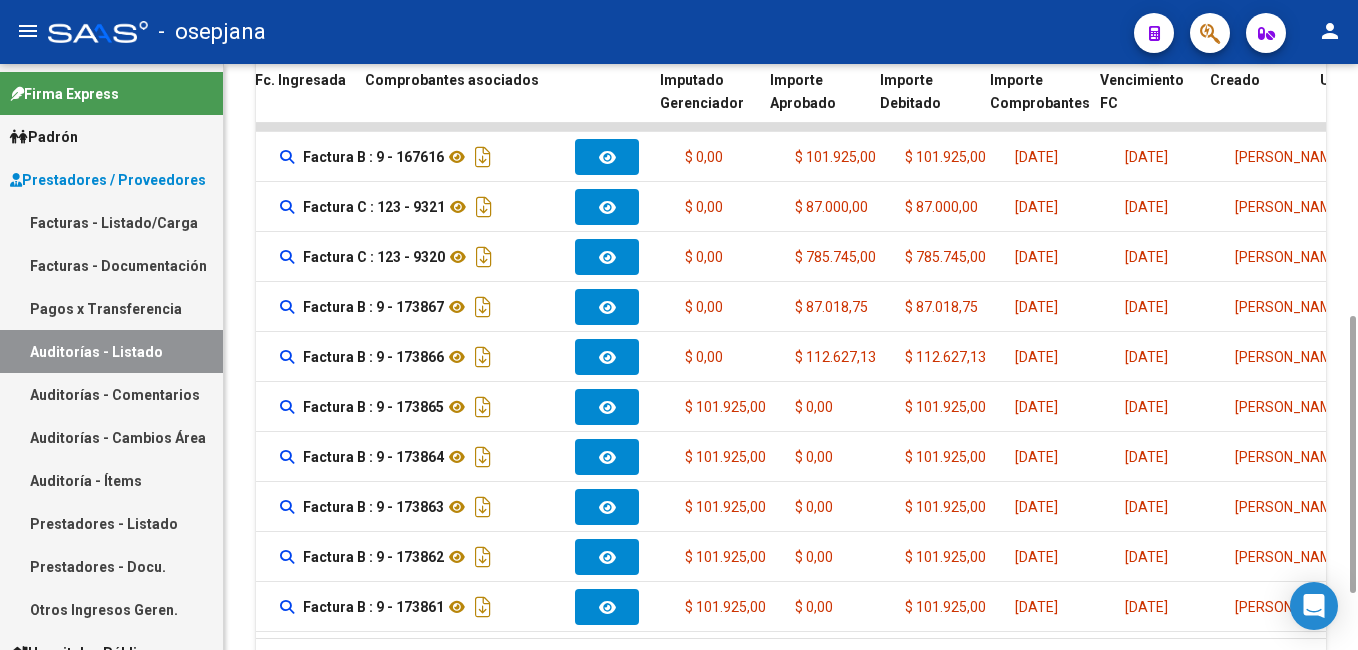 scroll, scrollTop: 0, scrollLeft: 483, axis: horizontal 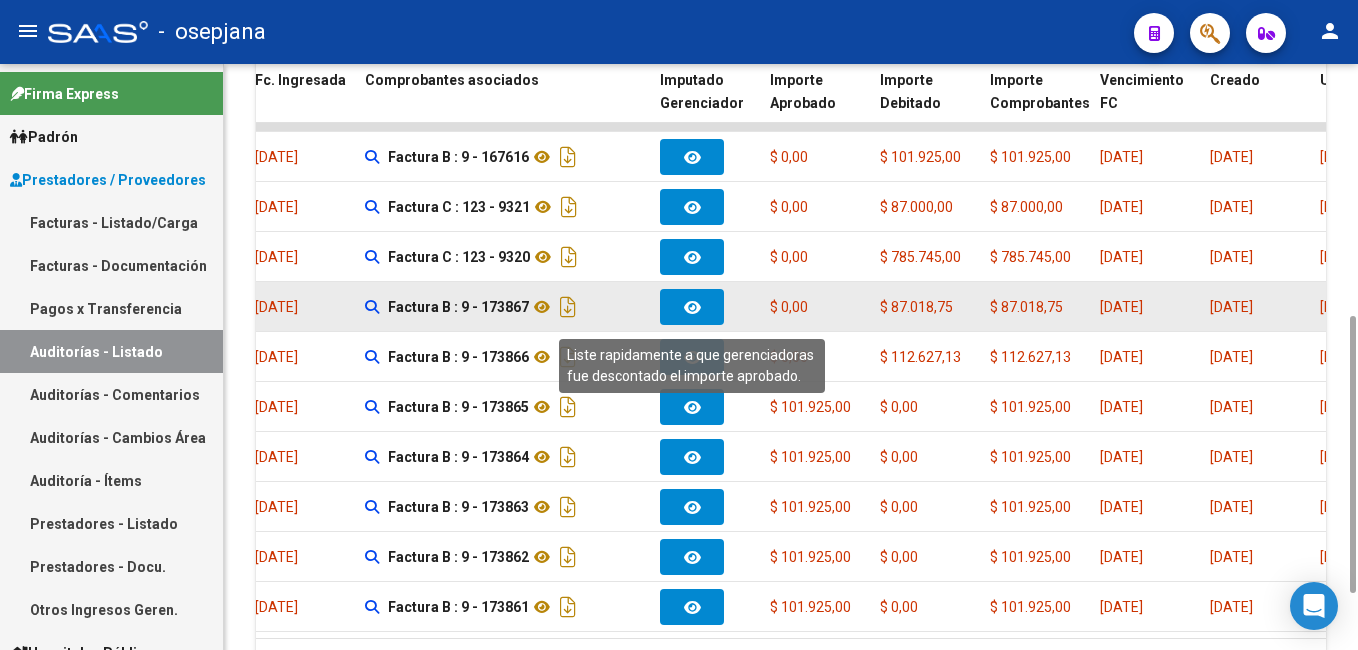 click 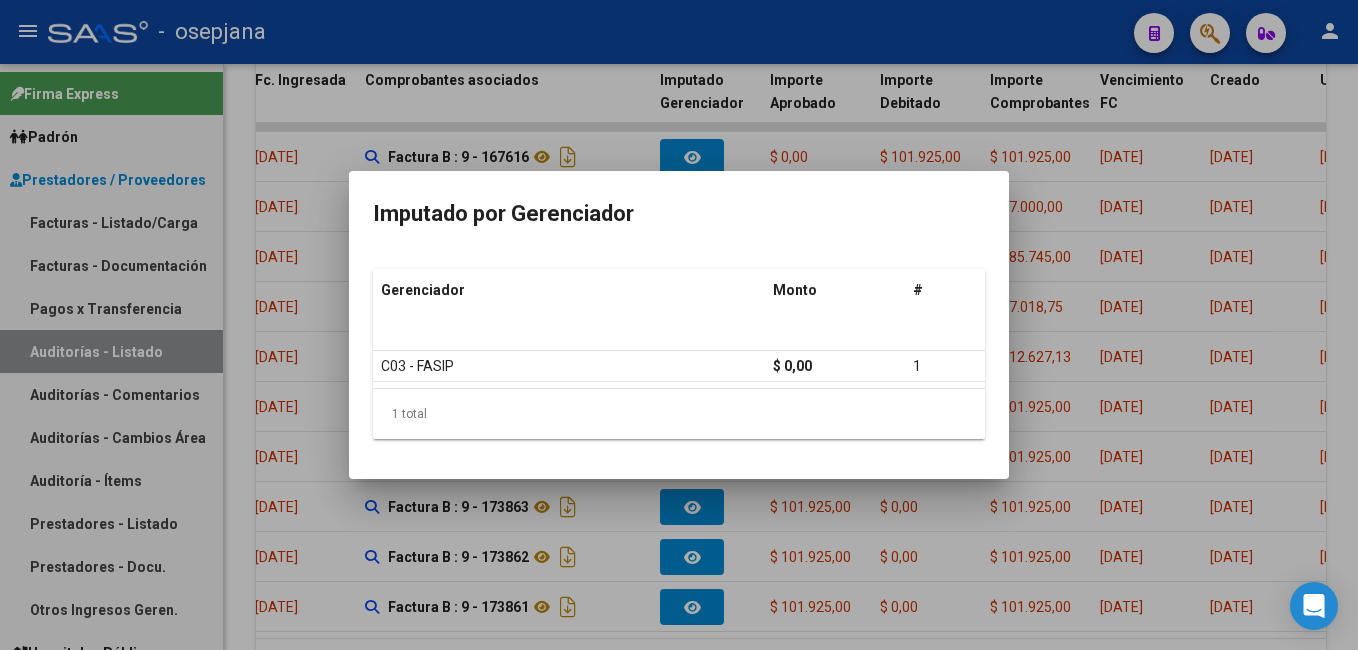 drag, startPoint x: 480, startPoint y: 506, endPoint x: 518, endPoint y: 425, distance: 89.470665 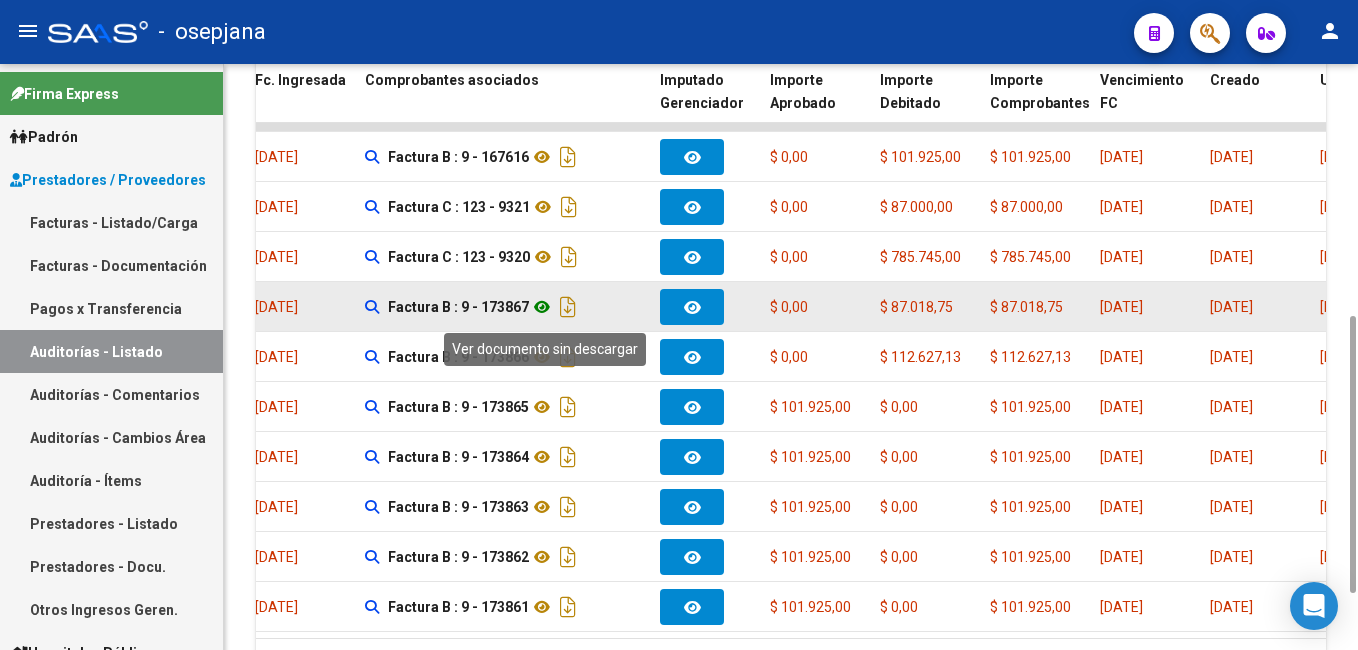 click 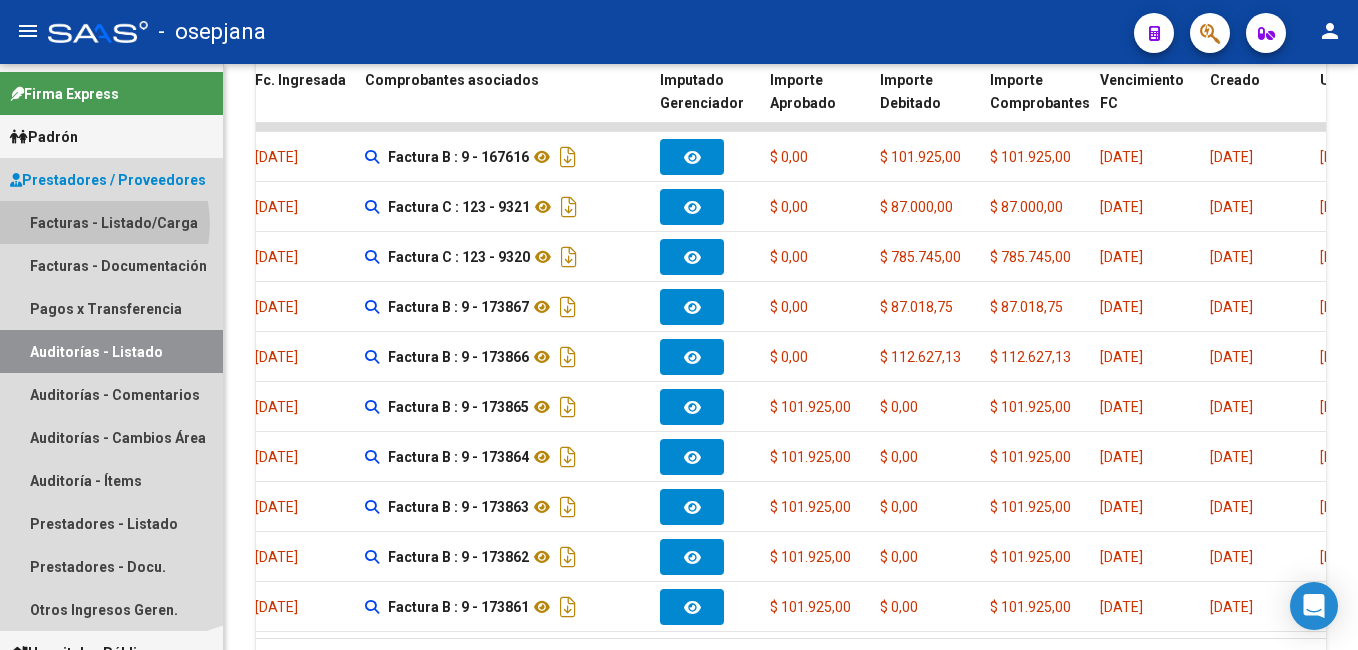 click on "Facturas - Listado/Carga" at bounding box center (111, 222) 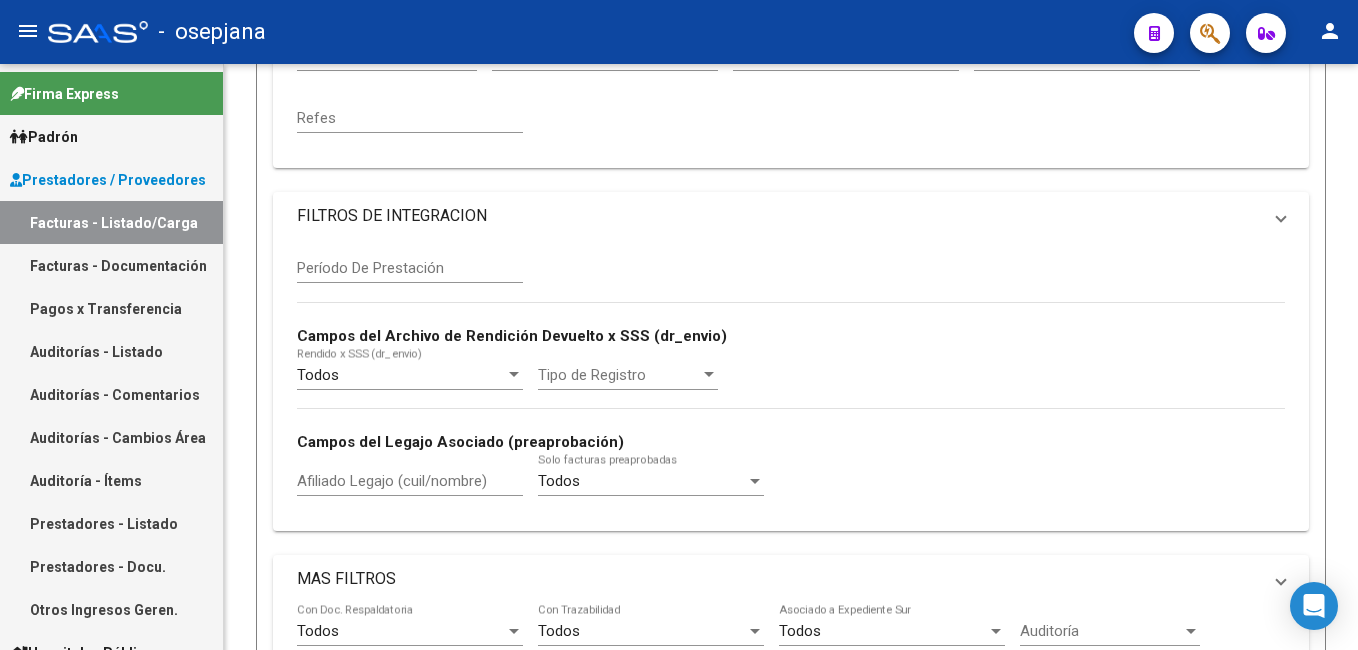 scroll, scrollTop: 0, scrollLeft: 0, axis: both 